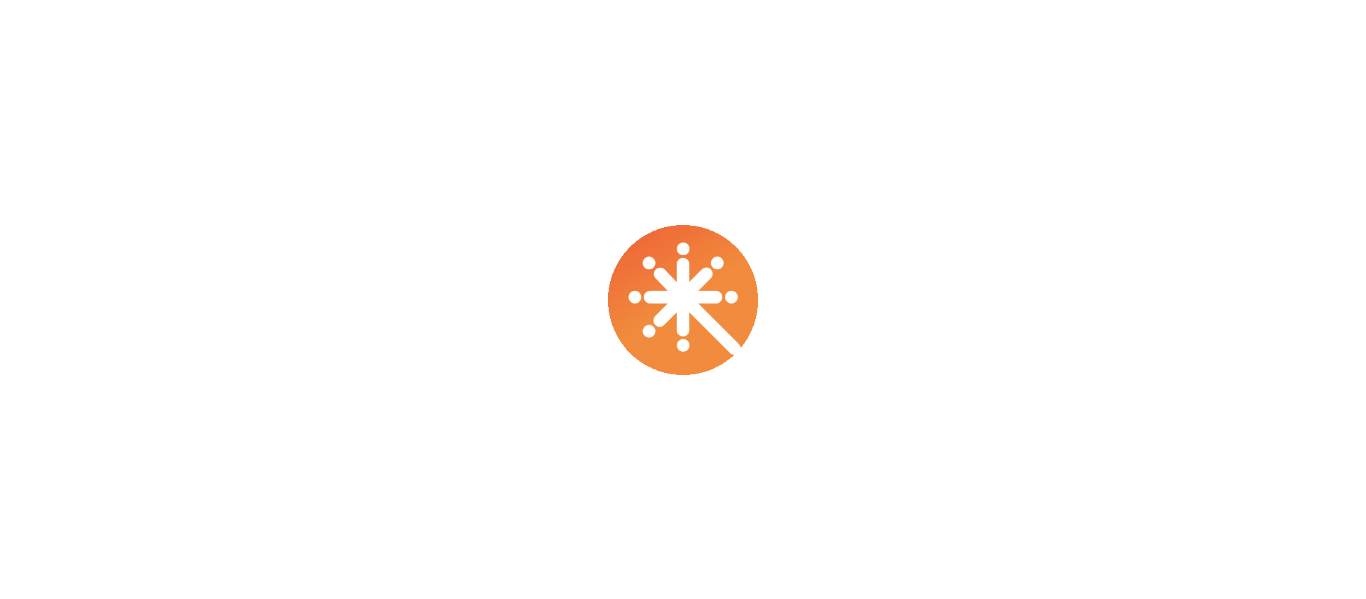 scroll, scrollTop: 0, scrollLeft: 0, axis: both 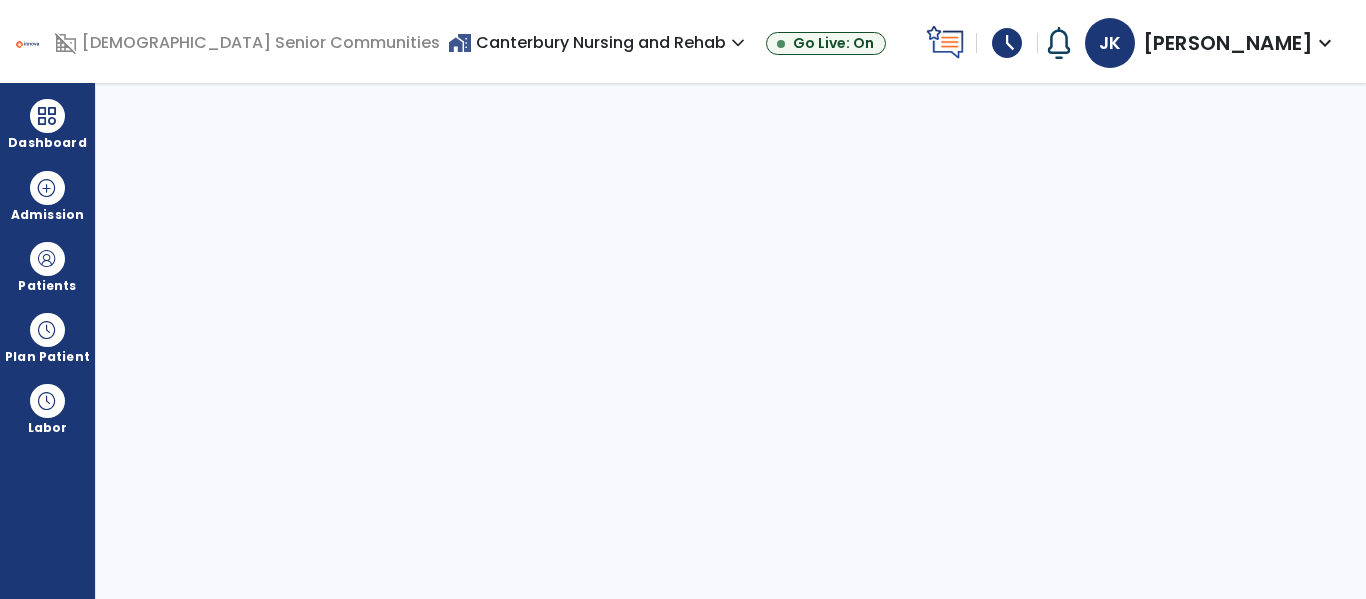 select on "****" 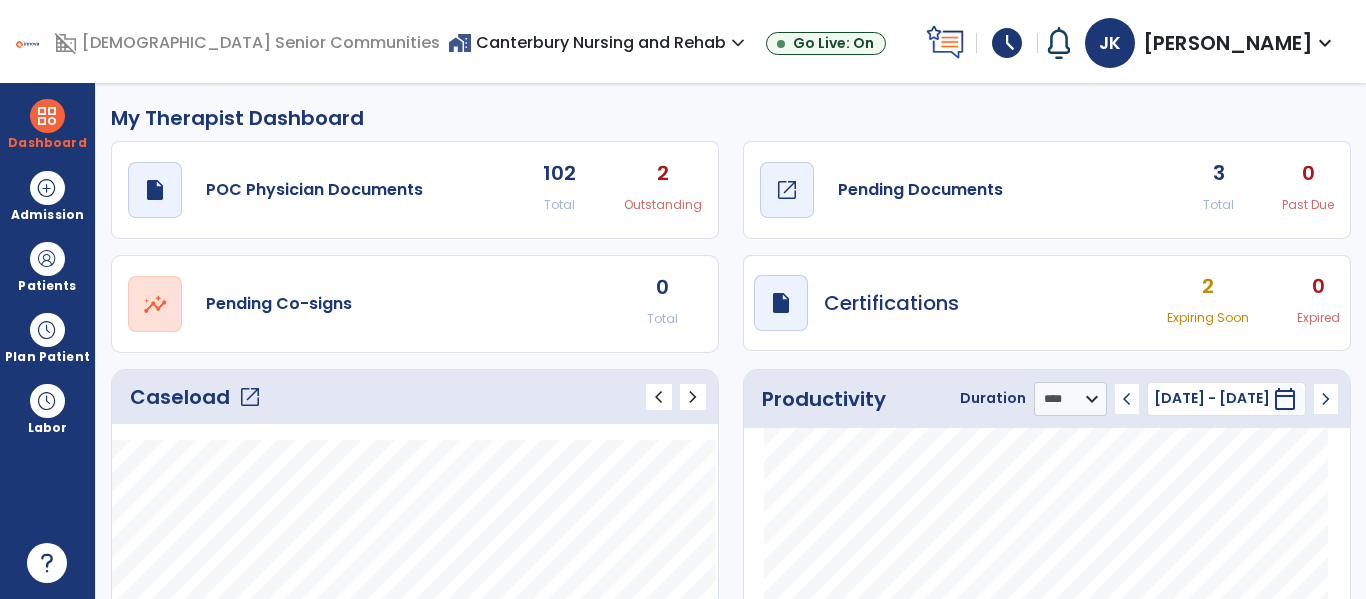 click on "Pending Documents" 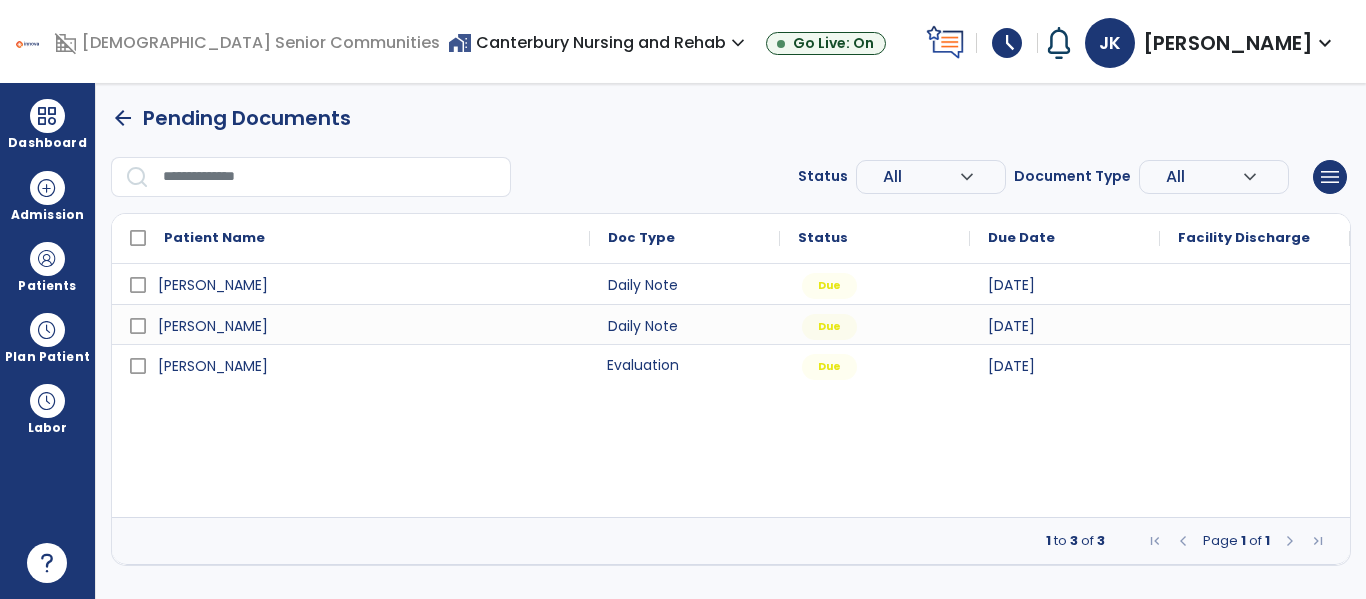 click on "Evaluation" at bounding box center [685, 364] 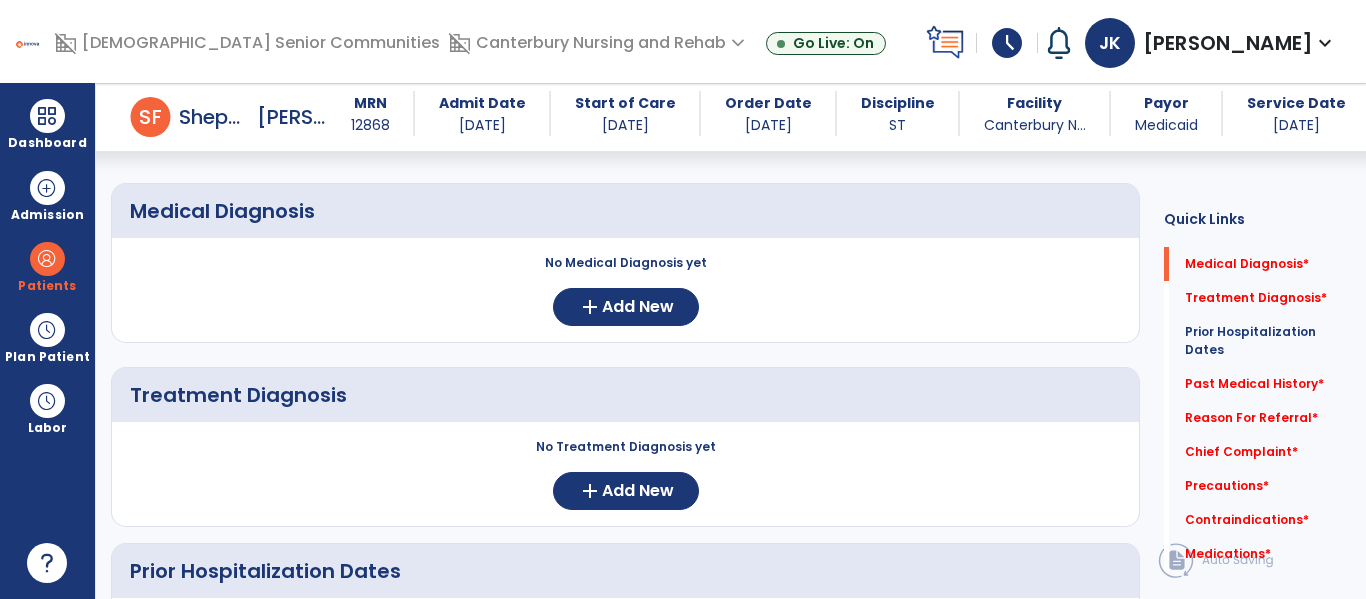 scroll, scrollTop: 175, scrollLeft: 0, axis: vertical 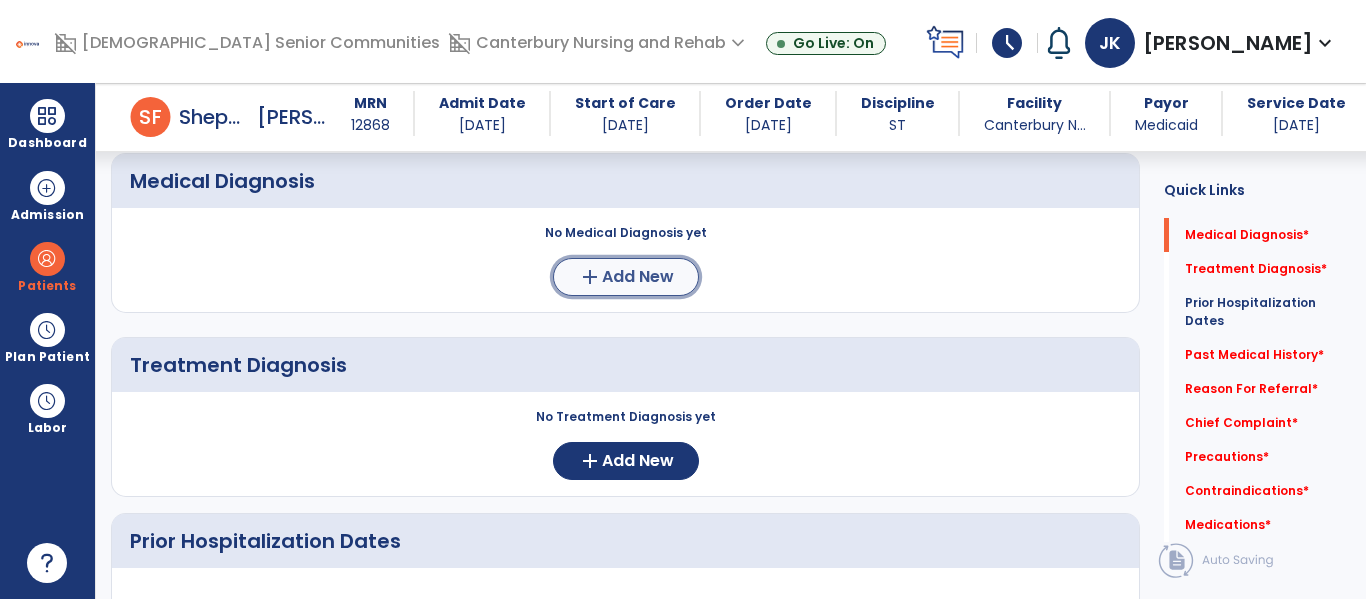 click on "Add New" 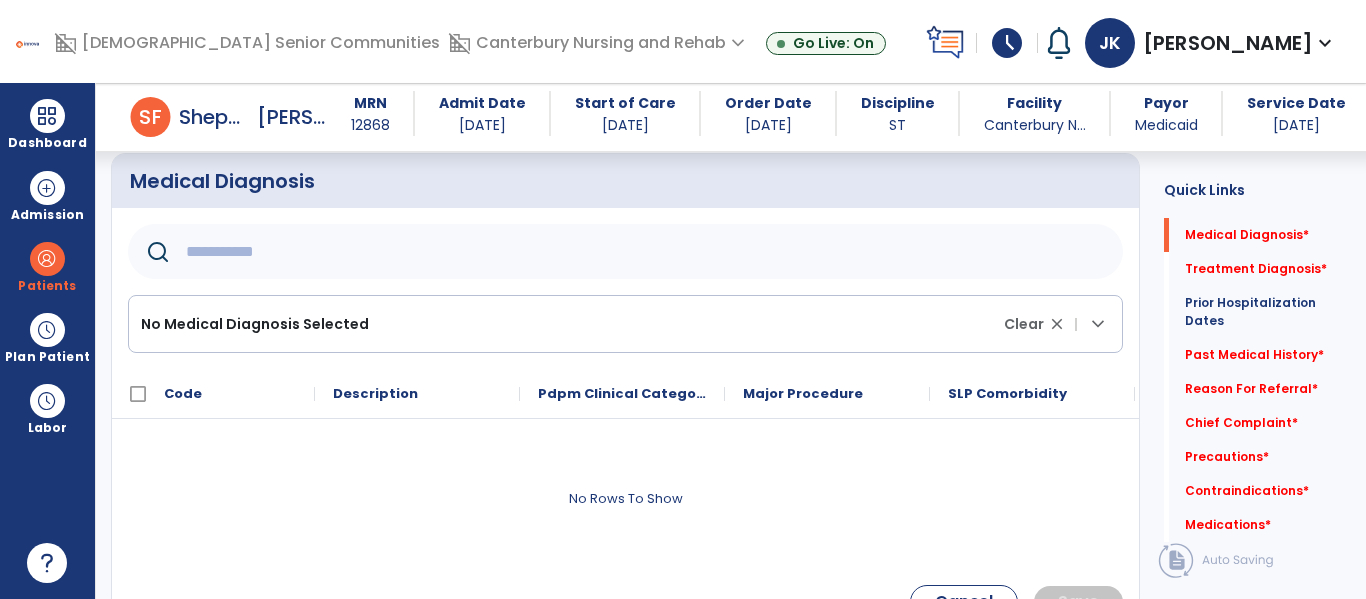 click 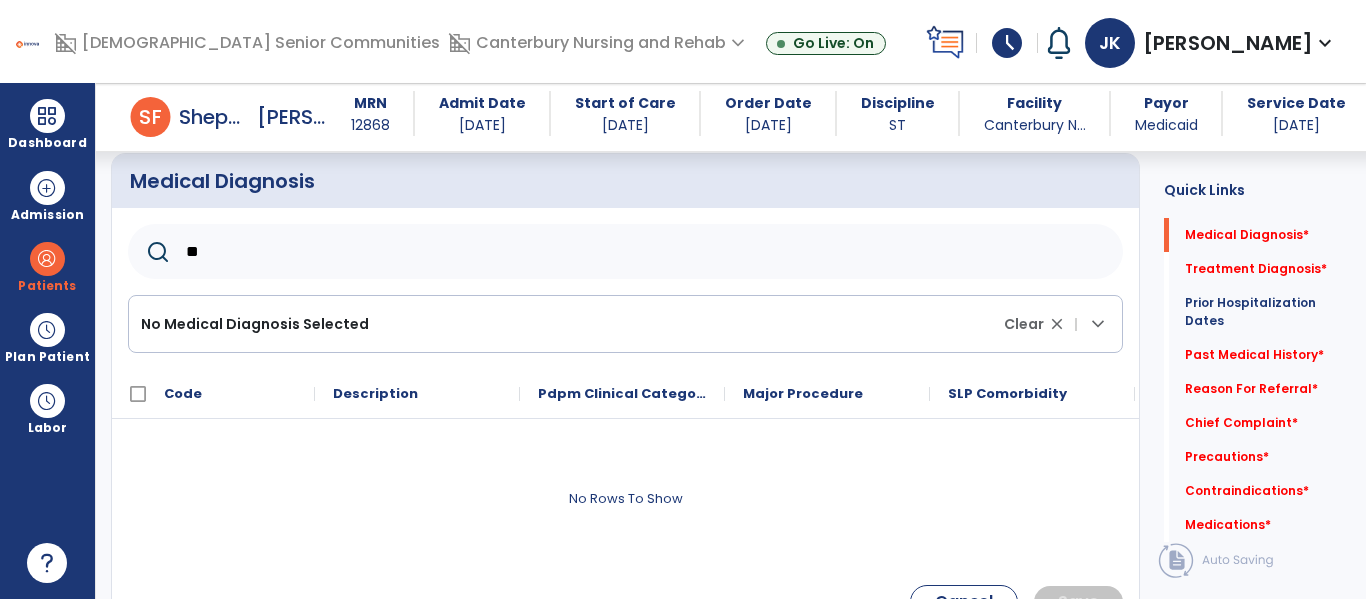 type on "***" 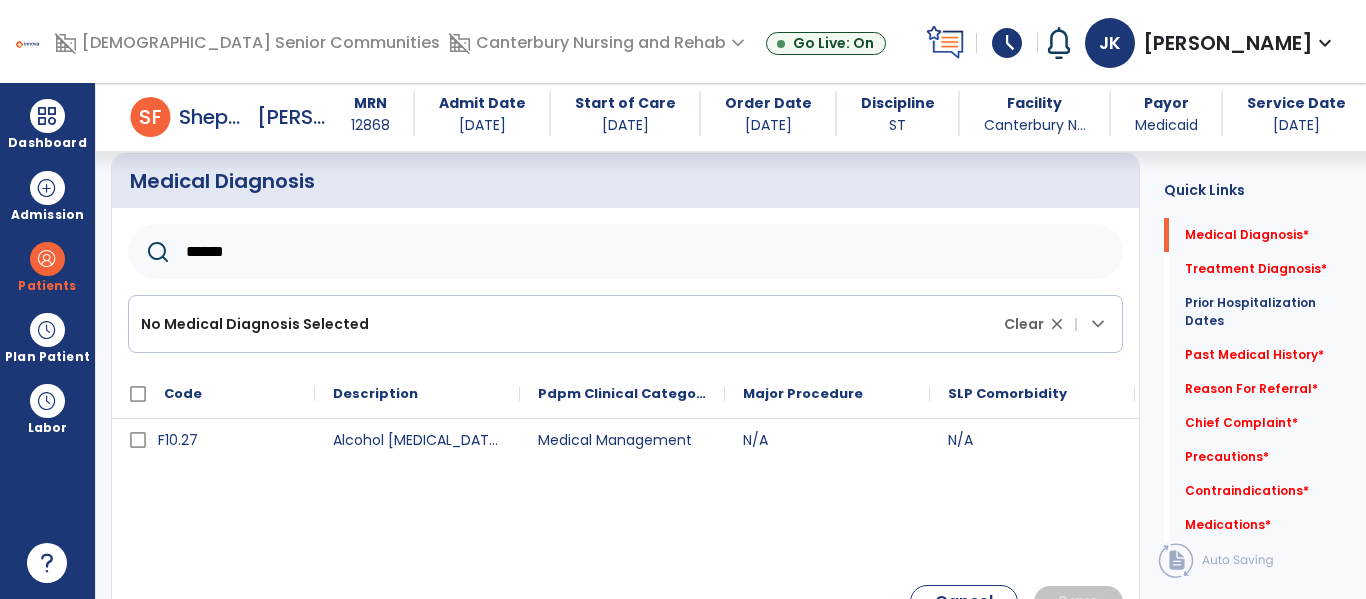 type on "******" 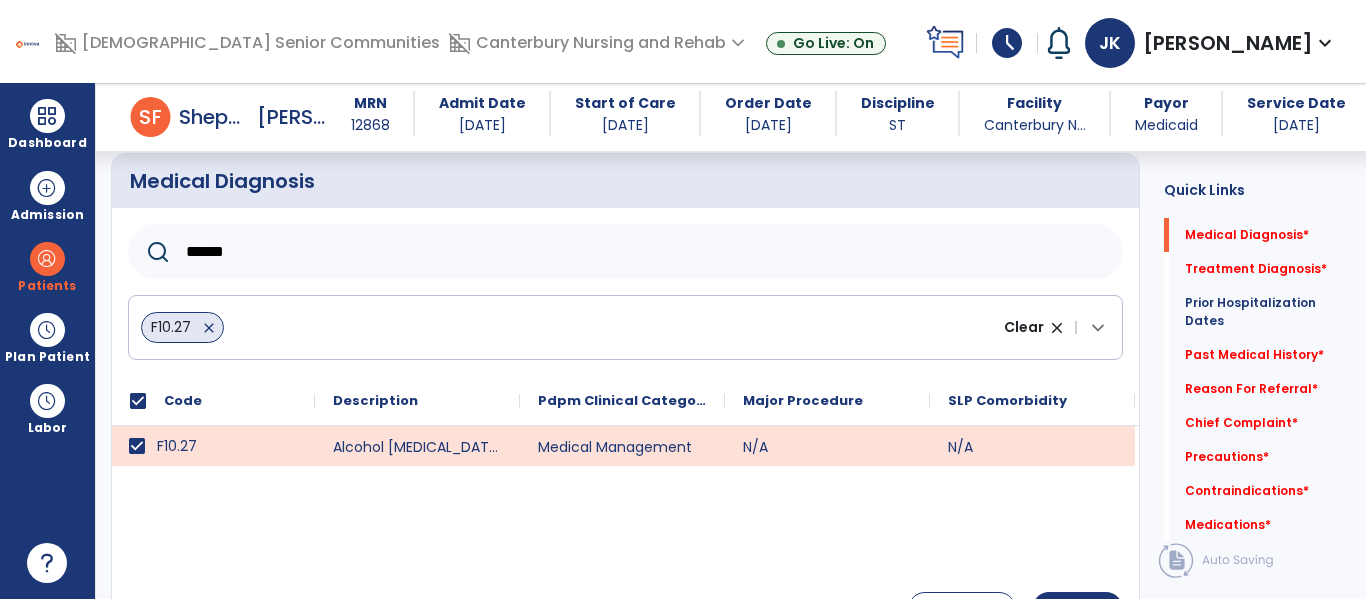 scroll, scrollTop: 251, scrollLeft: 0, axis: vertical 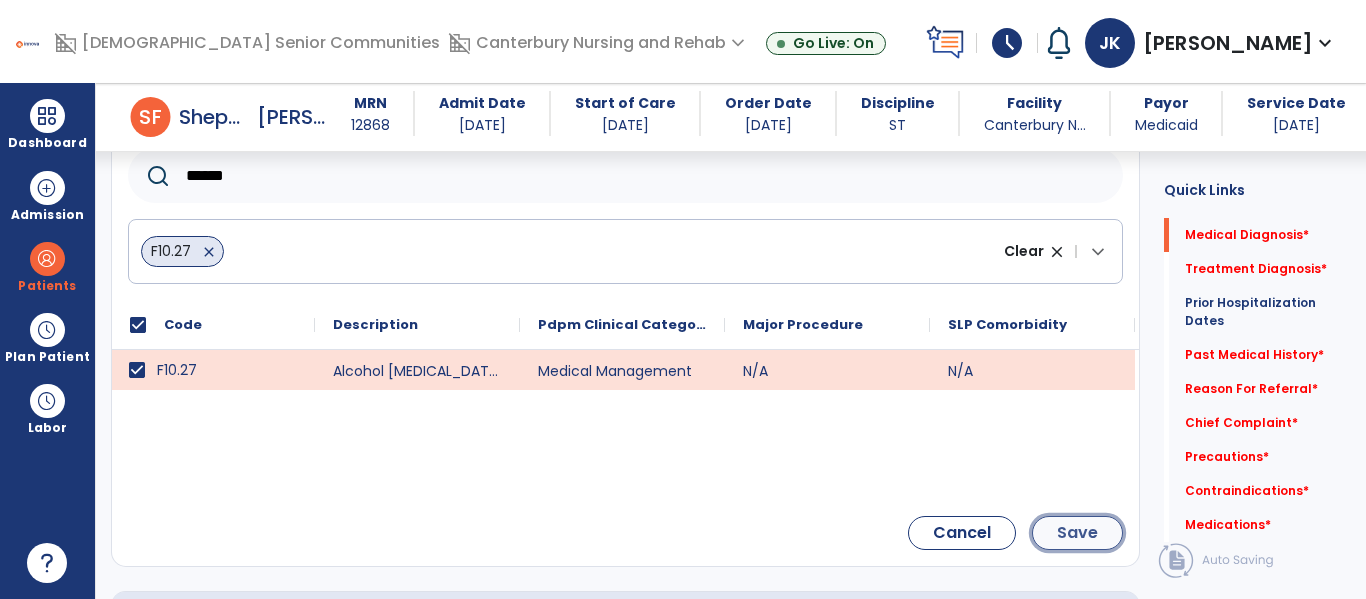 click on "Save" 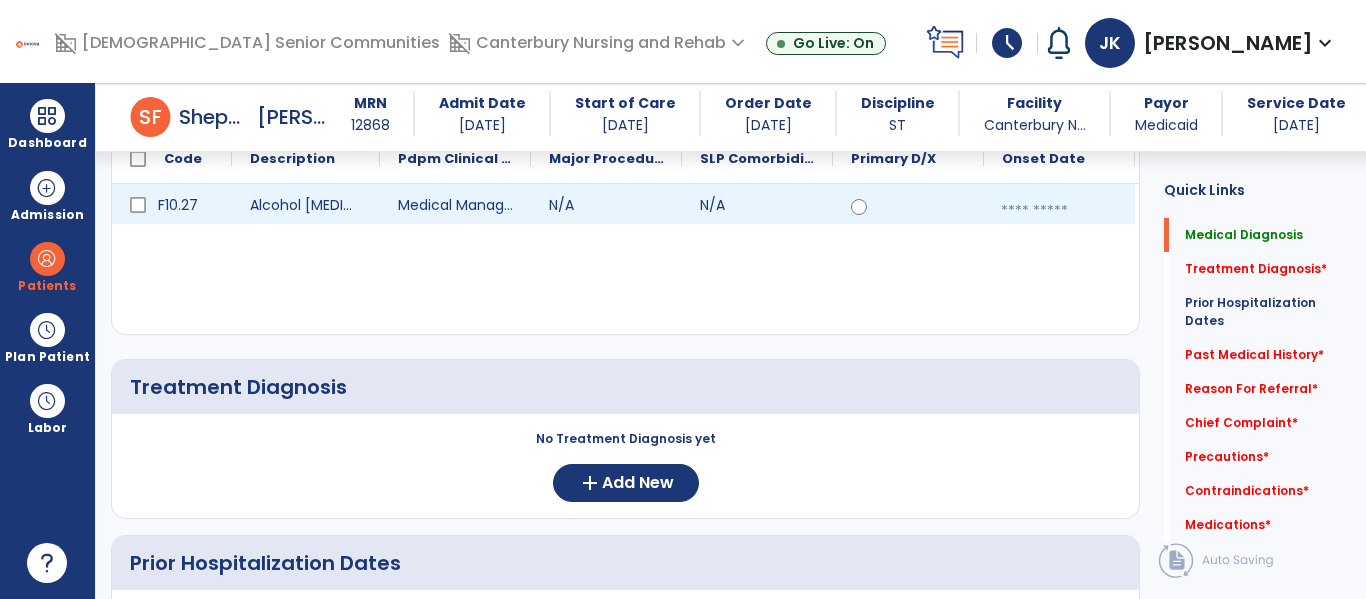 click at bounding box center (1059, 211) 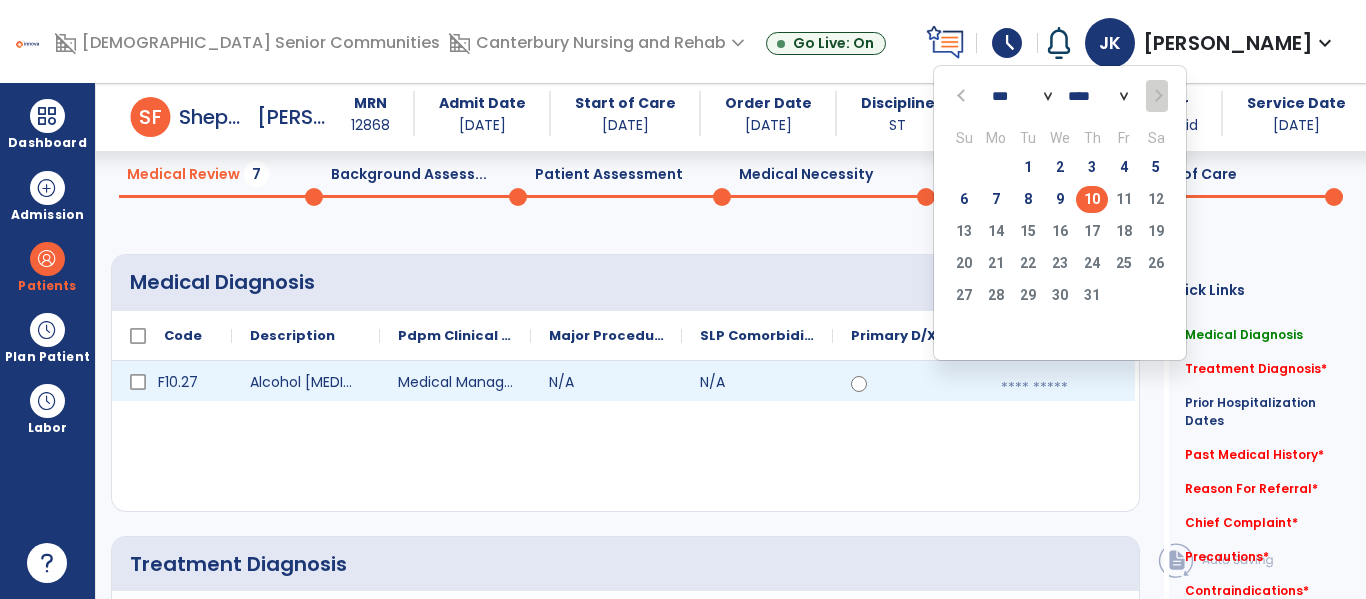 scroll, scrollTop: 77, scrollLeft: 0, axis: vertical 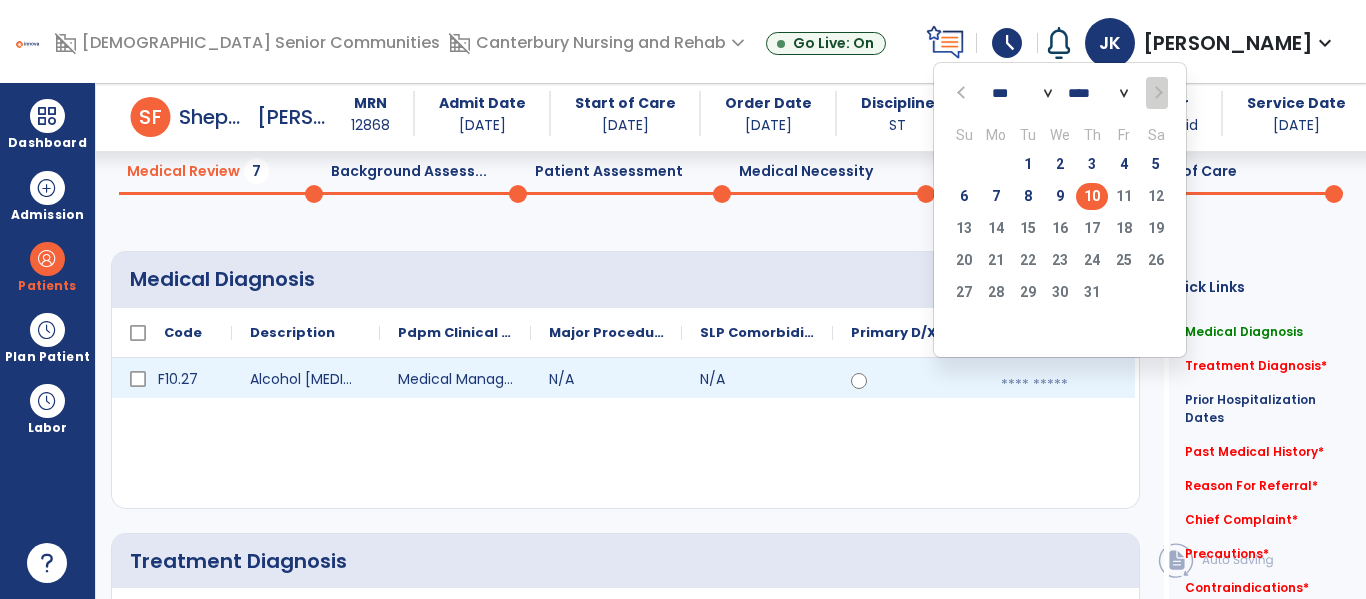 click on "**** **** **** **** **** **** **** **** **** **** **** **** **** **** **** **** **** **** **** **** **** **** **** **** **** **** **** **** **** **** **** **** **** **** **** **** **** **** **** **** **** **** **** **** **** **** **** **** **** **** **** **** **** **** **** **** **** **** **** **** **** **** **** **** **** **** **** **** **** **** **** **** **** **** **** **** **** **** **** **** **** **** **** **** **** **** **** **** **** **** **** **** **** **** **** **** **** **** **** **** **** **** **** **** **** **** **** **** **** **** **** **** **** **** **** **** **** **** **** **** **** **** **** **** **** ****" 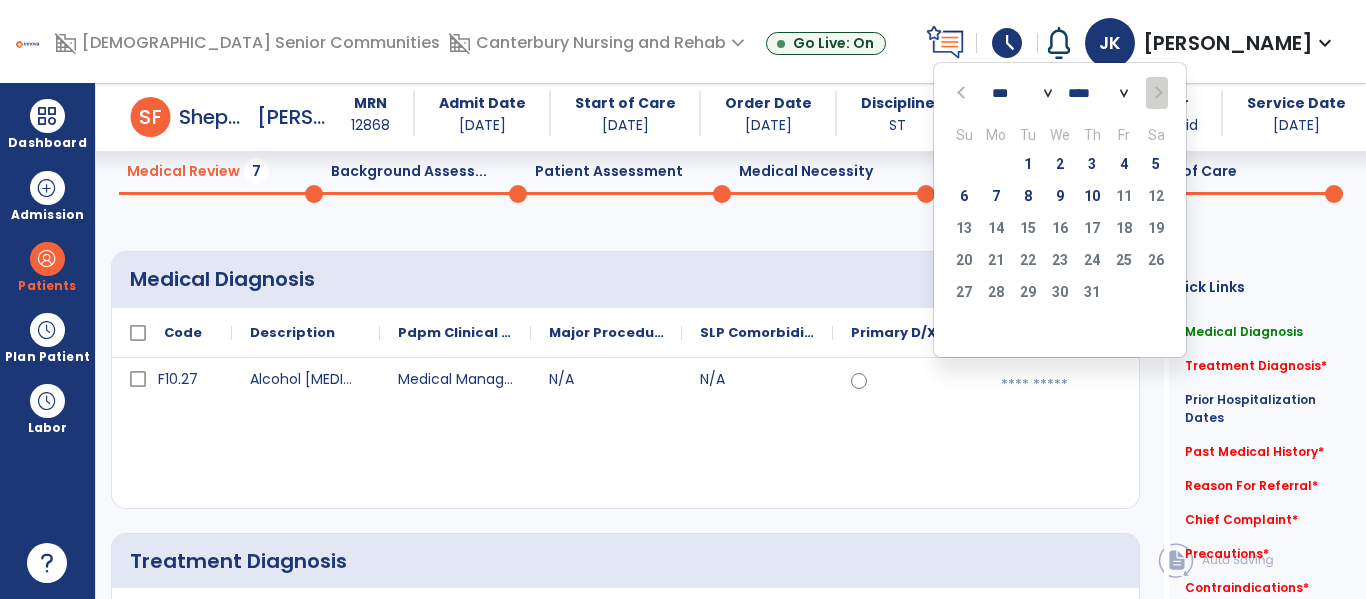 select on "****" 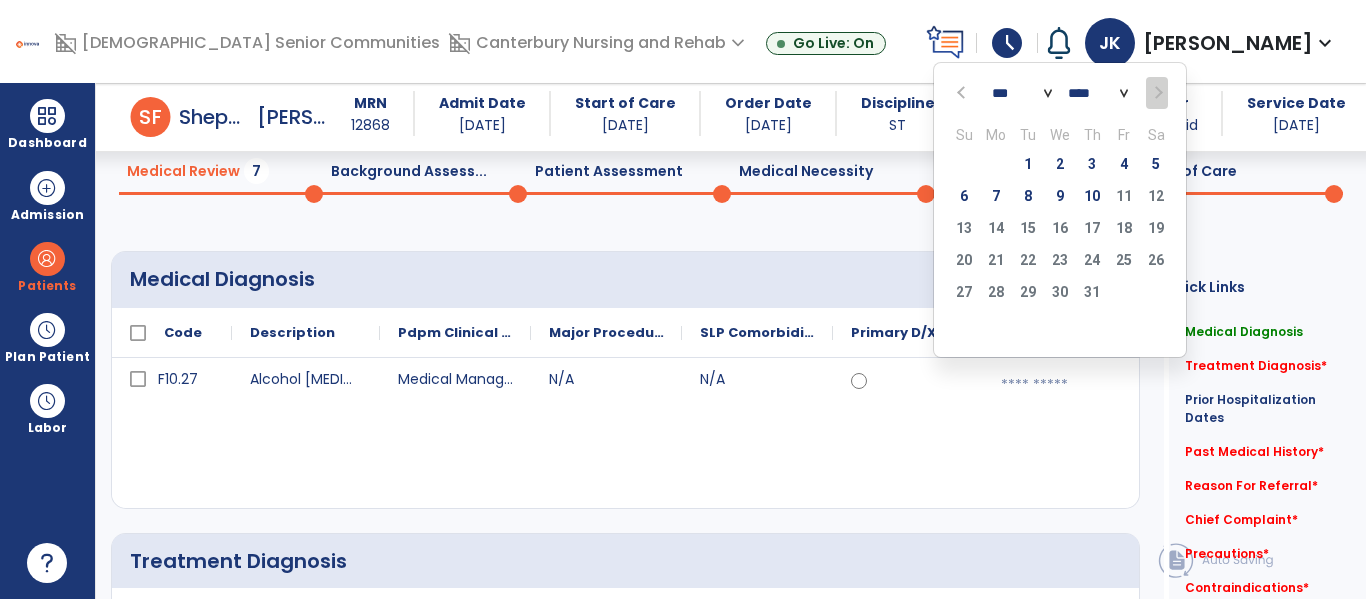 click on "**** **** **** **** **** **** **** **** **** **** **** **** **** **** **** **** **** **** **** **** **** **** **** **** **** **** **** **** **** **** **** **** **** **** **** **** **** **** **** **** **** **** **** **** **** **** **** **** **** **** **** **** **** **** **** **** **** **** **** **** **** **** **** **** **** **** **** **** **** **** **** **** **** **** **** **** **** **** **** **** **** **** **** **** **** **** **** **** **** **** **** **** **** **** **** **** **** **** **** **** **** **** **** **** **** **** **** **** **** **** **** **** **** **** **** **** **** **** **** **** **** **** **** **** **** ****" 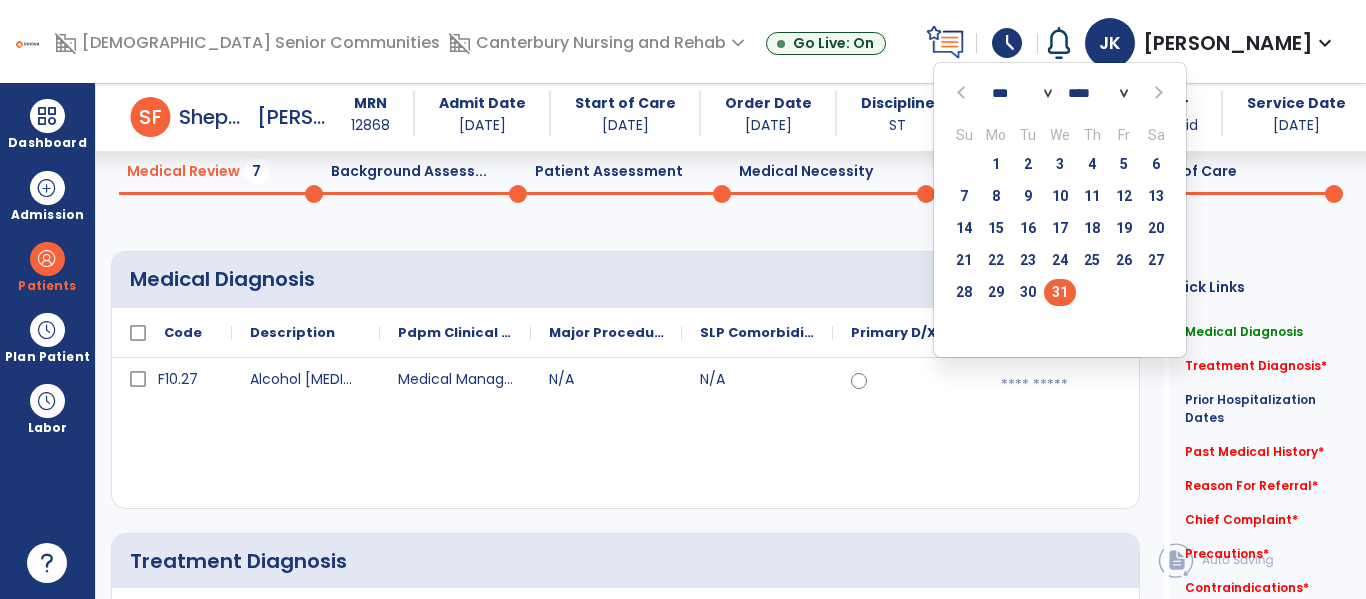 click on "31" 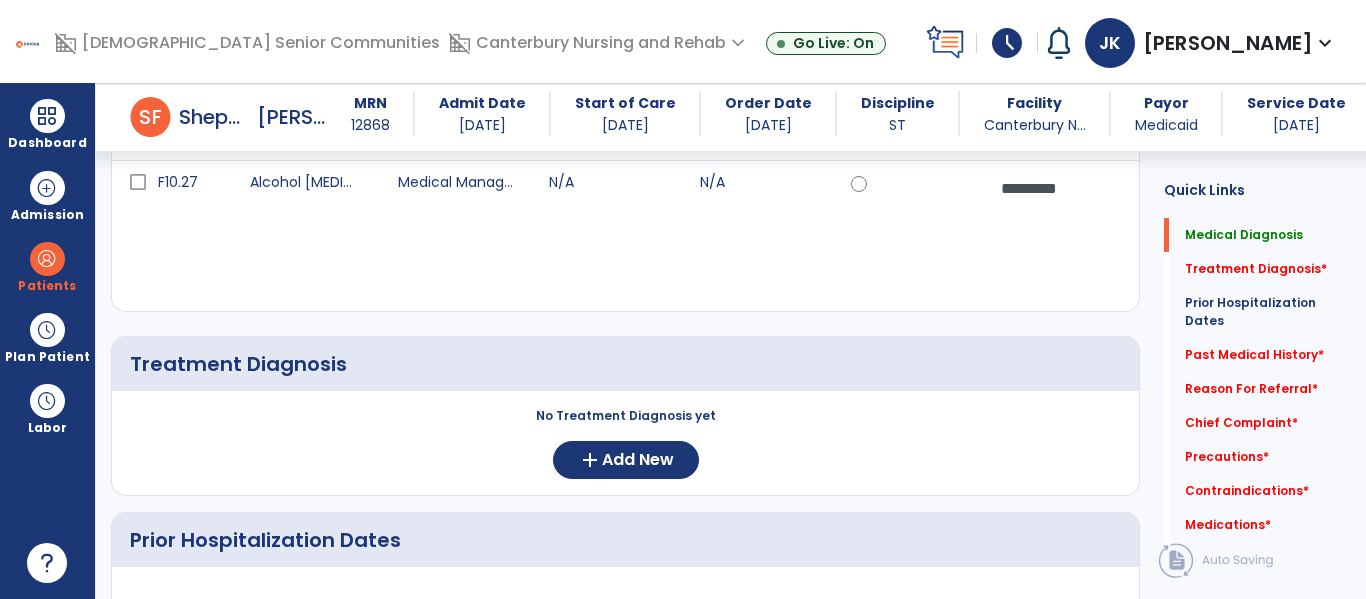 scroll, scrollTop: 275, scrollLeft: 0, axis: vertical 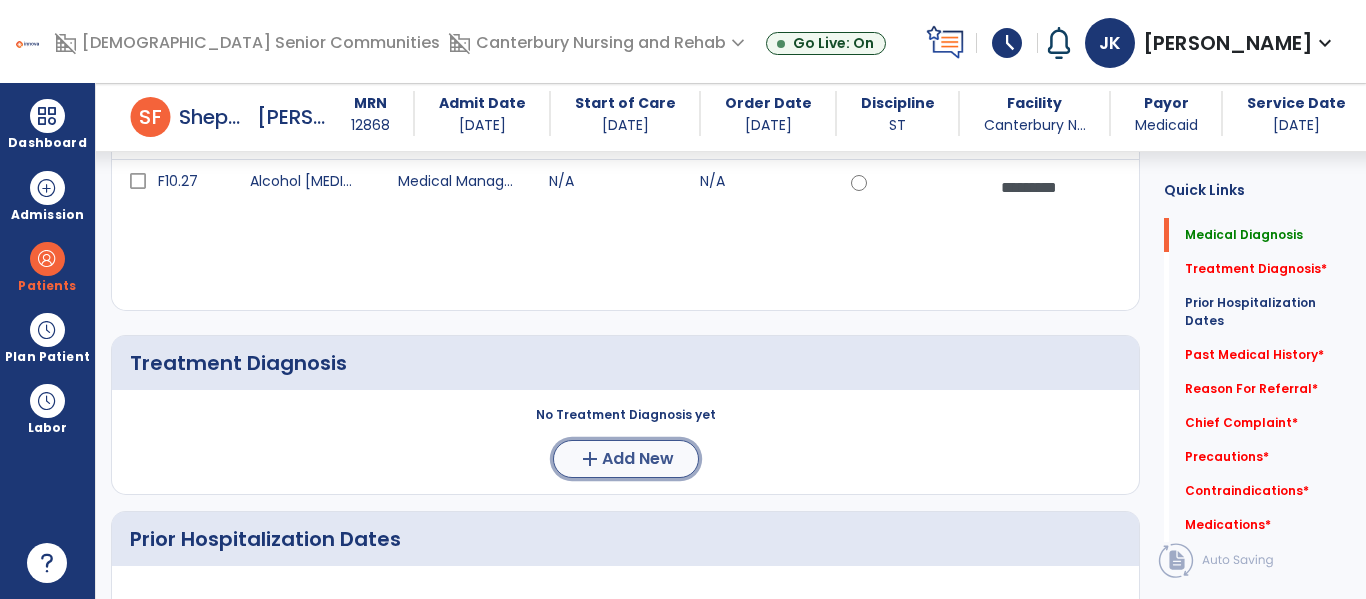 click on "Add New" 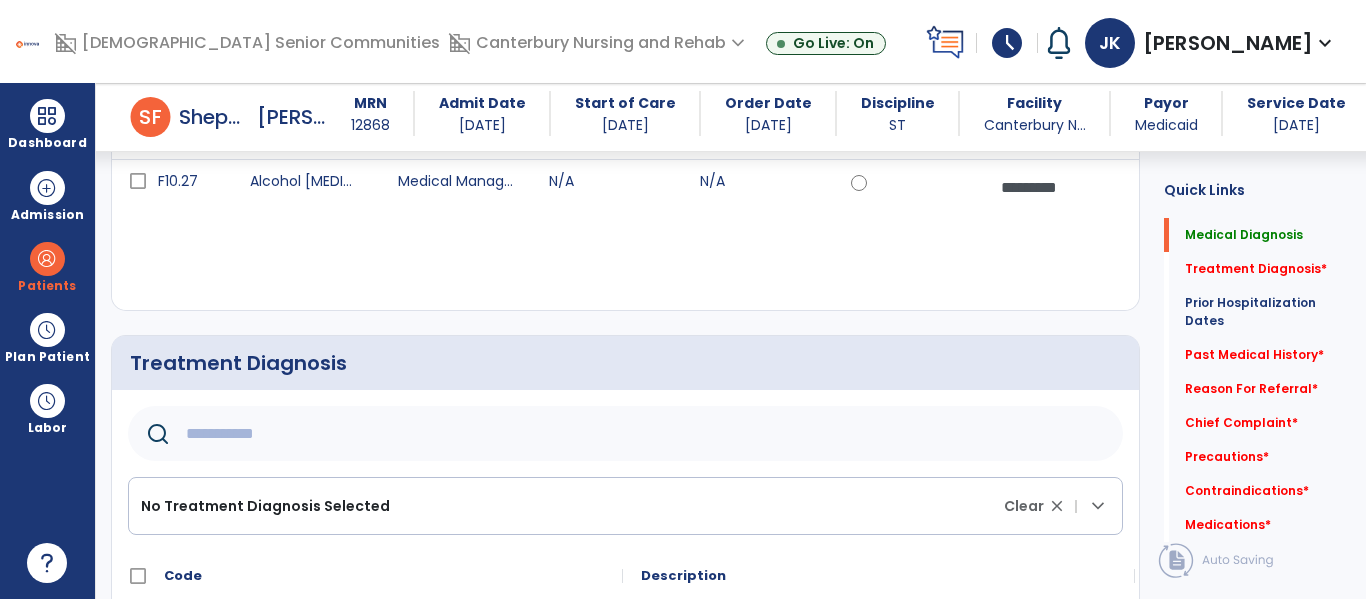 click 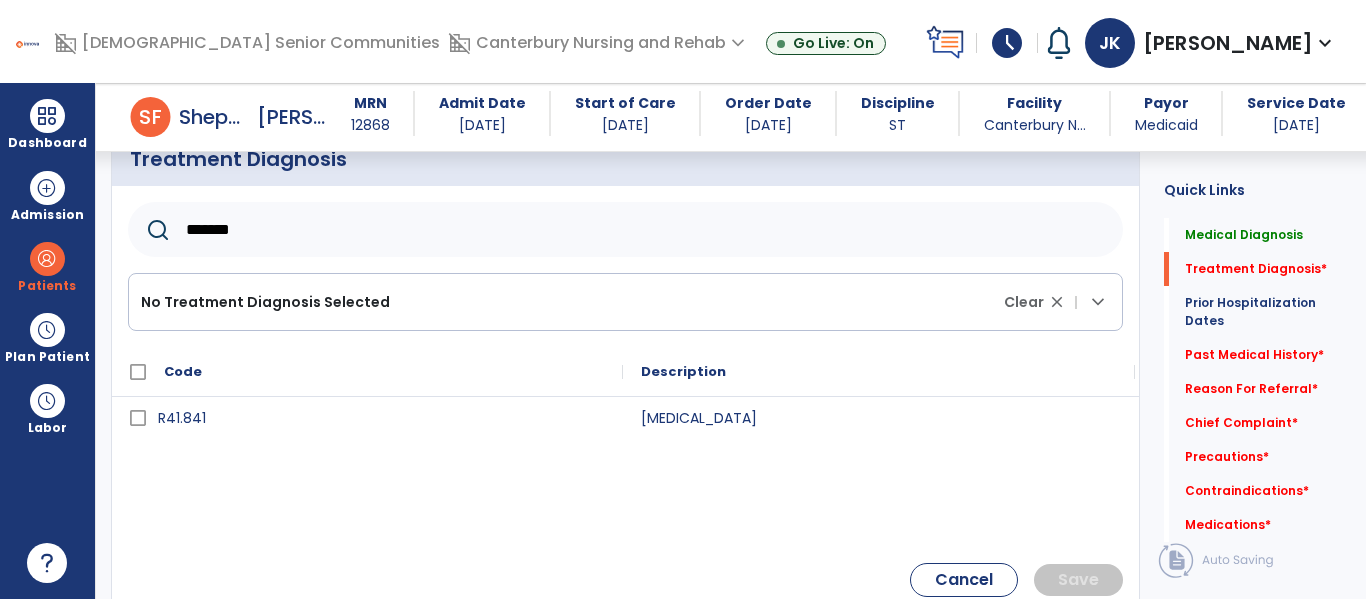 scroll, scrollTop: 485, scrollLeft: 0, axis: vertical 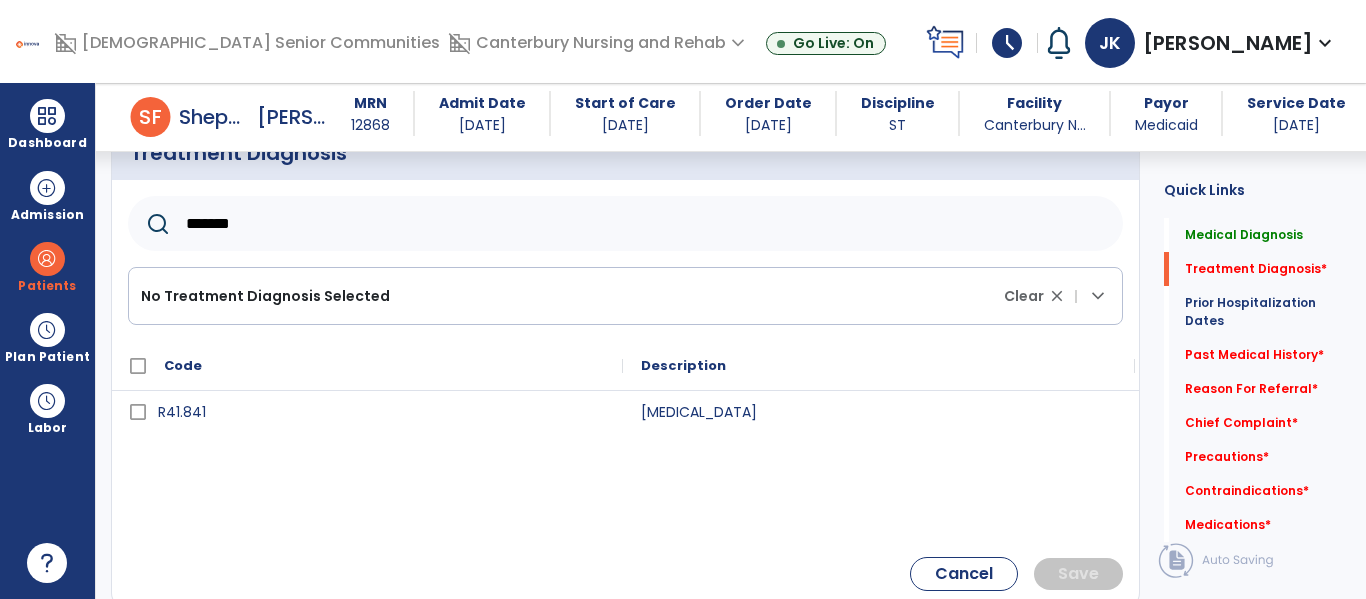 type on "*******" 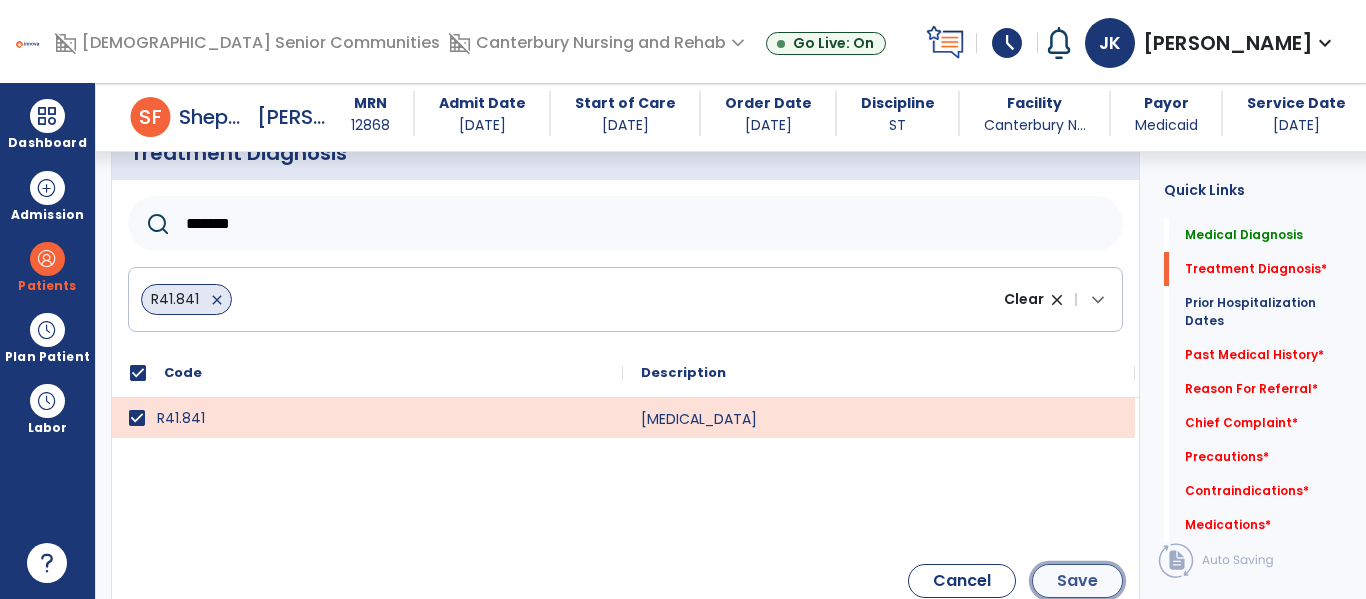 click on "Save" 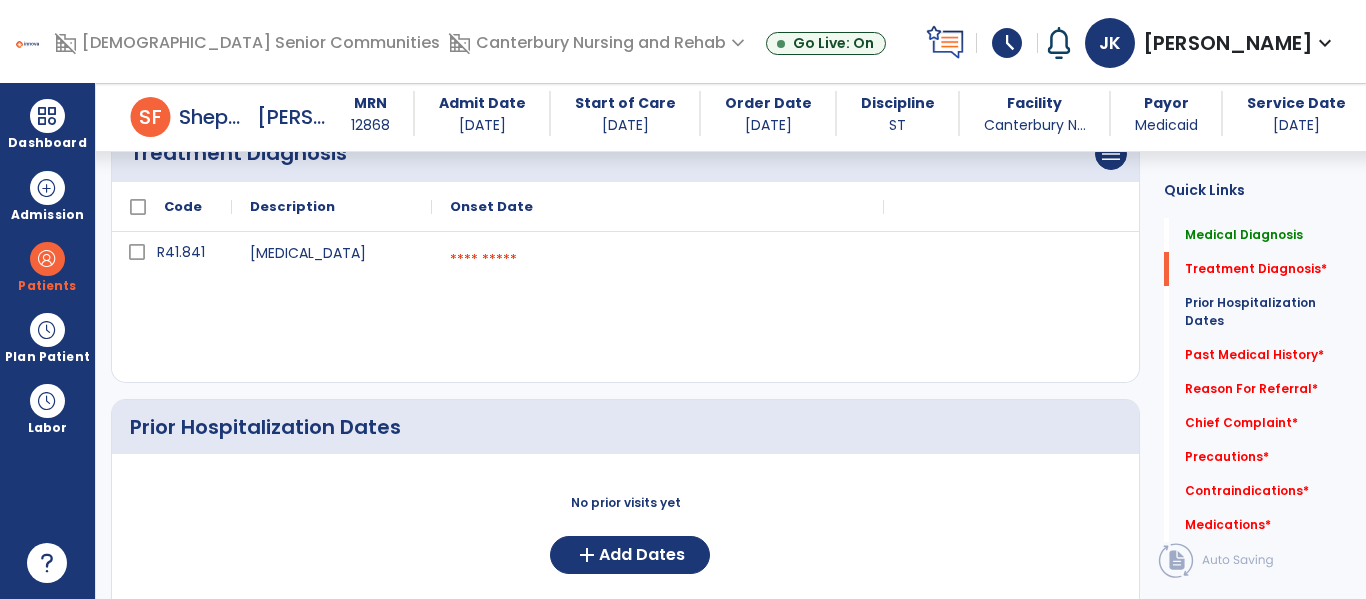 click at bounding box center [658, 260] 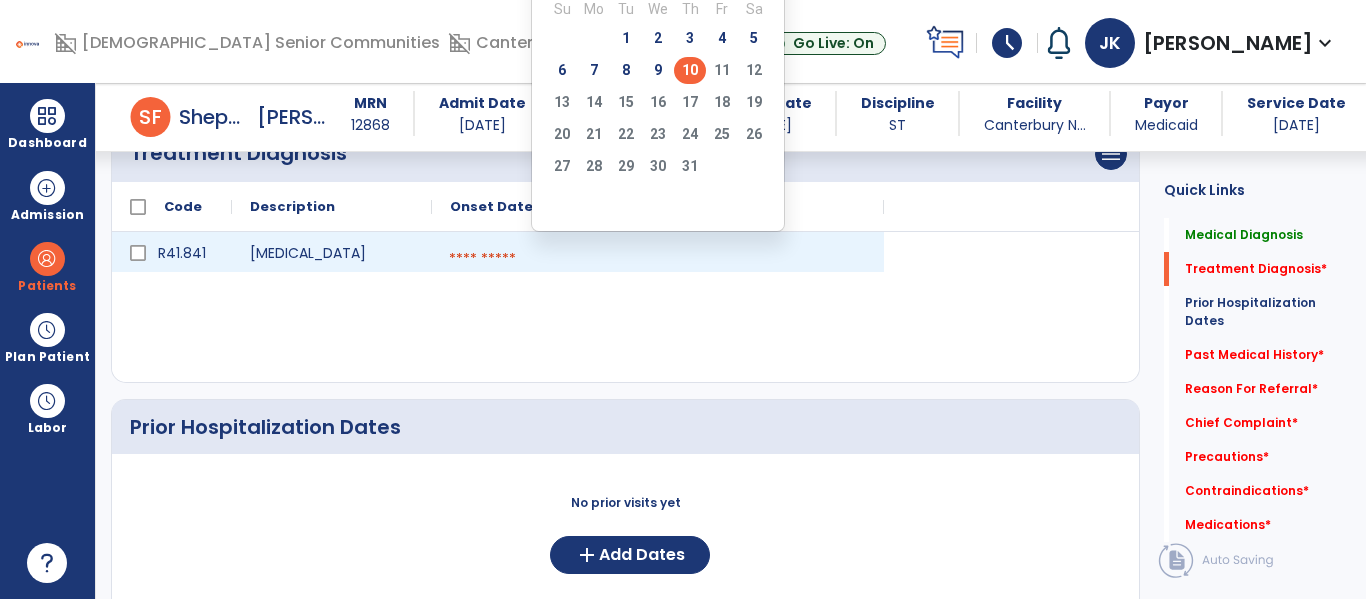 click on "10" 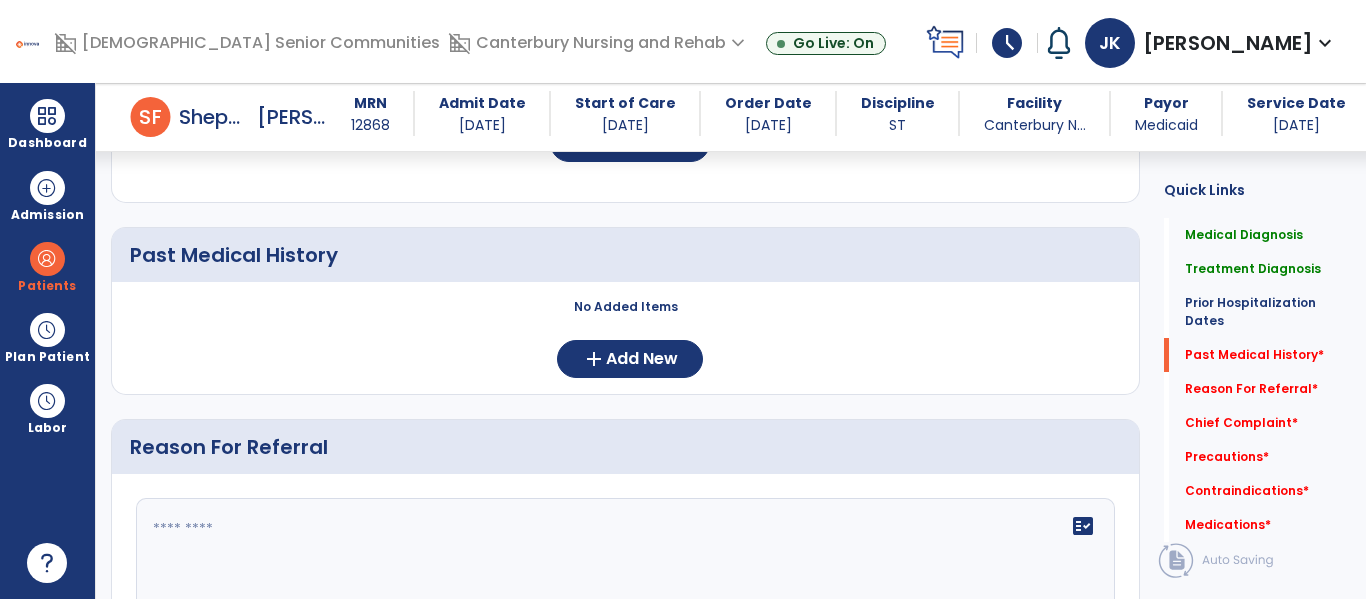 scroll, scrollTop: 900, scrollLeft: 0, axis: vertical 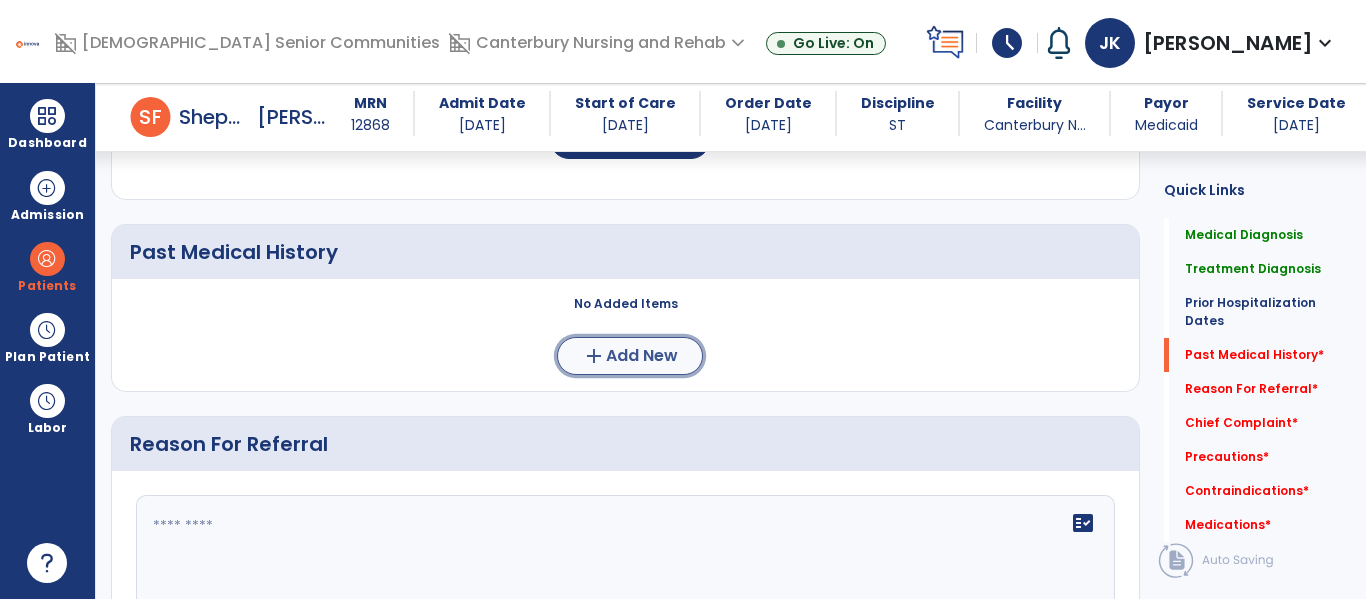 click on "Add New" 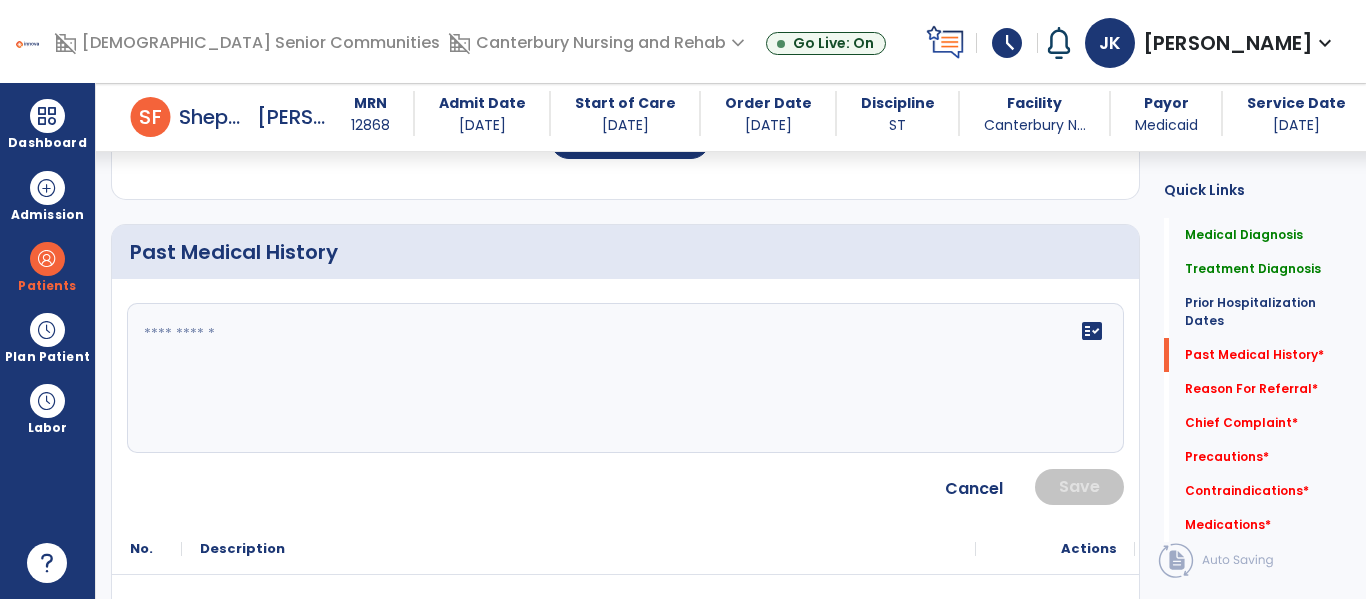 click 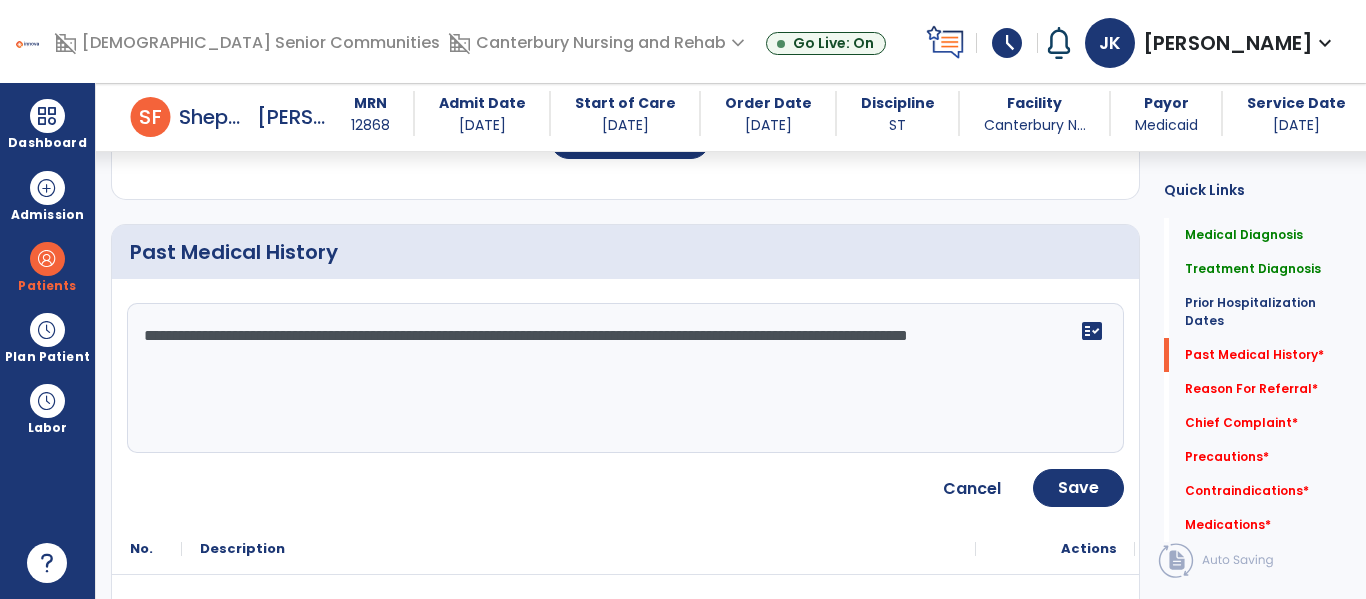type on "**********" 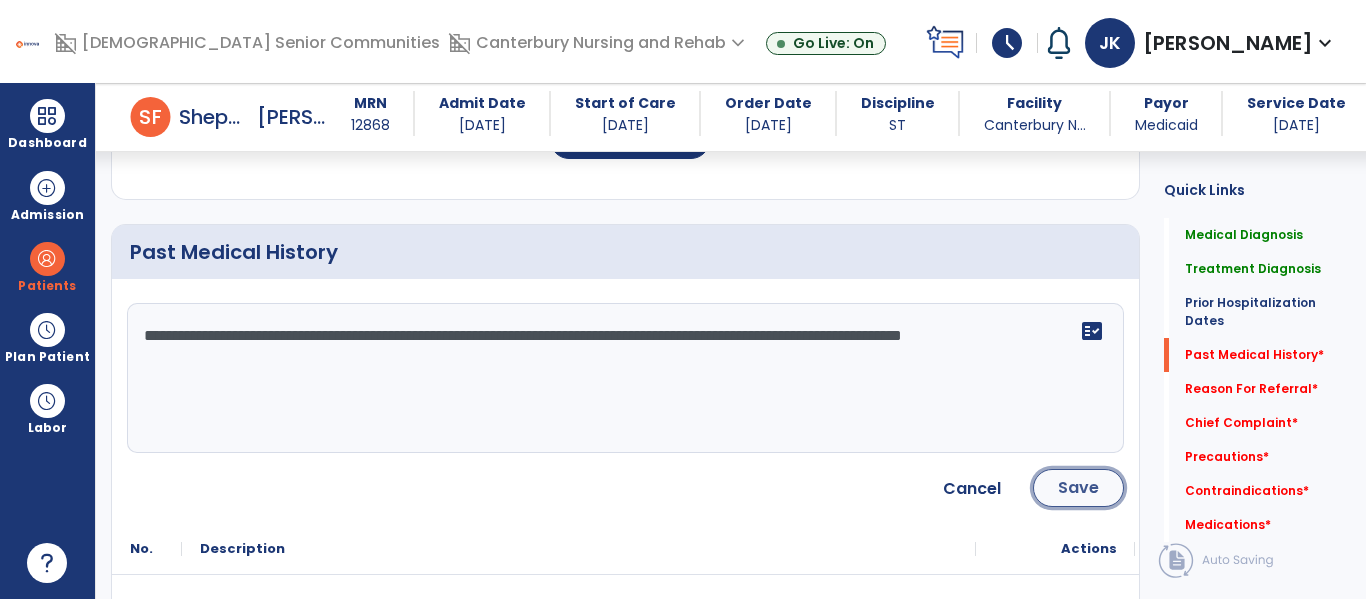click on "Save" 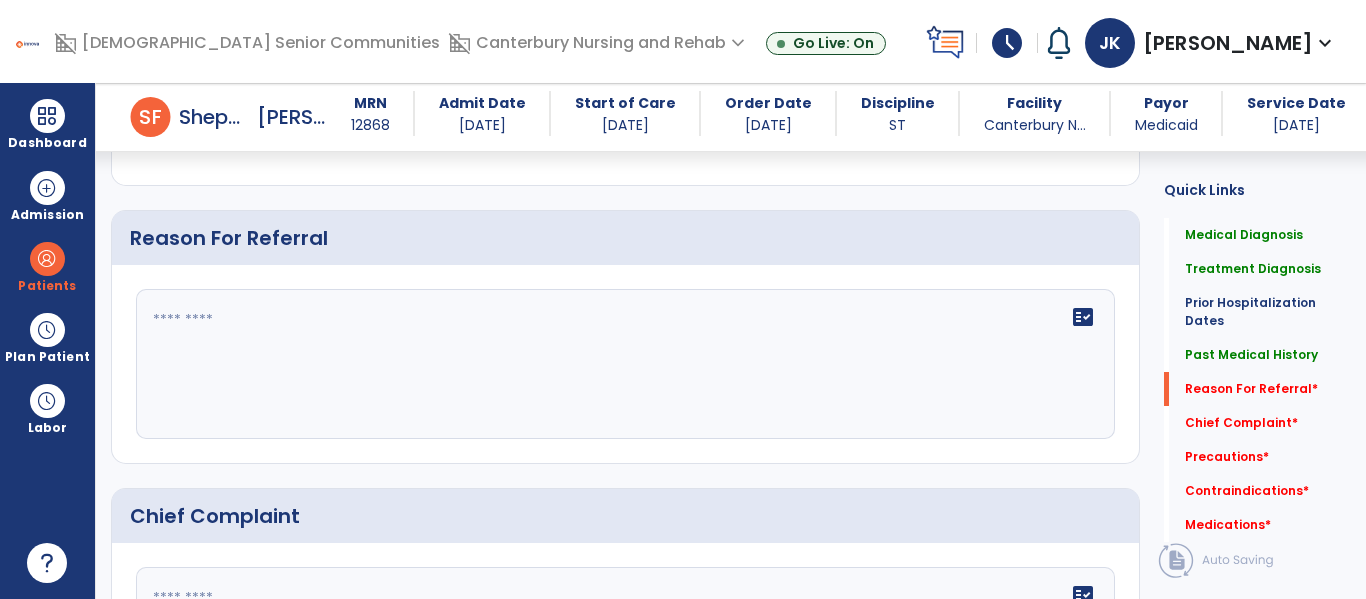 scroll, scrollTop: 1213, scrollLeft: 0, axis: vertical 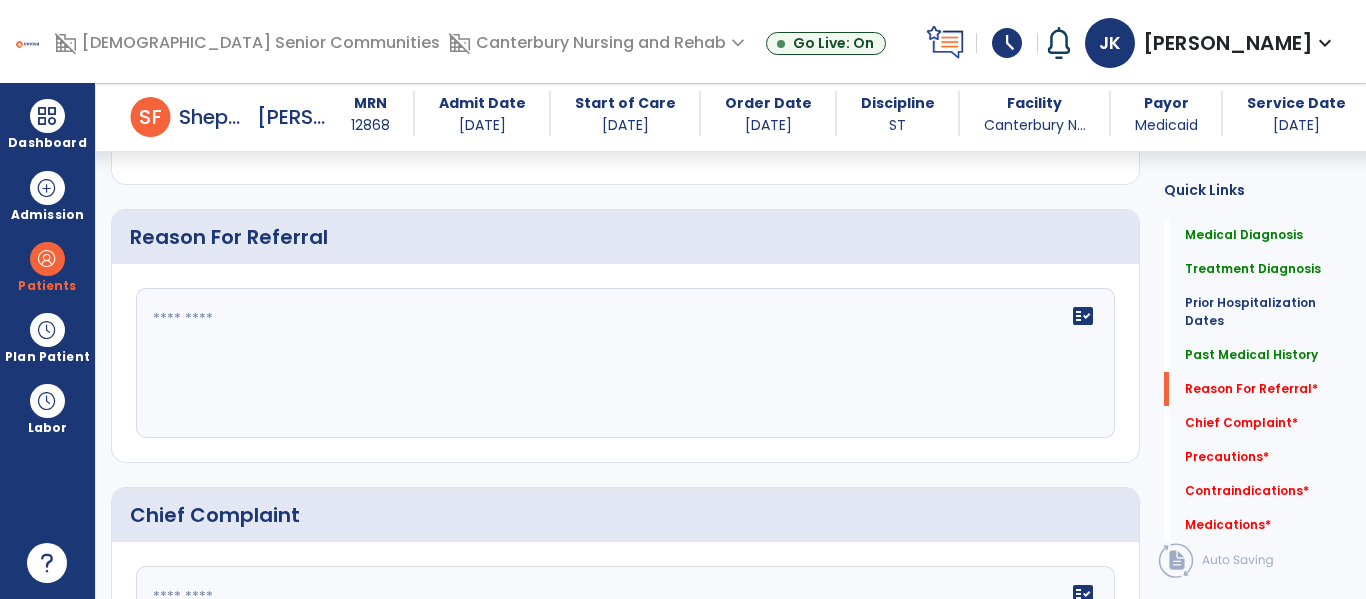 click on "fact_check" 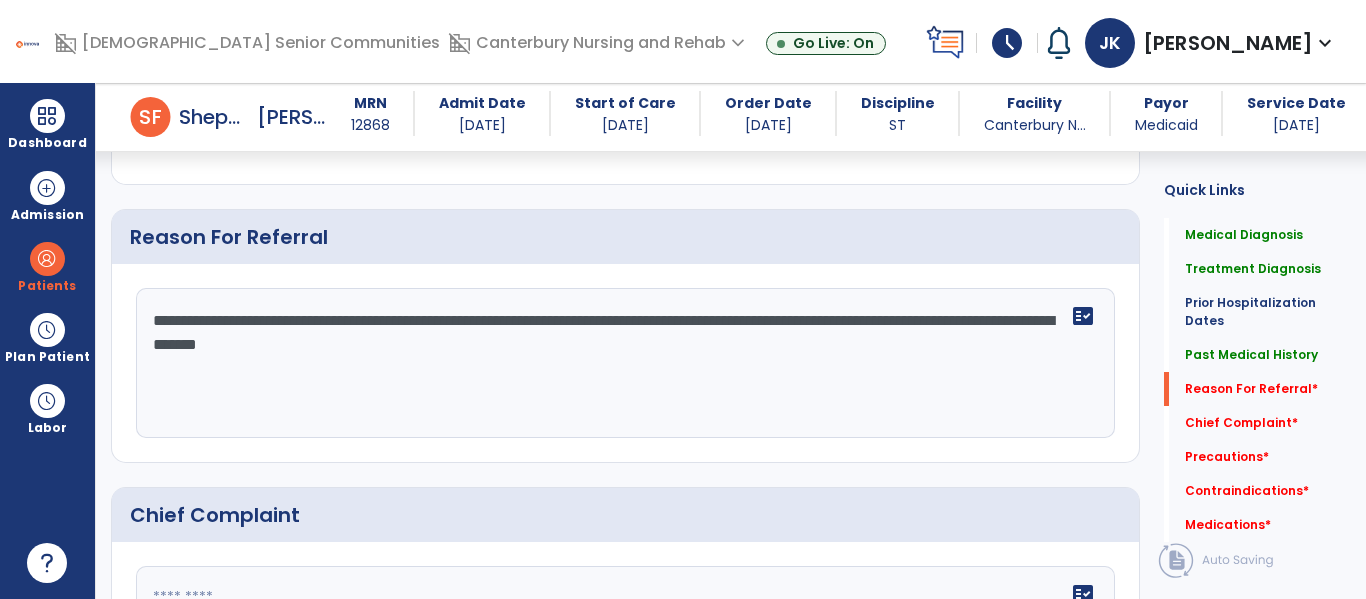 type on "**********" 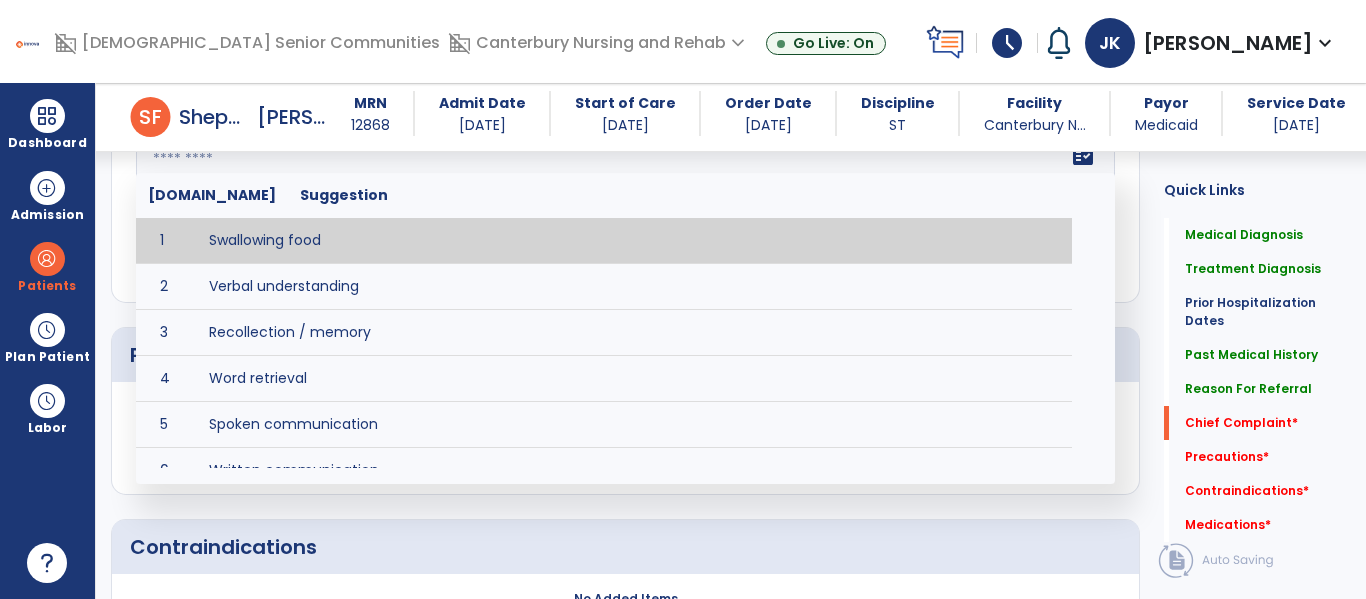 scroll, scrollTop: 1650, scrollLeft: 0, axis: vertical 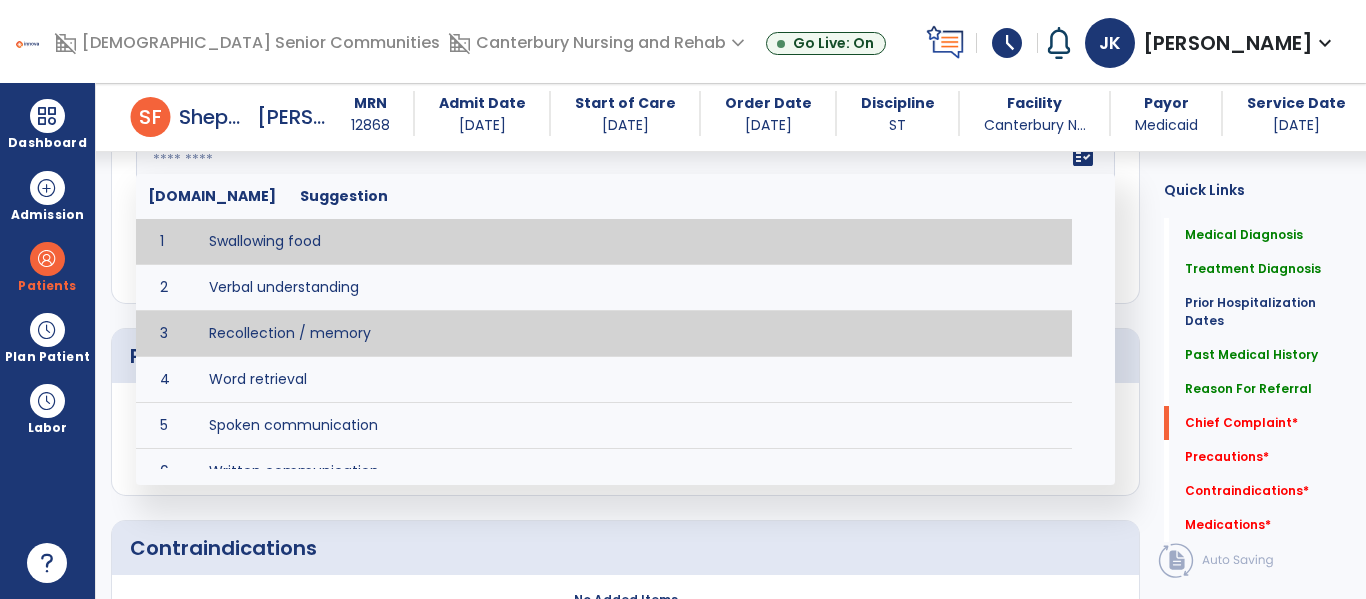 type on "**********" 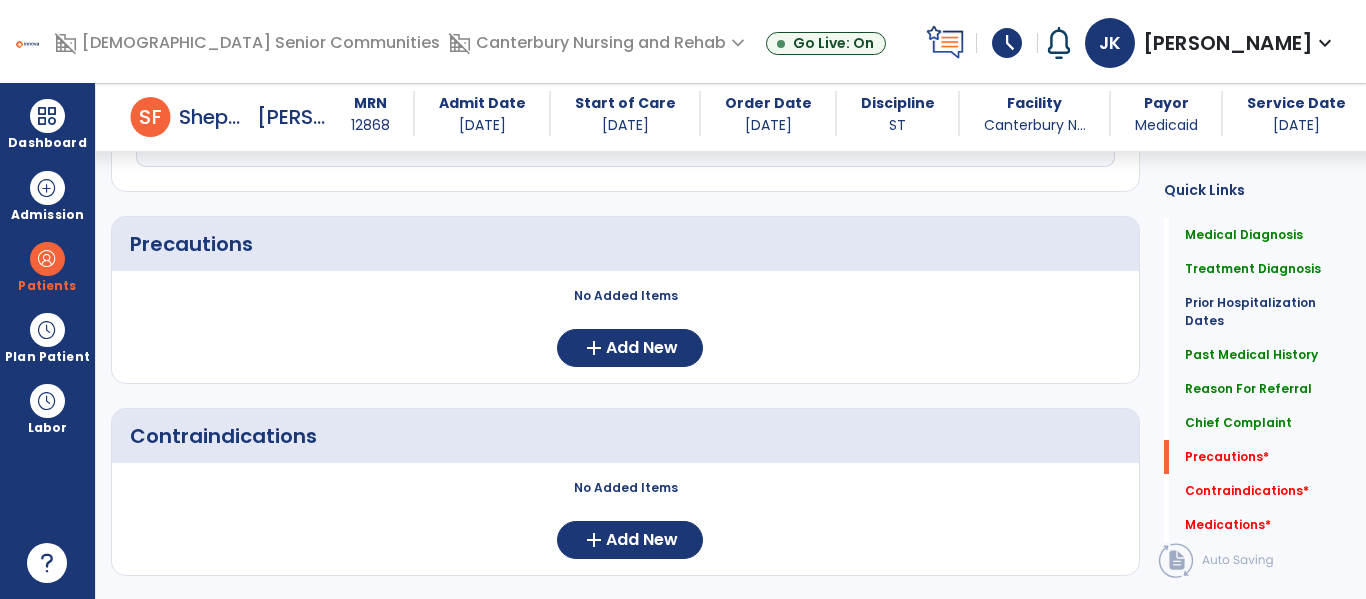 scroll, scrollTop: 1764, scrollLeft: 0, axis: vertical 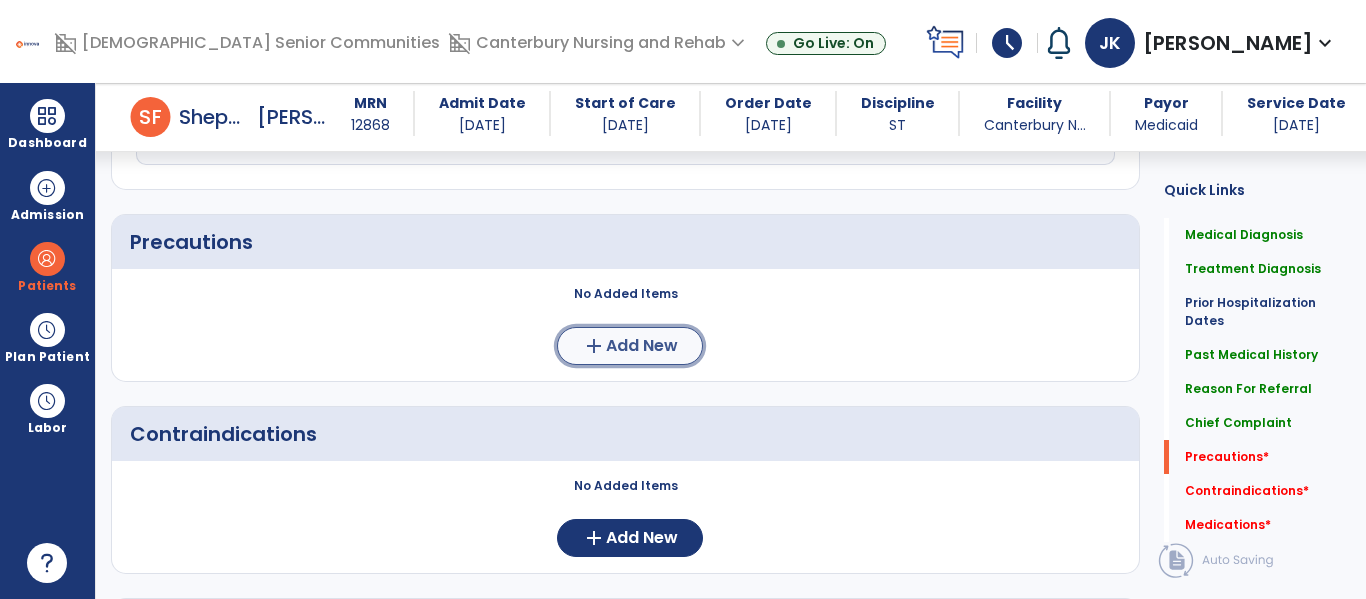 click on "Add New" 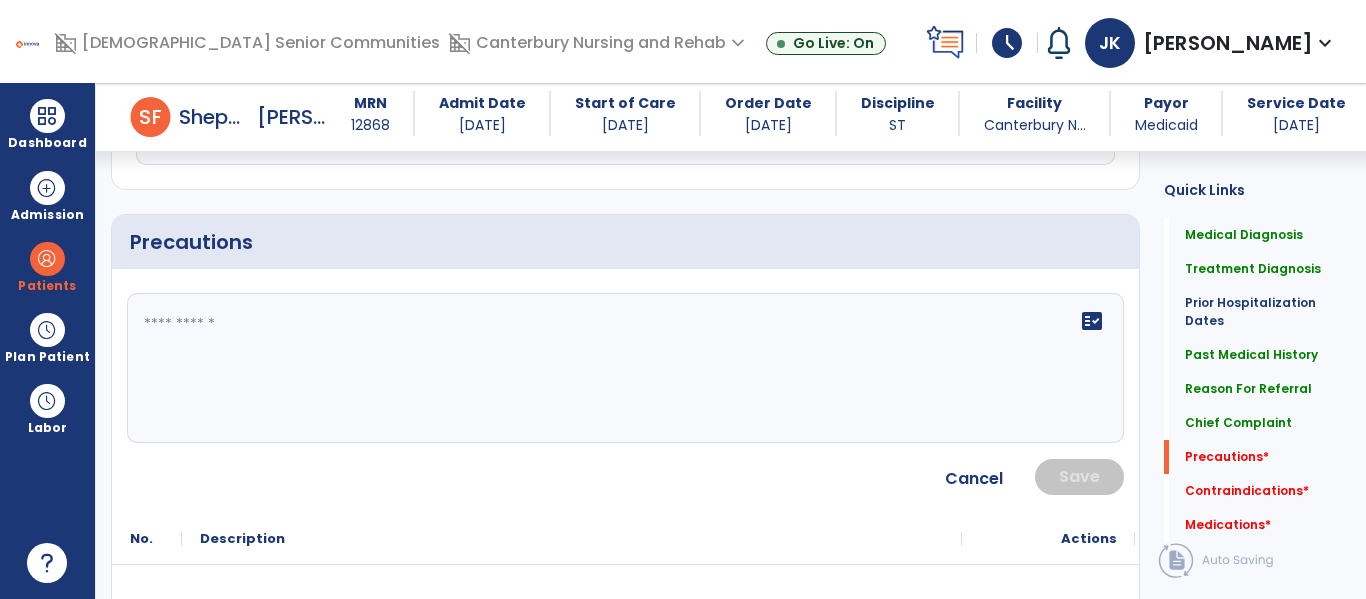 click 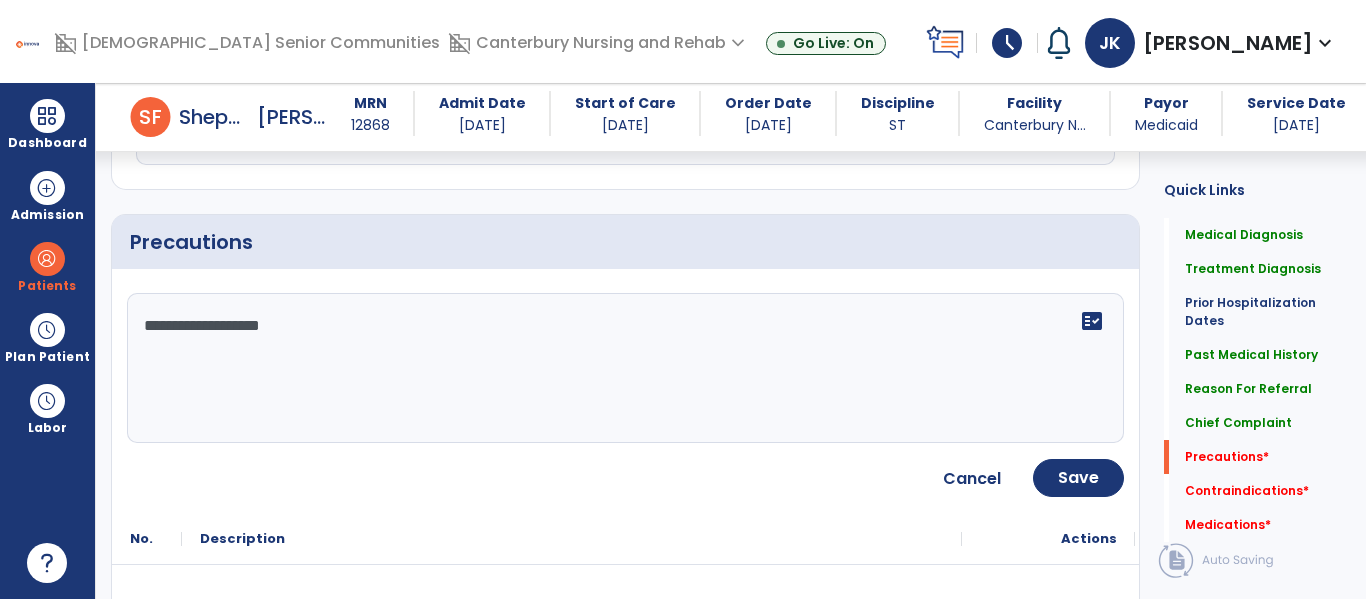 type on "**********" 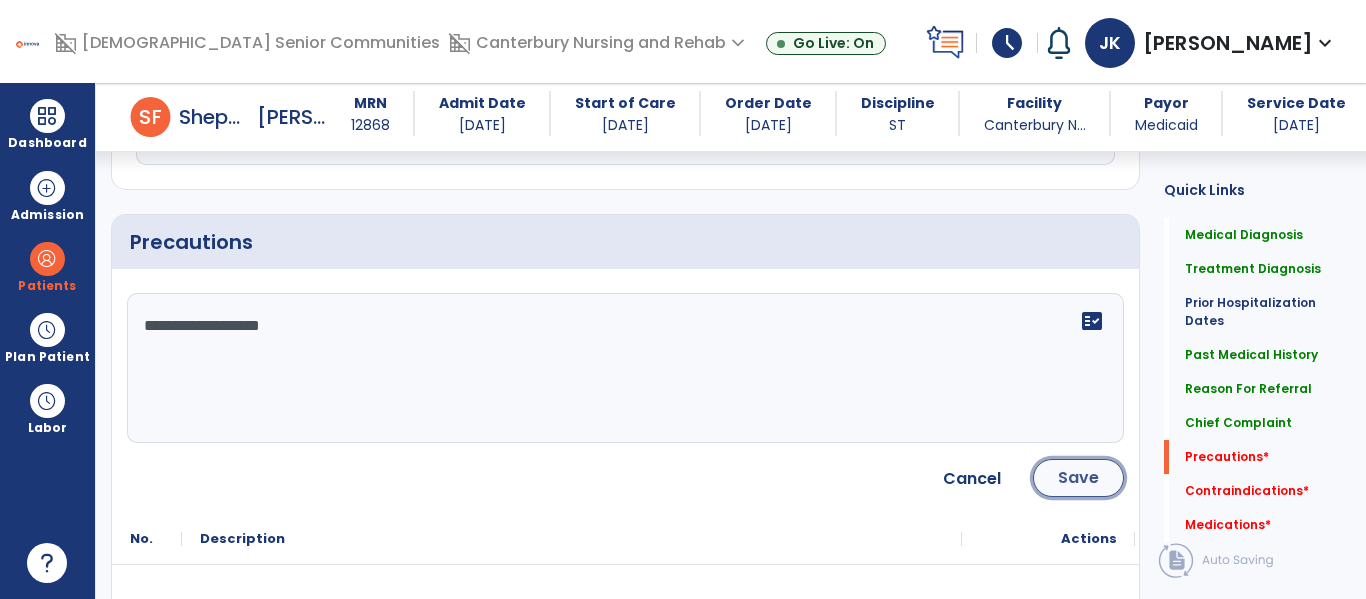click on "Save" 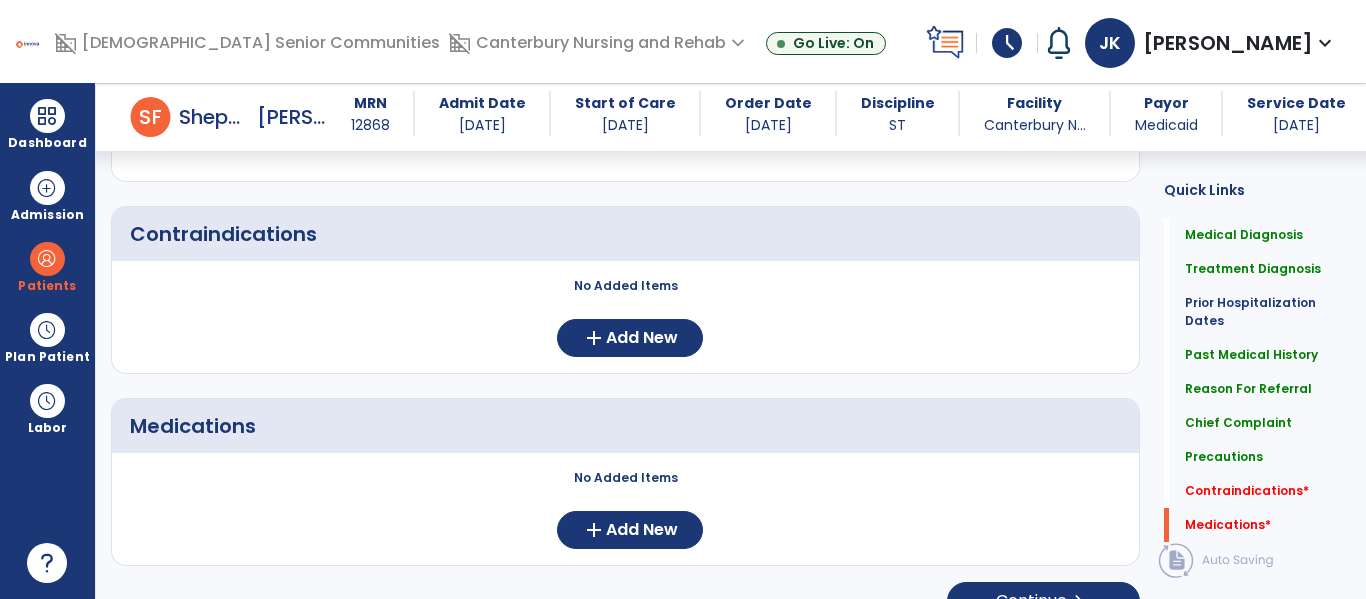 scroll, scrollTop: 2107, scrollLeft: 0, axis: vertical 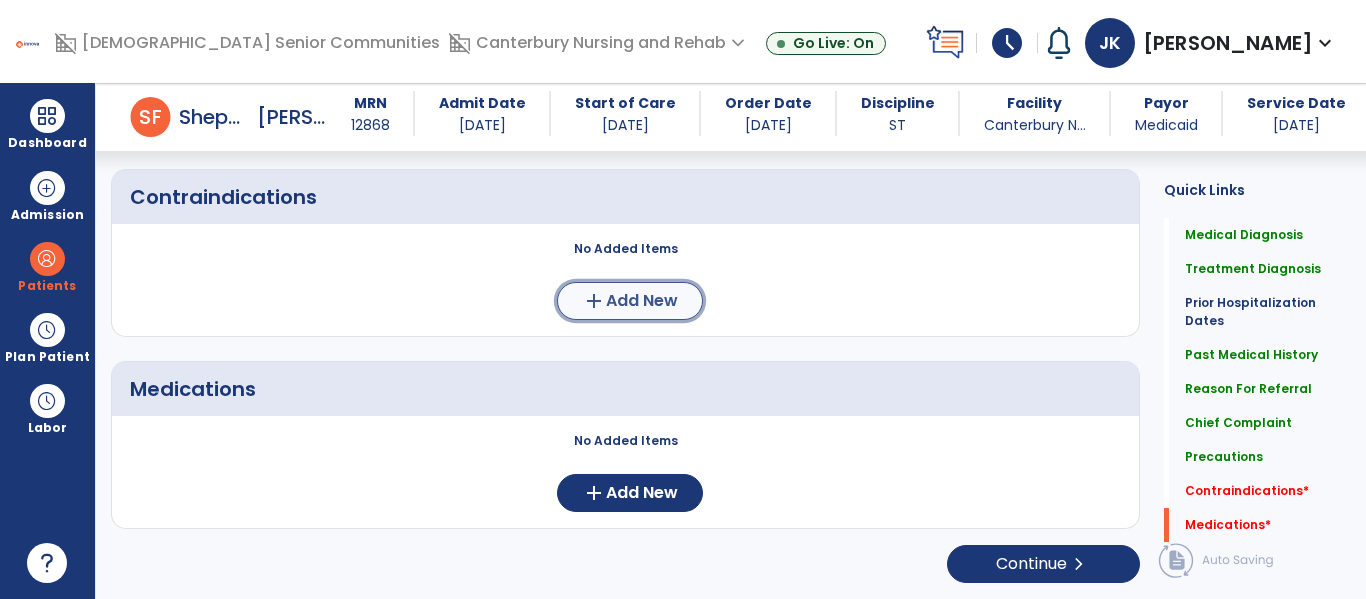click on "Add New" 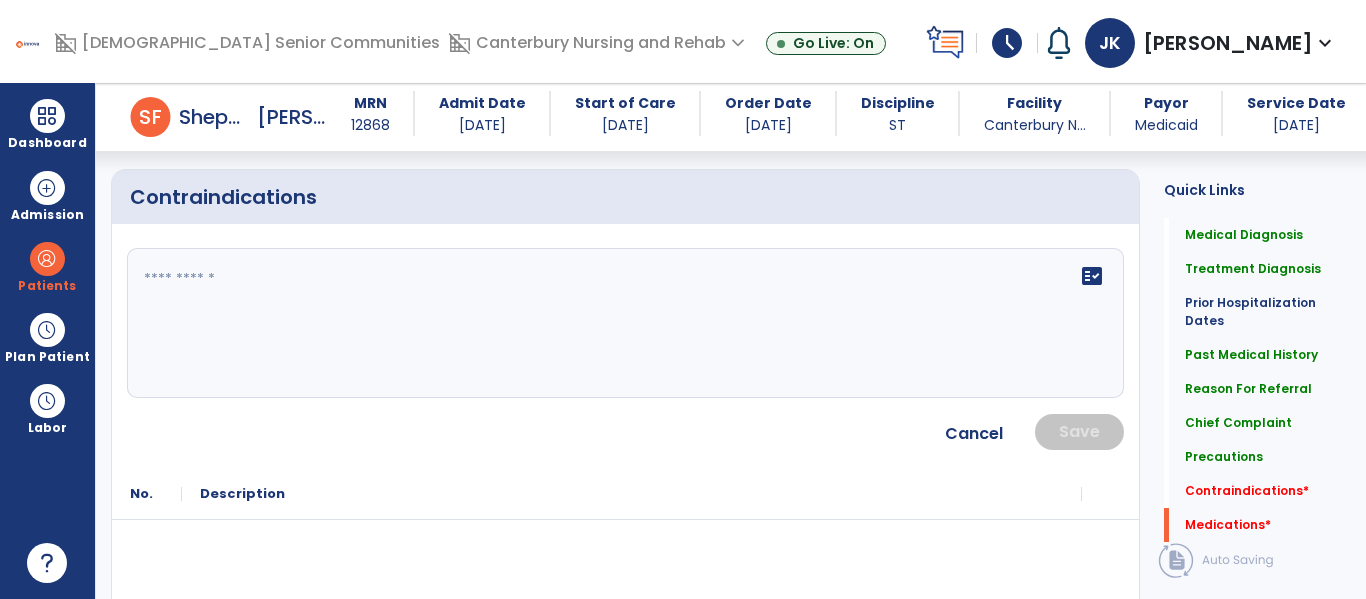 click on "fact_check" 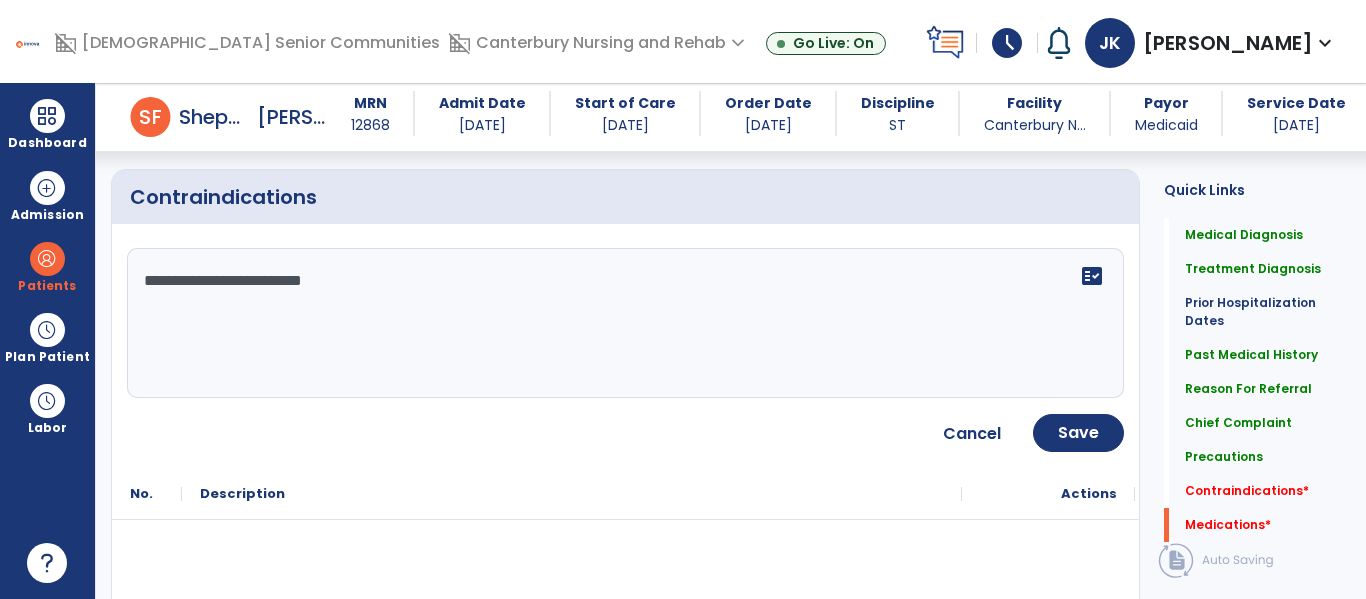 type on "**********" 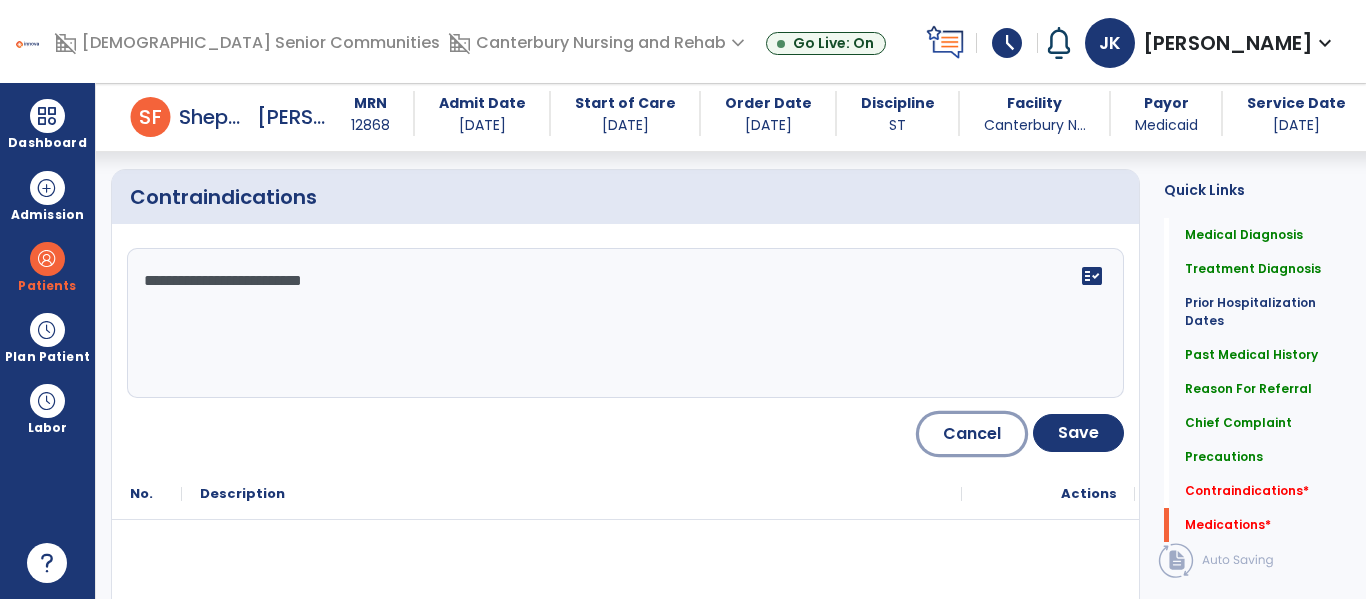 type 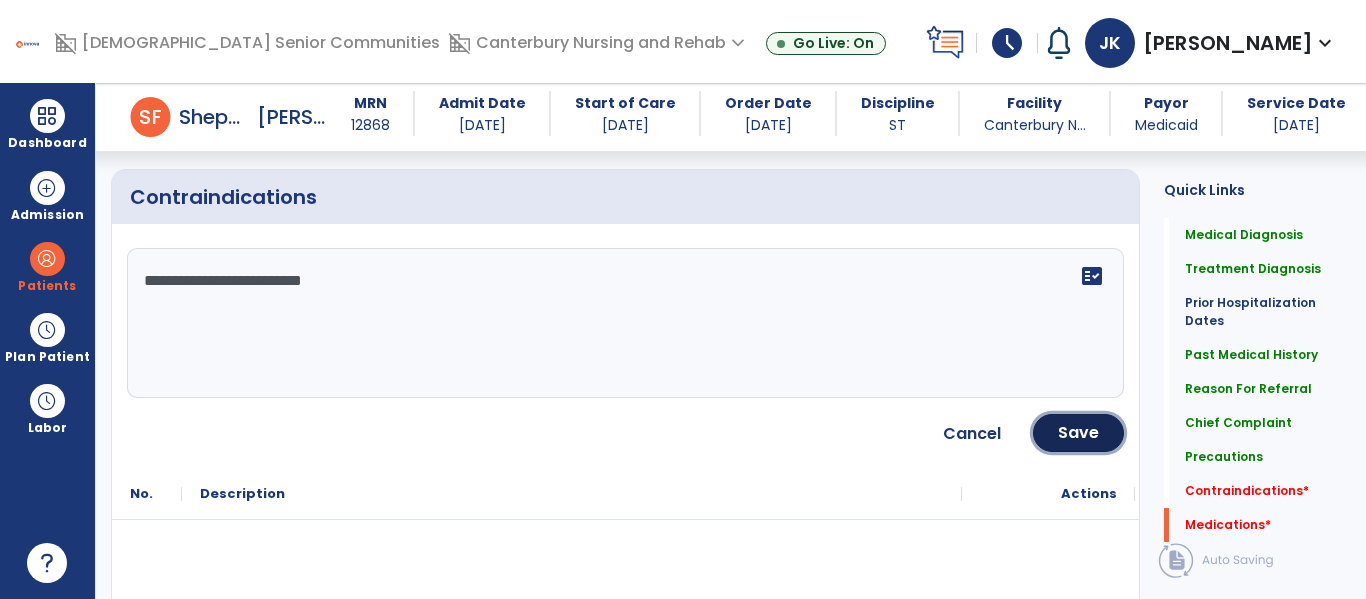 type 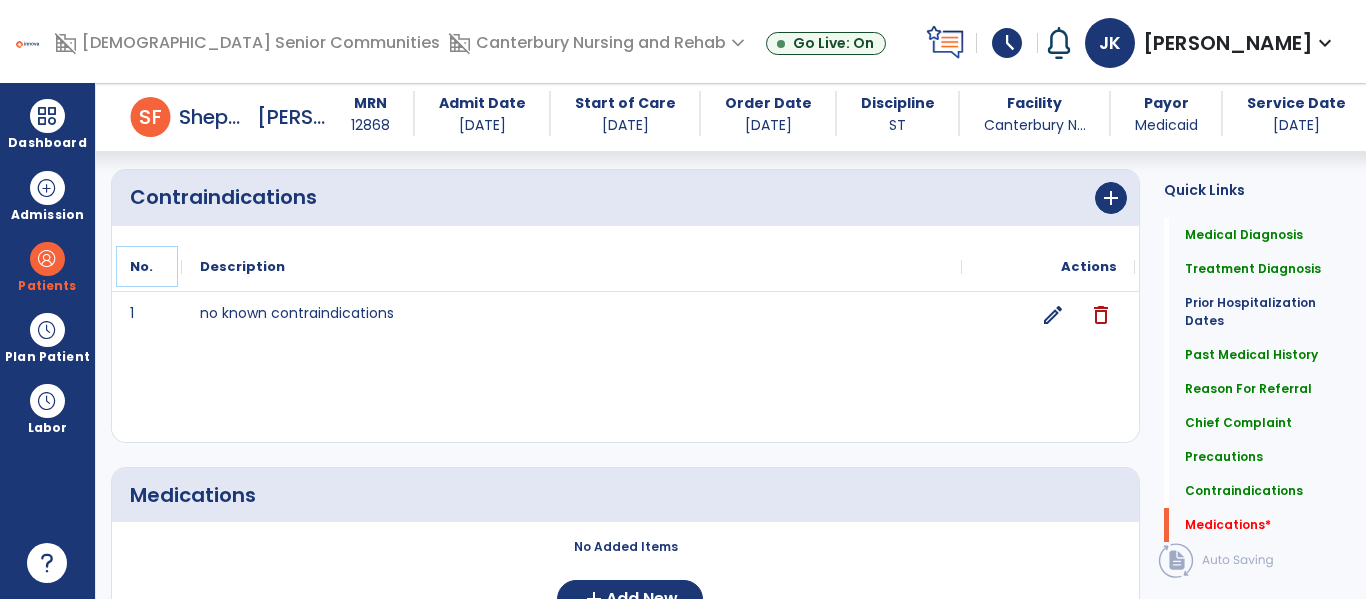 scroll, scrollTop: 2213, scrollLeft: 0, axis: vertical 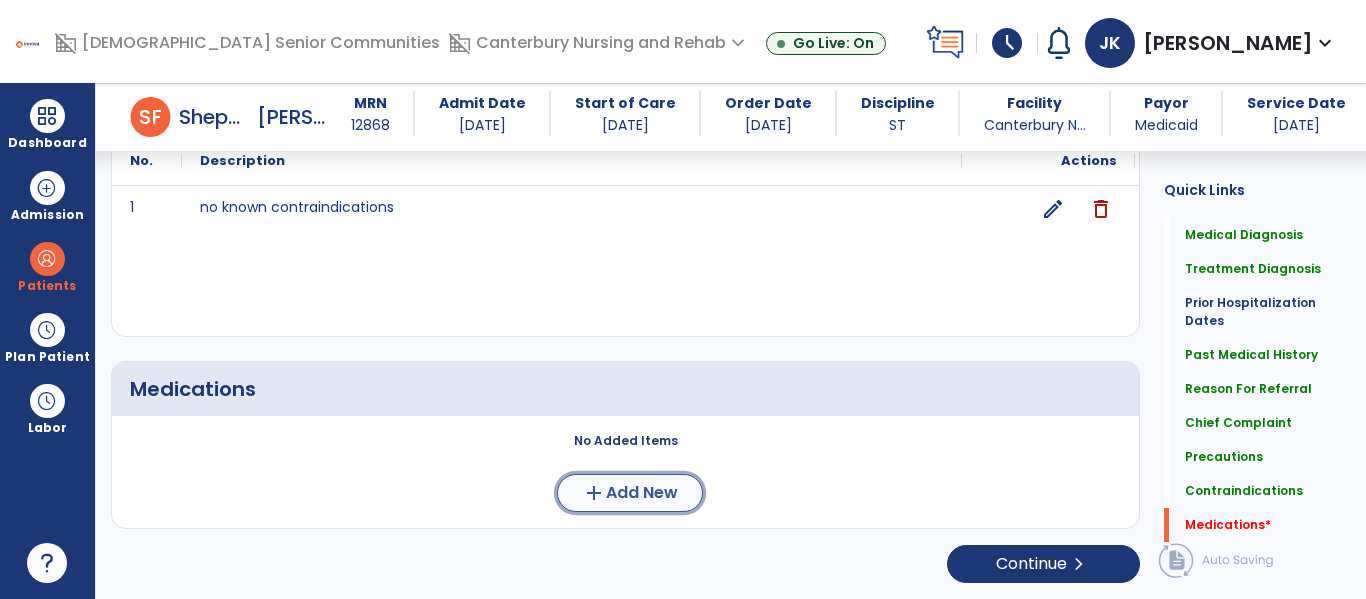 click on "Add New" 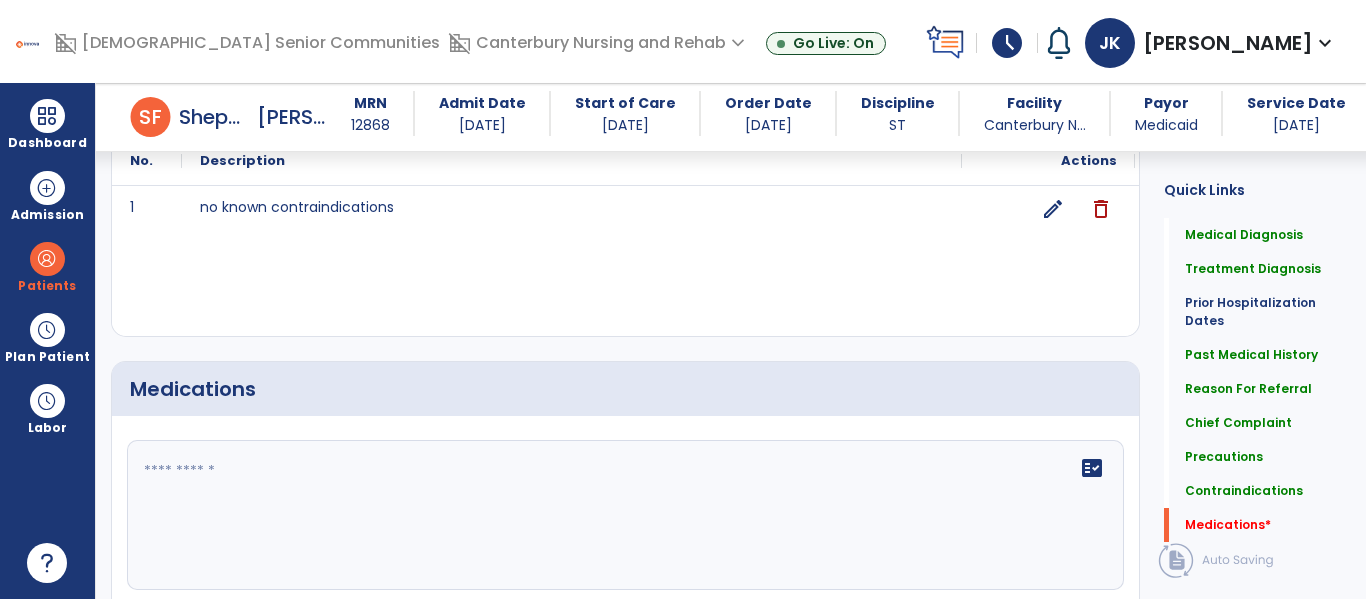 click 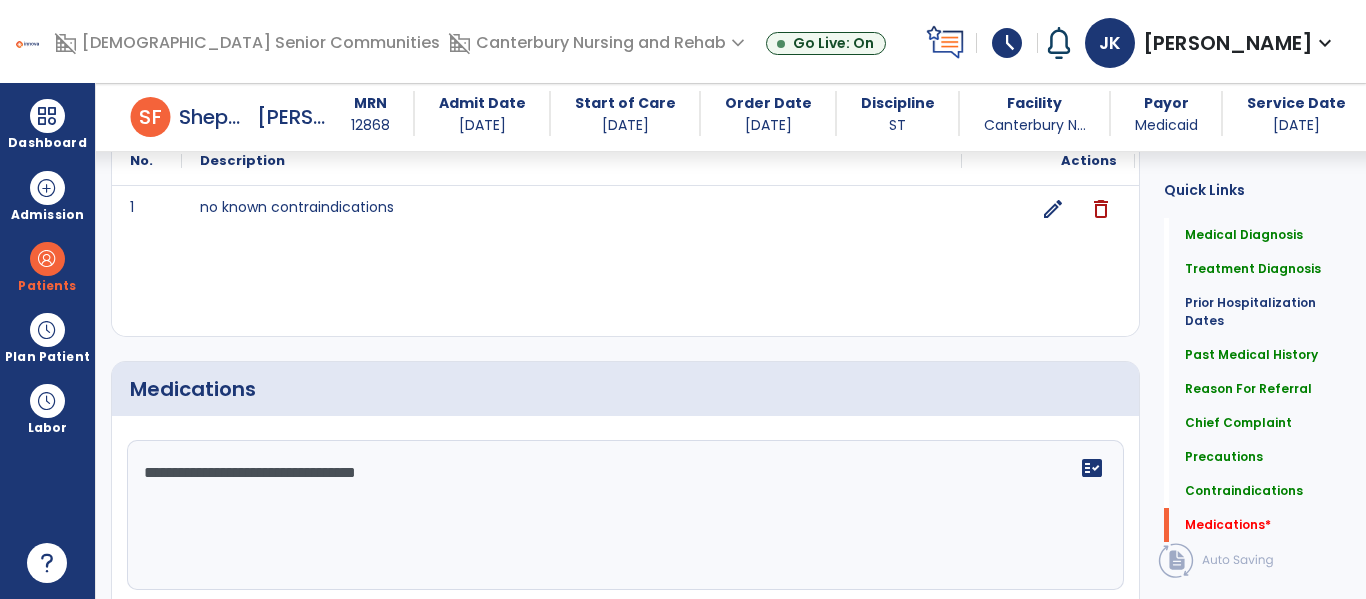 type on "**********" 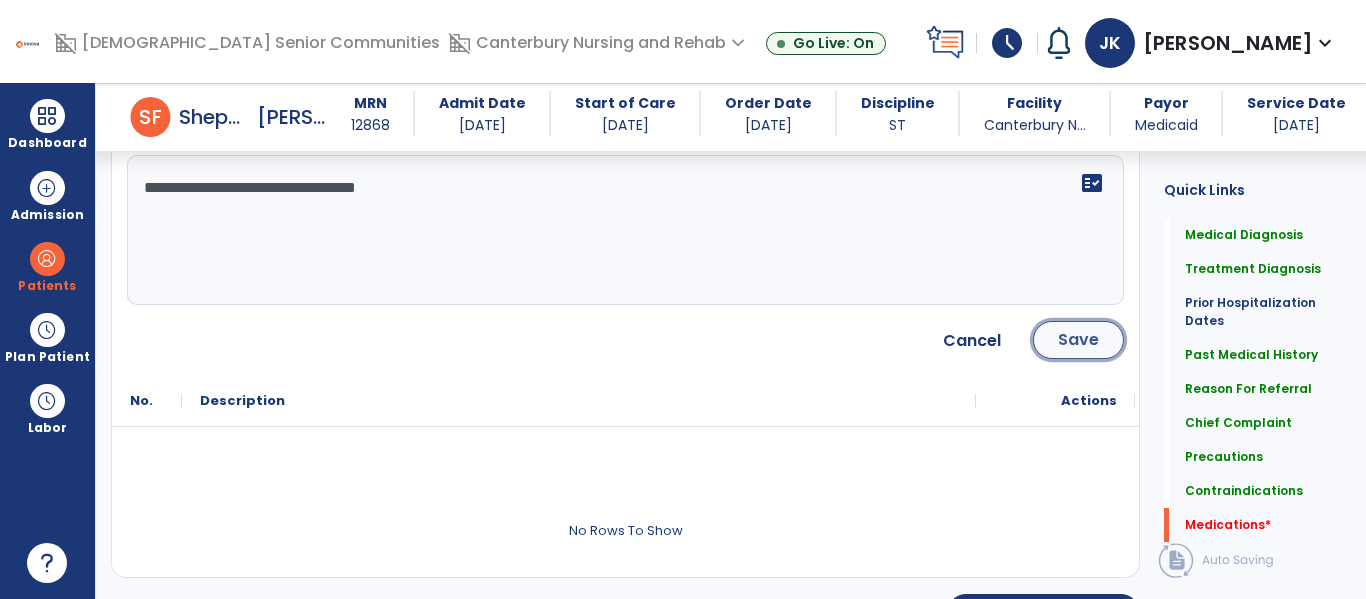 click on "Save" 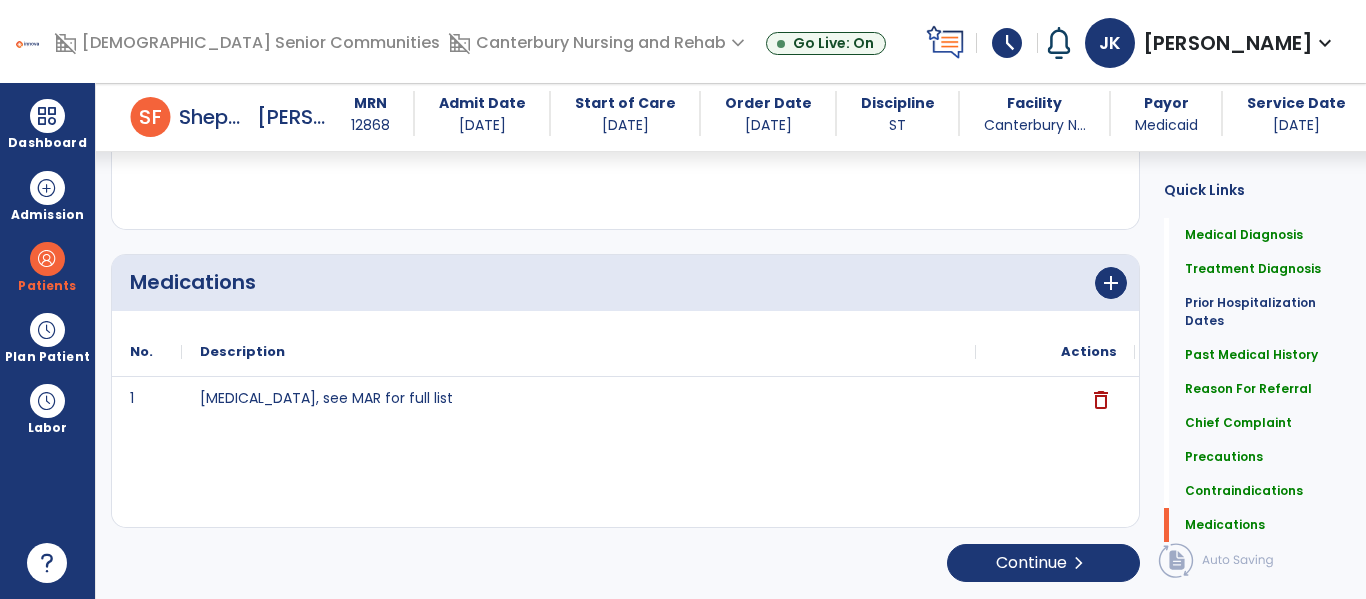 scroll, scrollTop: 2320, scrollLeft: 0, axis: vertical 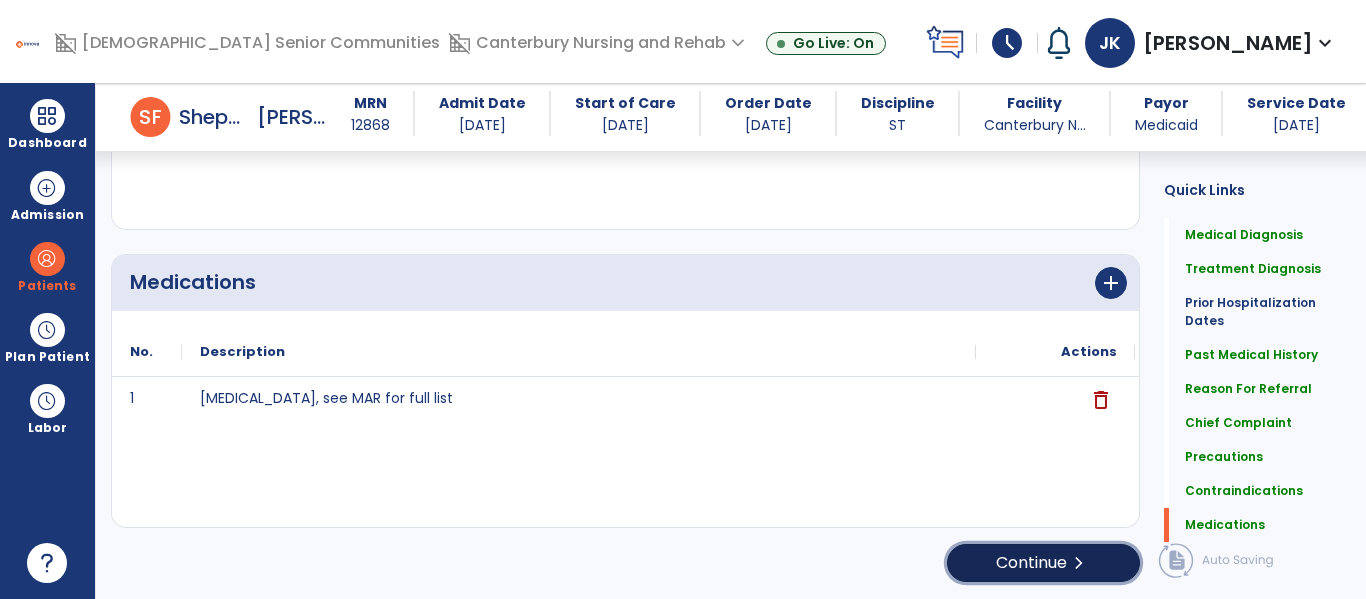 click on "Continue  chevron_right" 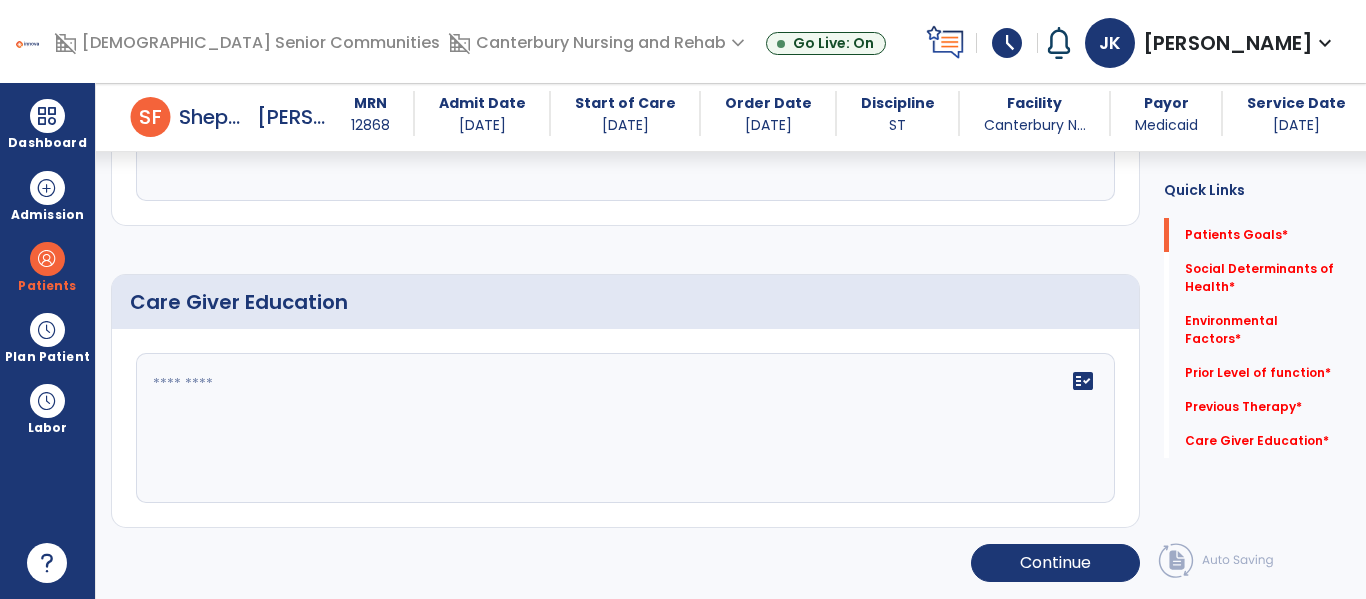 scroll, scrollTop: 106, scrollLeft: 0, axis: vertical 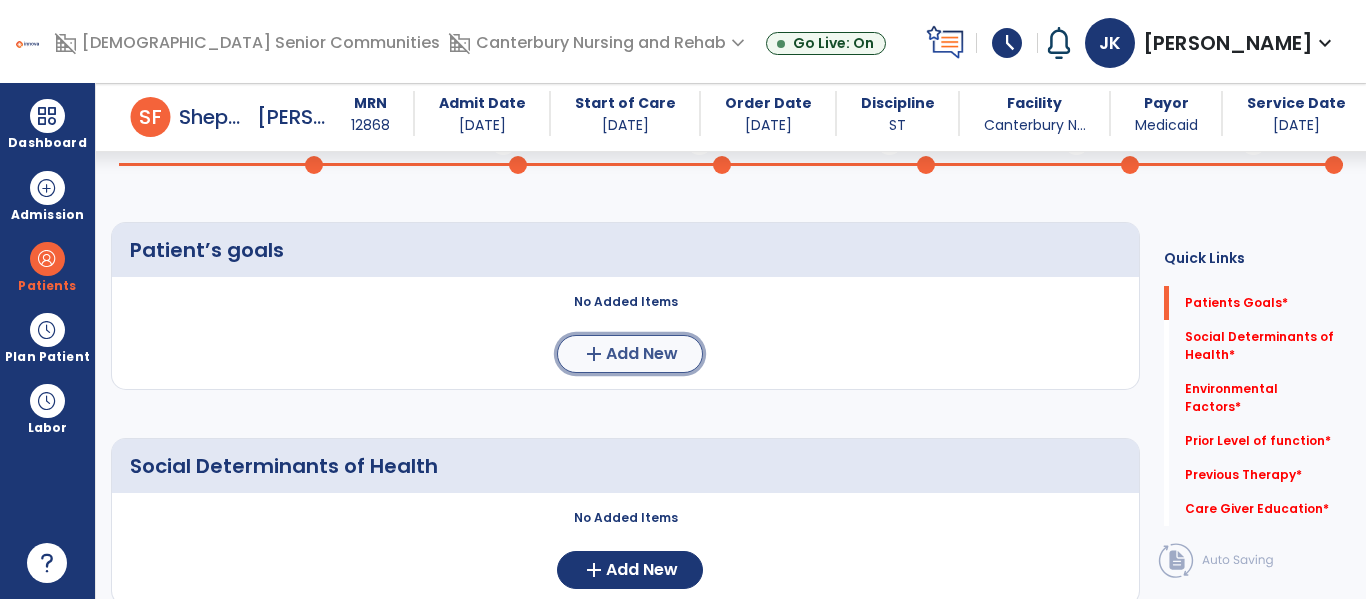 click on "Add New" 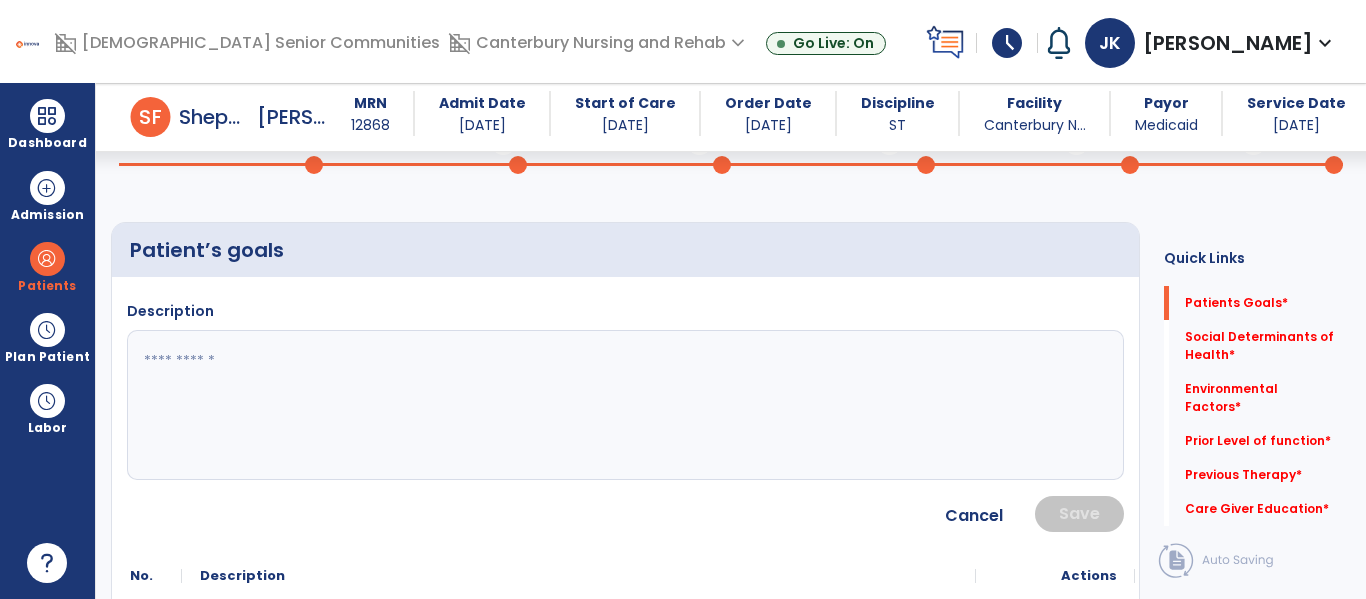 click 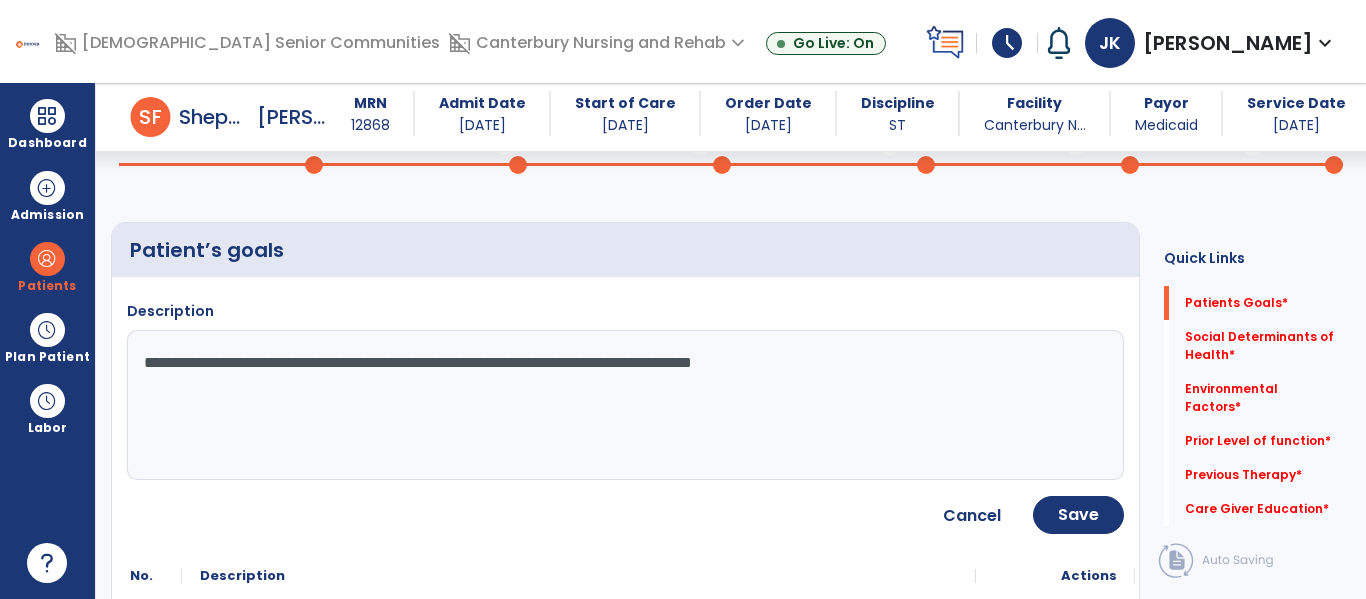 type on "**********" 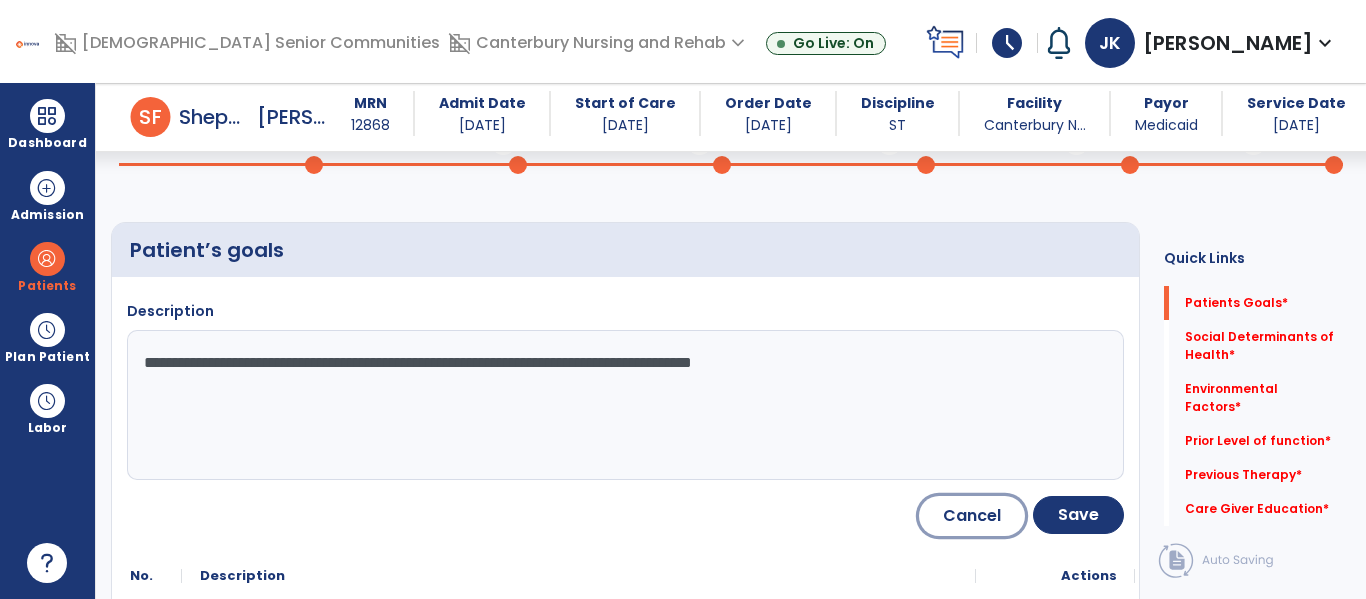 type 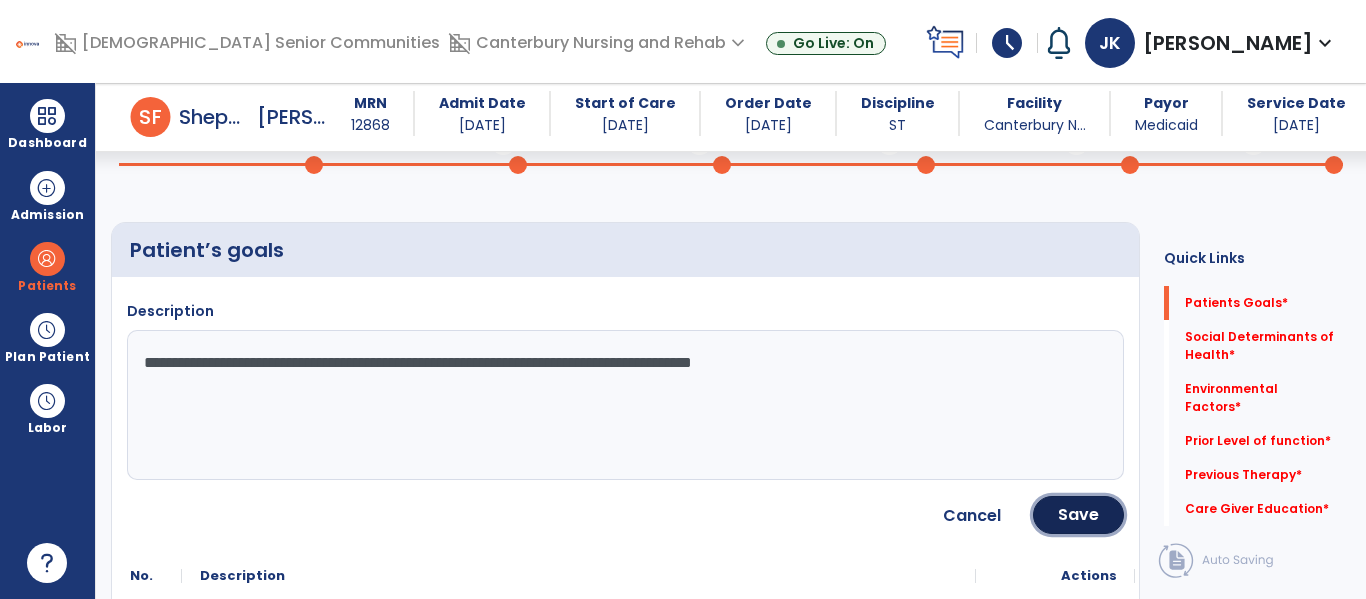 type 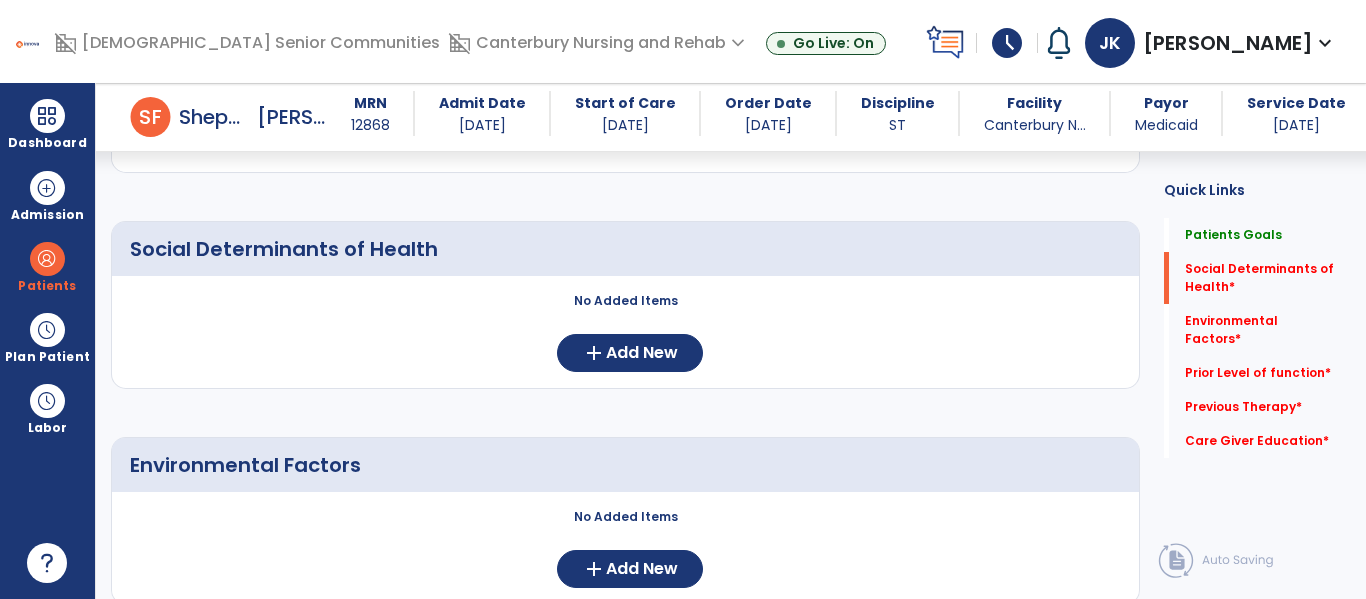 scroll, scrollTop: 444, scrollLeft: 0, axis: vertical 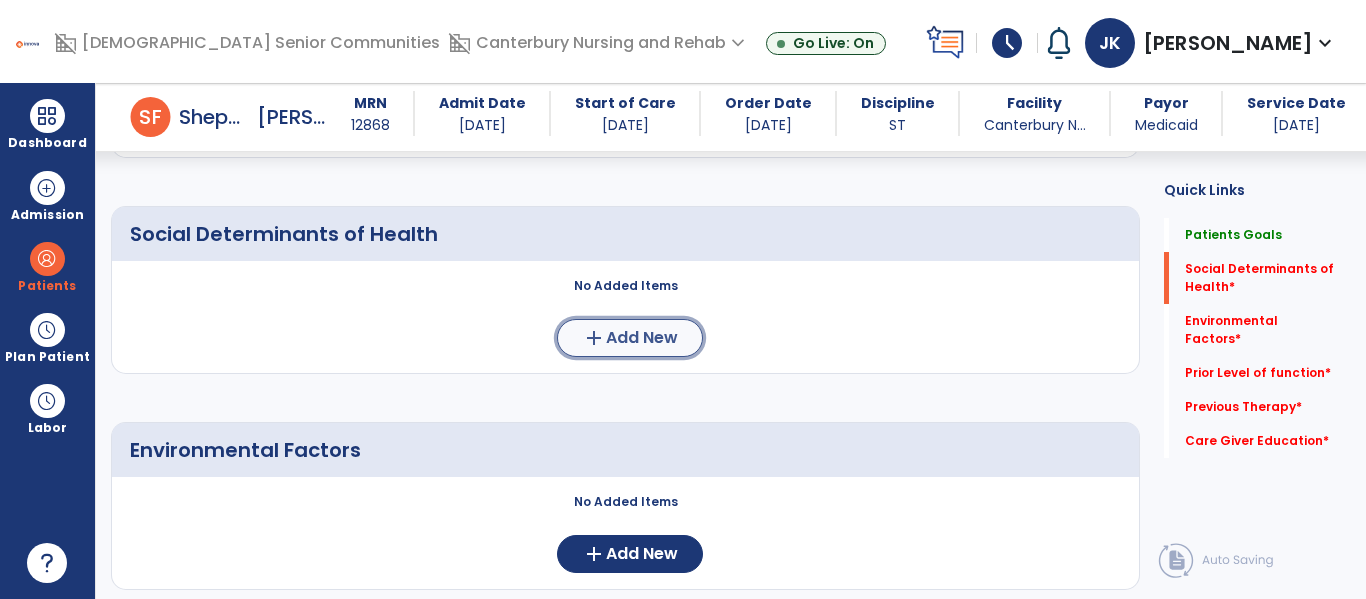 click on "Add New" 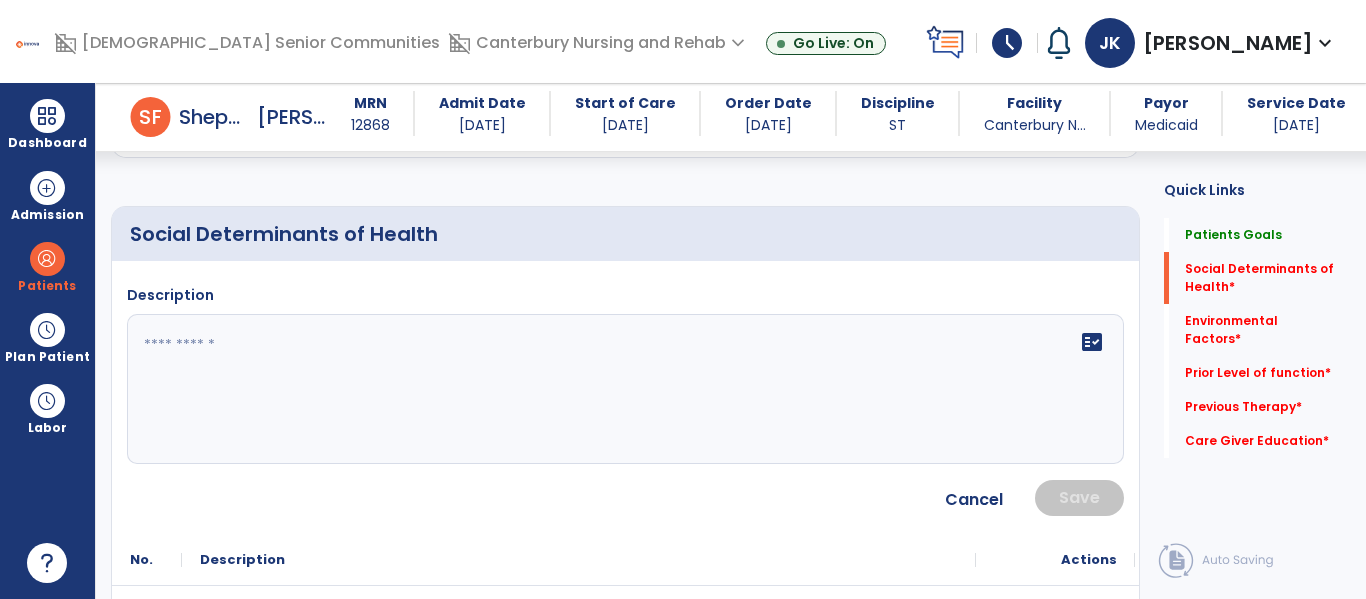 click 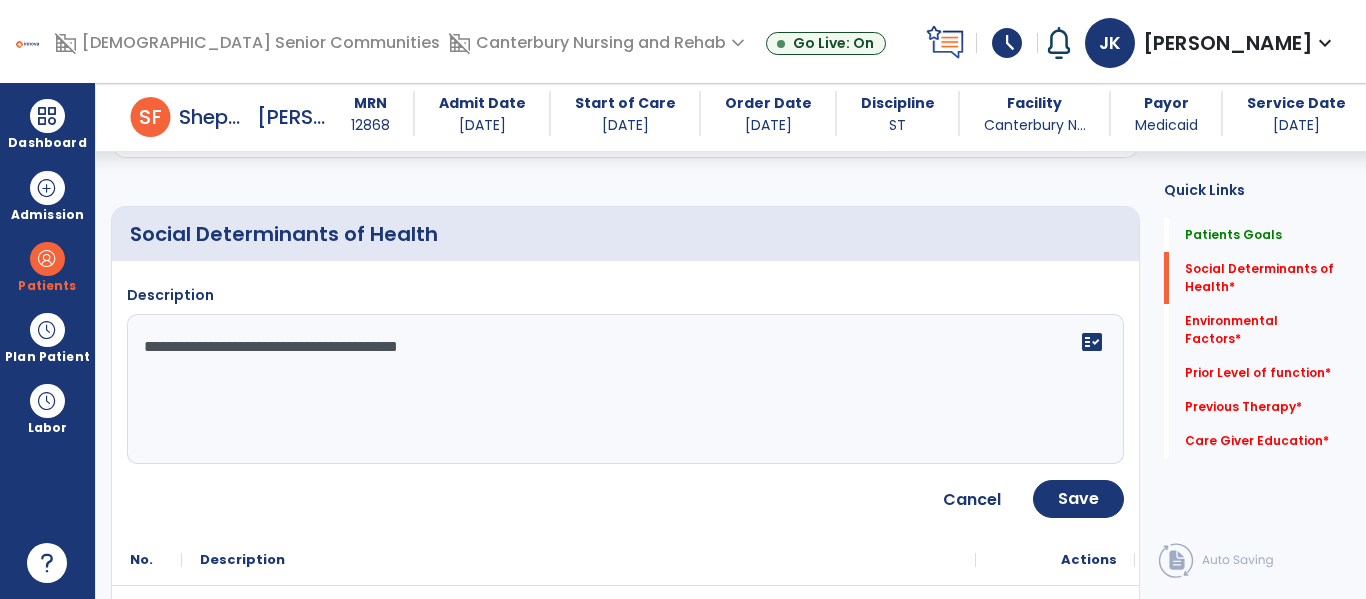 type on "**********" 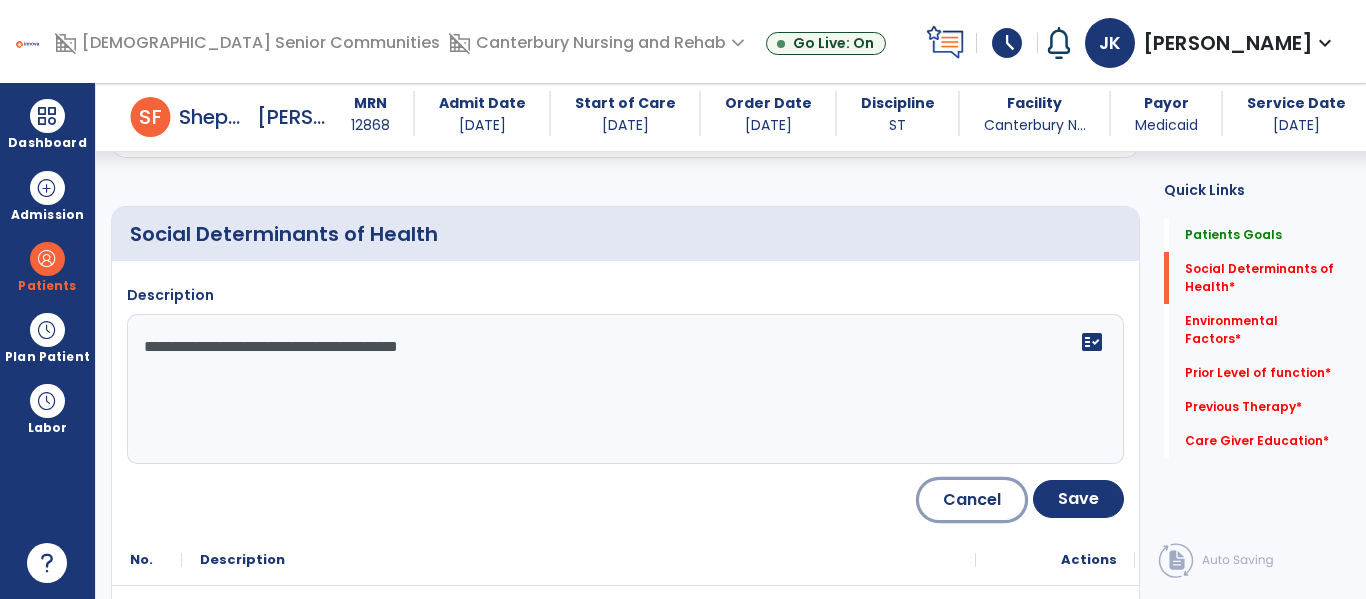 type 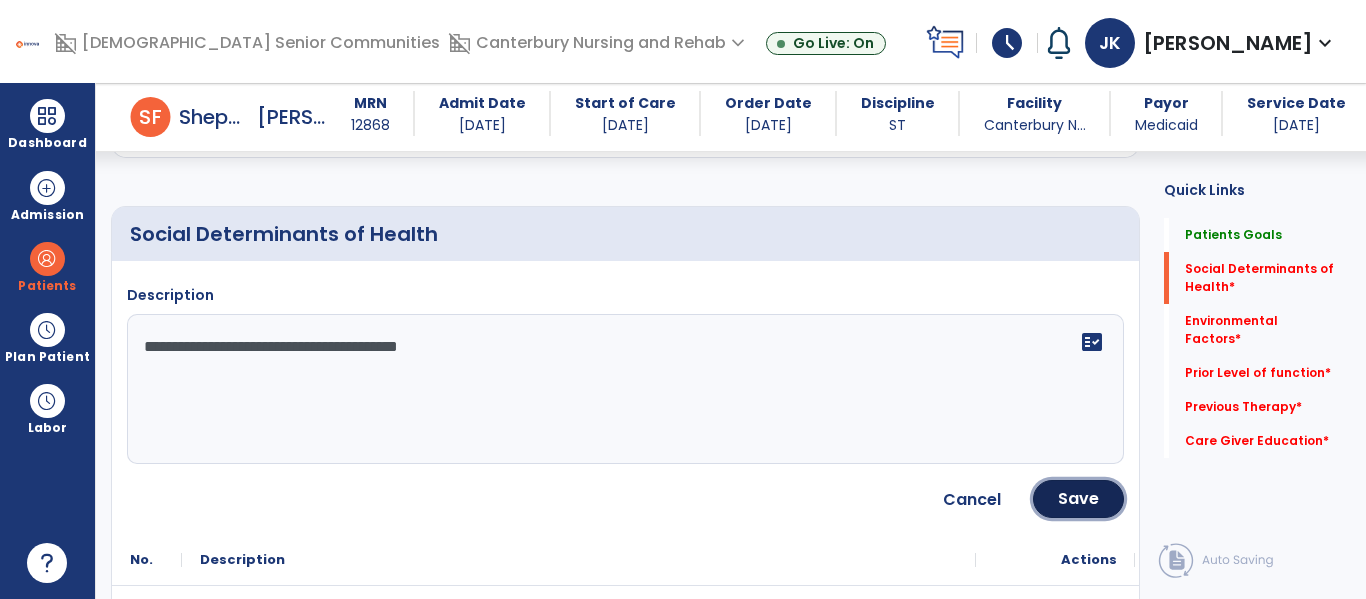 type 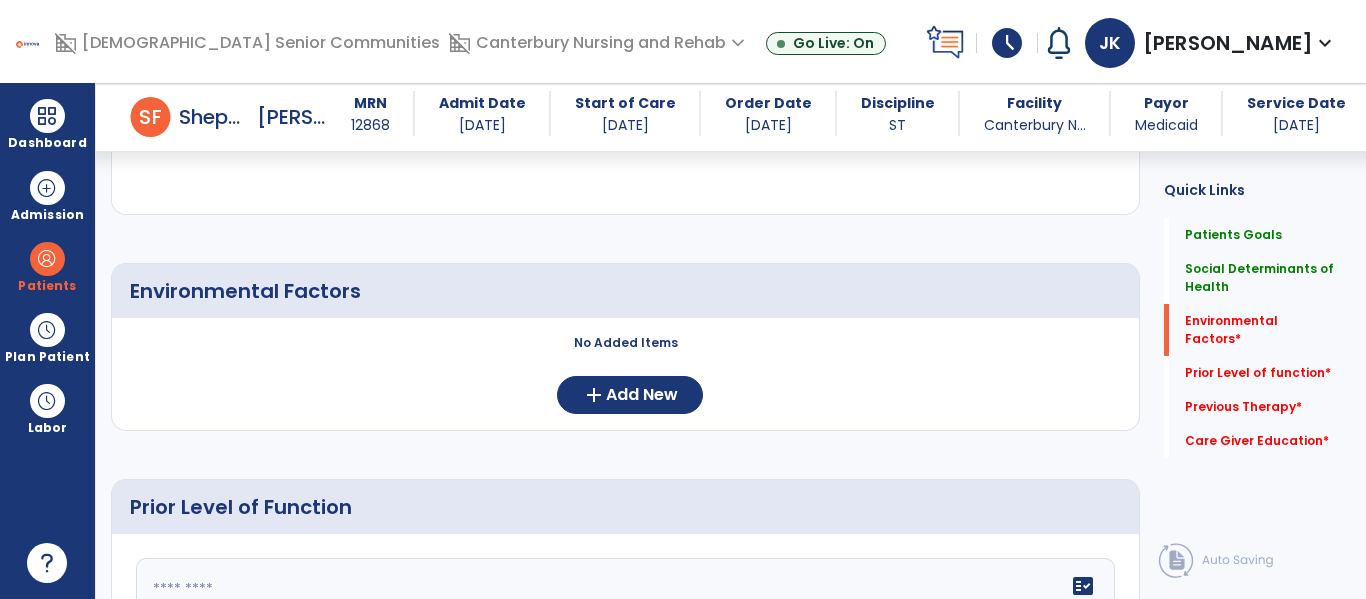 scroll, scrollTop: 736, scrollLeft: 0, axis: vertical 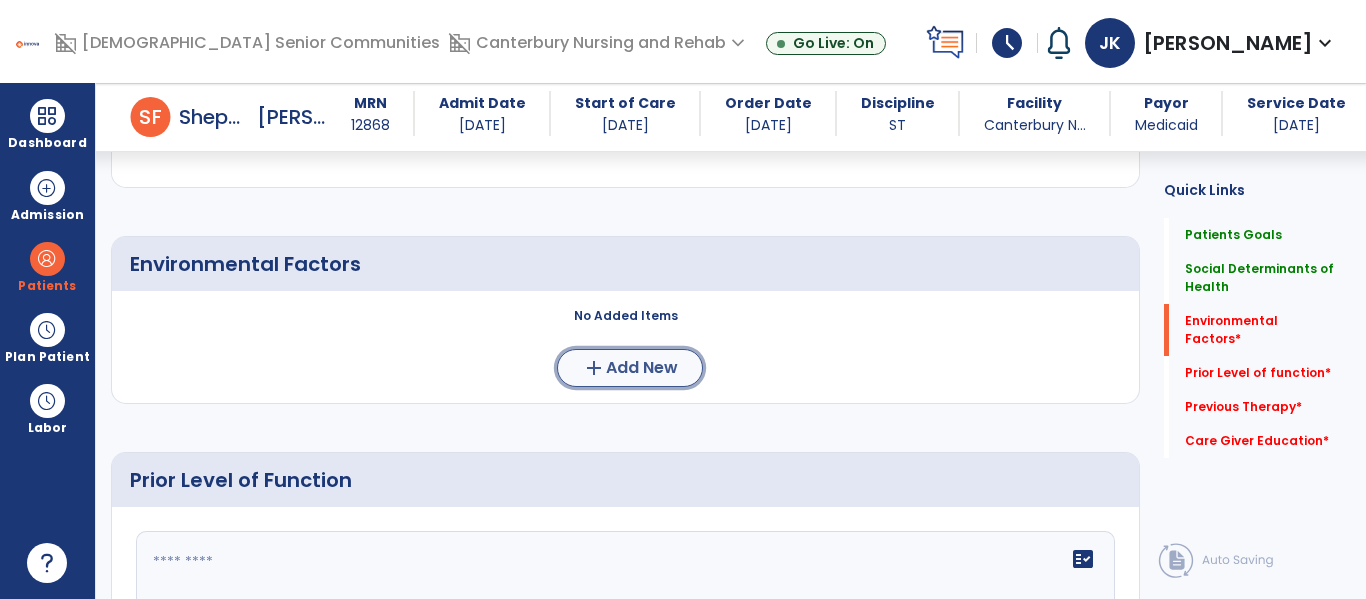 click on "Add New" 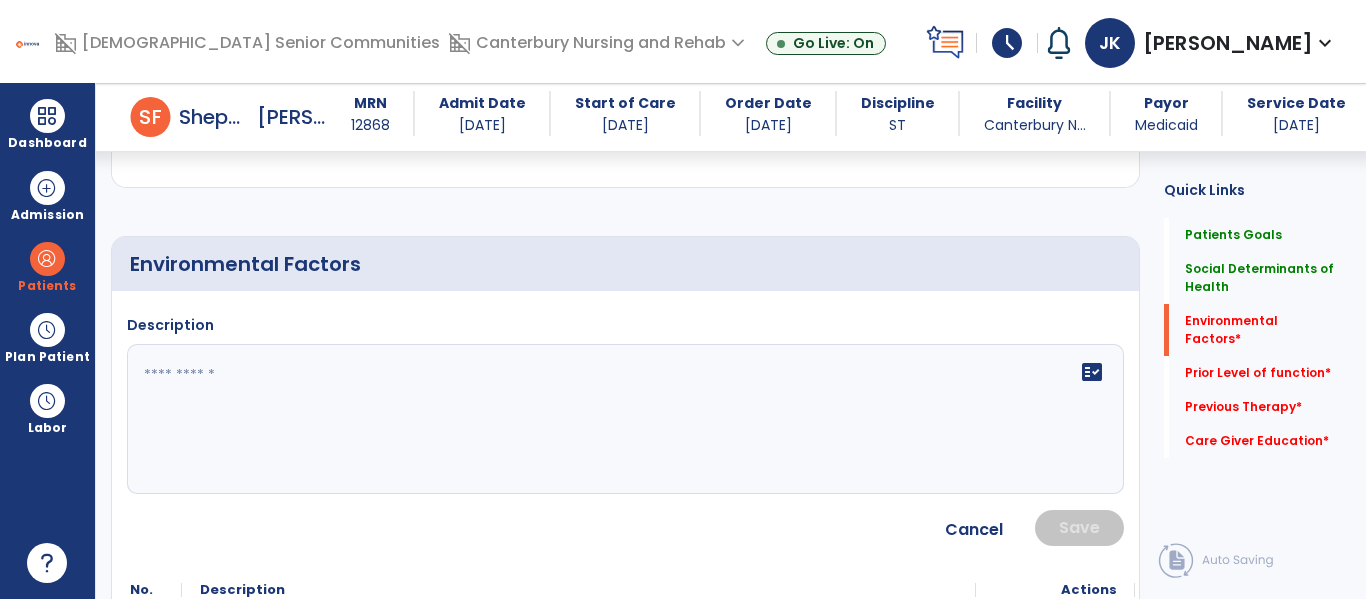 click 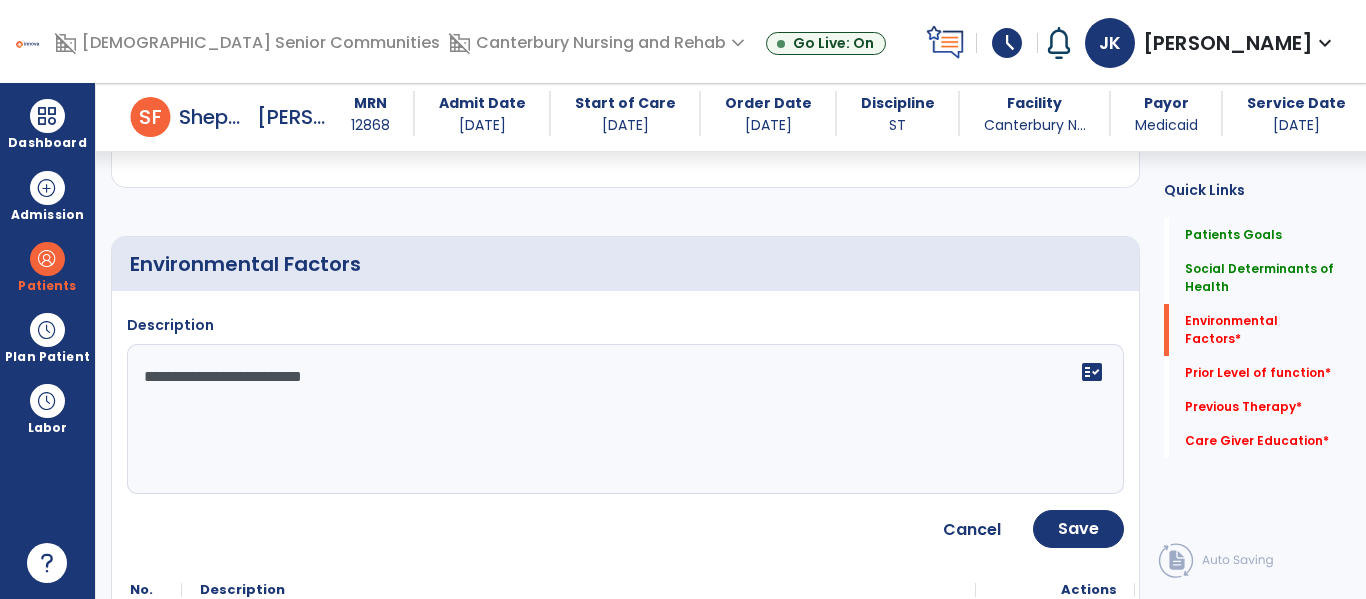 type on "**********" 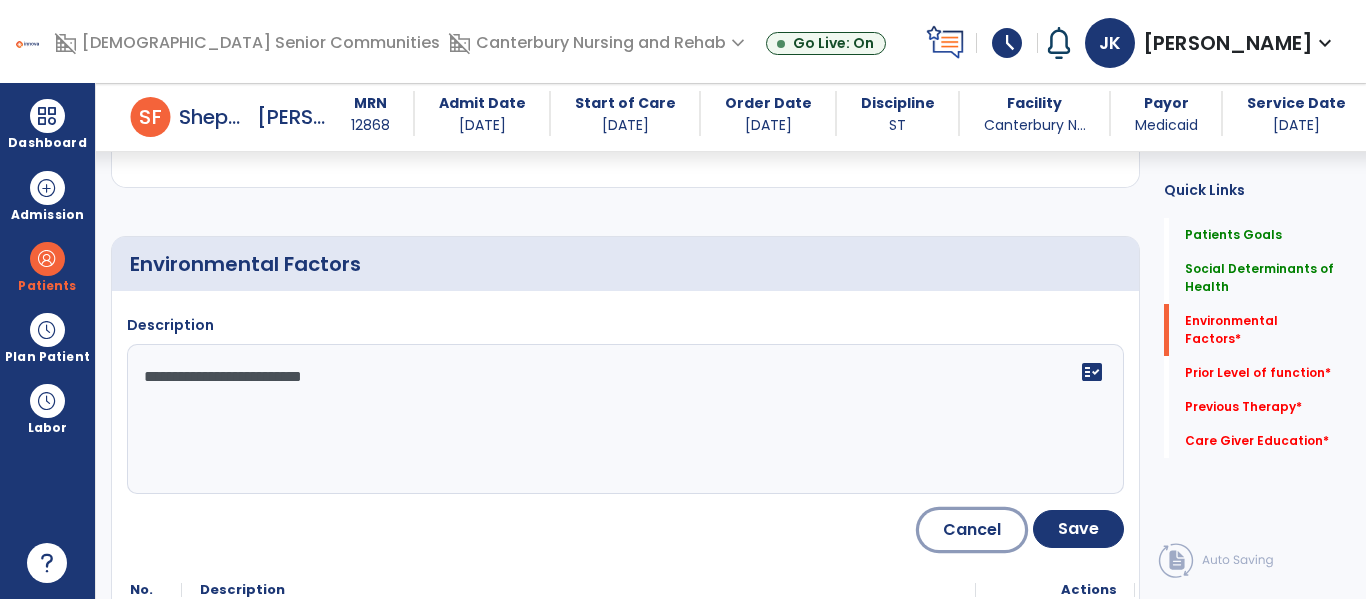 type 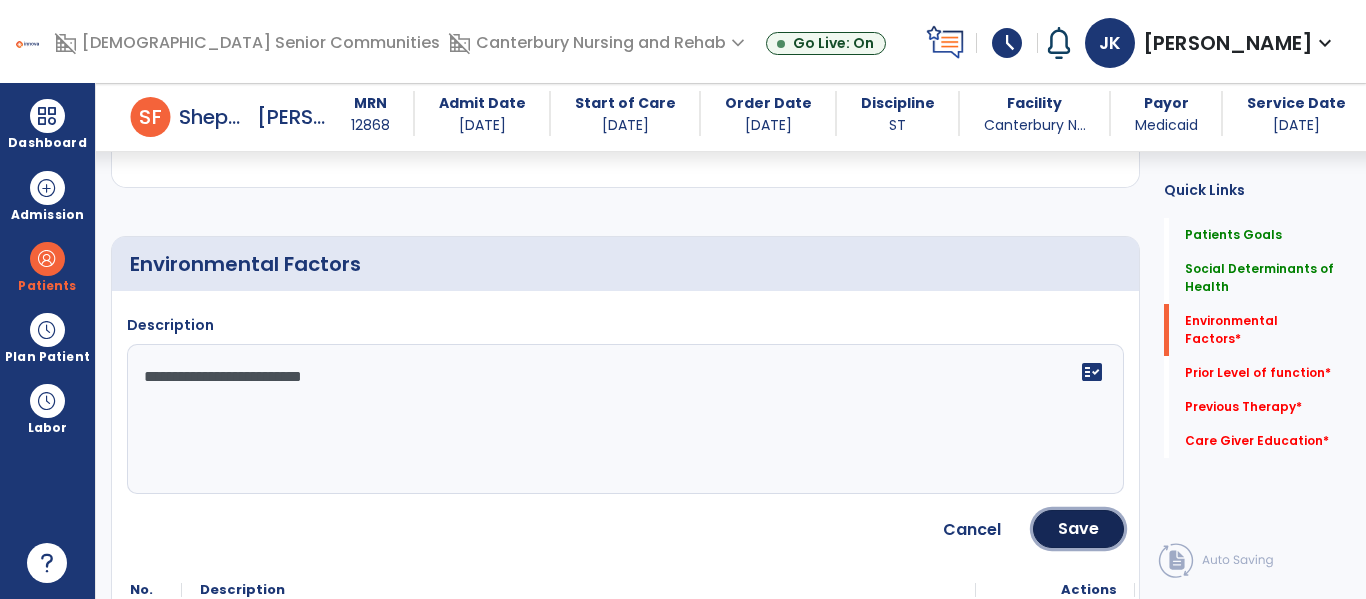 type 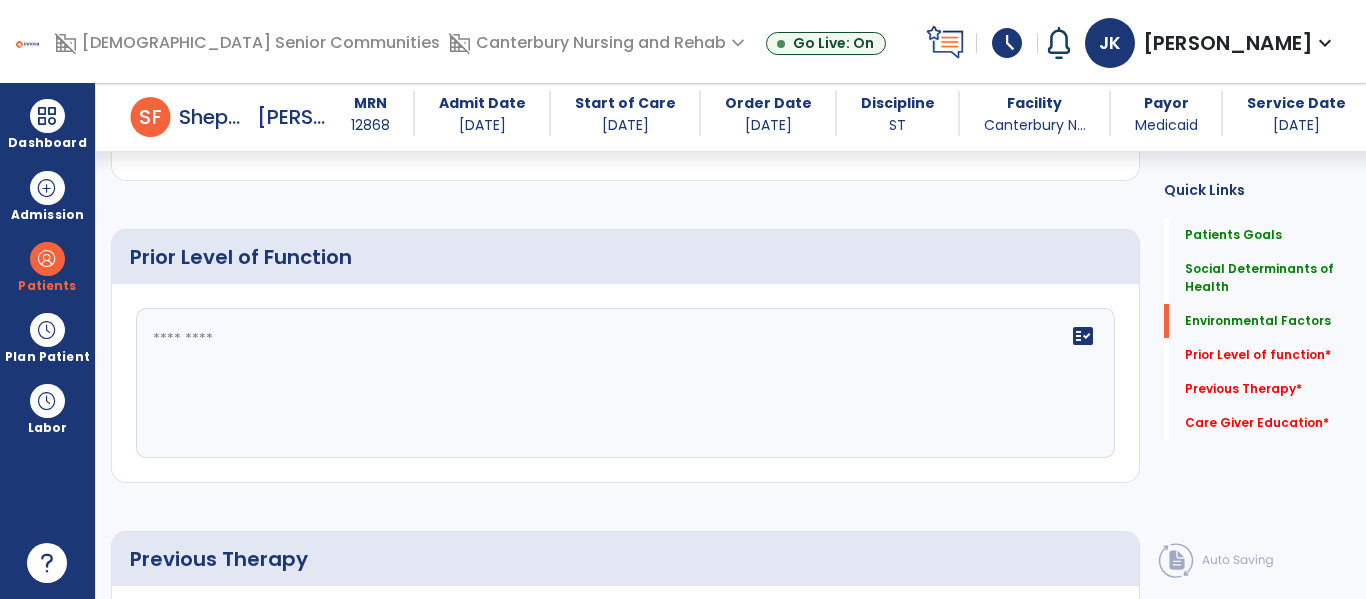 scroll, scrollTop: 1070, scrollLeft: 0, axis: vertical 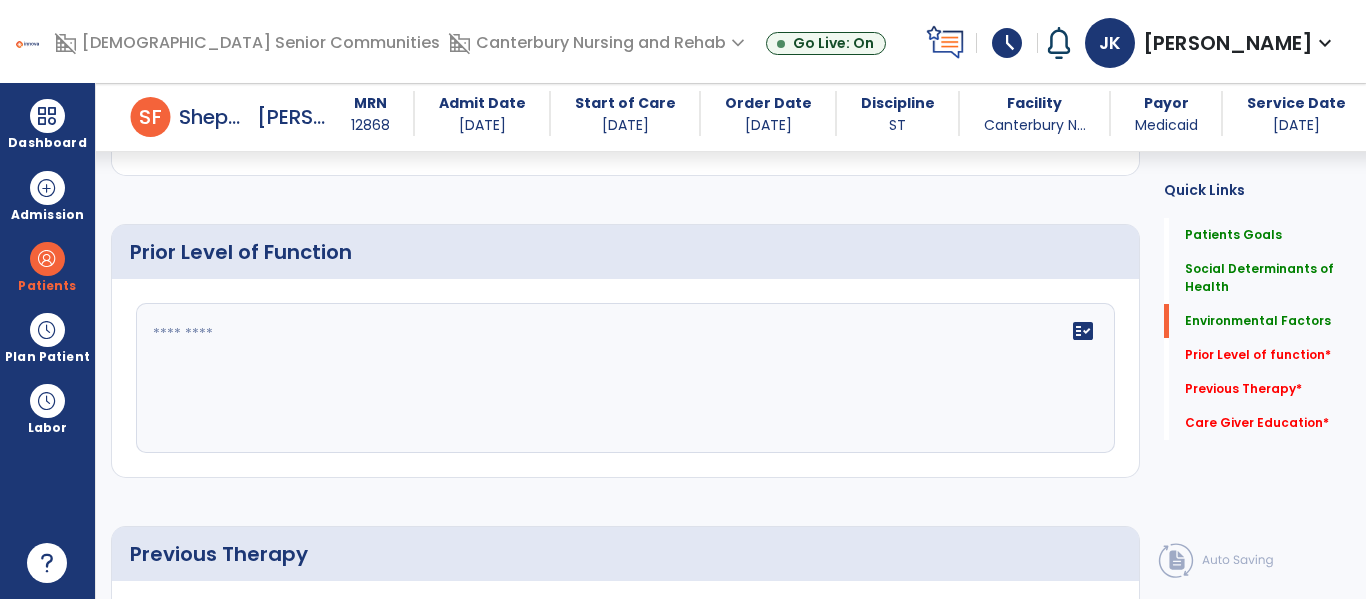 click on "fact_check" 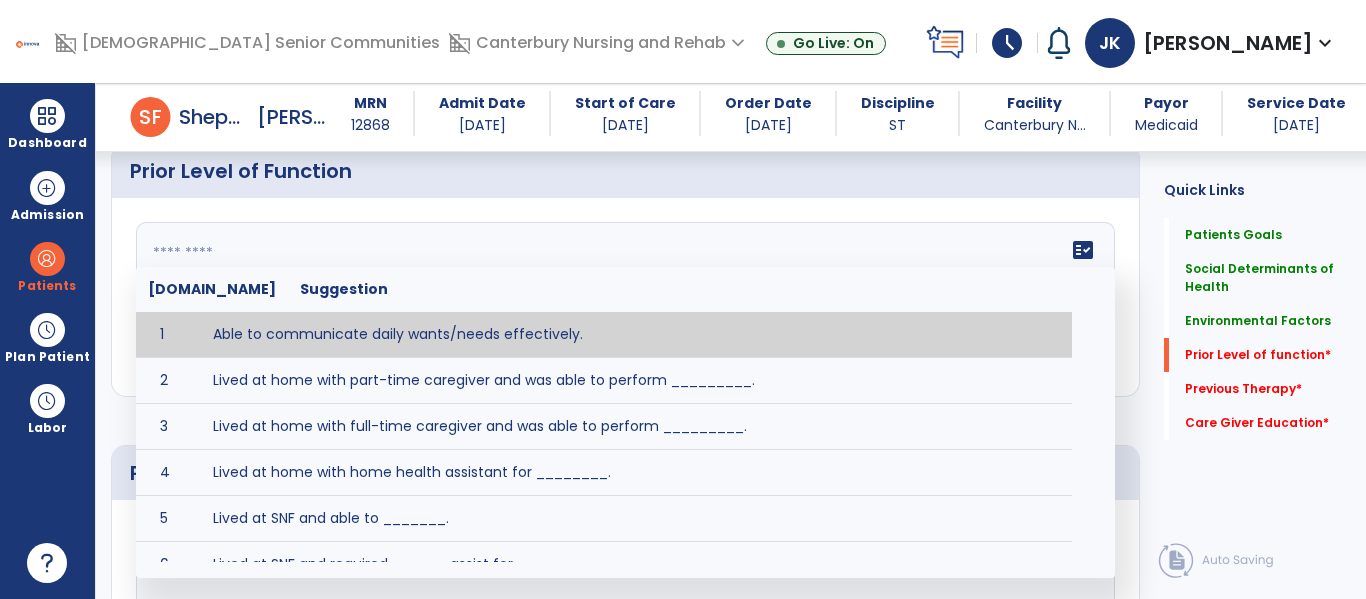 scroll, scrollTop: 1150, scrollLeft: 0, axis: vertical 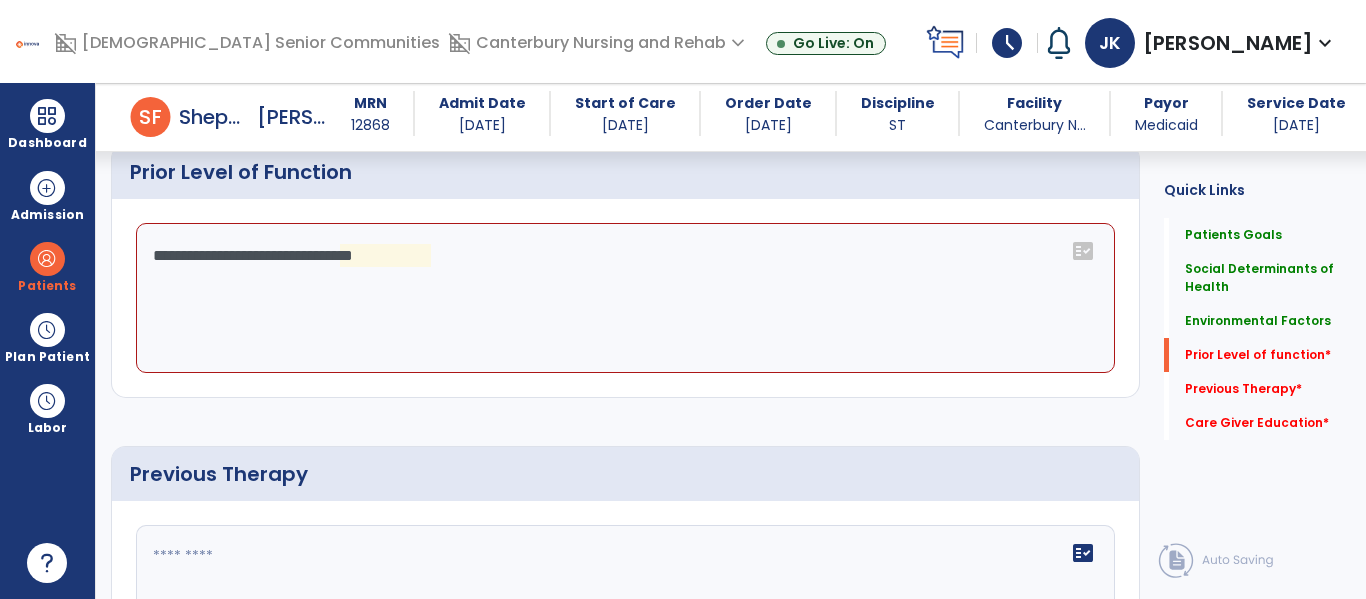 click on "**********" 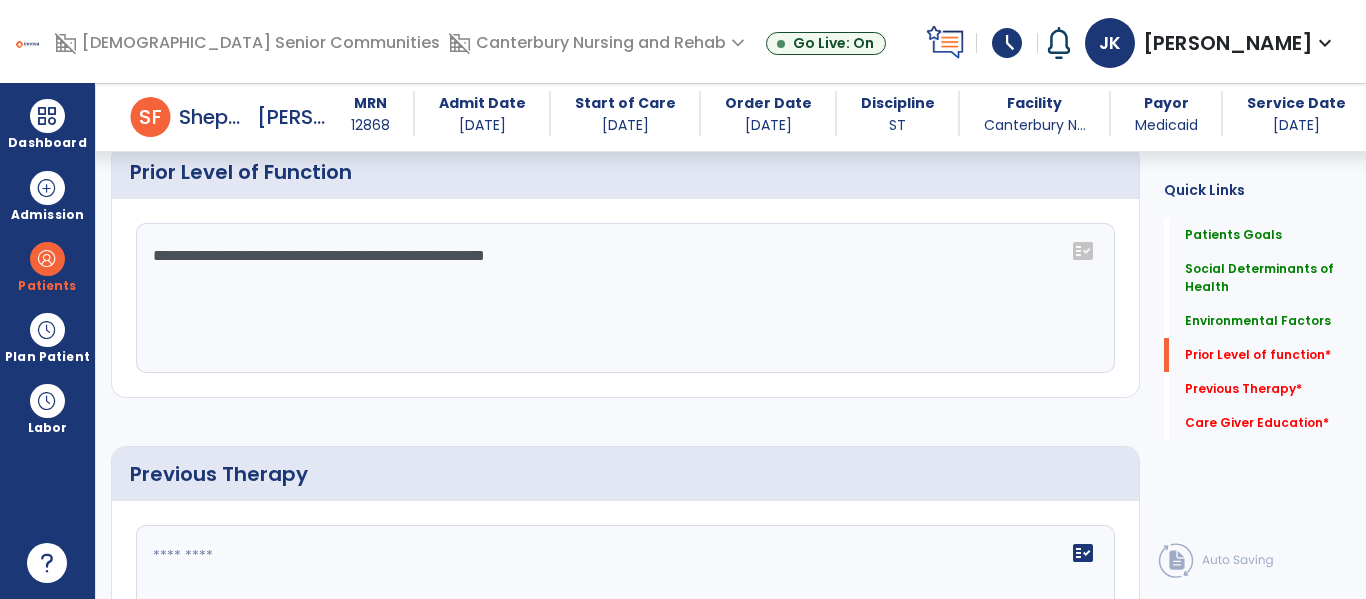 type on "**********" 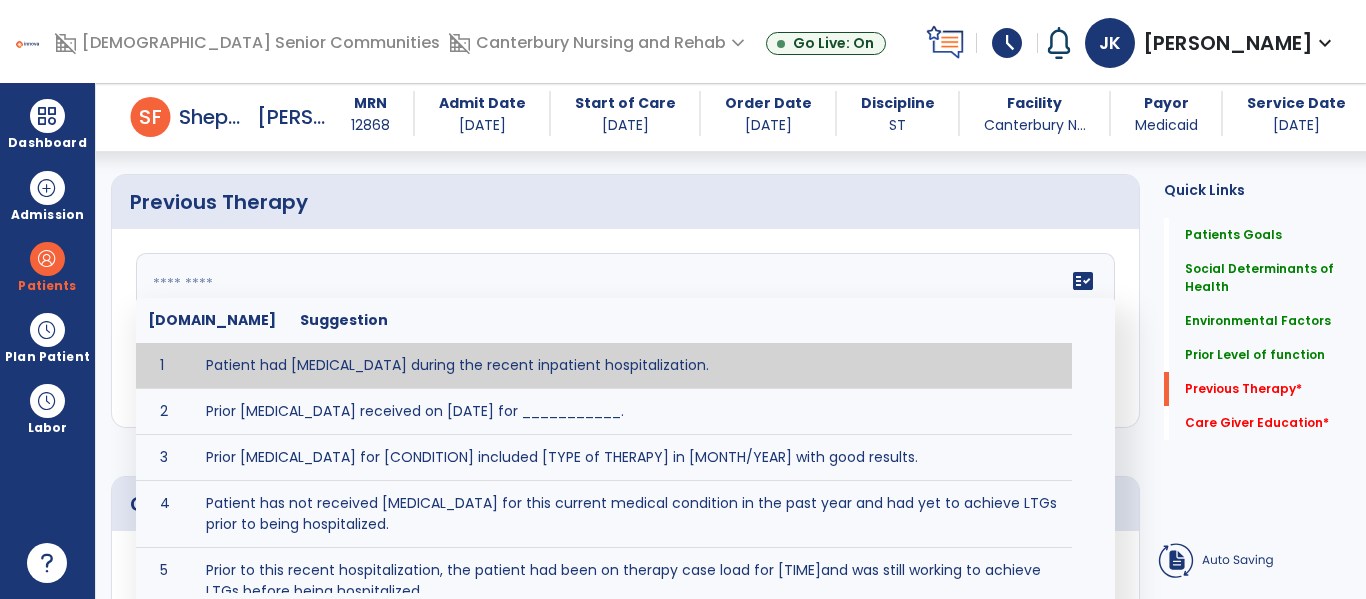 scroll, scrollTop: 1432, scrollLeft: 0, axis: vertical 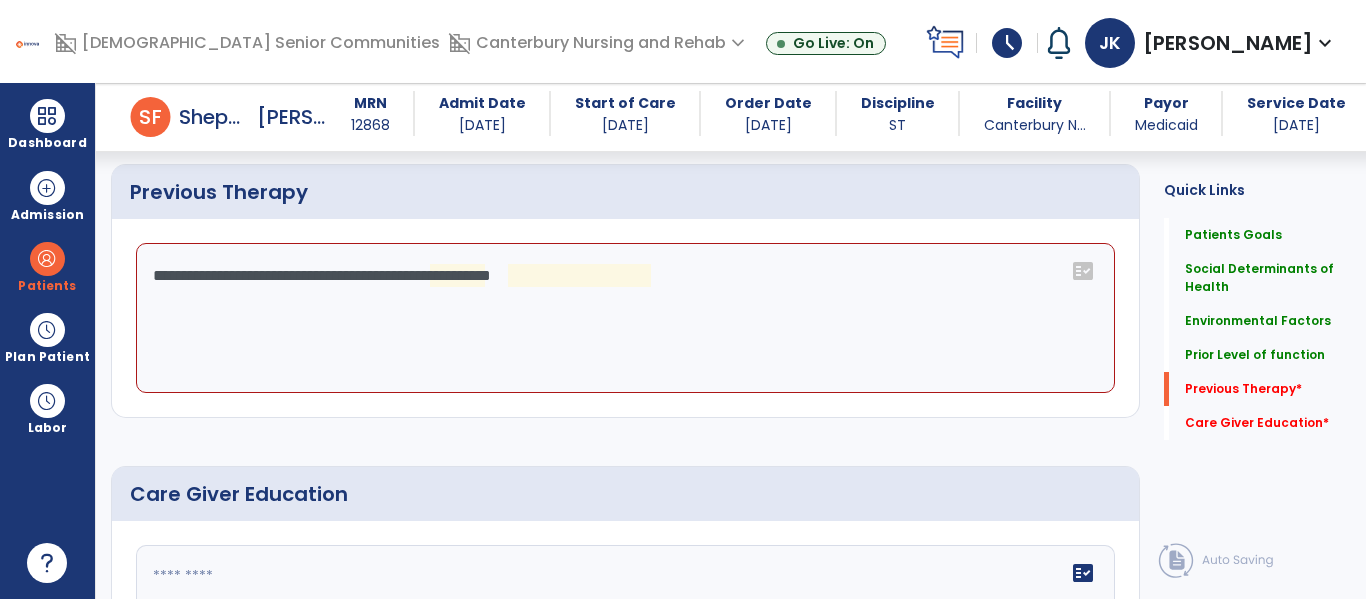 click on "**********" 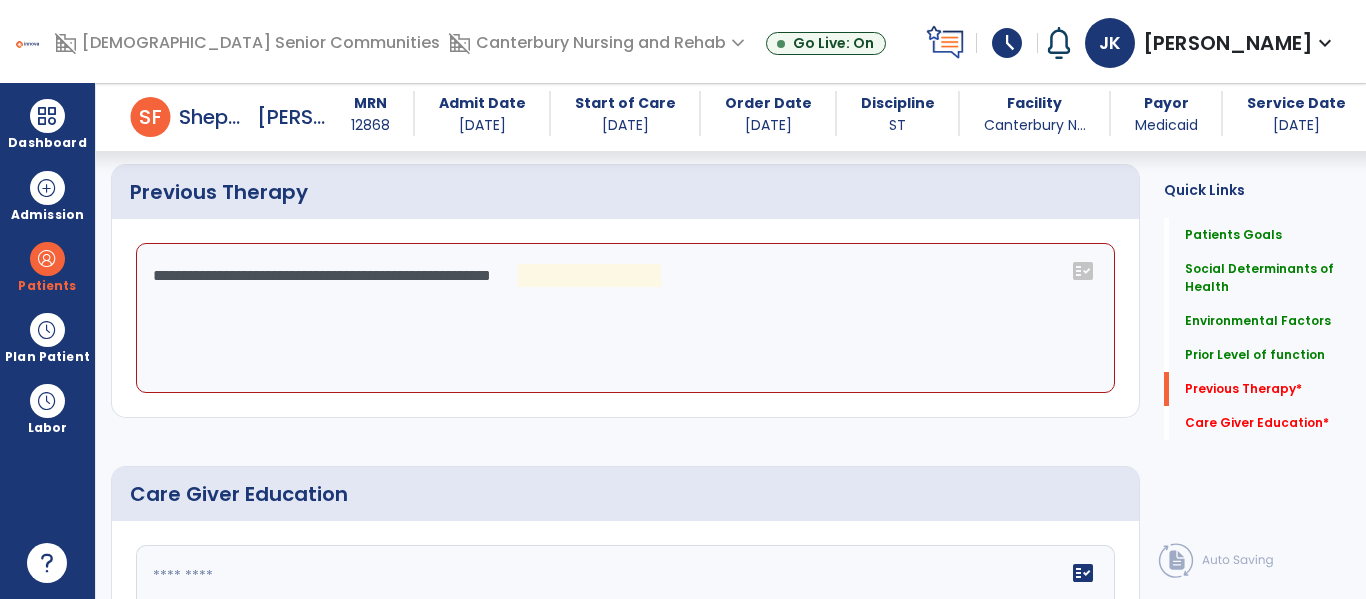 click on "**********" 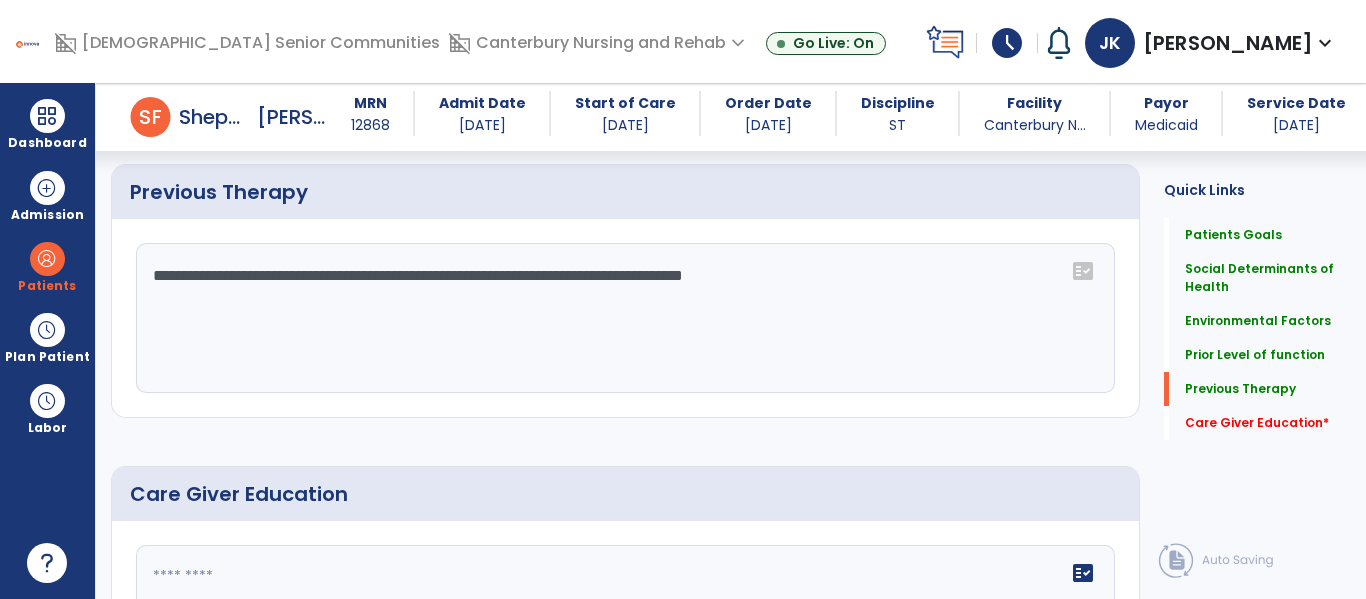 type on "**********" 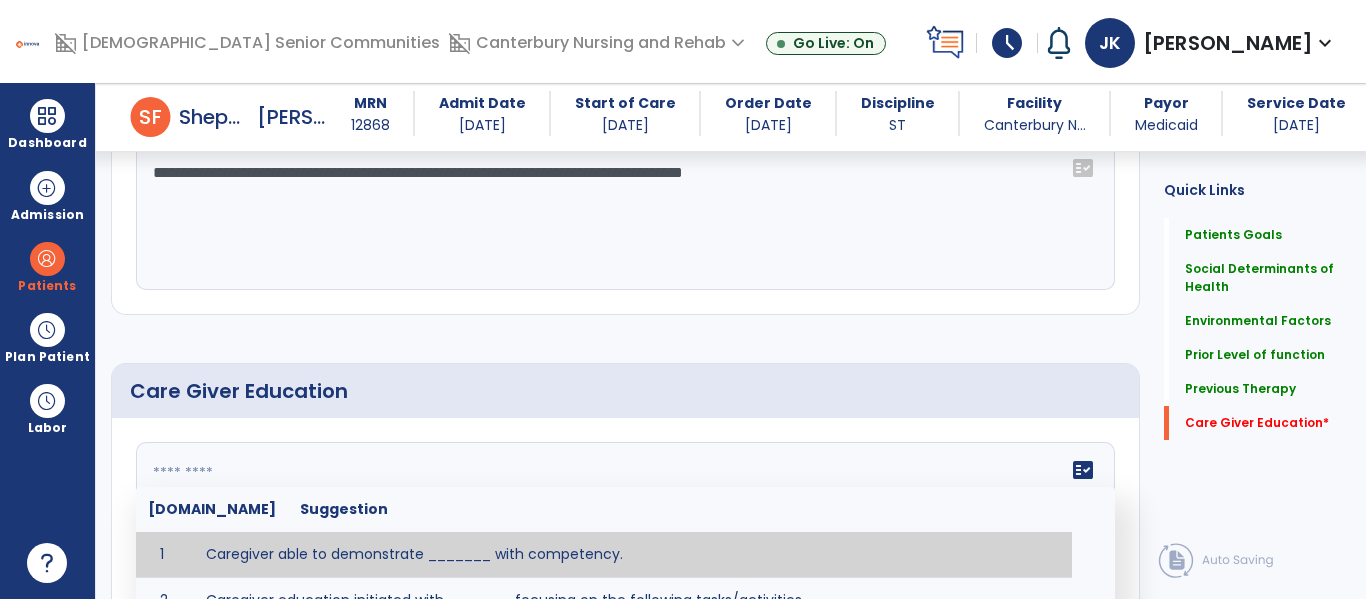 scroll, scrollTop: 1668, scrollLeft: 0, axis: vertical 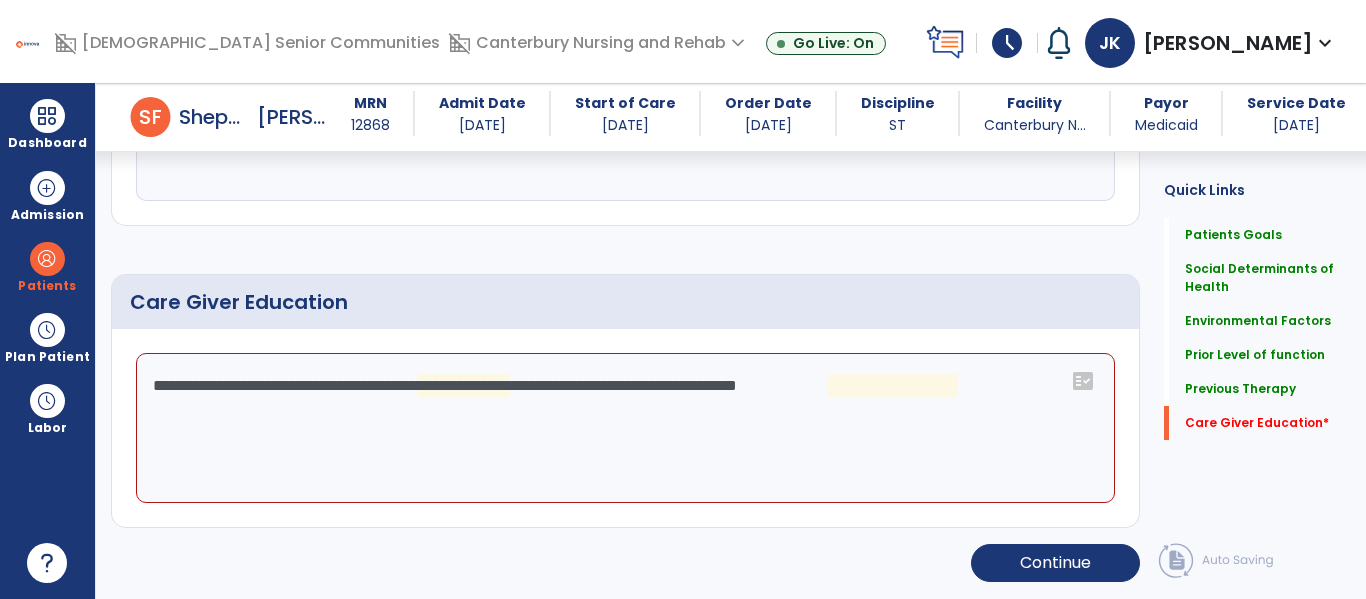 click on "**********" 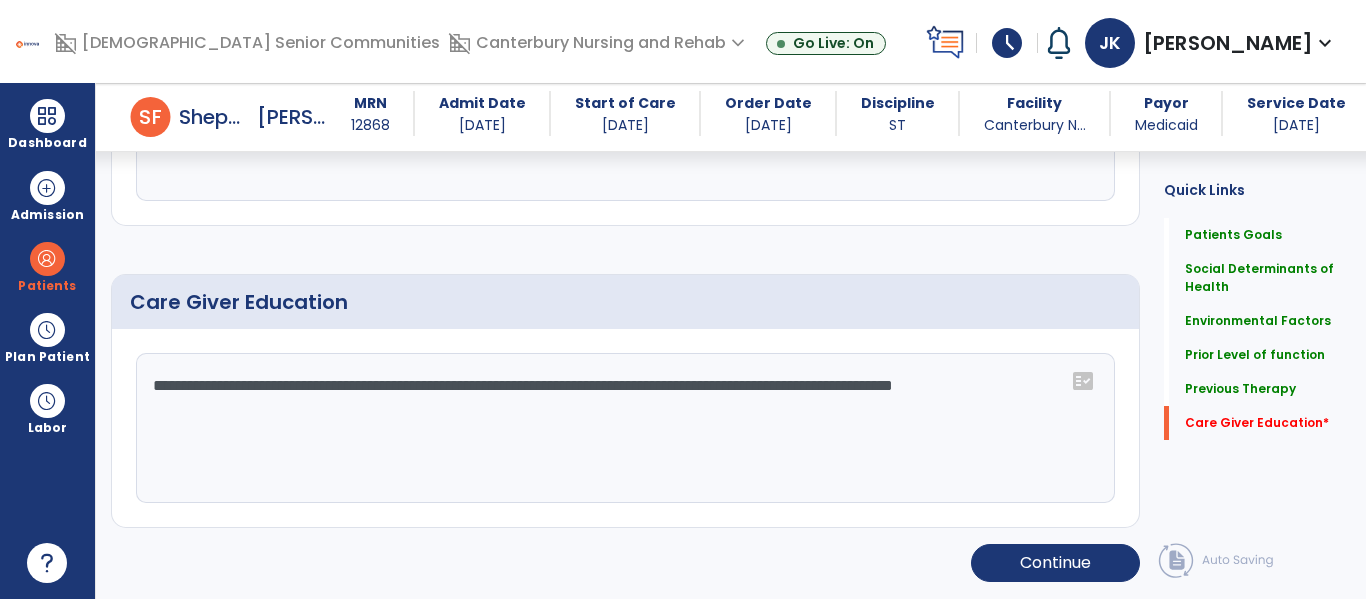 type on "**********" 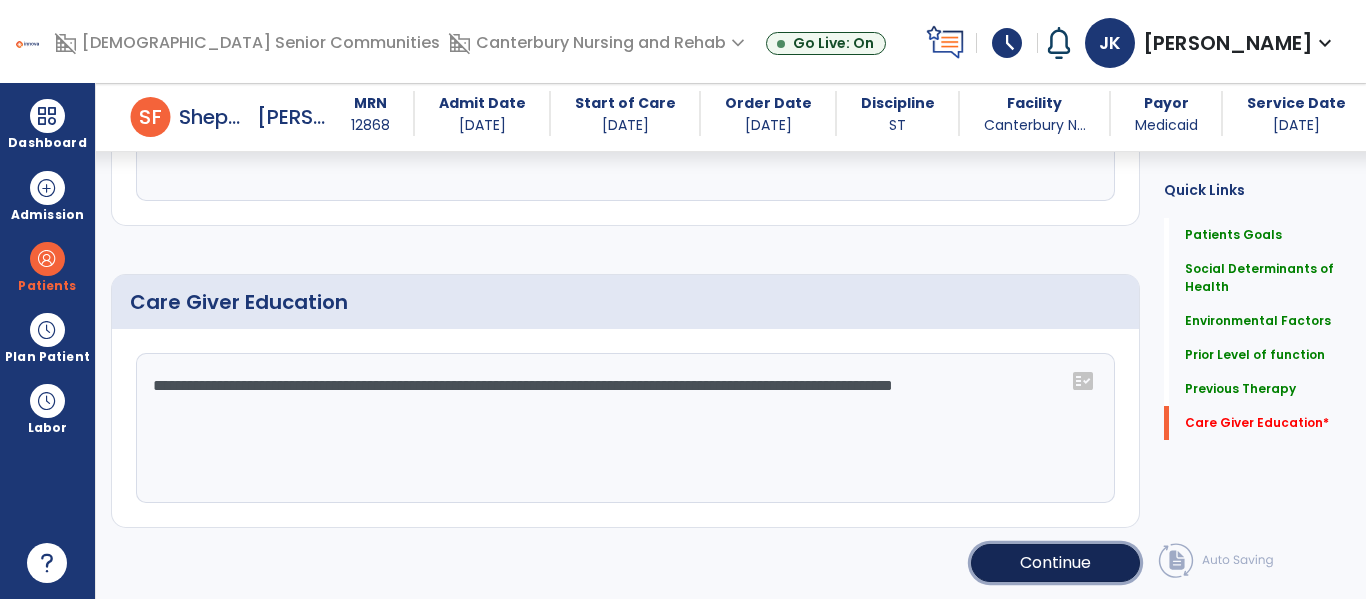 type 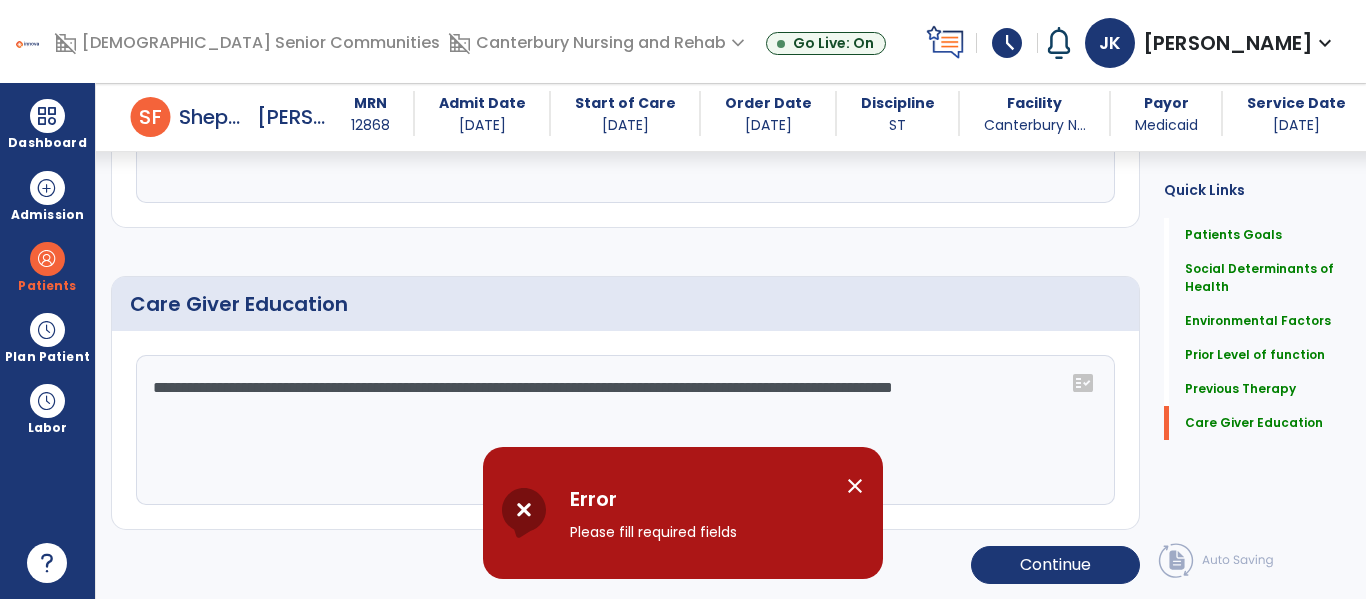 scroll, scrollTop: 1624, scrollLeft: 0, axis: vertical 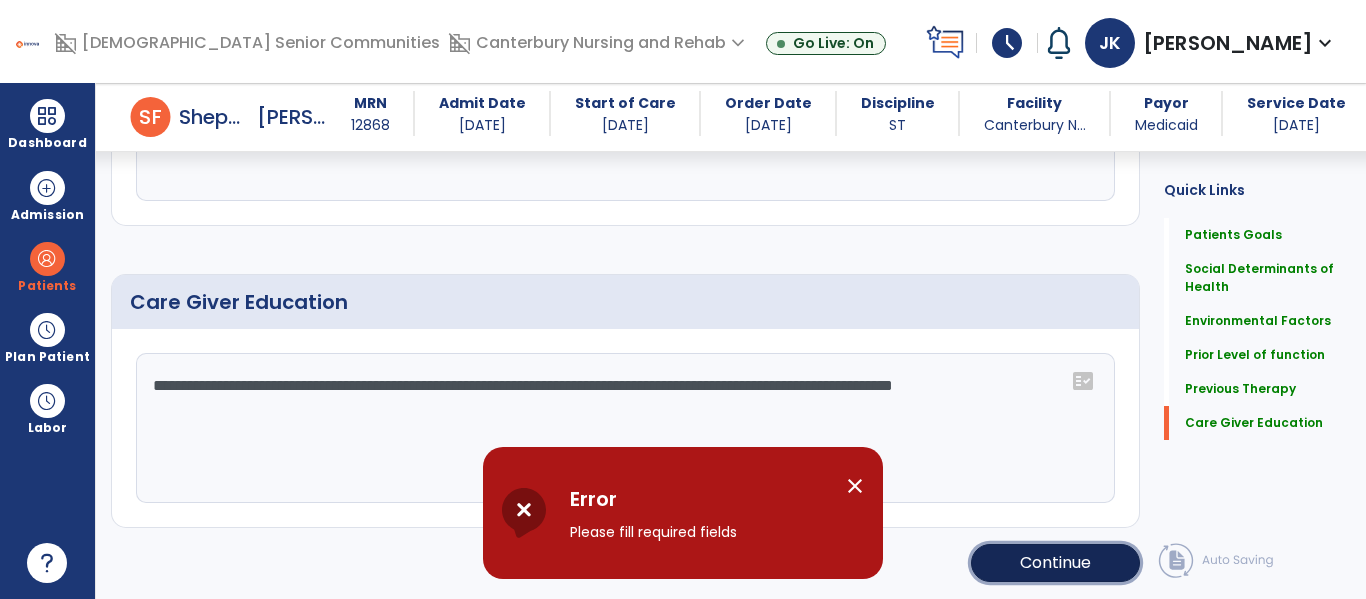 click on "Continue" 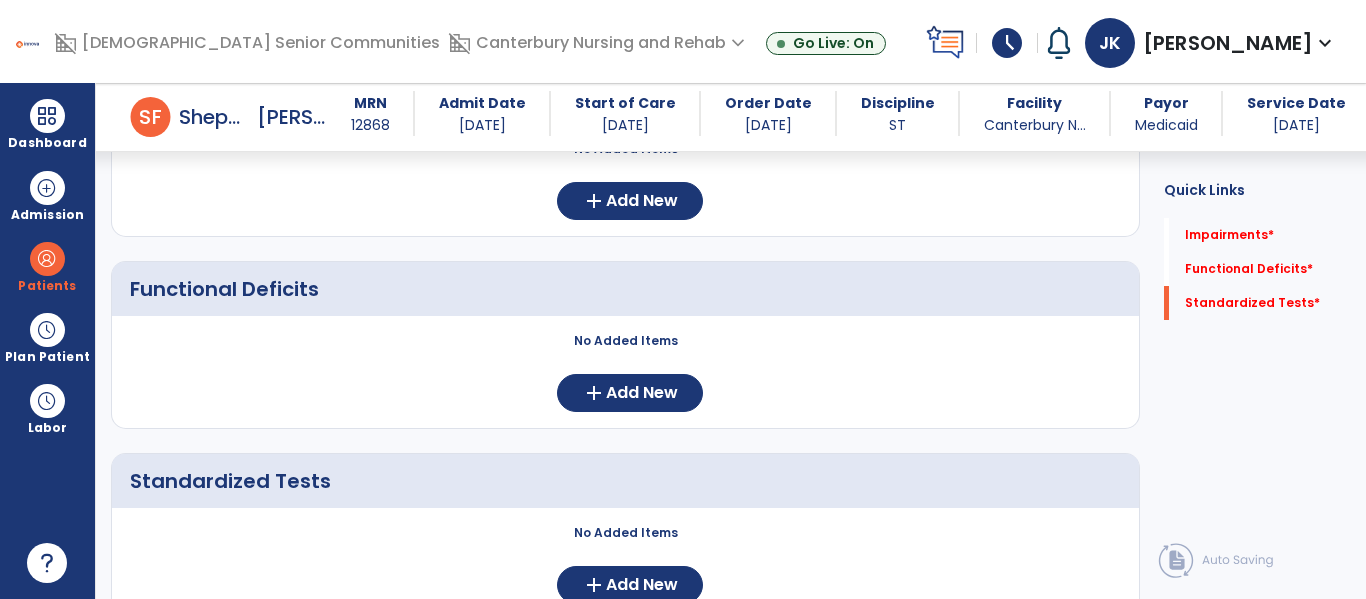 scroll, scrollTop: 282, scrollLeft: 0, axis: vertical 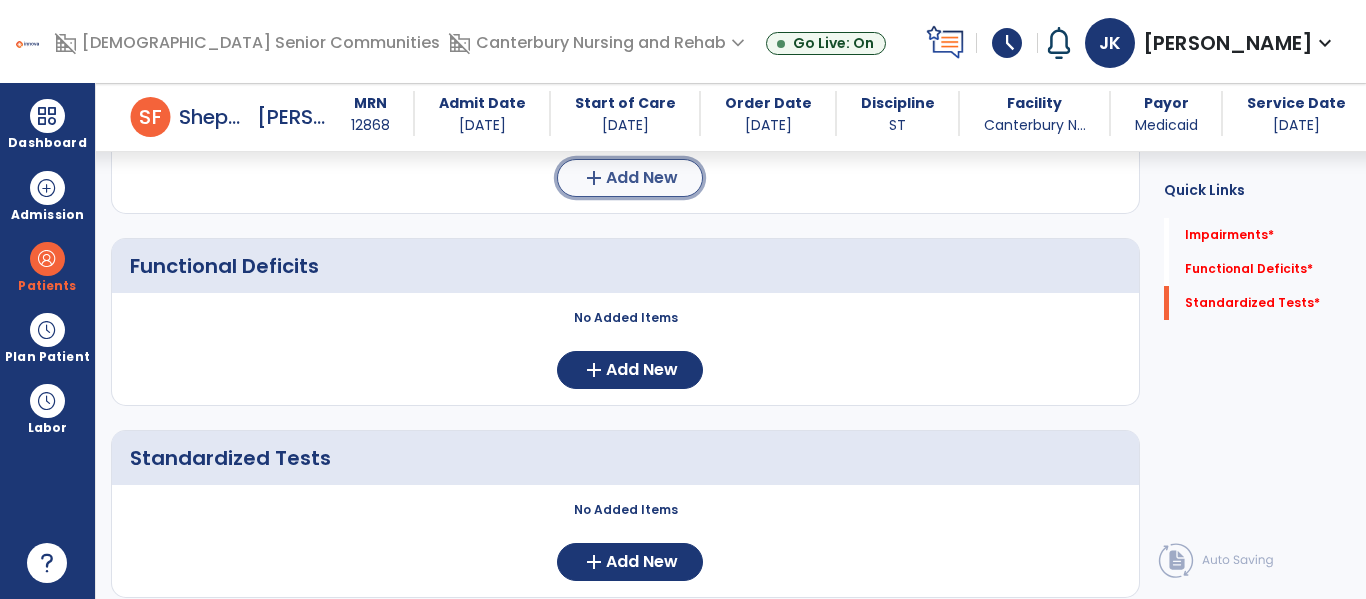click on "Add New" 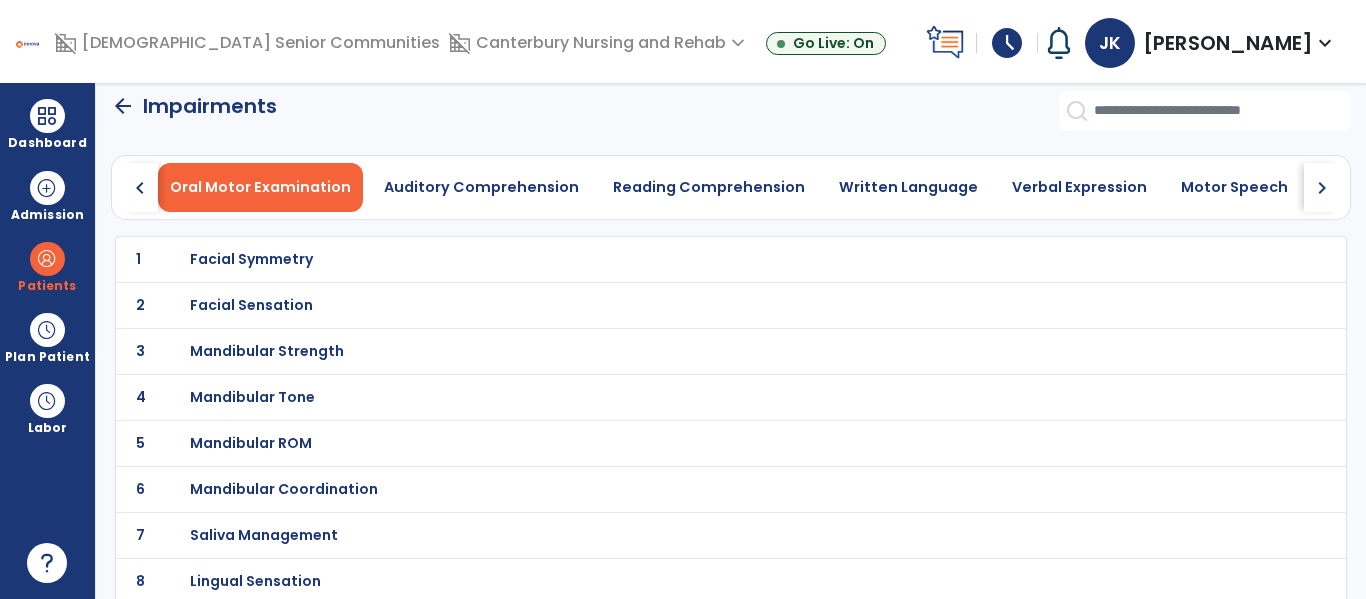 scroll, scrollTop: 0, scrollLeft: 0, axis: both 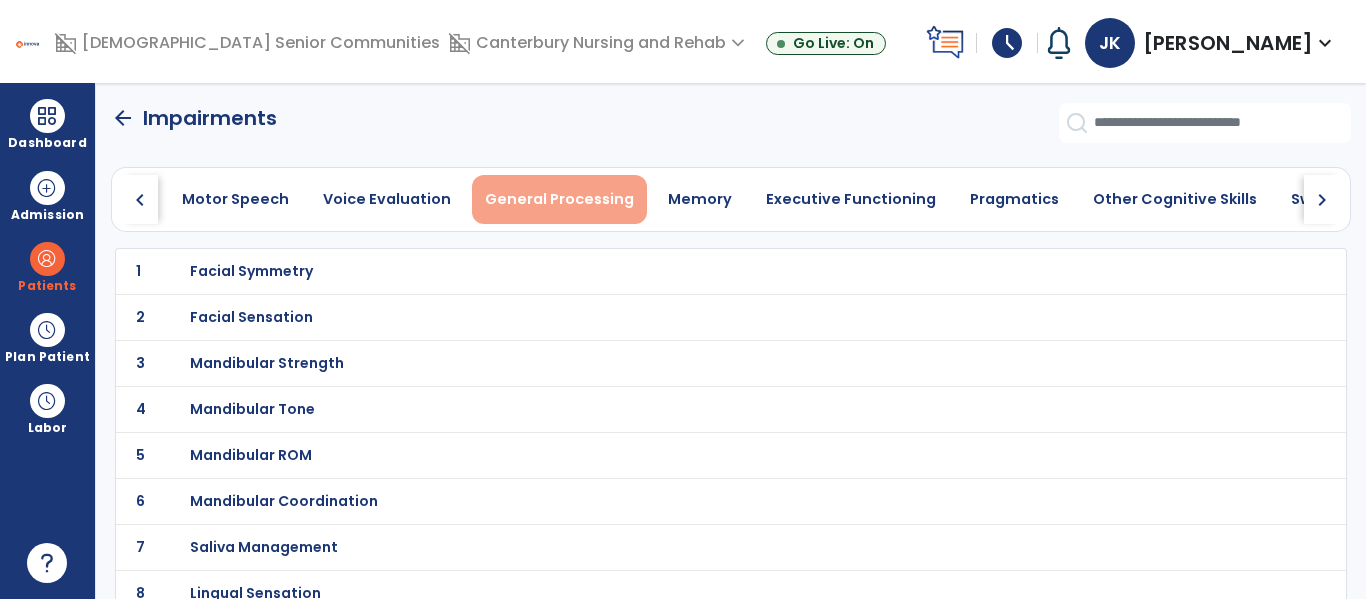 click on "General Processing" at bounding box center (559, 199) 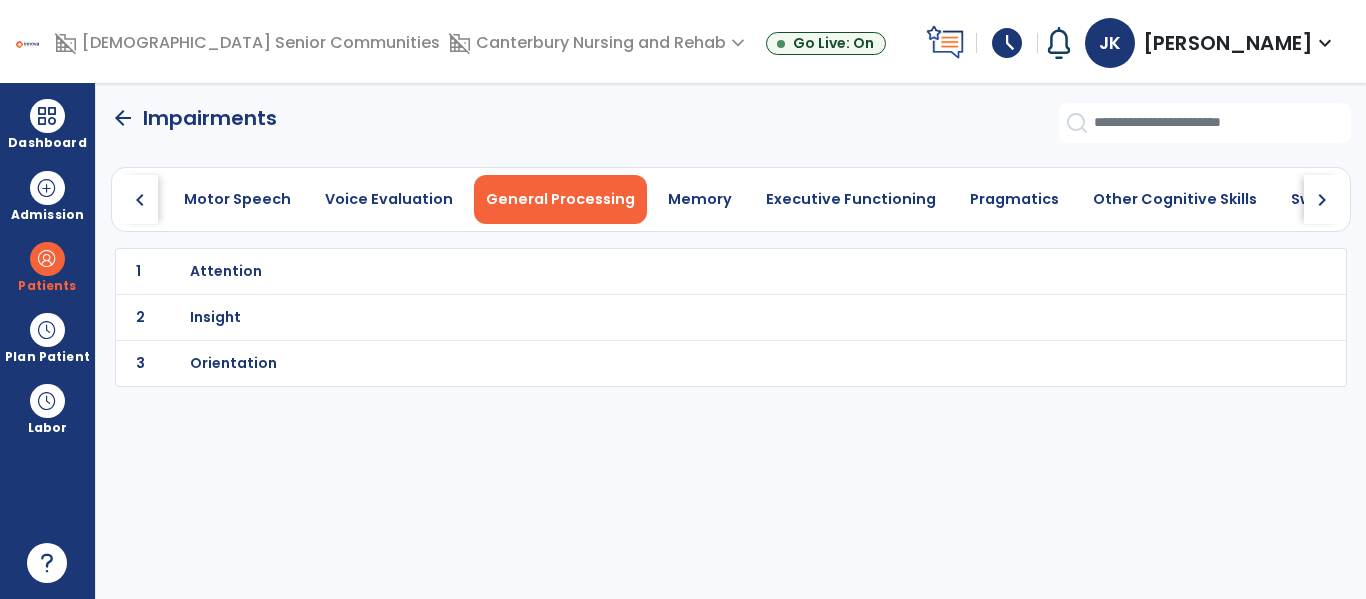 scroll, scrollTop: 0, scrollLeft: 992, axis: horizontal 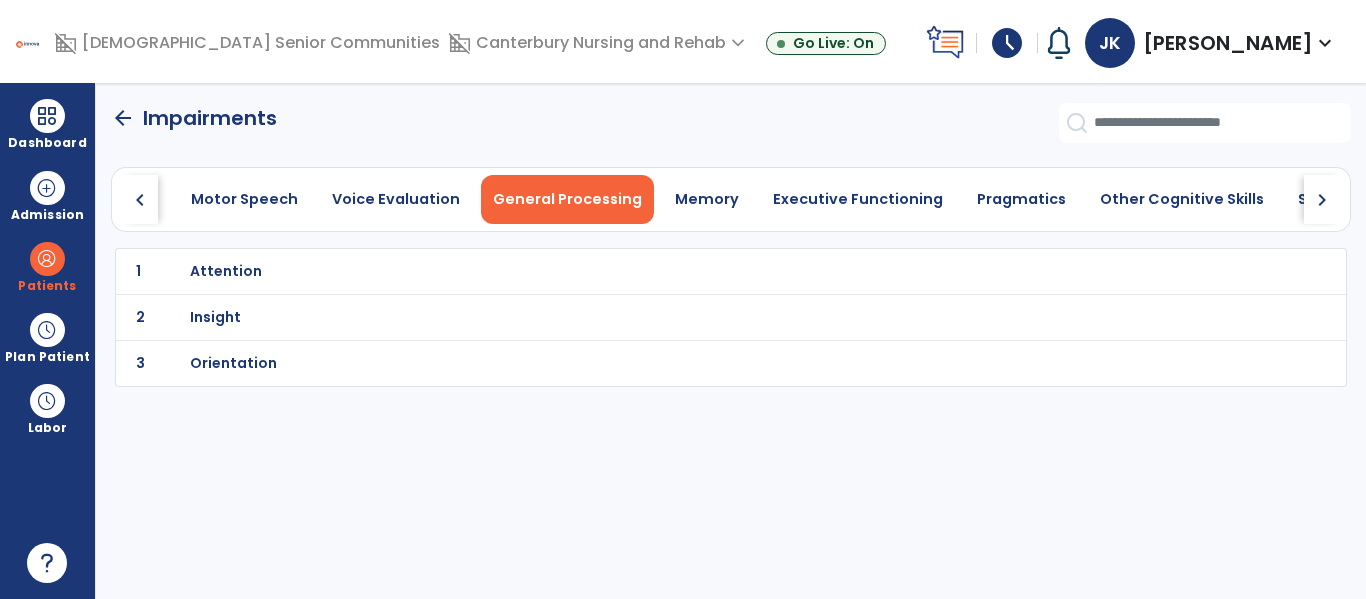 click on "Attention" at bounding box center (226, 271) 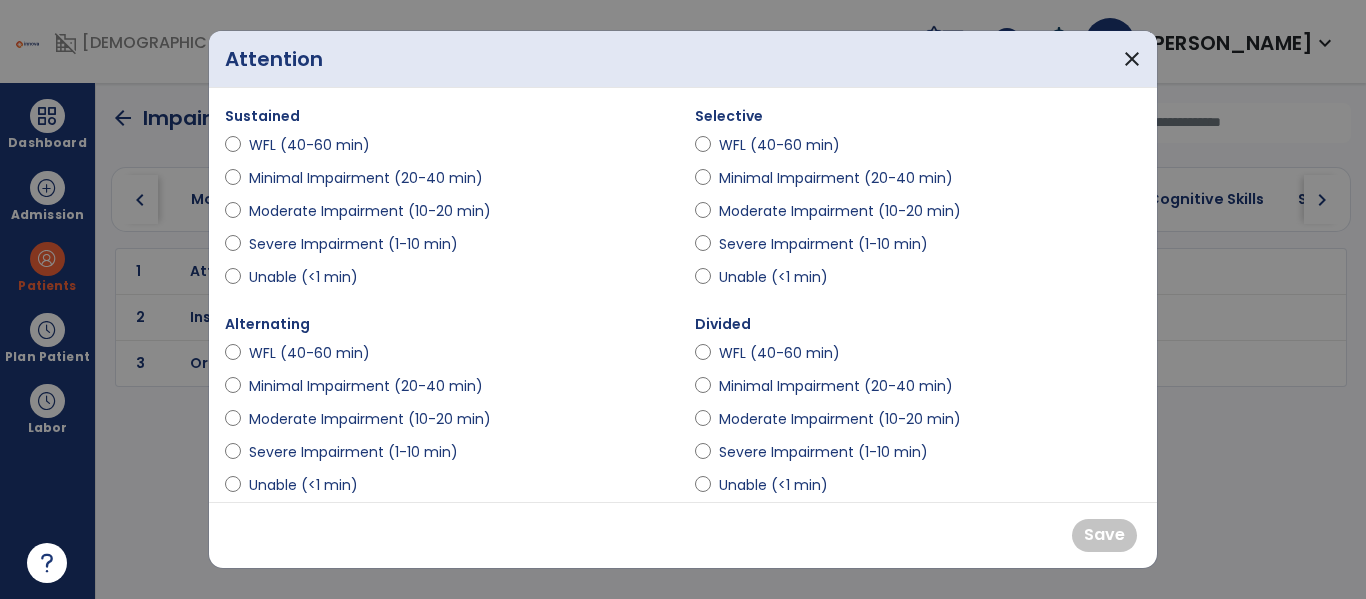 click on "Minimal Impairment (20-40 min)" at bounding box center [366, 178] 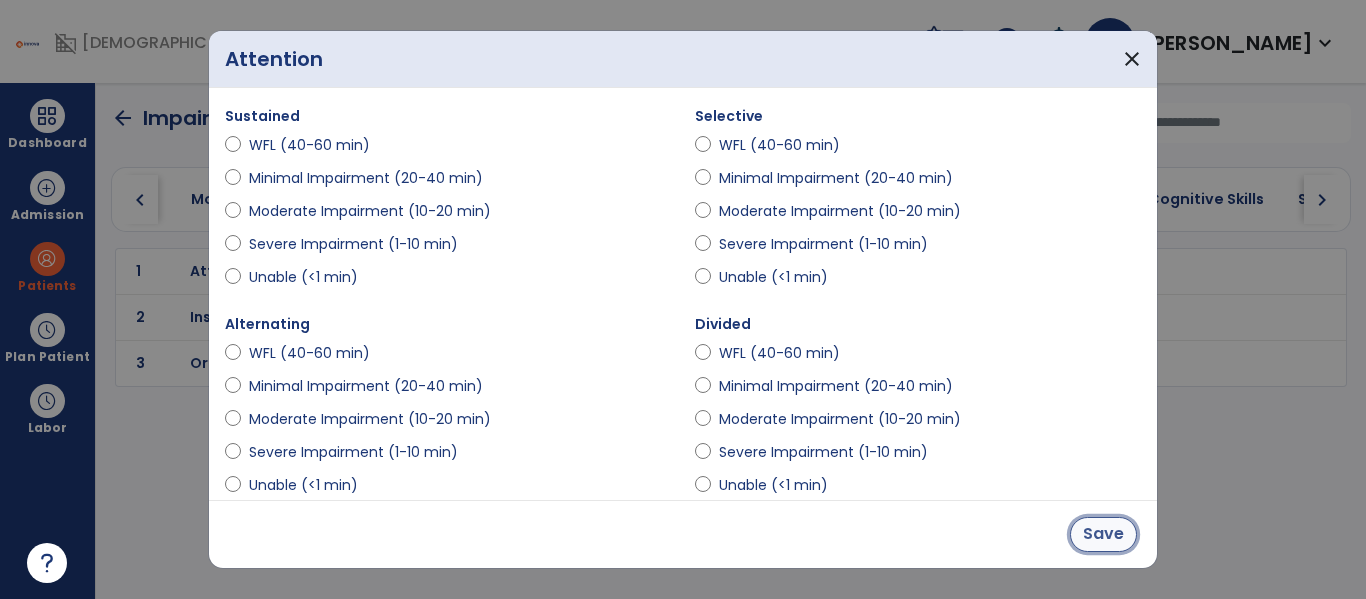 click on "Save" at bounding box center (1103, 534) 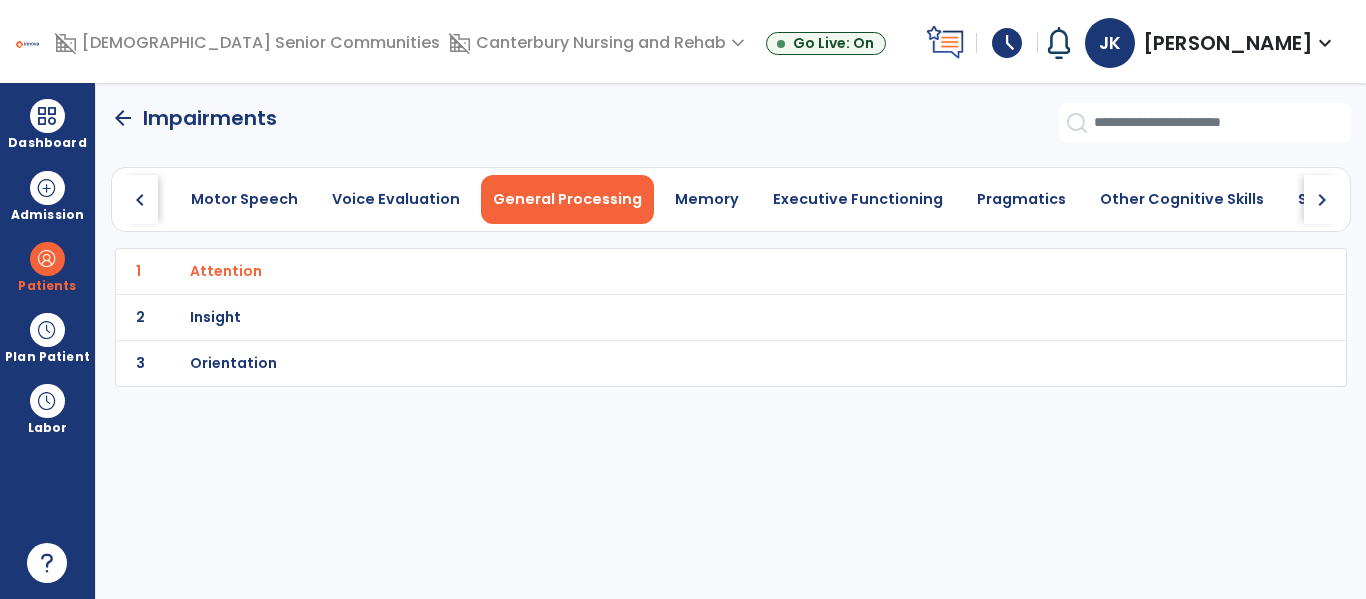 click on "Insight" at bounding box center [226, 271] 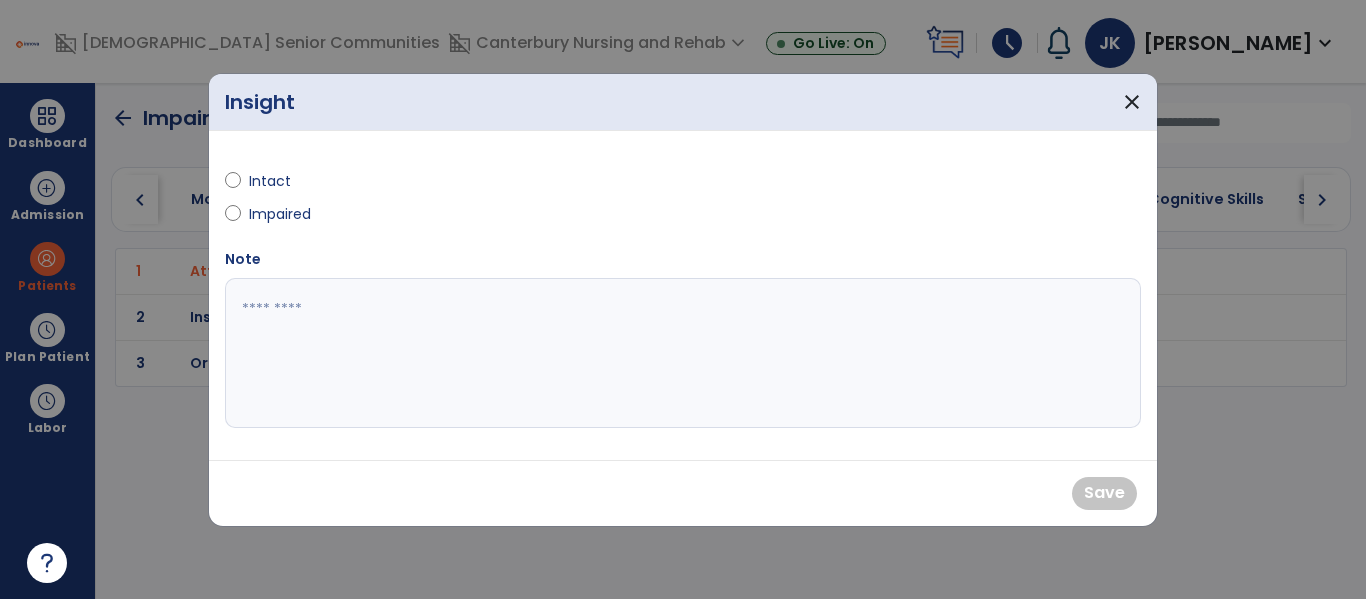 click on "Impaired" at bounding box center (284, 214) 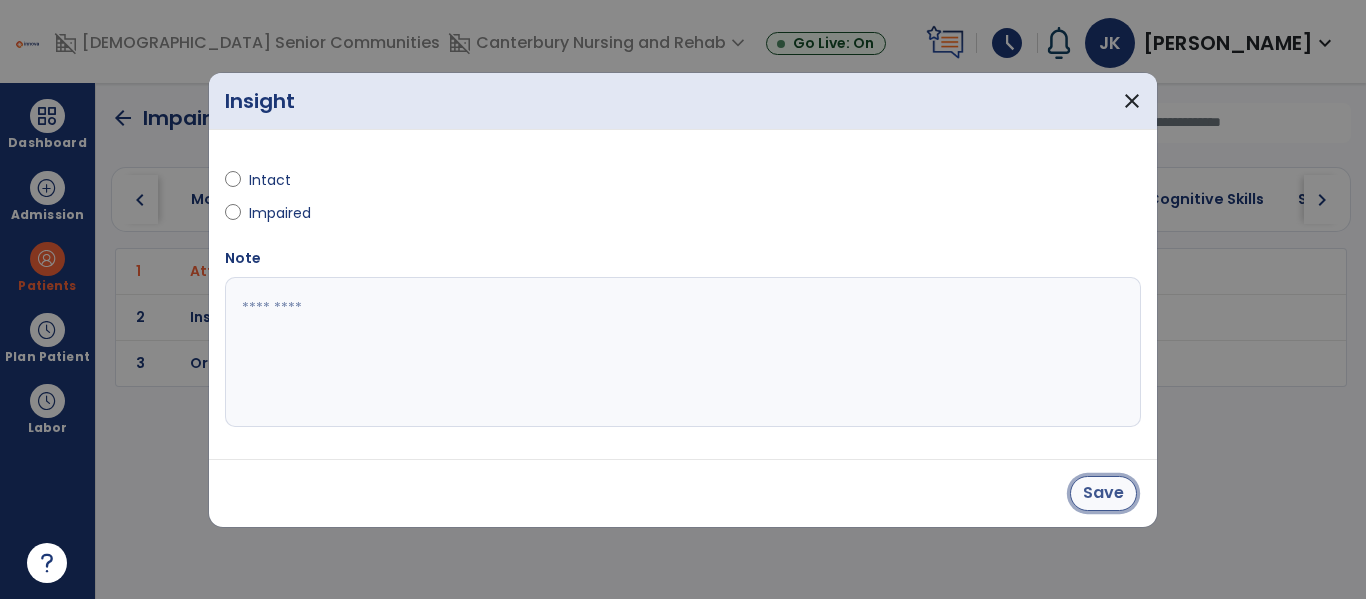 click on "Save" at bounding box center (1103, 493) 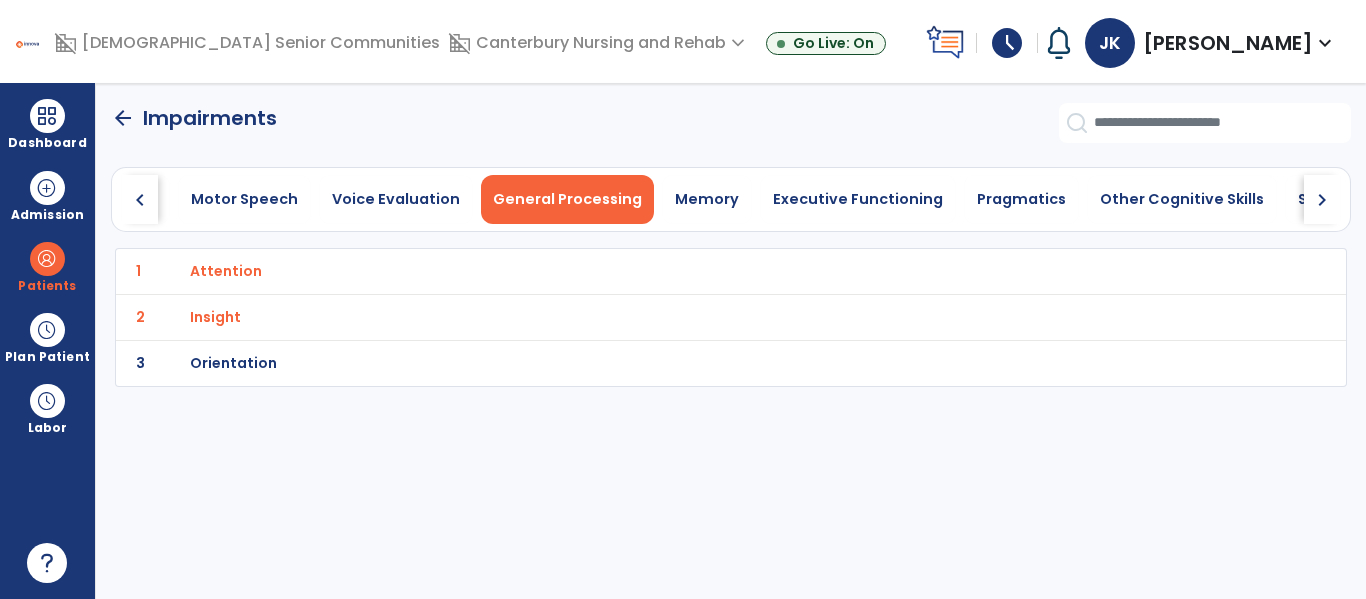 click on "Orientation" at bounding box center [226, 271] 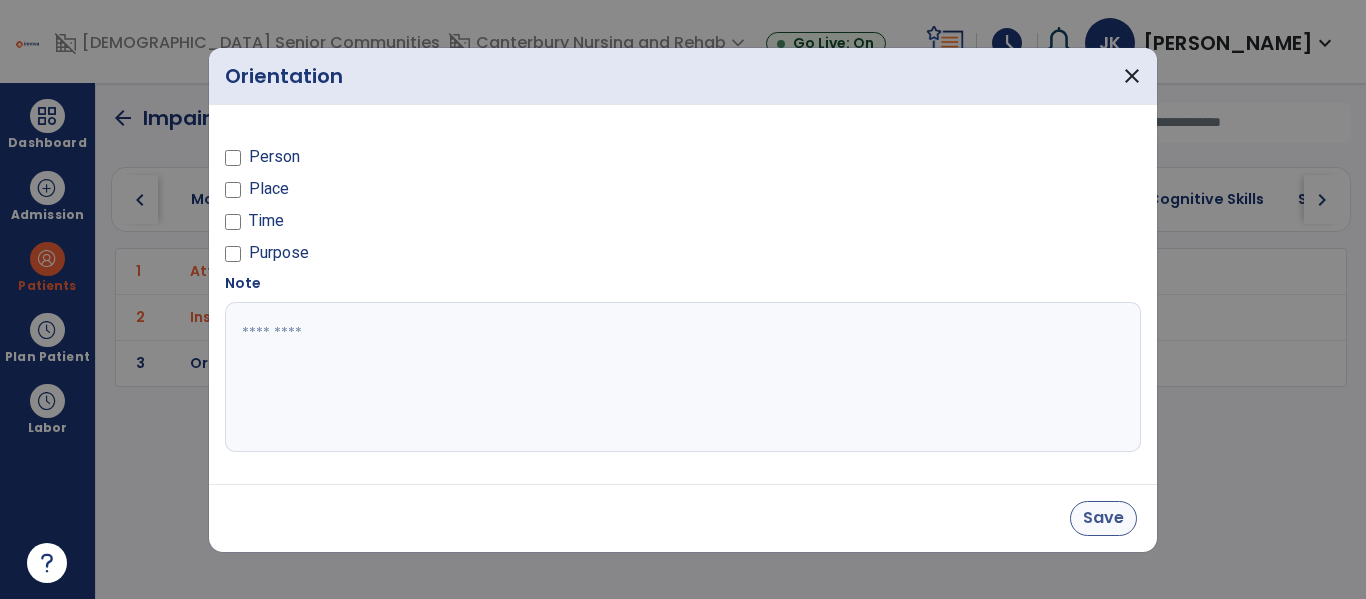 click on "Save" at bounding box center (1103, 518) 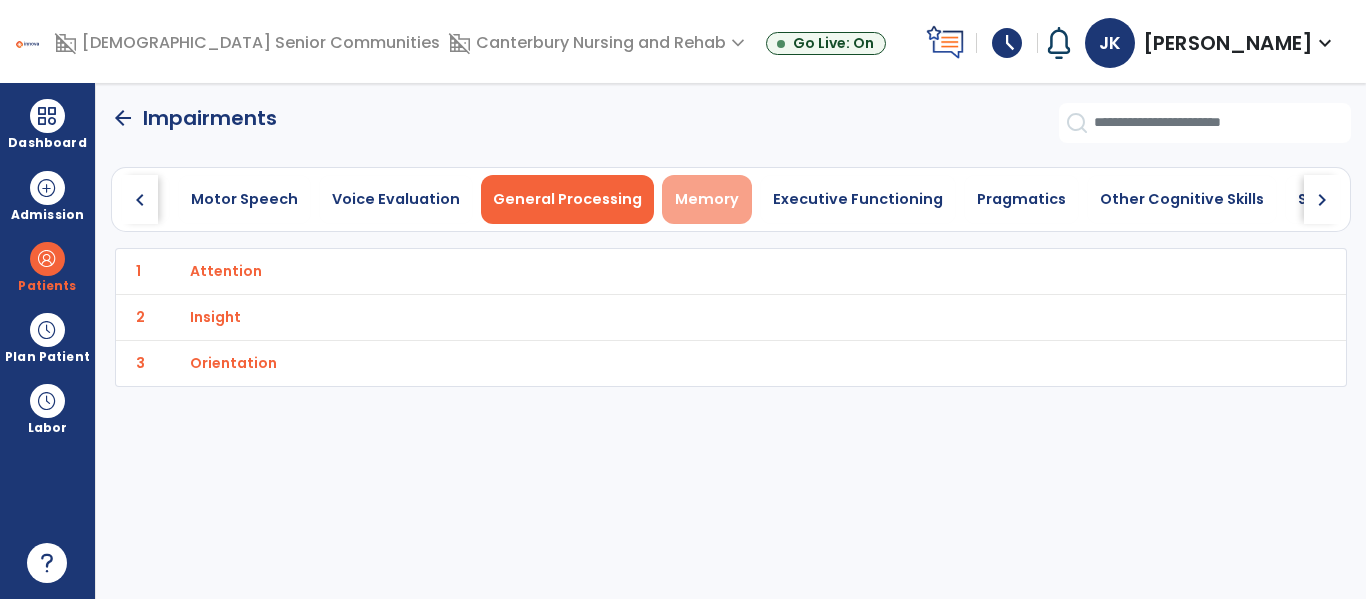 click on "Memory" at bounding box center [707, 199] 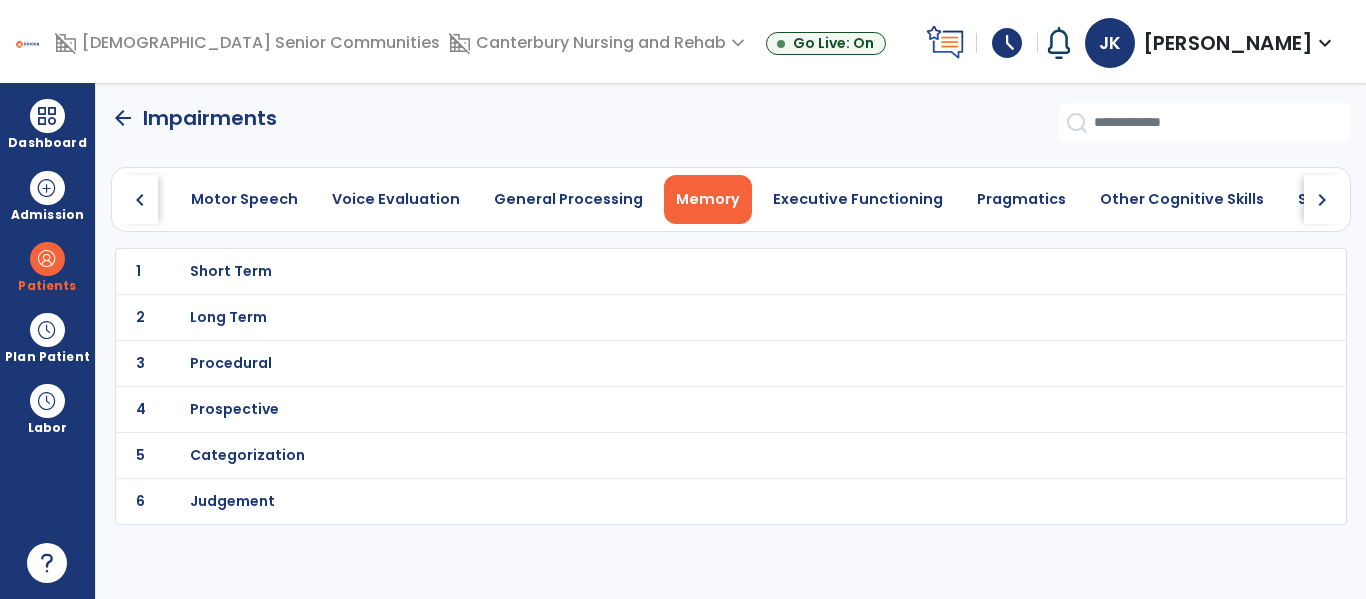 click on "1 Short Term" 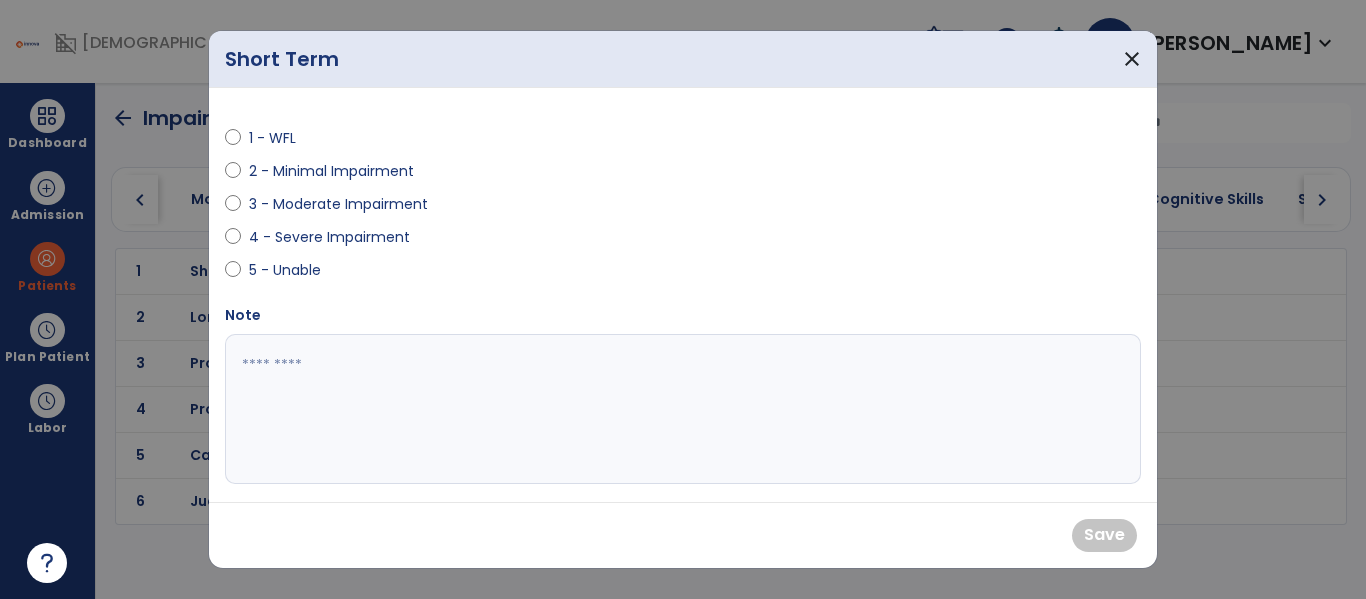 click on "3 - Moderate Impairment" at bounding box center [338, 204] 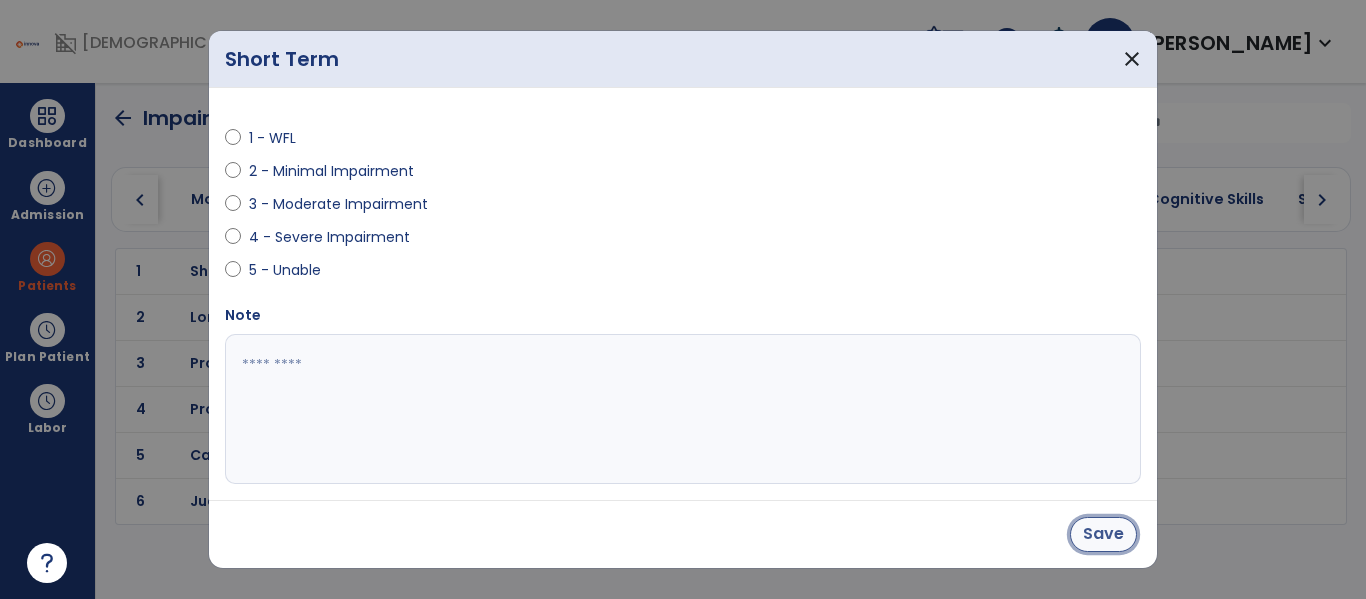 click on "Save" at bounding box center [1103, 534] 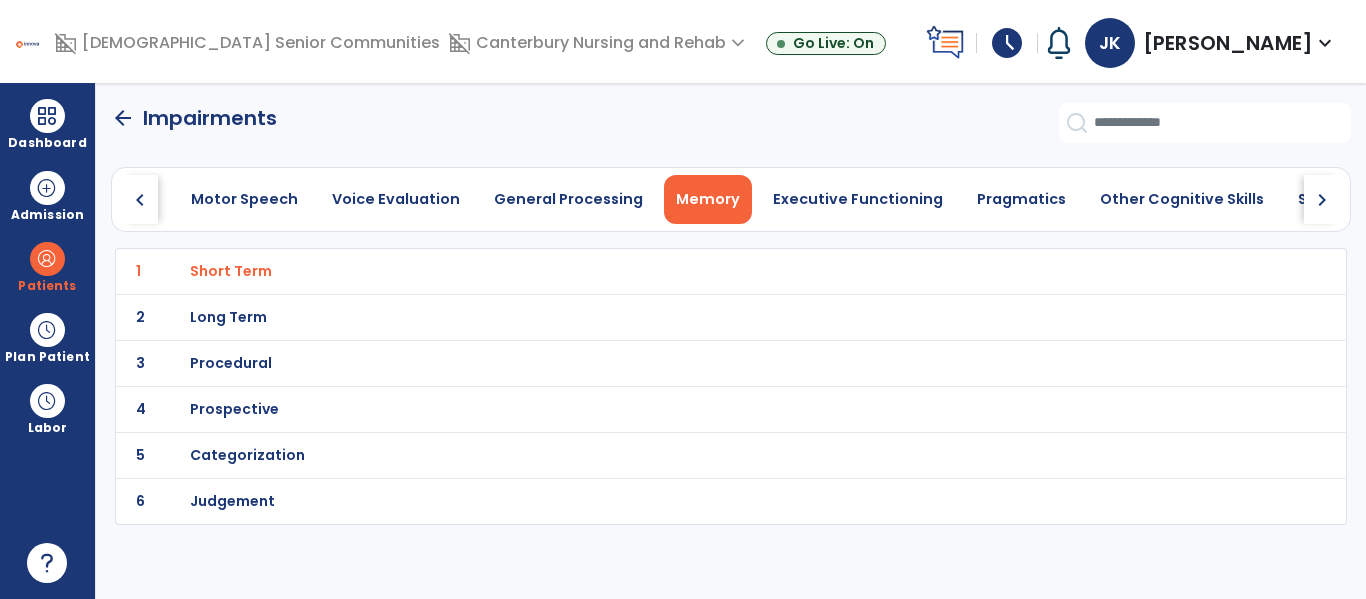 click on "Long Term" at bounding box center [231, 271] 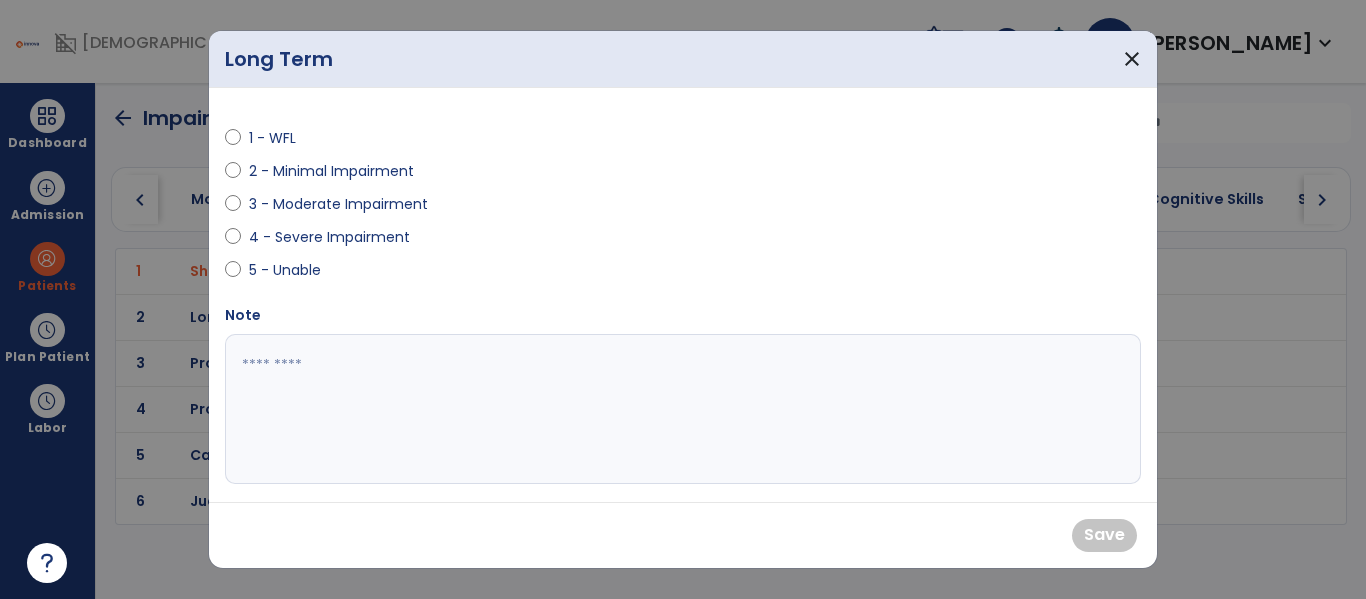 click on "4 - Severe Impairment" at bounding box center (329, 237) 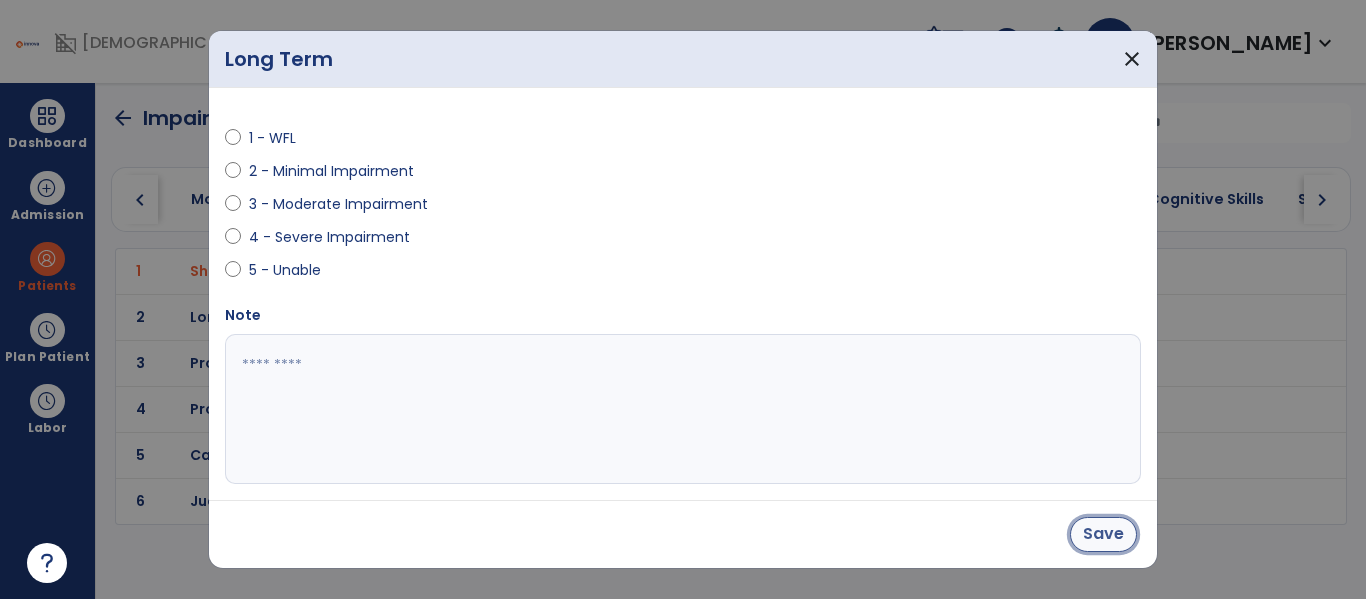 click on "Save" at bounding box center (1103, 534) 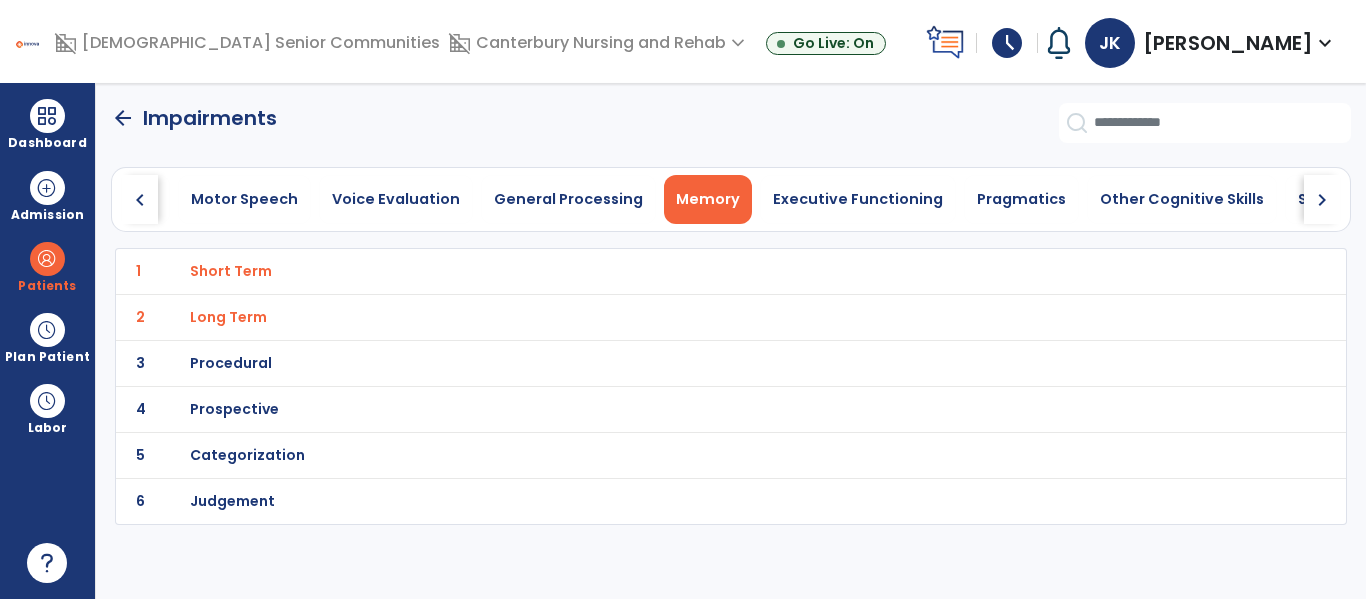 click on "Procedural" at bounding box center (231, 271) 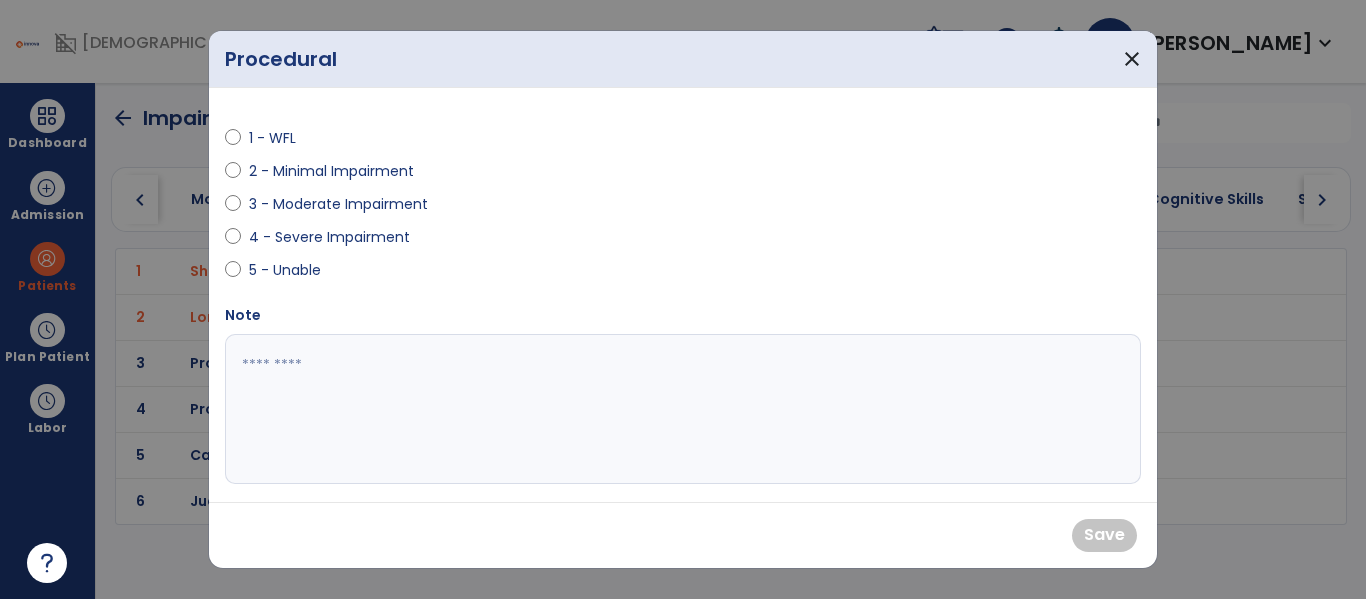 click on "2 - Minimal Impairment" at bounding box center (331, 171) 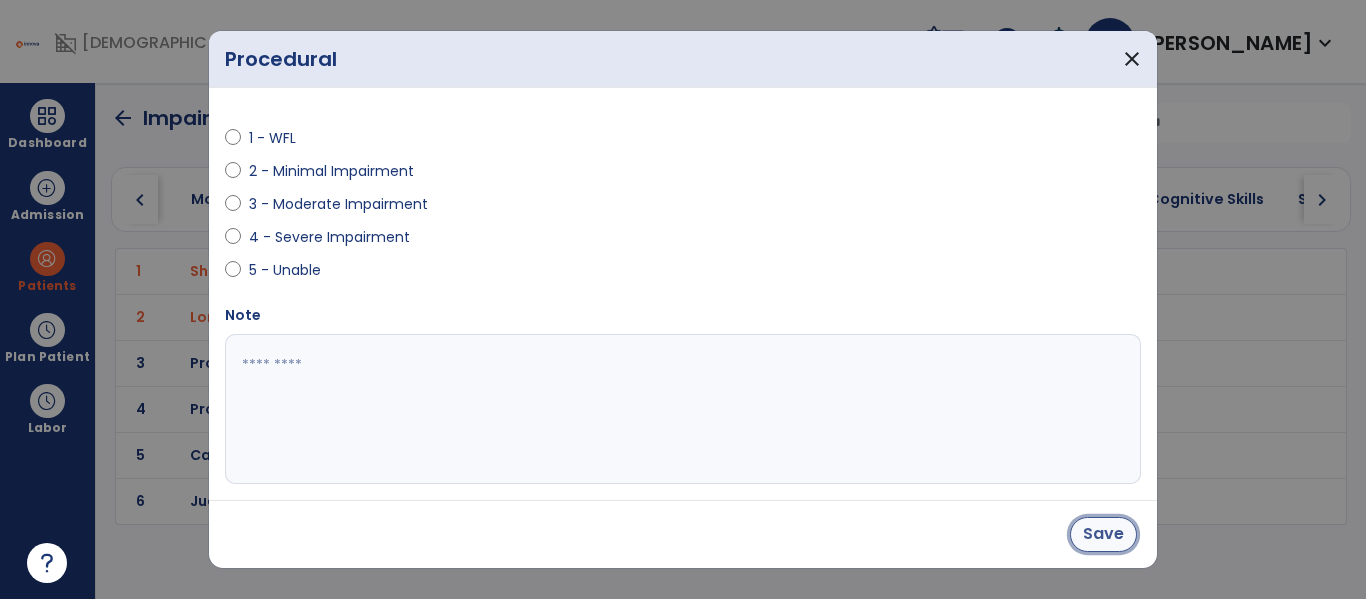 click on "Save" at bounding box center (1103, 534) 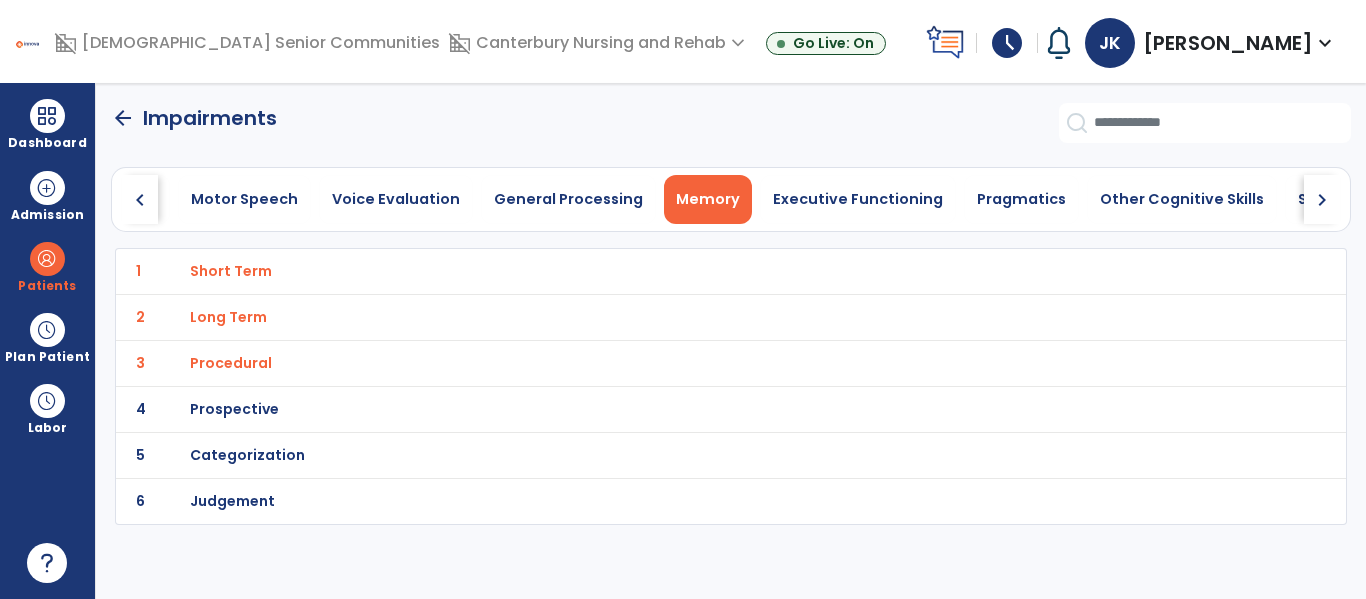 click on "Categorization" at bounding box center (231, 271) 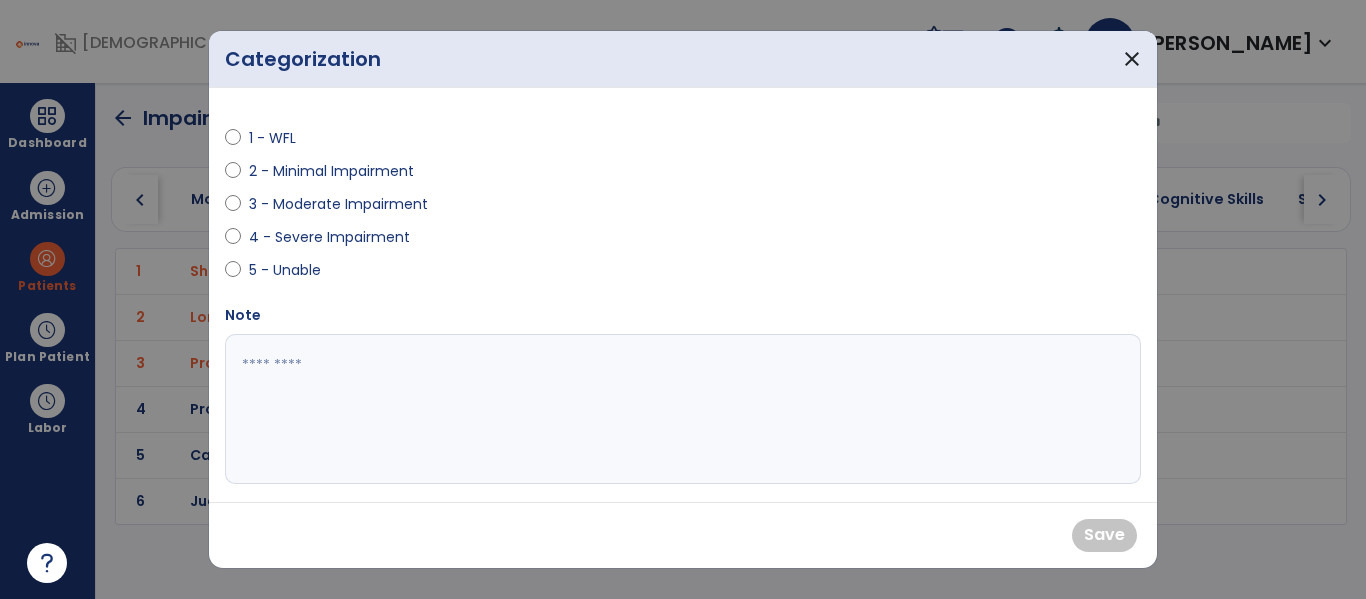 click on "4 - Severe Impairment" at bounding box center [329, 237] 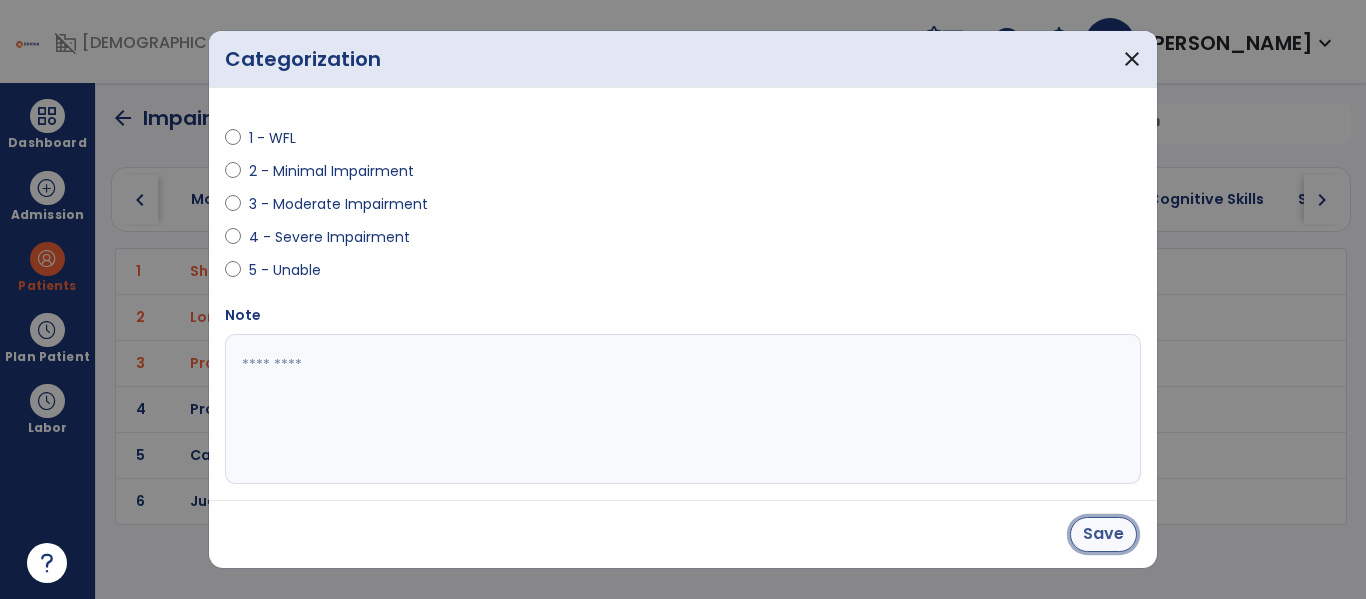 click on "Save" at bounding box center (1103, 534) 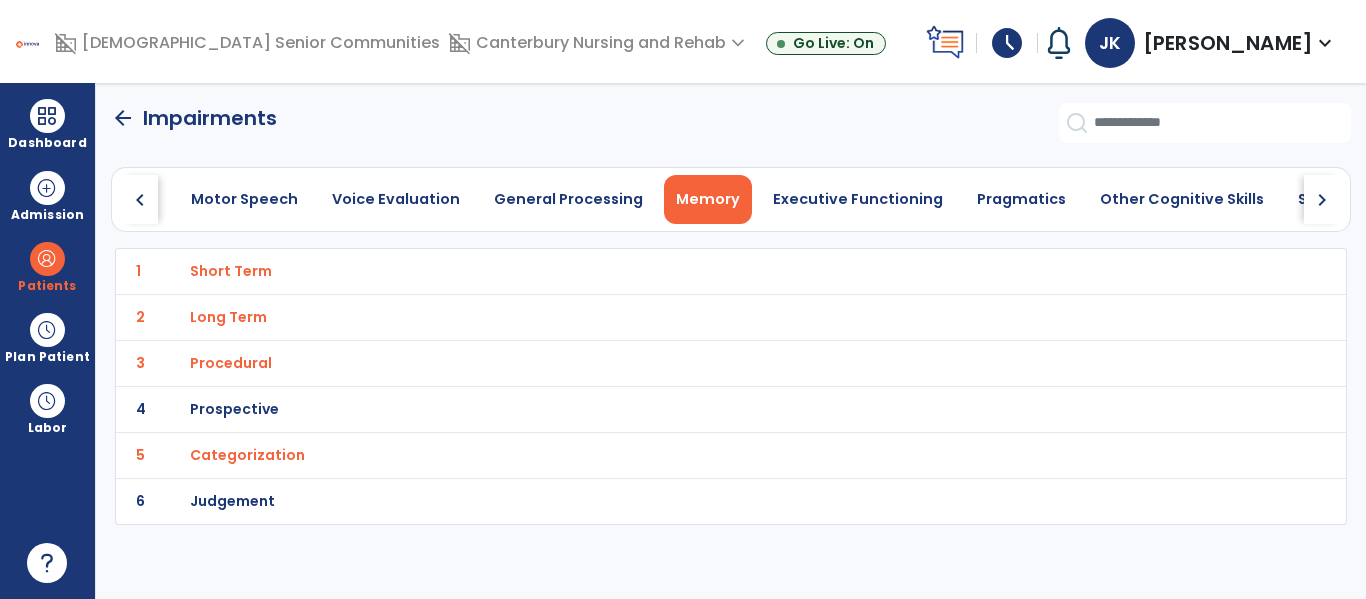 click on "Judgement" at bounding box center [231, 271] 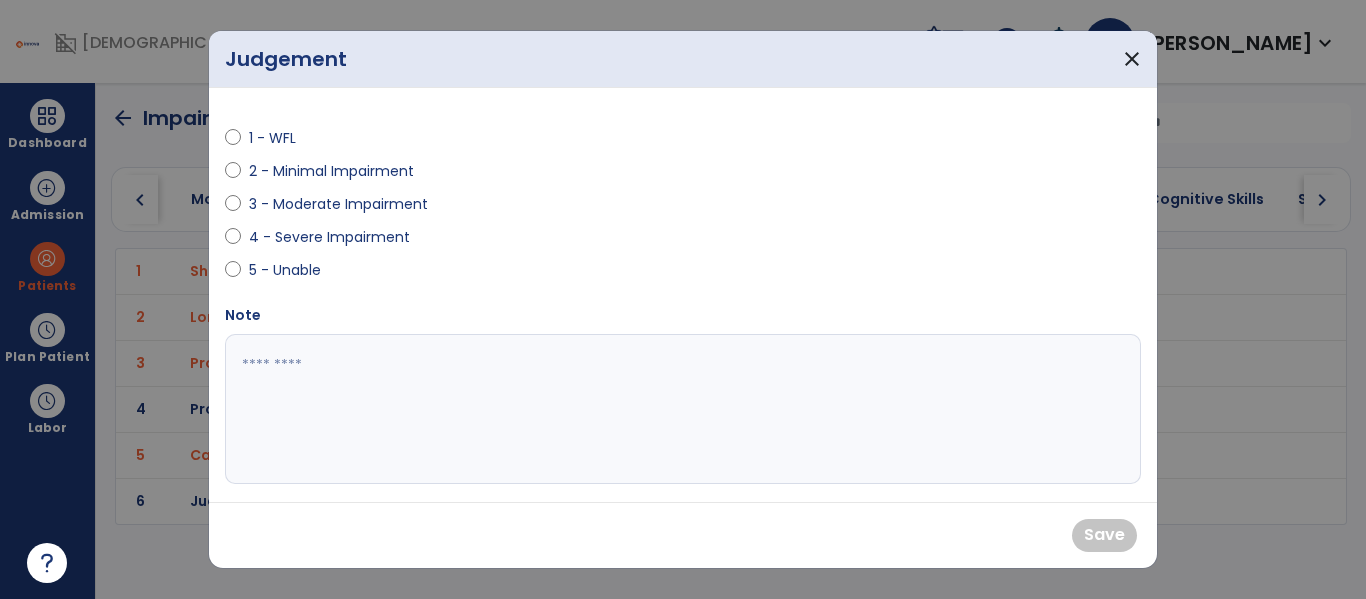click on "2 - Minimal Impairment" at bounding box center (331, 171) 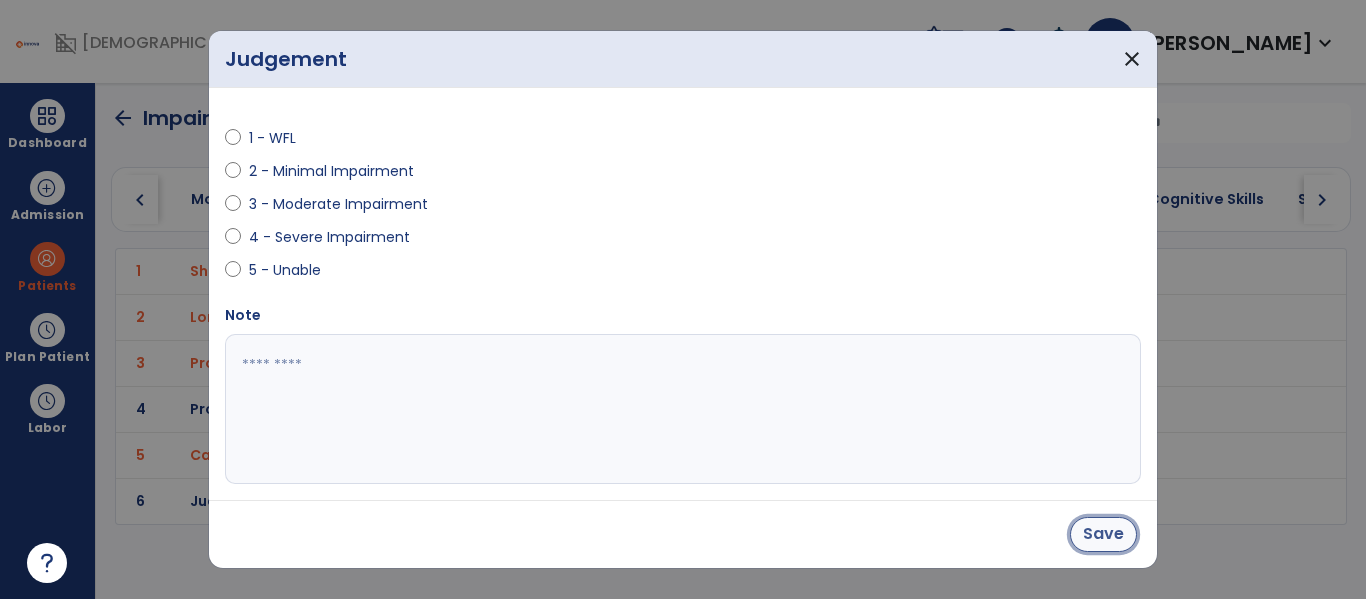 click on "Save" at bounding box center (1103, 534) 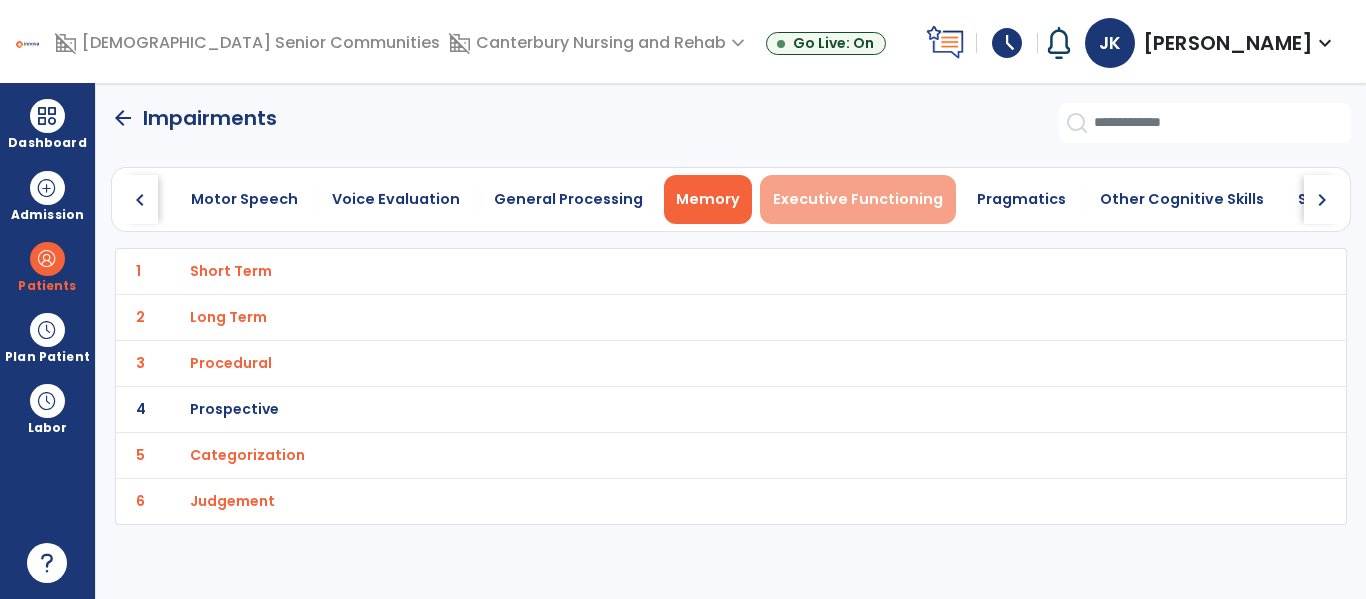 click on "Executive Functioning" at bounding box center [858, 199] 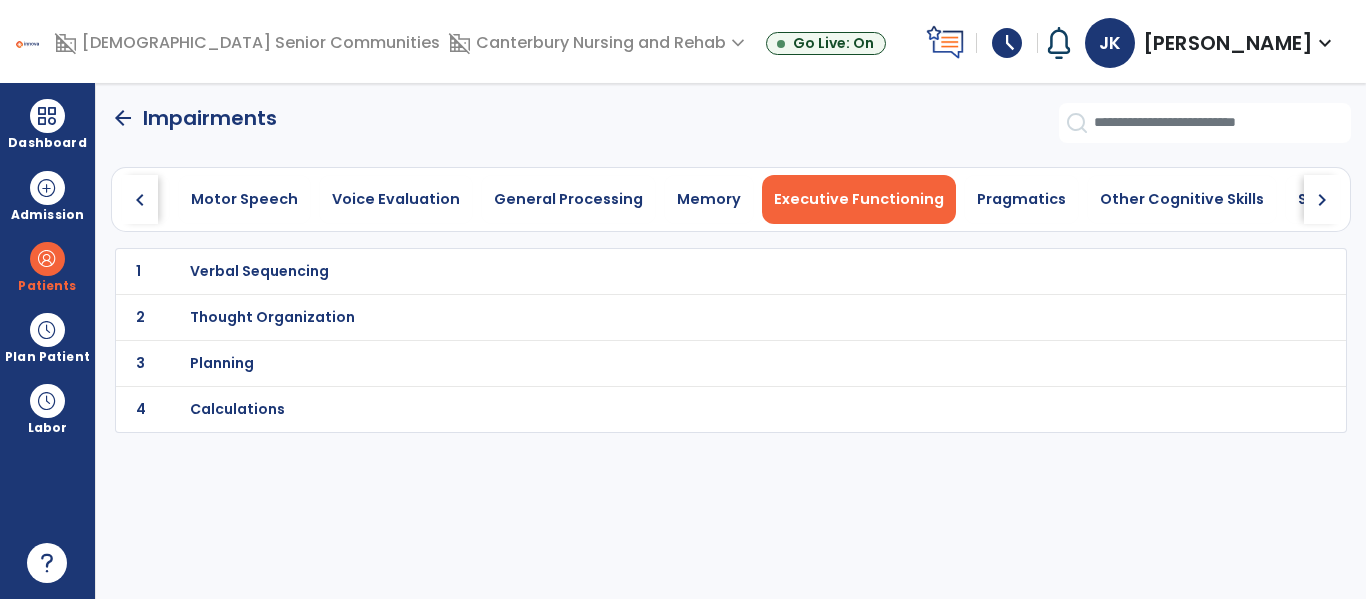 scroll, scrollTop: 0, scrollLeft: 994, axis: horizontal 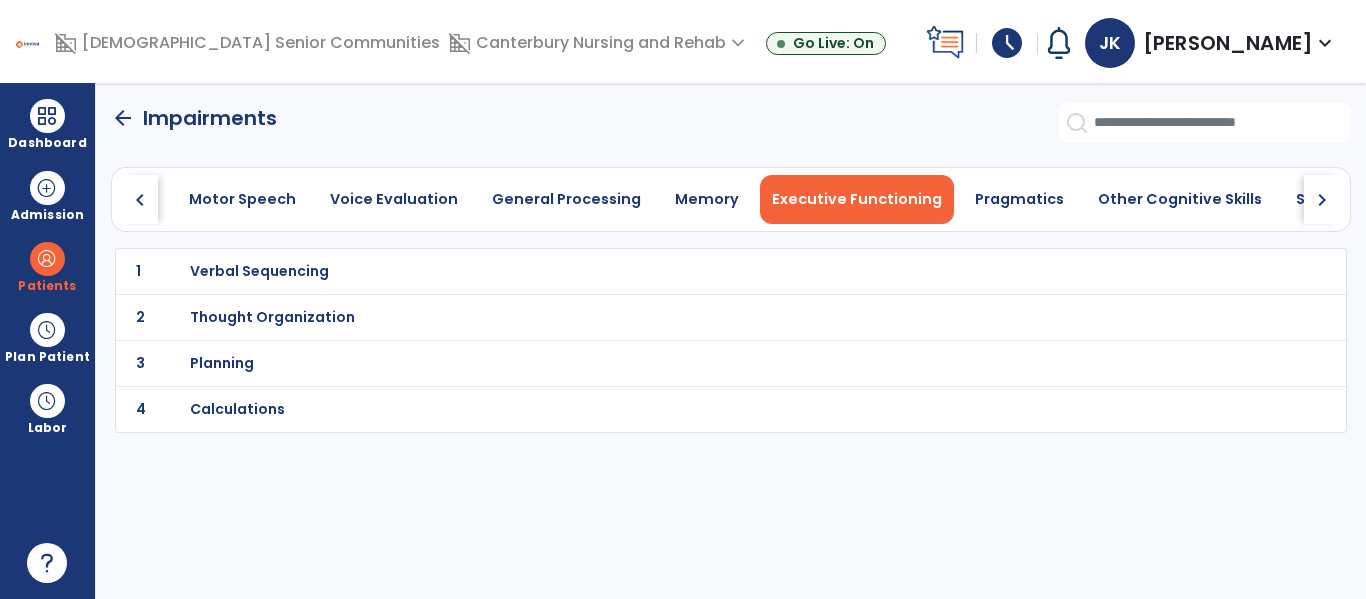 click on "Calculations" at bounding box center [259, 271] 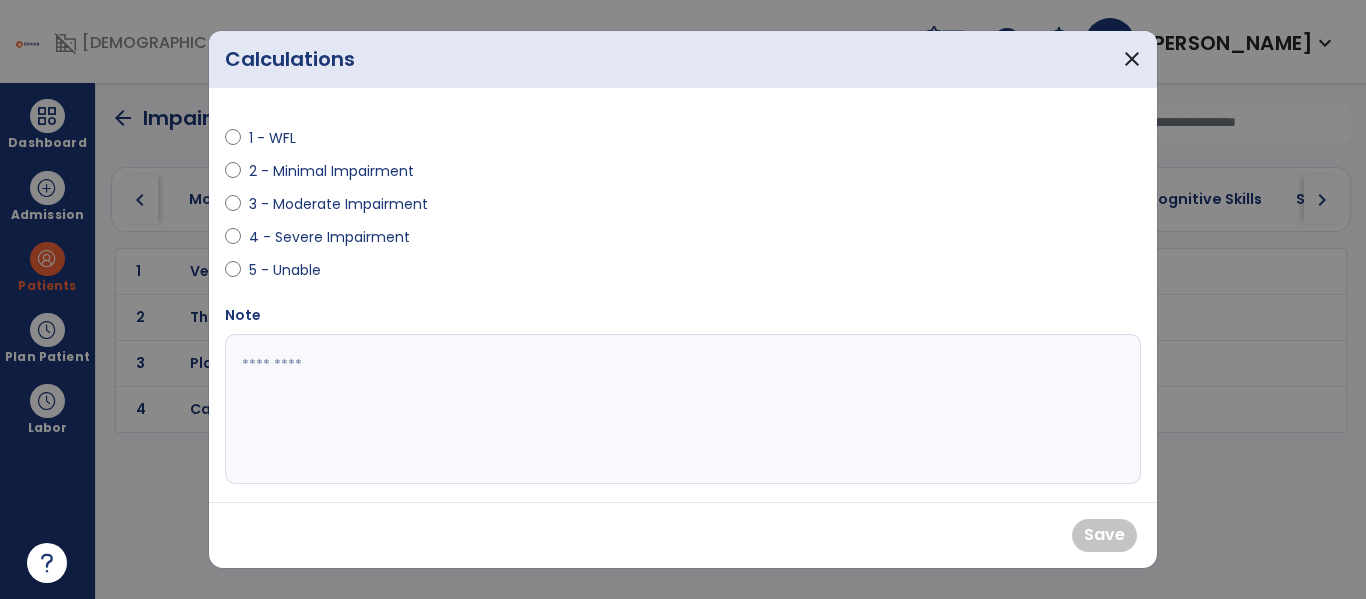 click on "4 - Severe Impairment" at bounding box center [329, 237] 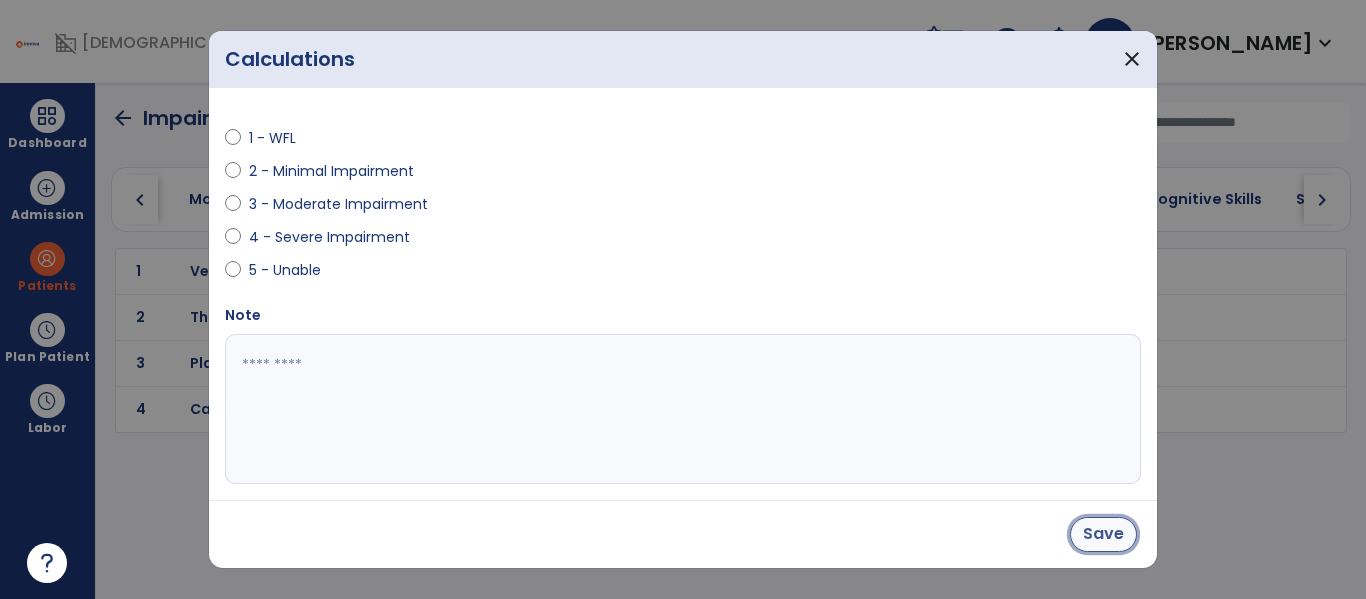 click on "Save" at bounding box center [1103, 534] 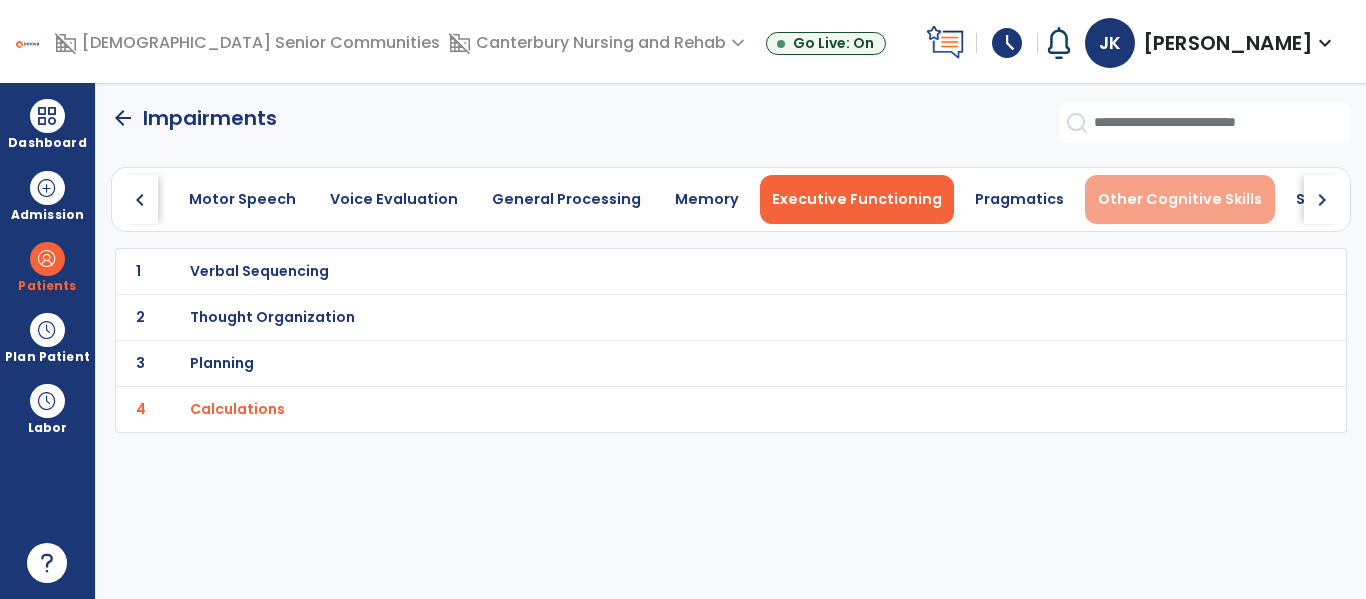 click on "Other Cognitive Skills" at bounding box center [1180, 199] 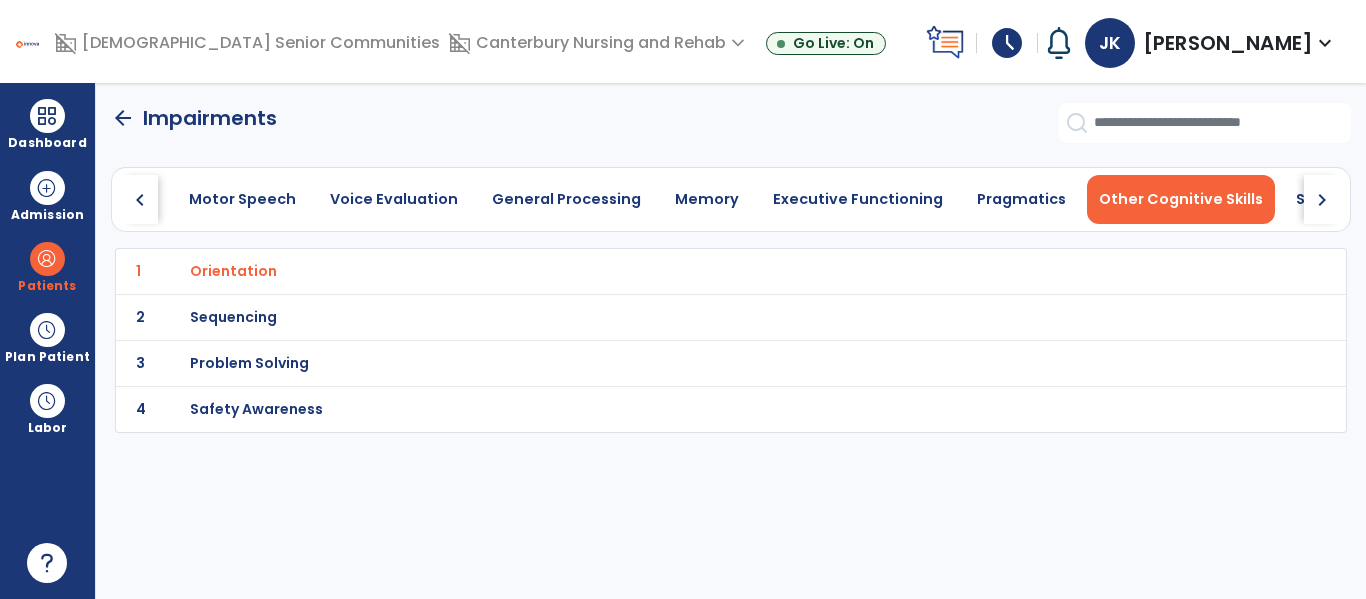 scroll, scrollTop: 0, scrollLeft: 992, axis: horizontal 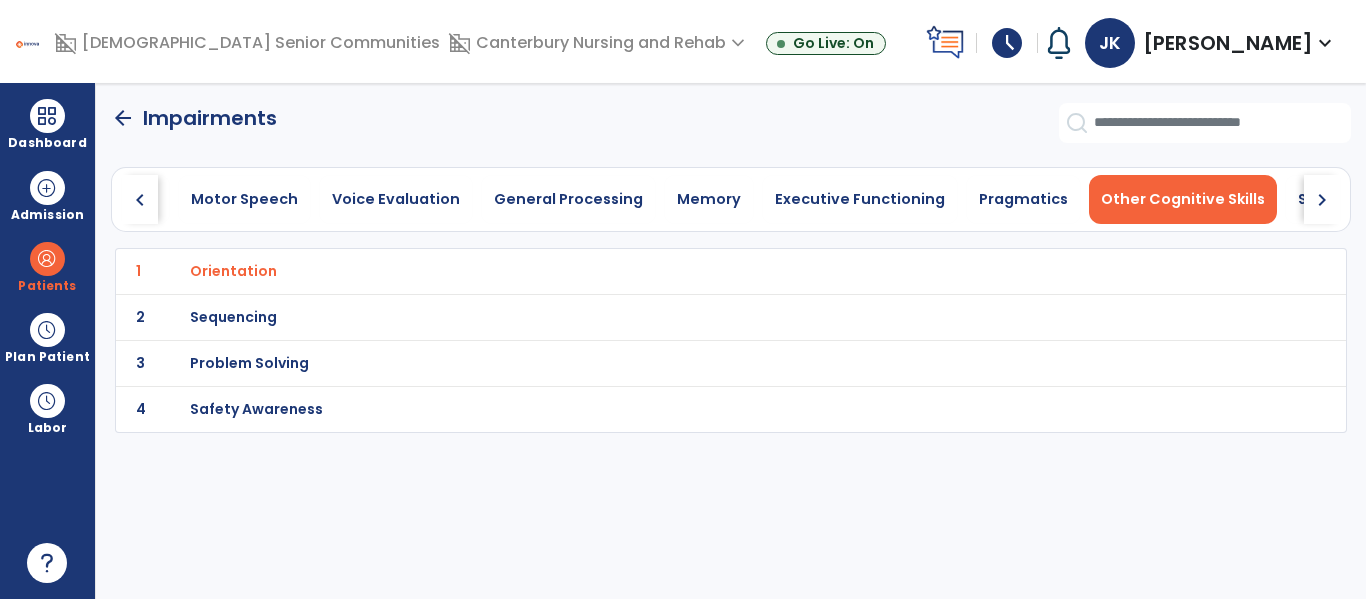 click on "arrow_back" 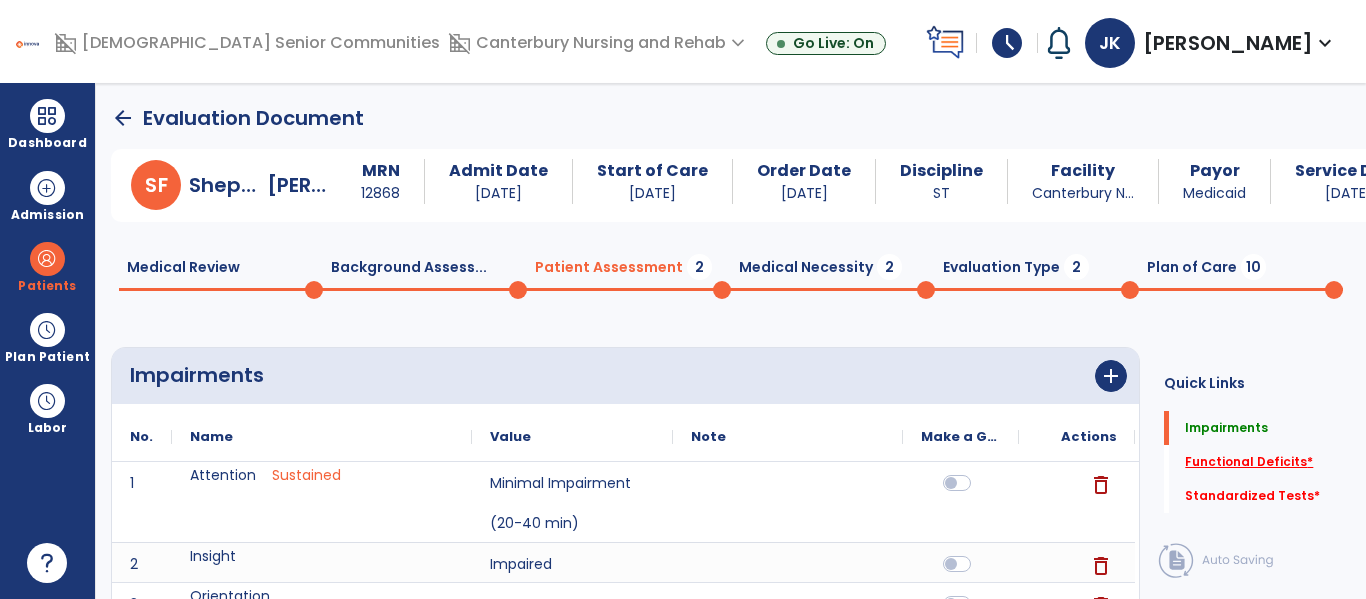 click on "Functional Deficits   *" 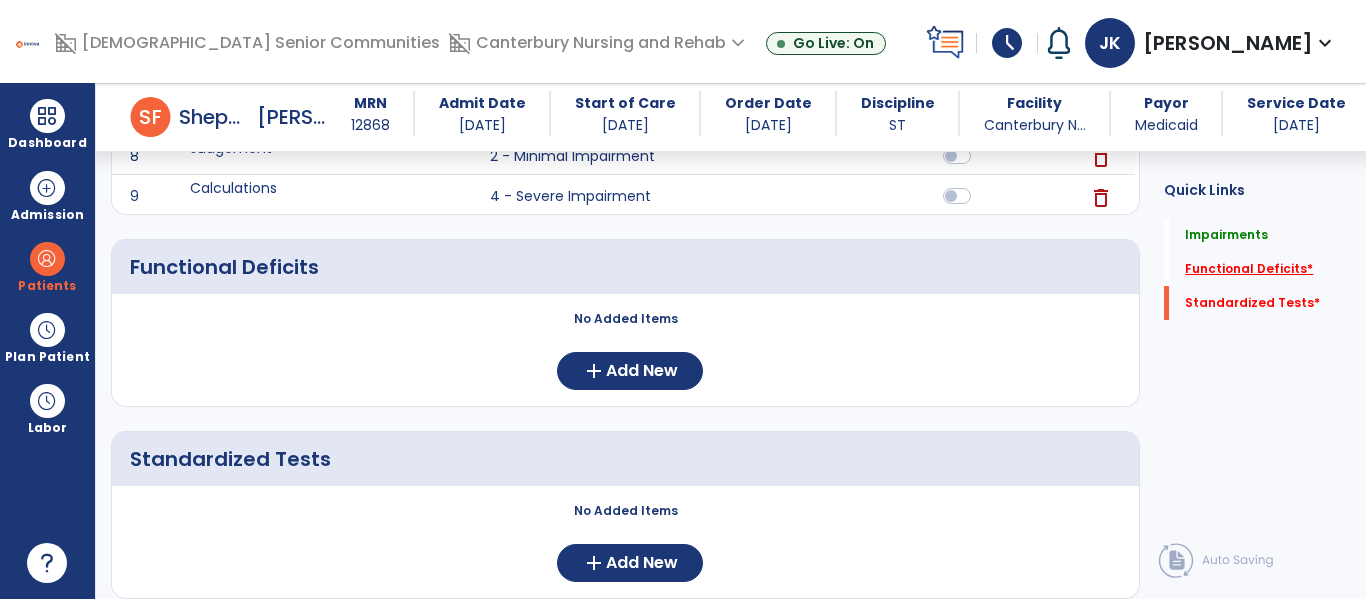 scroll, scrollTop: 671, scrollLeft: 0, axis: vertical 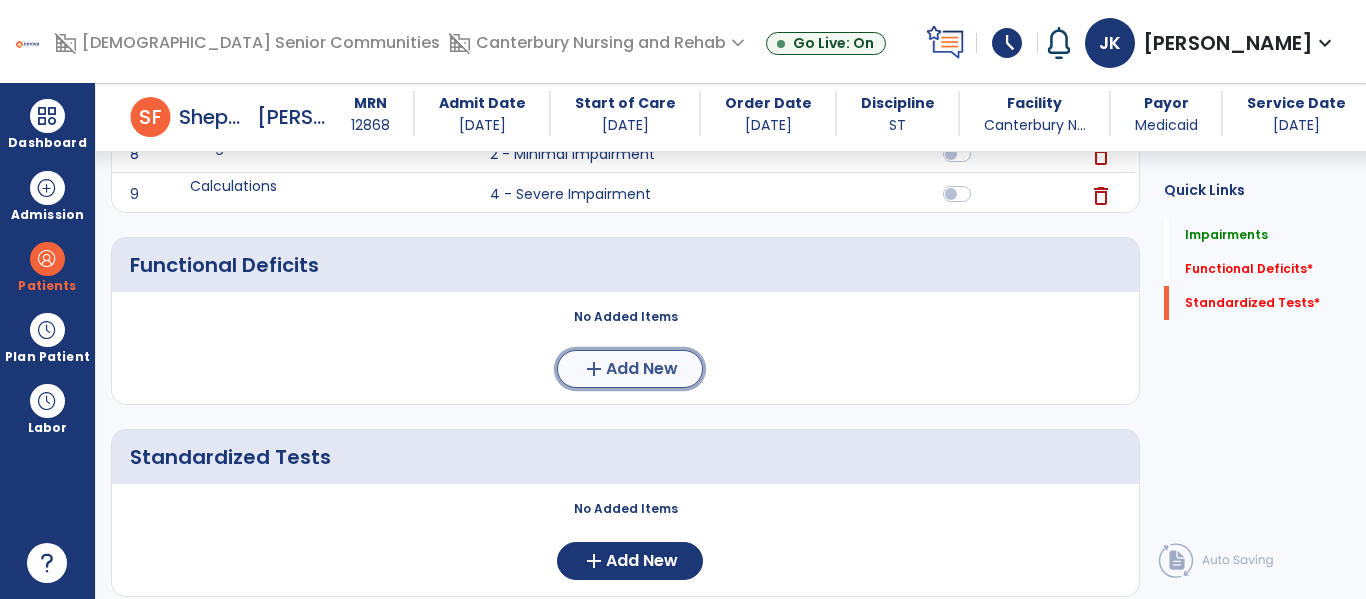 click on "add  Add New" 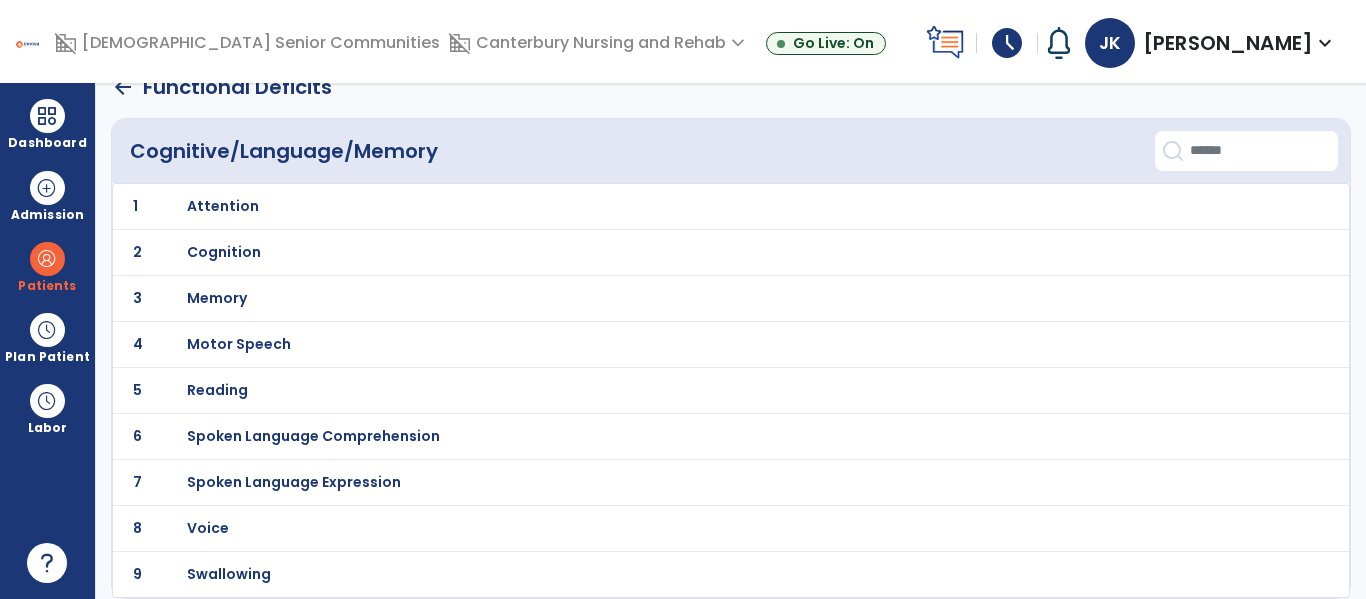 scroll, scrollTop: 0, scrollLeft: 0, axis: both 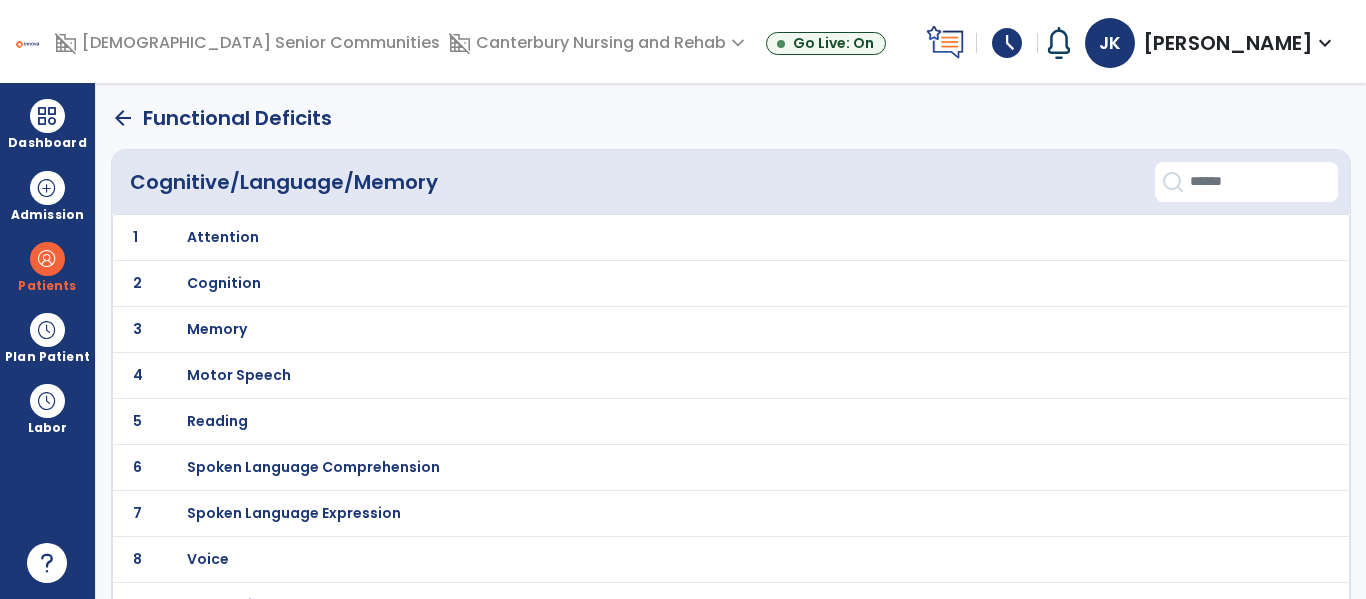 click on "Attention" at bounding box center [223, 237] 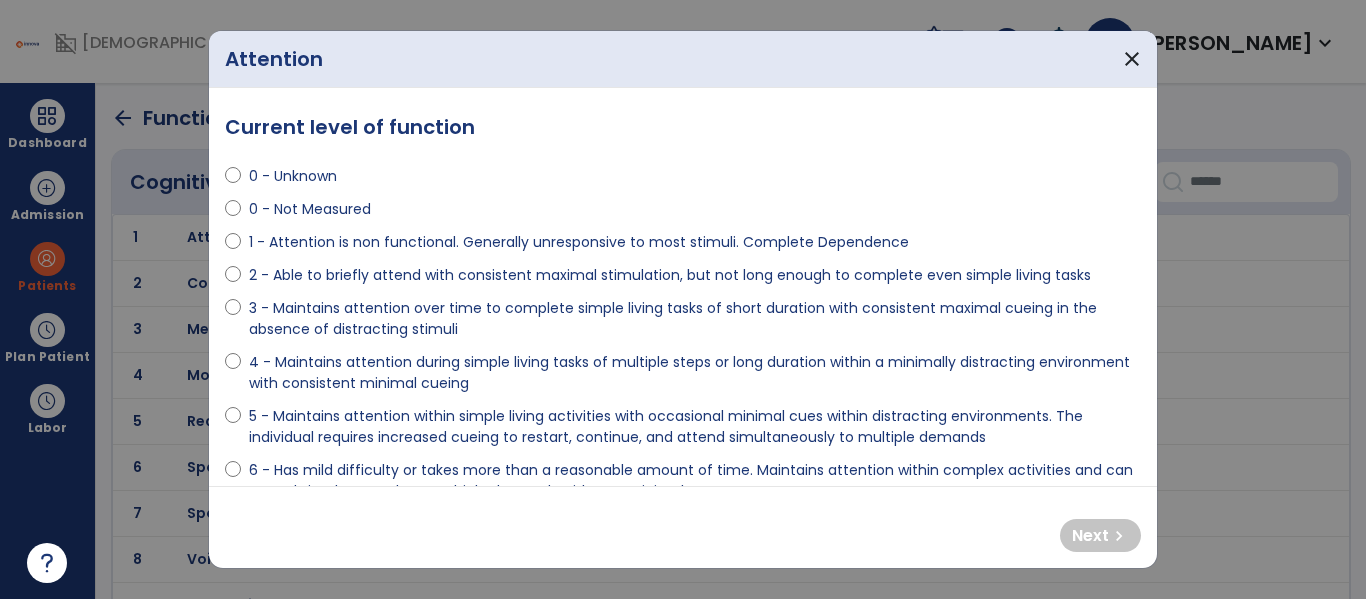 click on "4 - Maintains attention during simple living tasks of multiple steps or long duration within a minimally distracting environment with consistent minimal cueing" at bounding box center (695, 373) 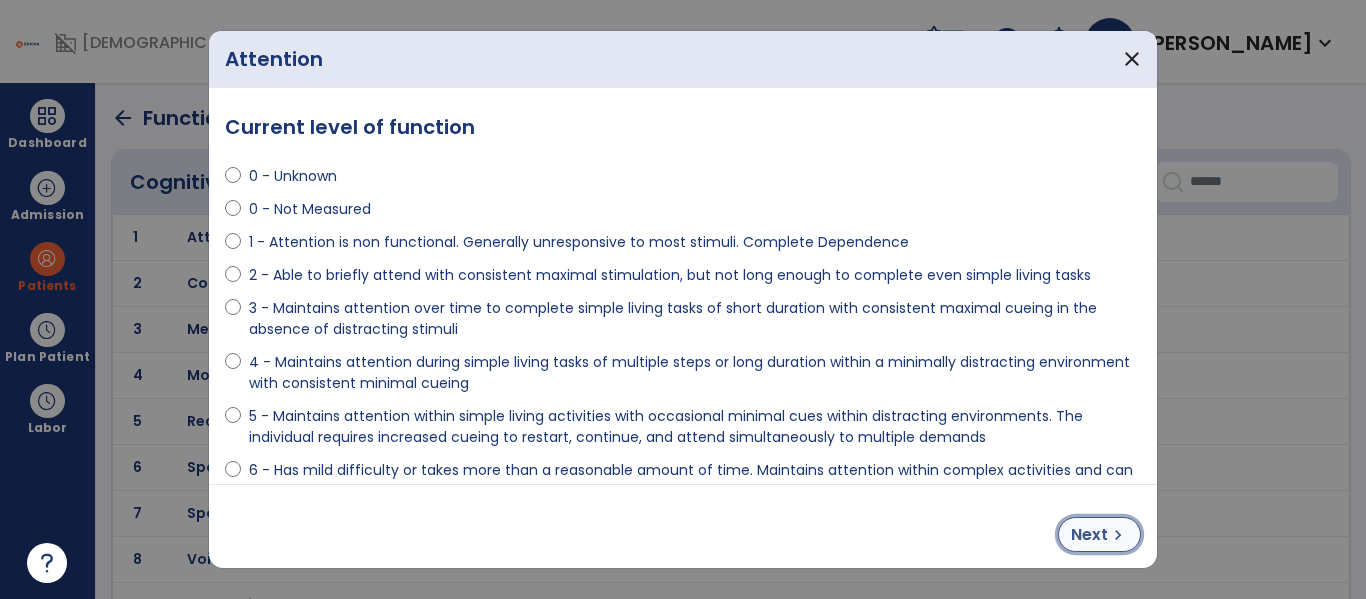 click on "Next  chevron_right" at bounding box center (1099, 534) 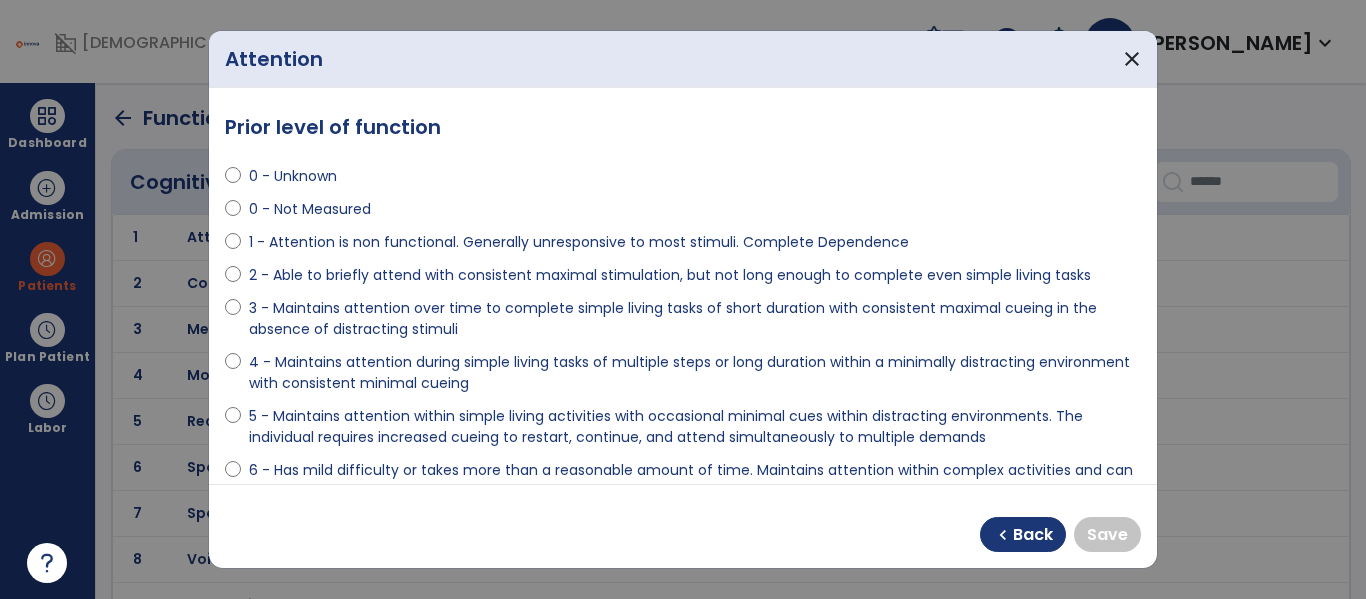 click on "5 - Maintains attention within simple living activities with occasional minimal cues within distracting environments. The individual requires increased cueing to restart, continue, and attend simultaneously to multiple demands" at bounding box center (695, 427) 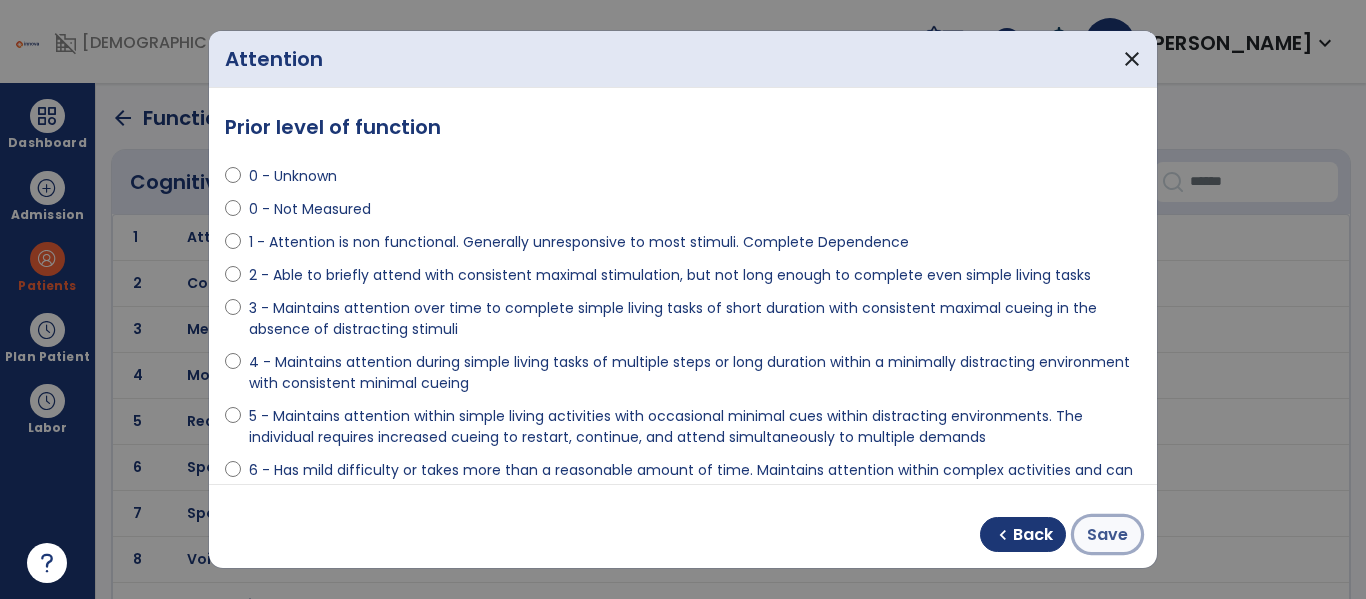 click on "Save" at bounding box center [1107, 534] 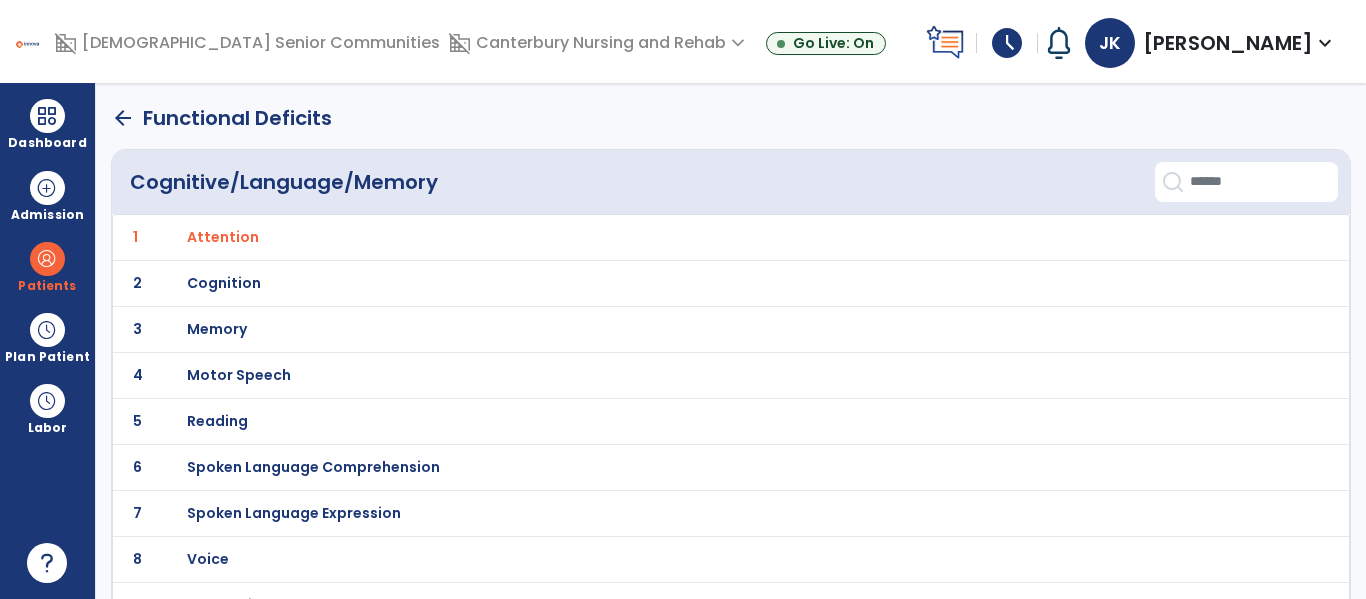 click on "Memory" at bounding box center [223, 237] 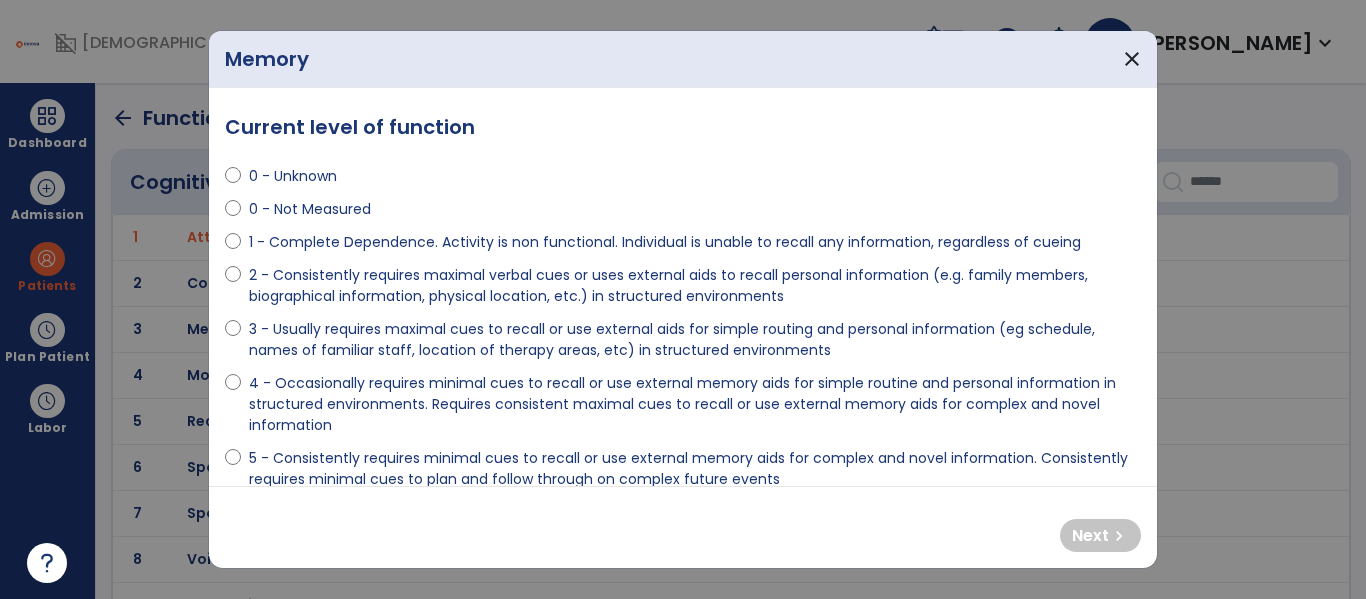 click on "3 - Usually requires maximal cues to recall or use external aids for simple routing and personal information (eg schedule, names of familiar staff, location of therapy areas, etc) in structured environments" at bounding box center (695, 340) 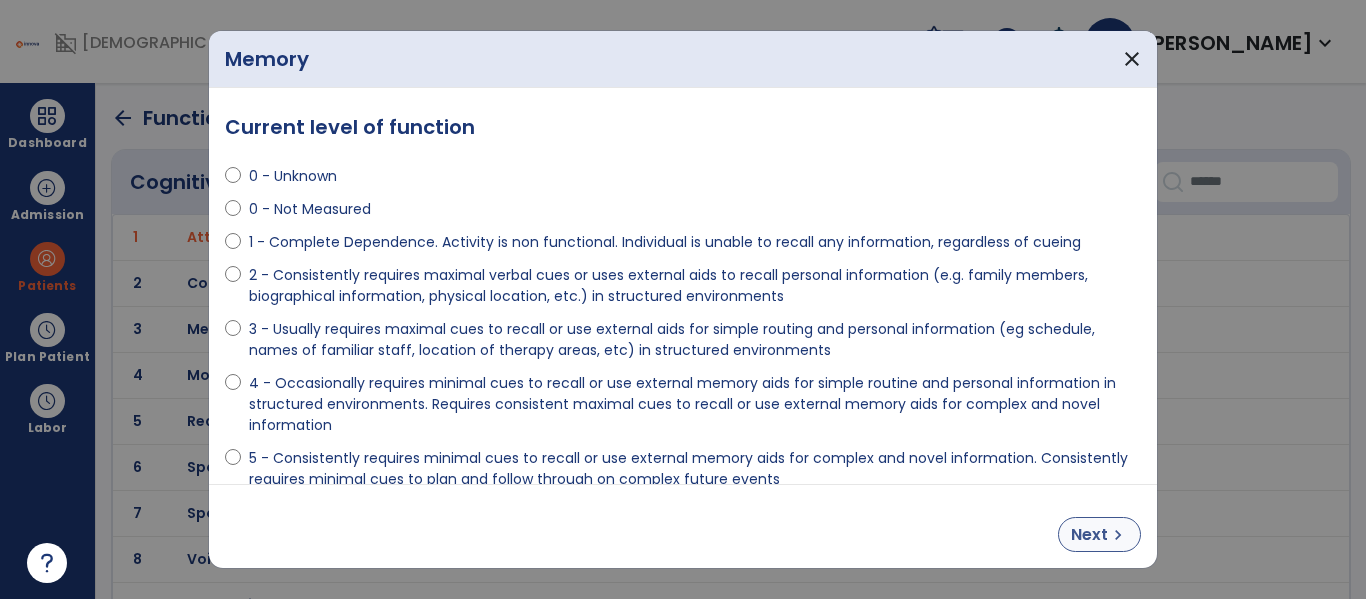 click on "Next" at bounding box center (1089, 535) 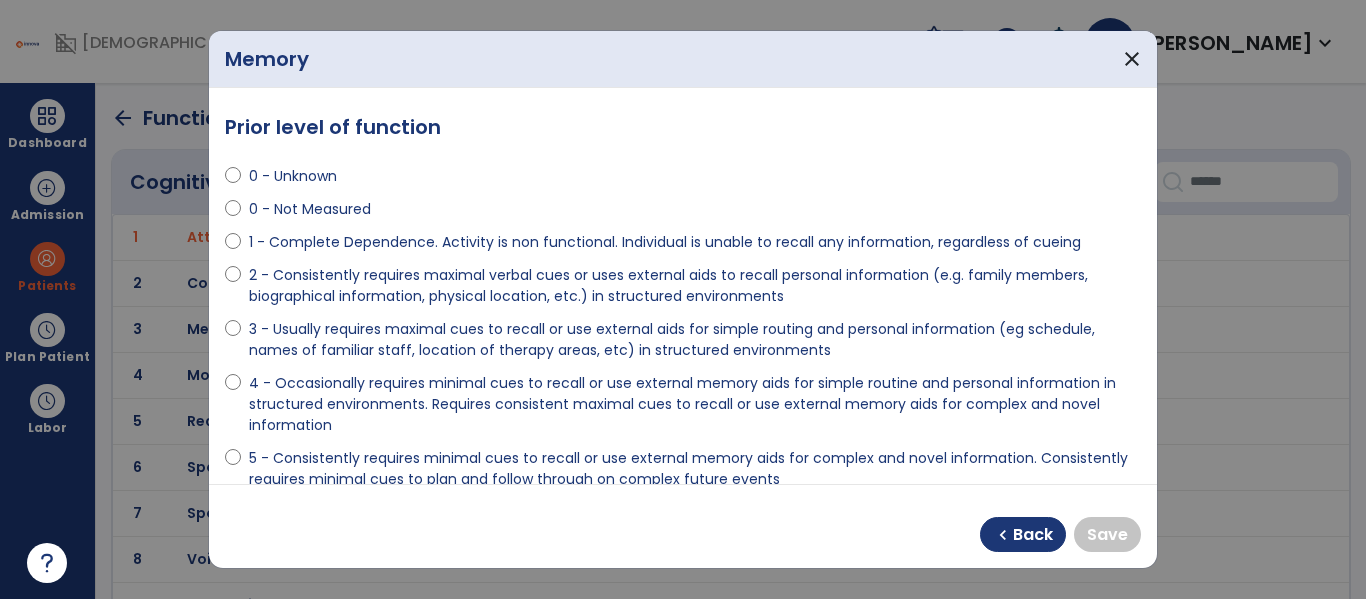 click on "5 - Consistently requires minimal cues to recall or use external memory aids for complex and novel information.  Consistently requires minimal cues to plan and follow through on complex future events" at bounding box center [695, 469] 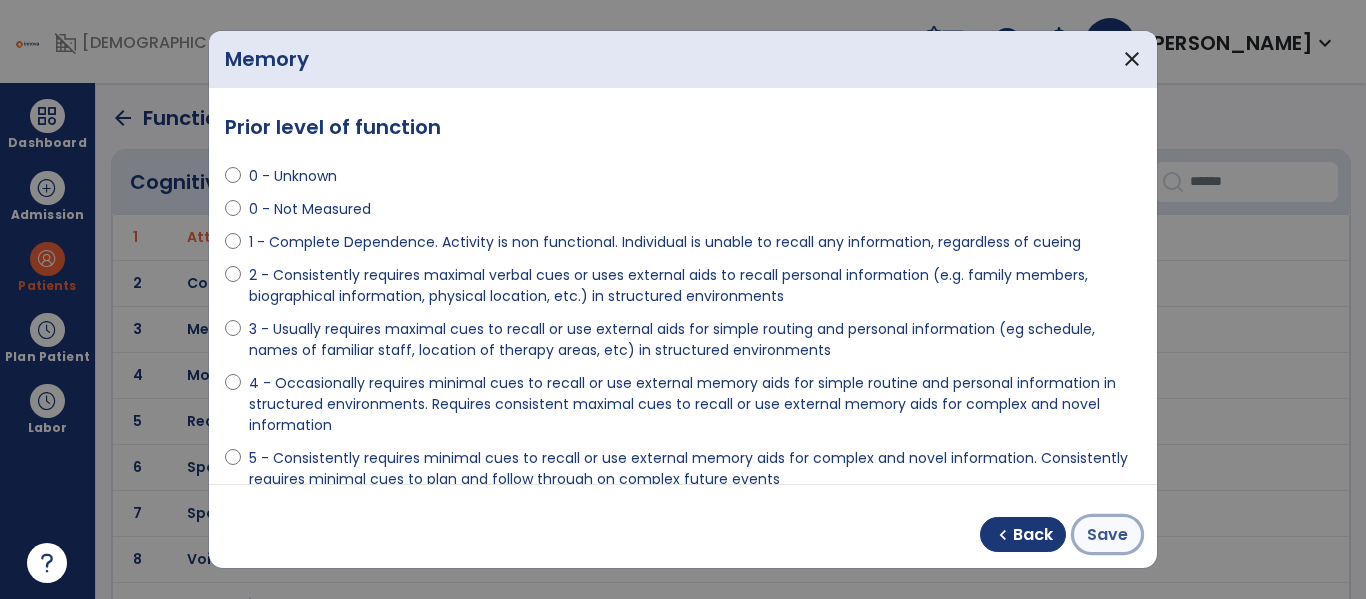click on "Save" at bounding box center (1107, 535) 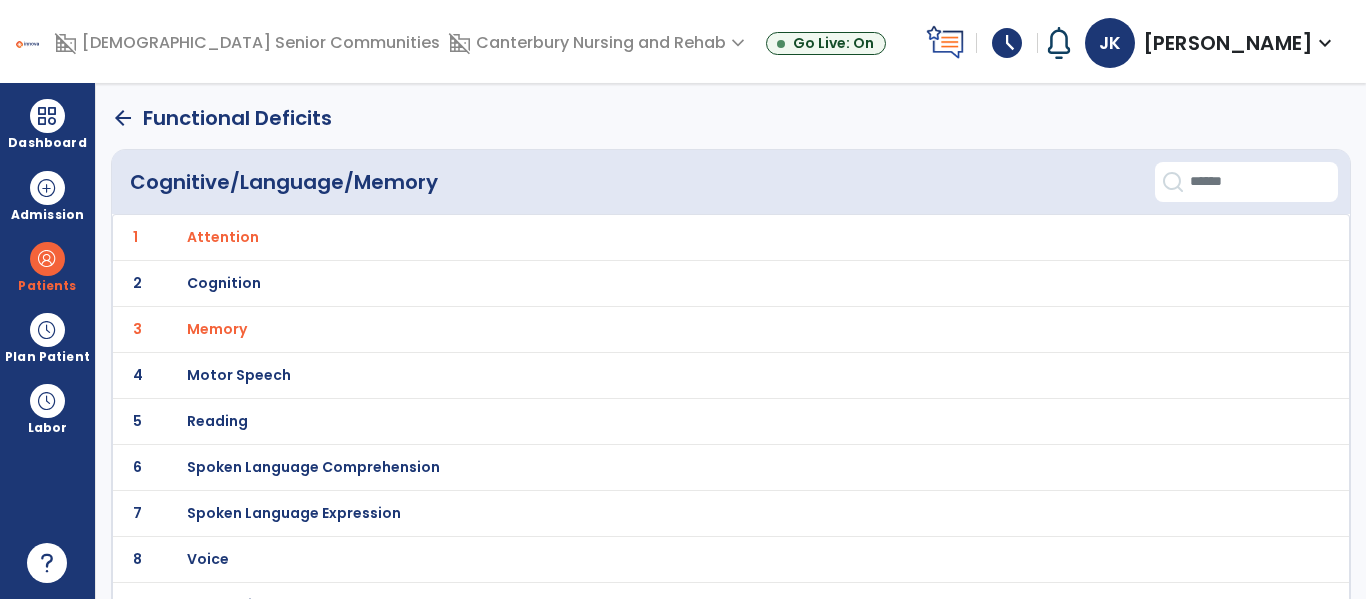 scroll, scrollTop: 31, scrollLeft: 0, axis: vertical 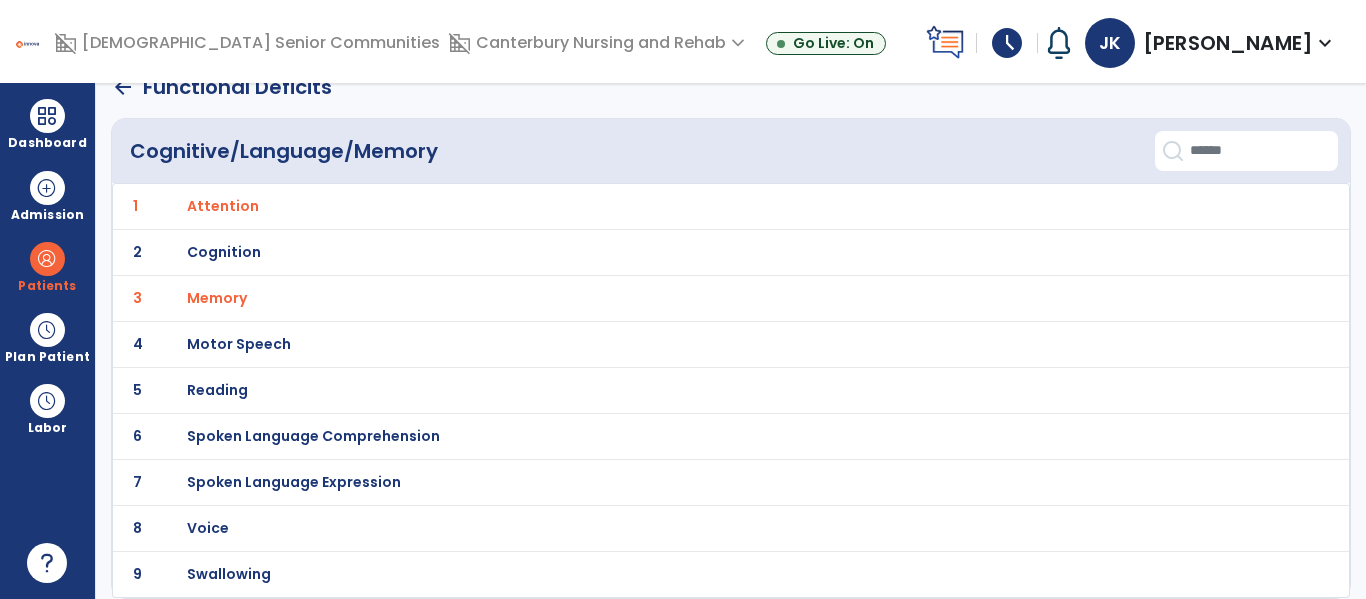 click on "Cognitive/Language/Memory" 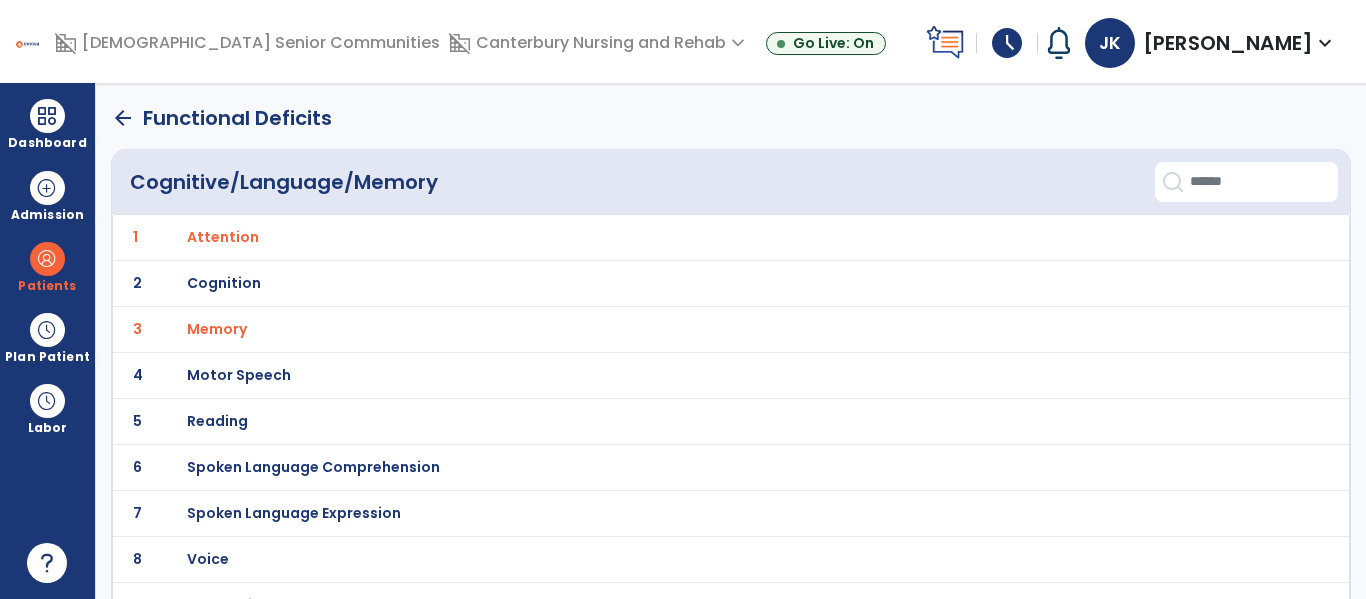 click on "arrow_back" 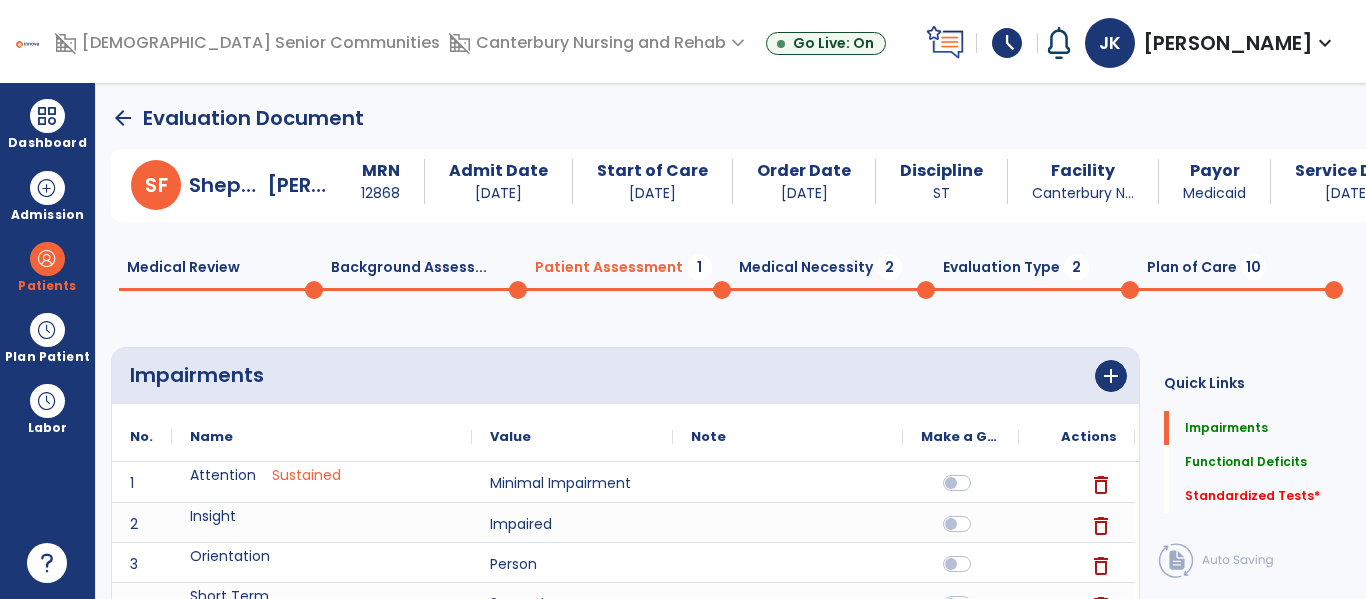 scroll, scrollTop: 20, scrollLeft: 0, axis: vertical 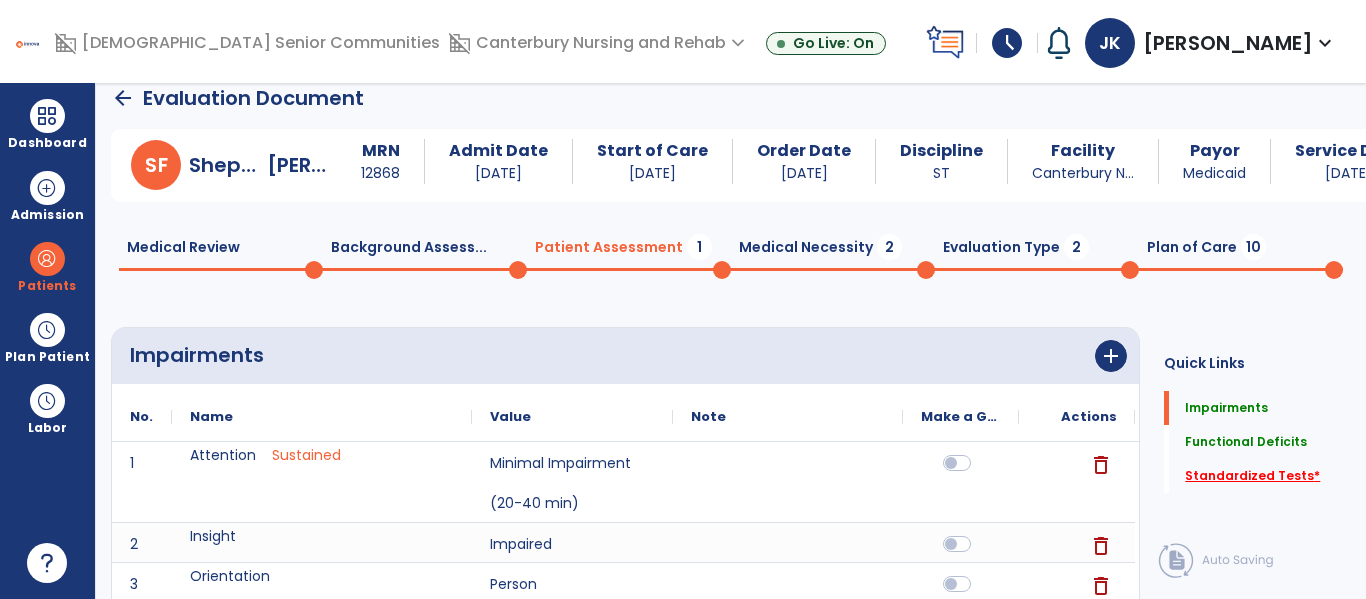 click on "Standardized Tests   *" 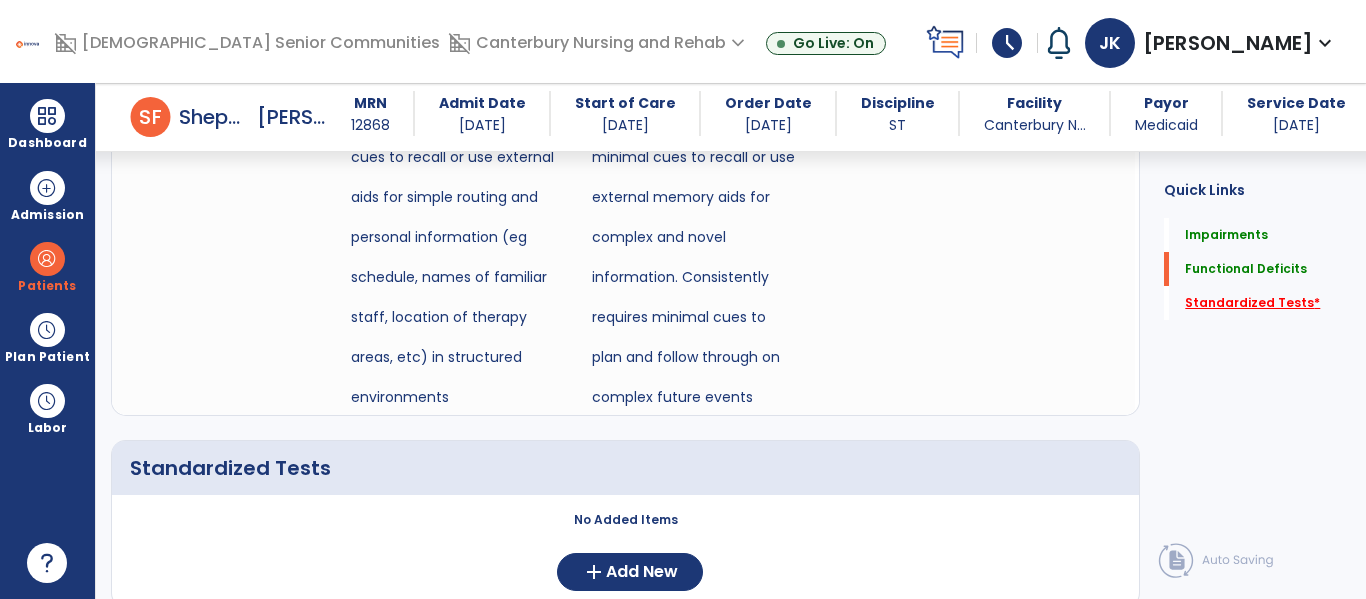 scroll, scrollTop: 1367, scrollLeft: 0, axis: vertical 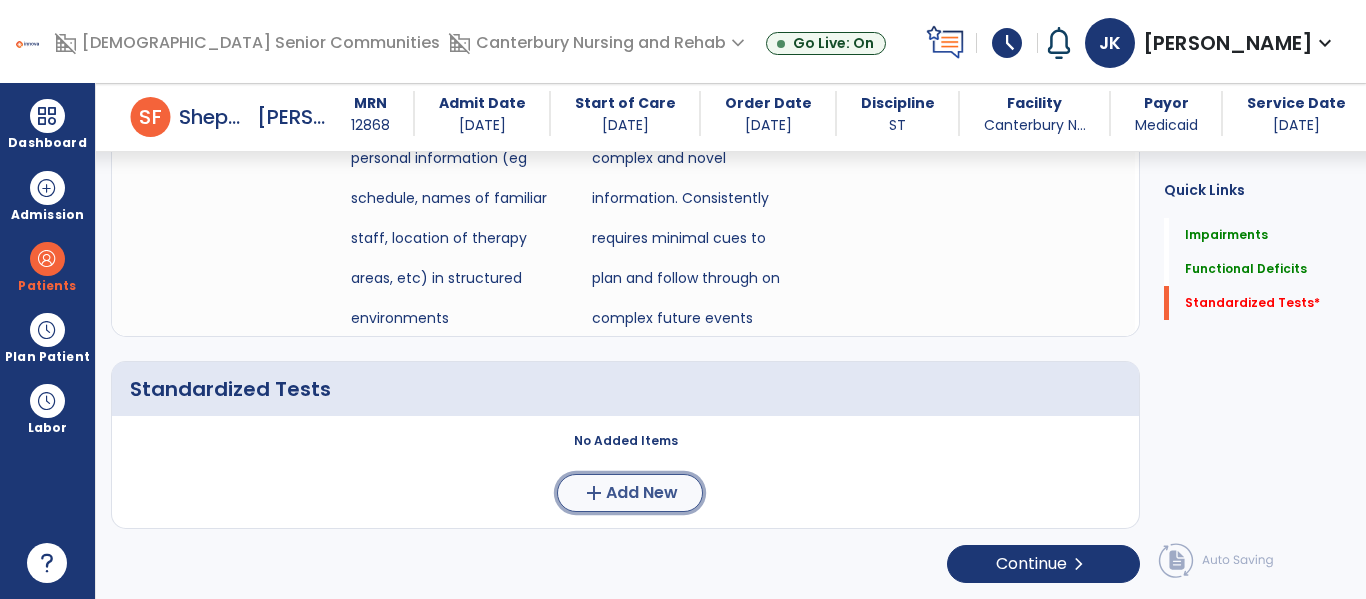 click on "Add New" 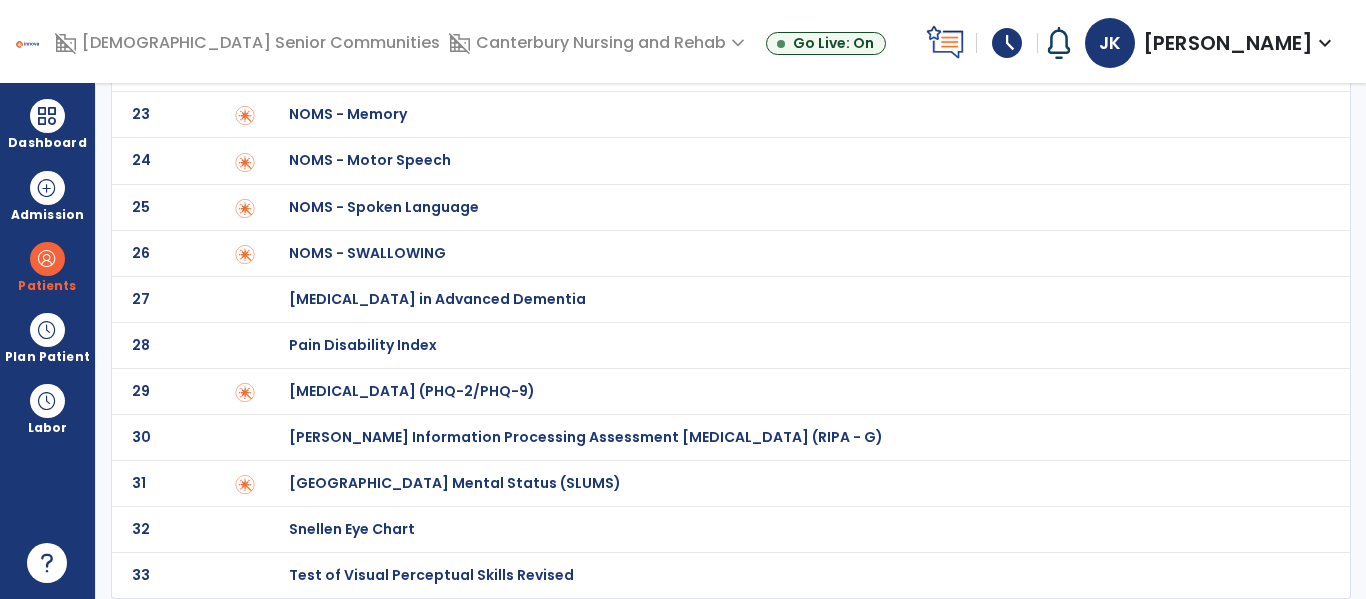 scroll, scrollTop: 0, scrollLeft: 0, axis: both 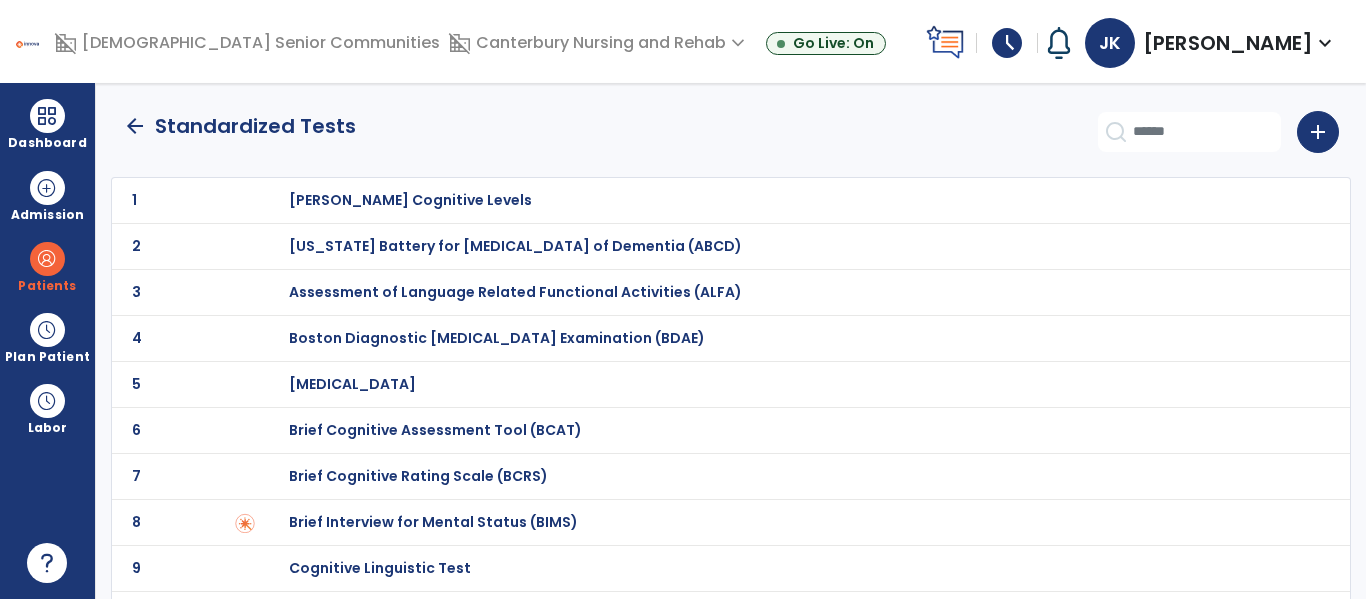 click on "Brief Cognitive Rating Scale (BCRS)" at bounding box center (410, 200) 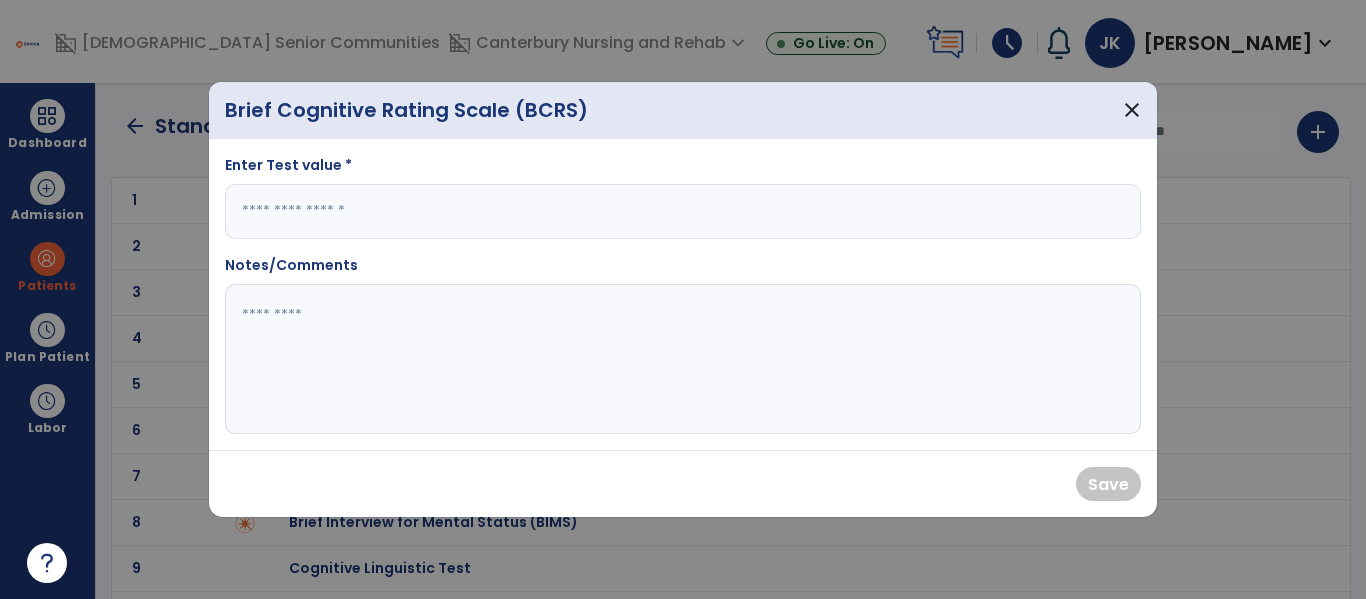 click at bounding box center [683, 211] 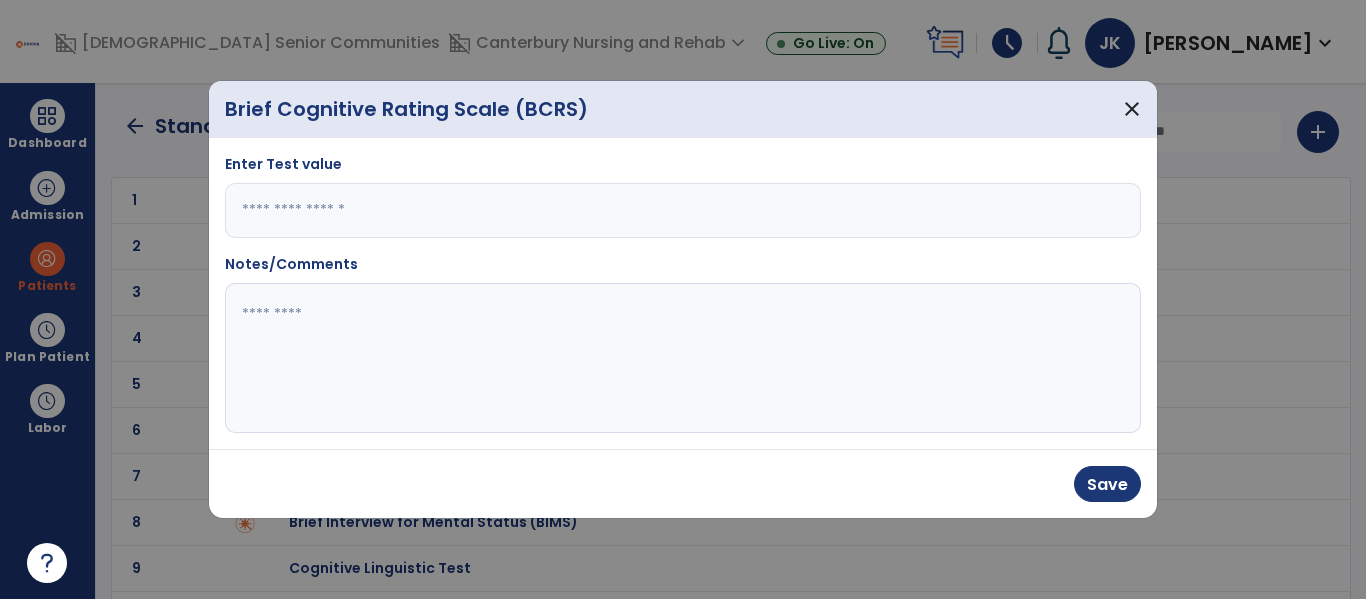 type on "**" 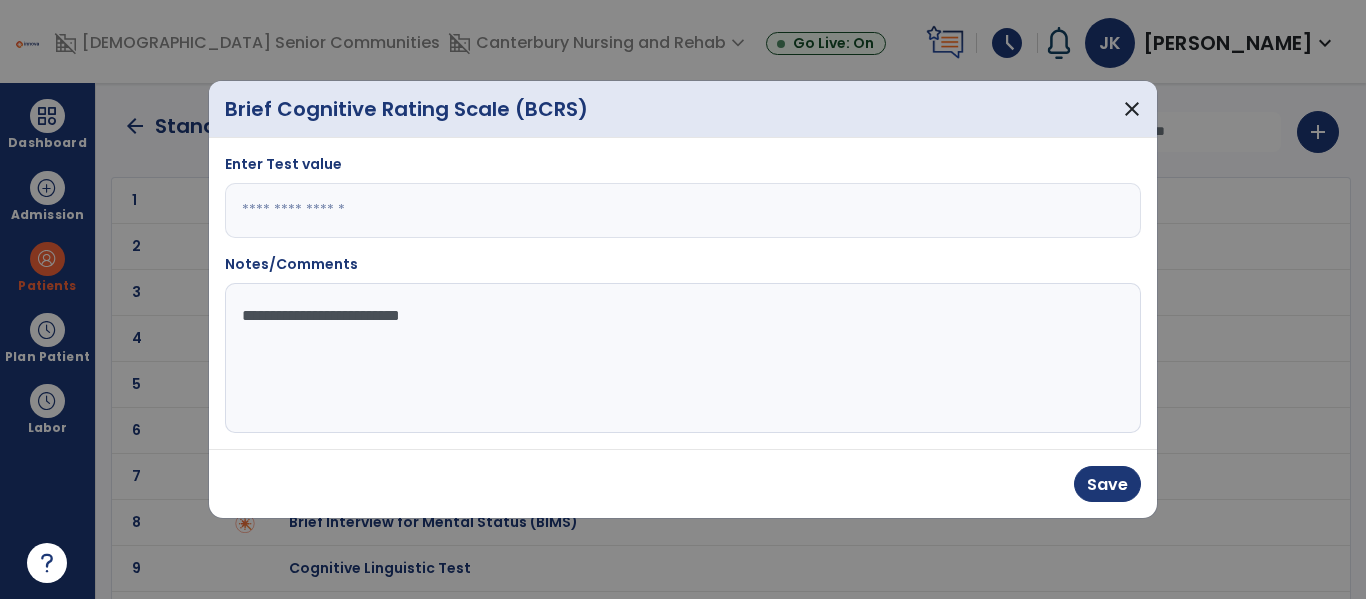 type on "**********" 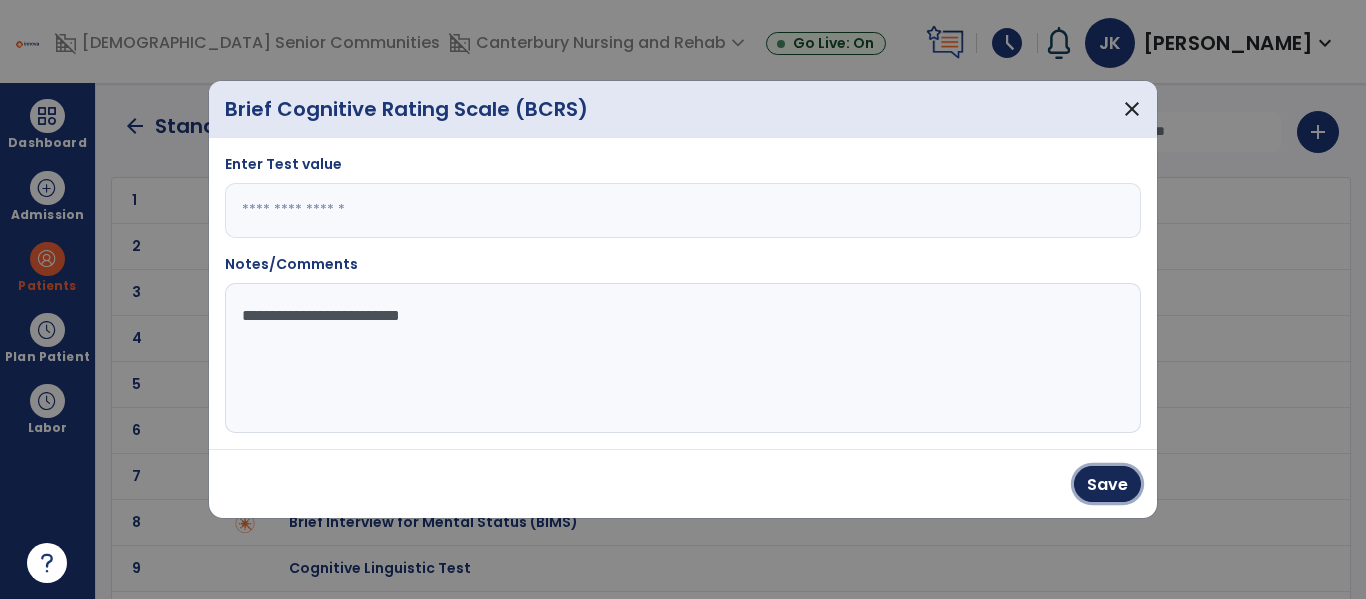 type 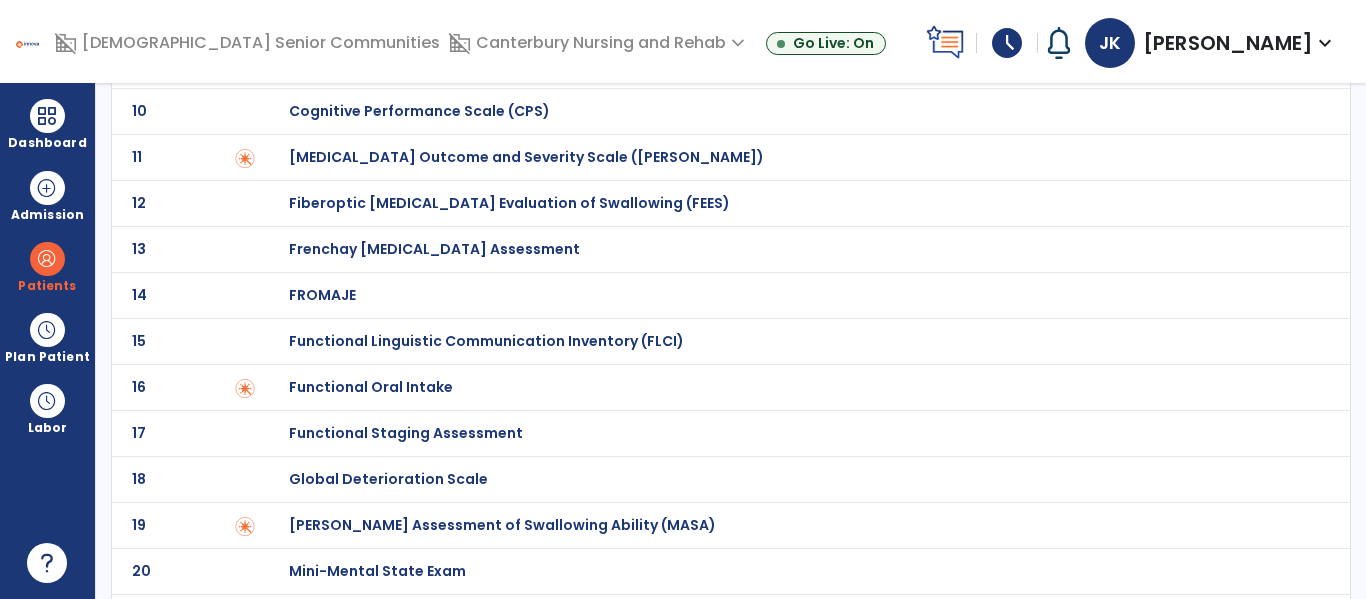 scroll, scrollTop: 540, scrollLeft: 0, axis: vertical 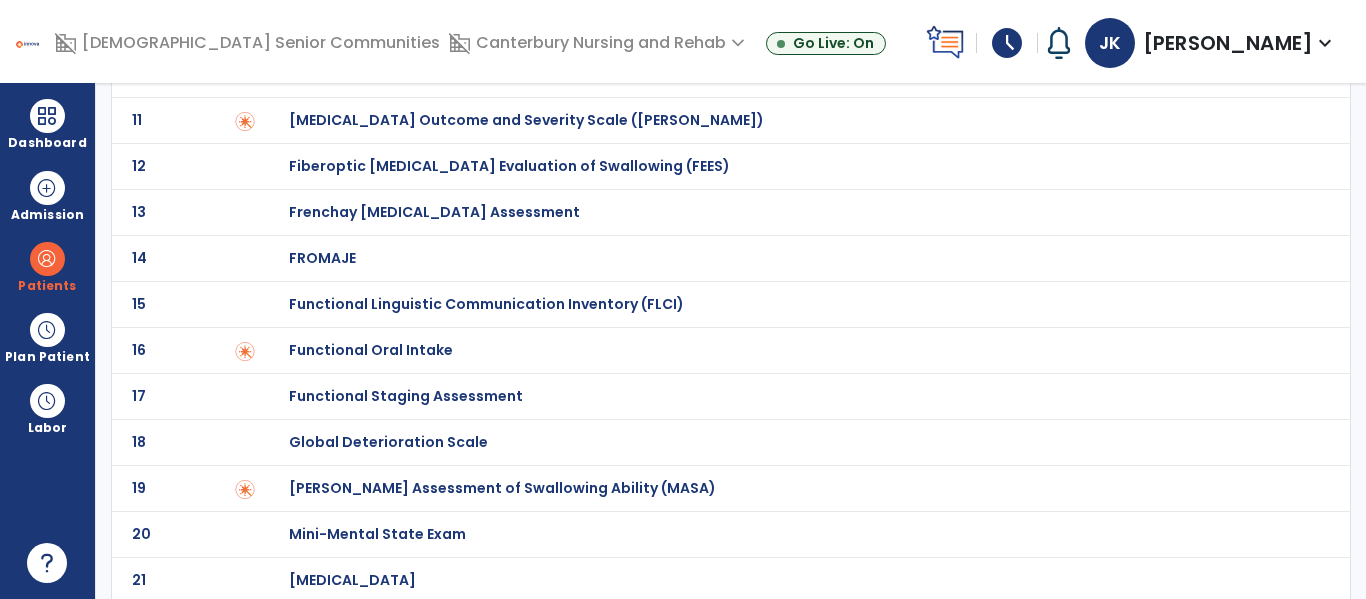 click on "Global Deterioration Scale" at bounding box center [410, -340] 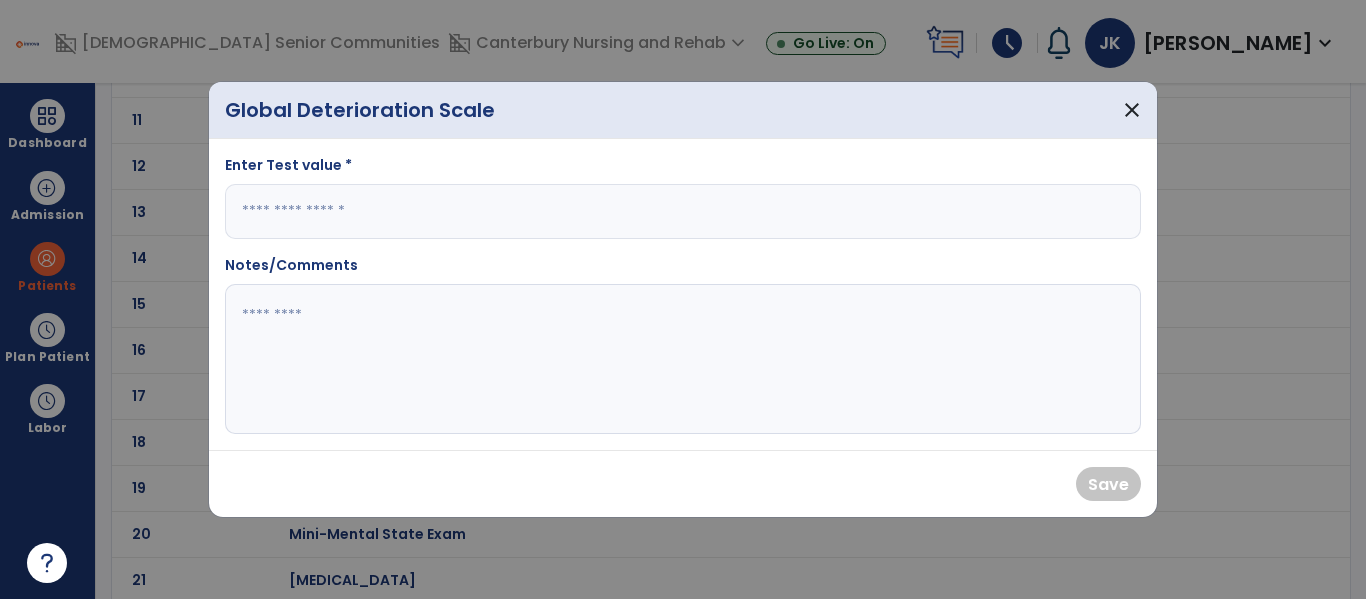 click at bounding box center [683, 211] 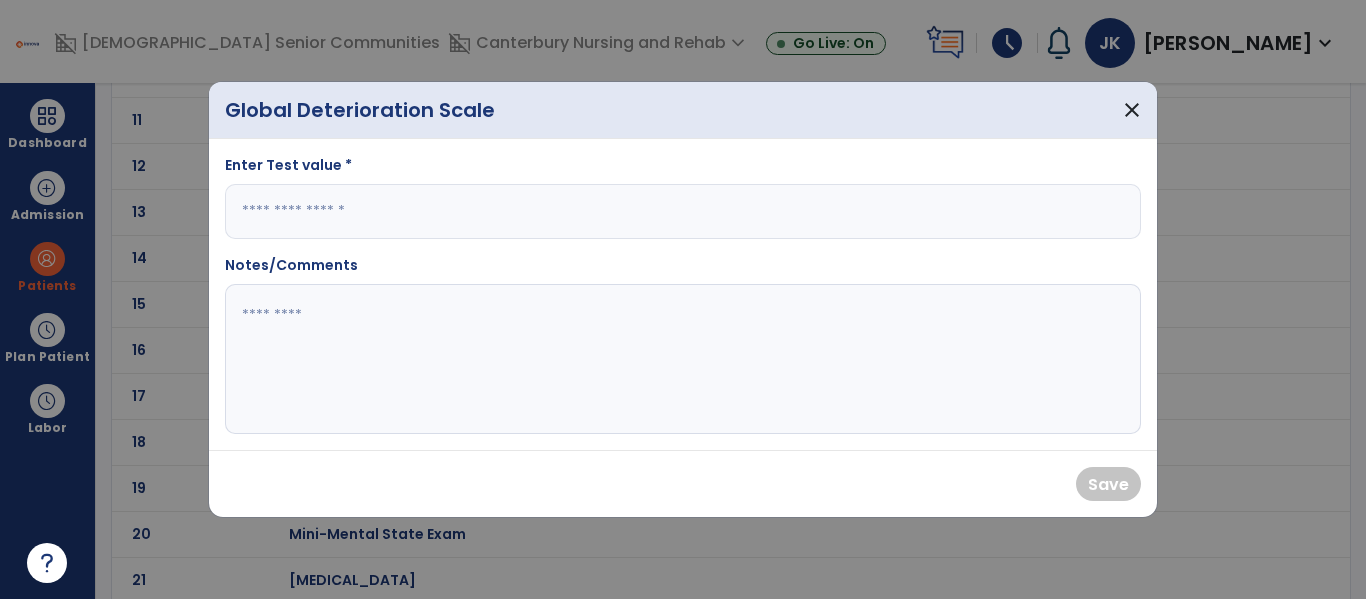 type on "*" 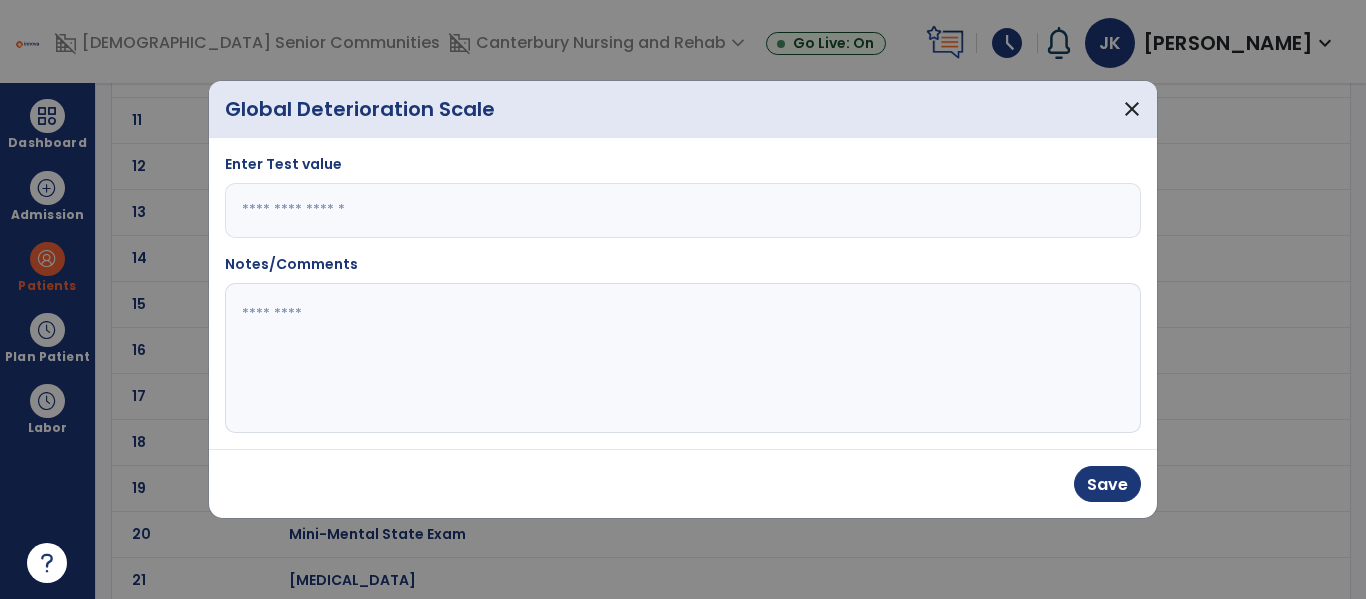 type on "*" 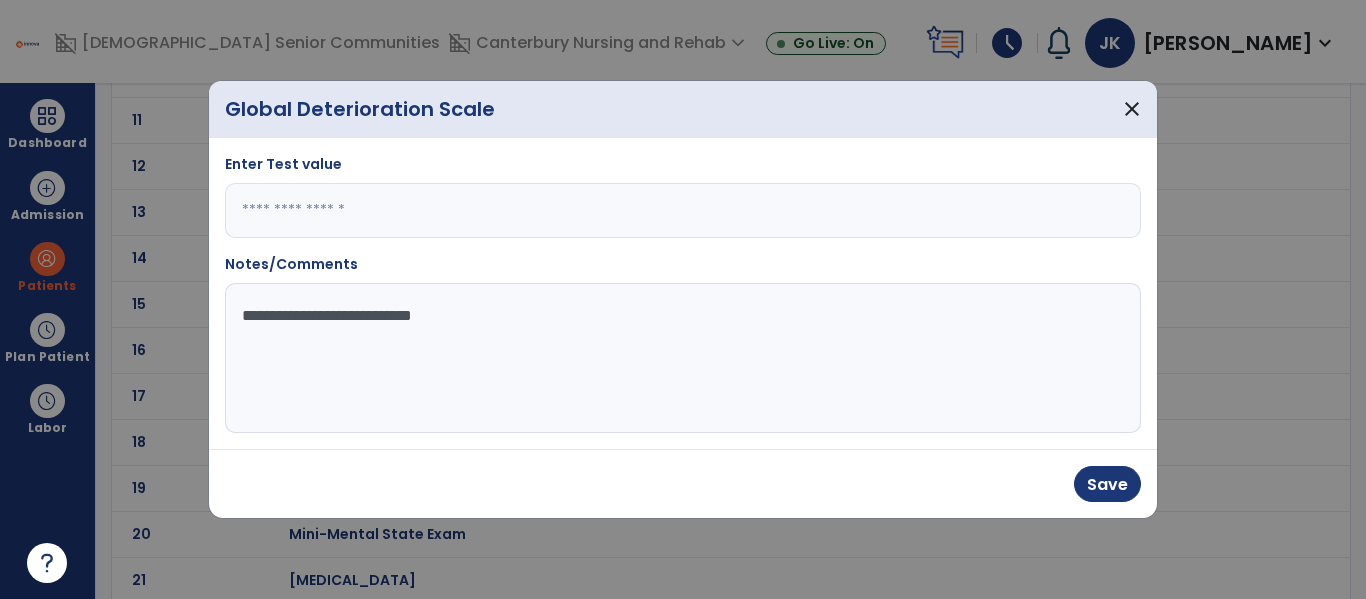 type on "**********" 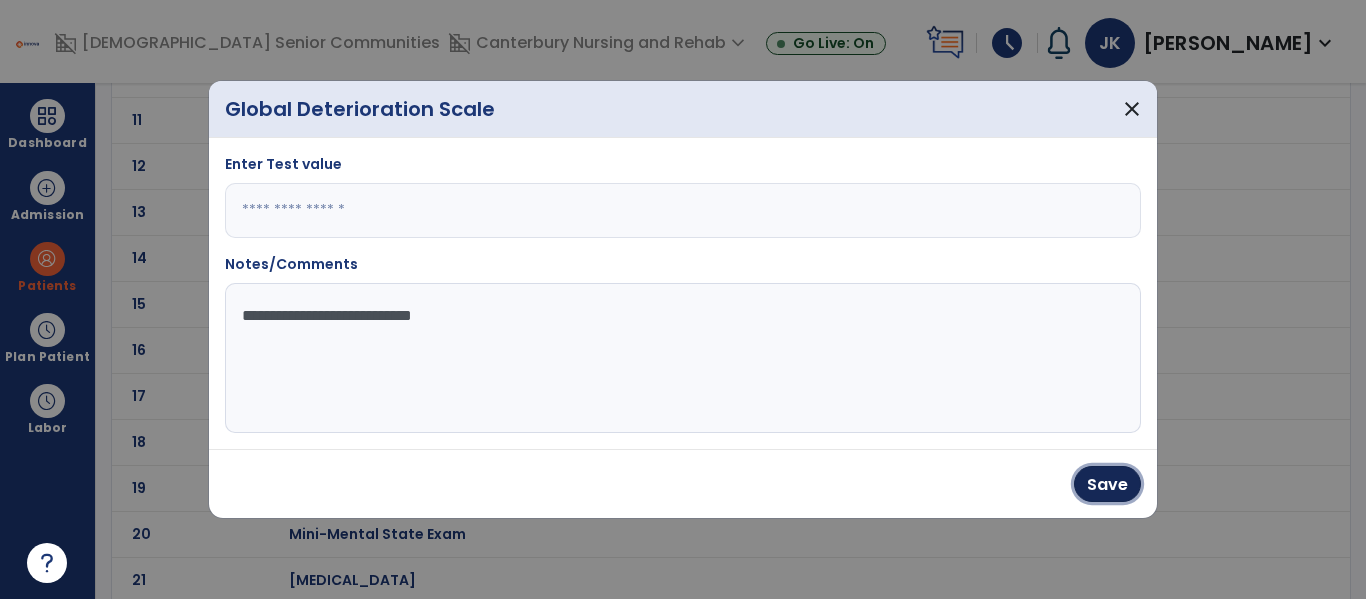 type 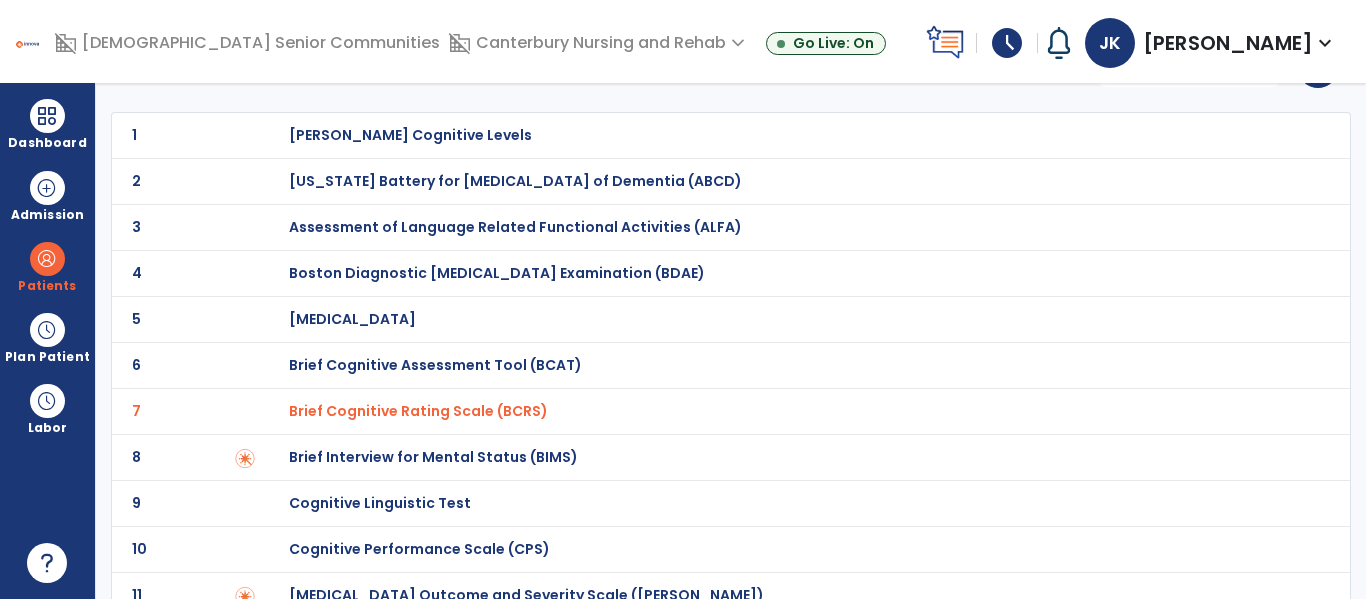 scroll, scrollTop: 62, scrollLeft: 0, axis: vertical 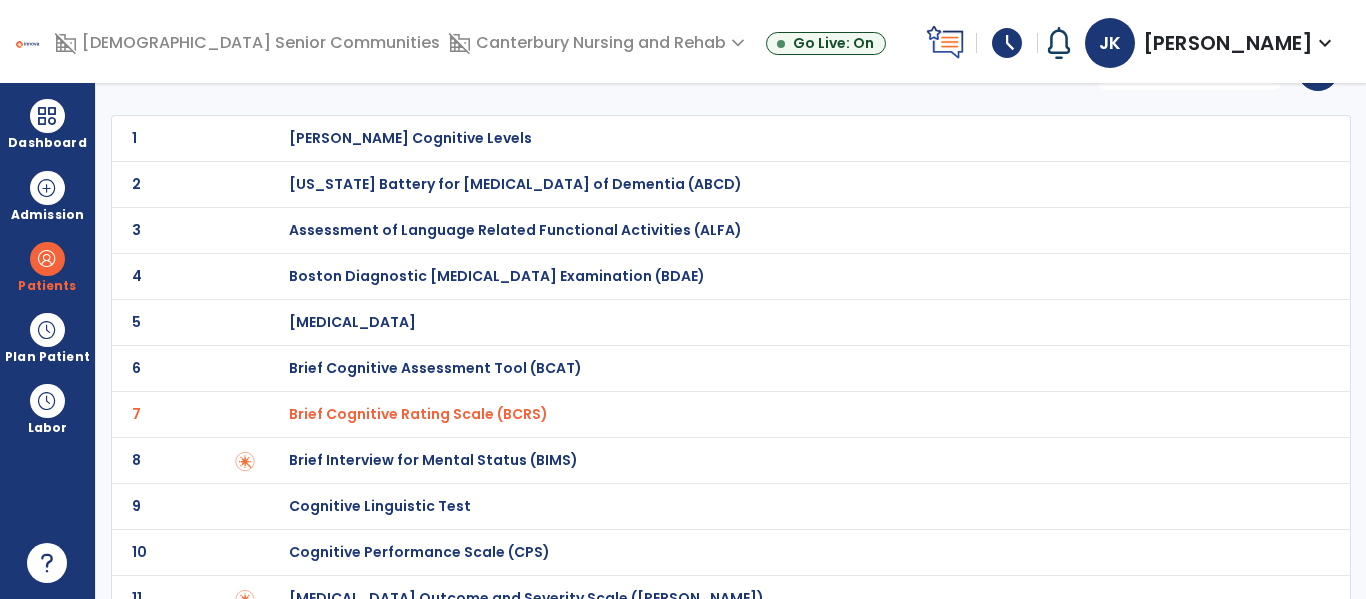click on "[PERSON_NAME] Cognitive Levels" at bounding box center (410, 138) 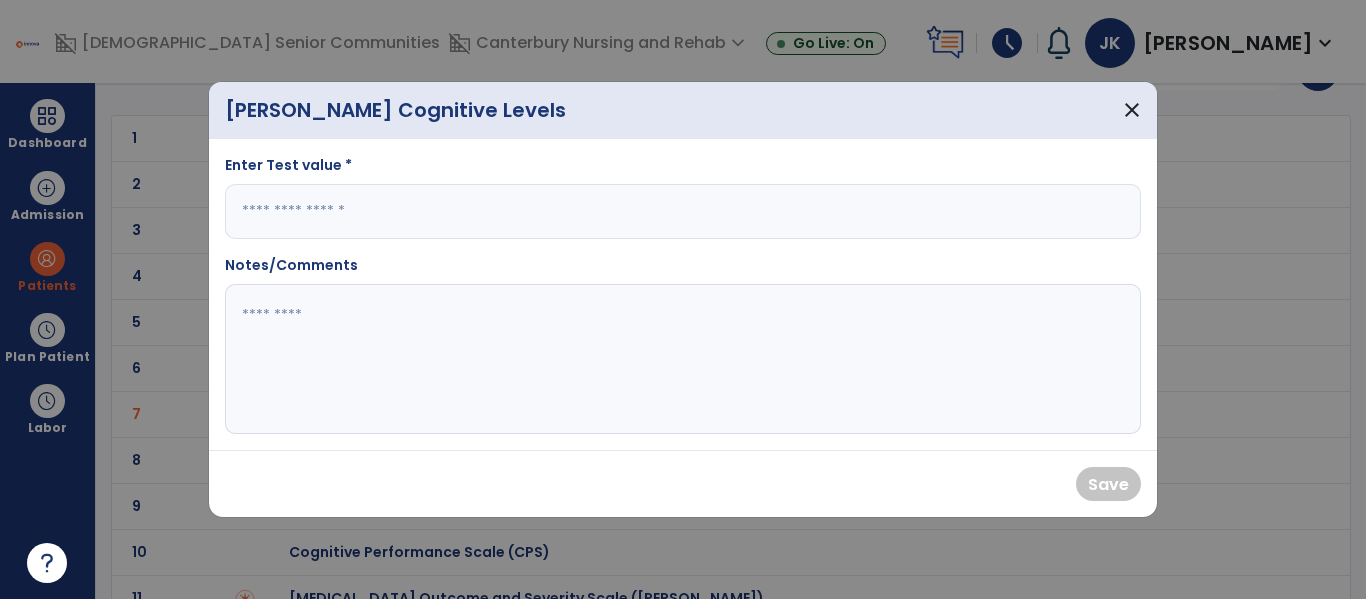 click at bounding box center [683, 211] 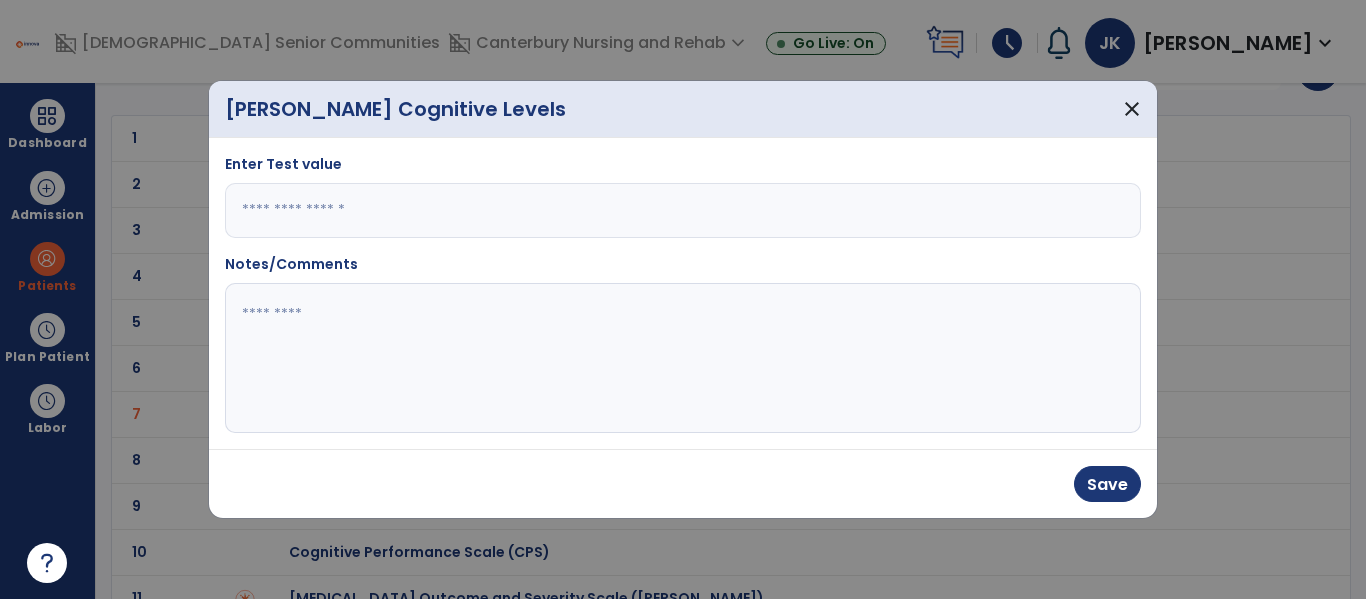 type on "***" 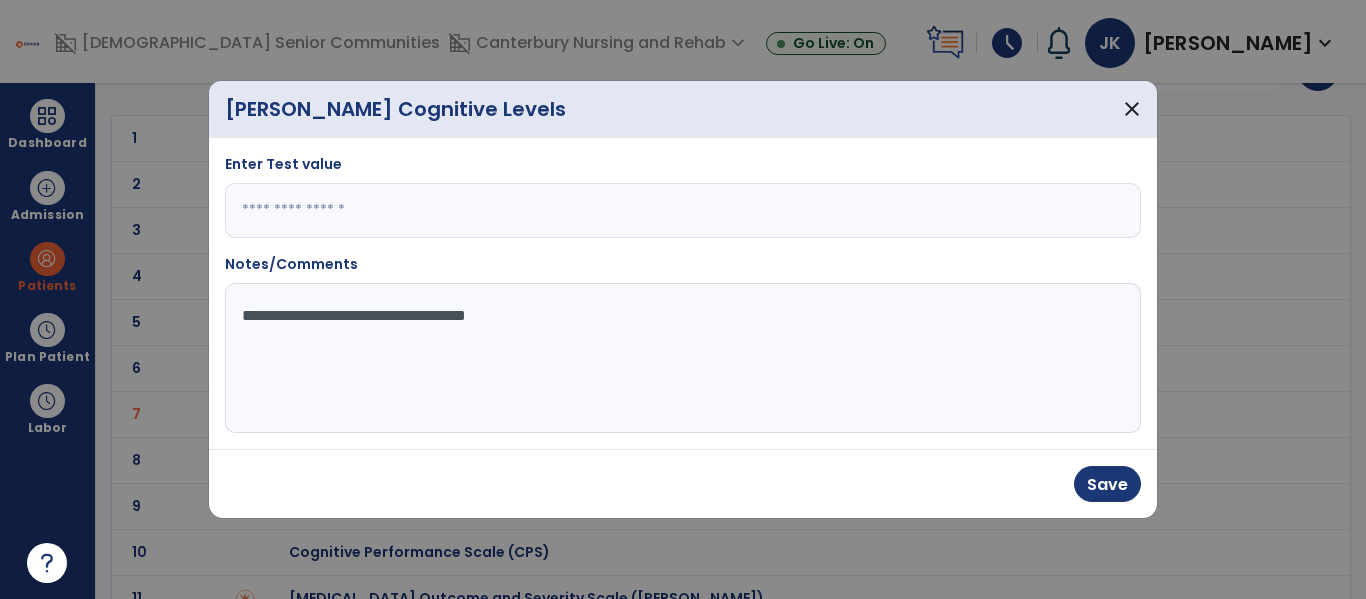 type on "**********" 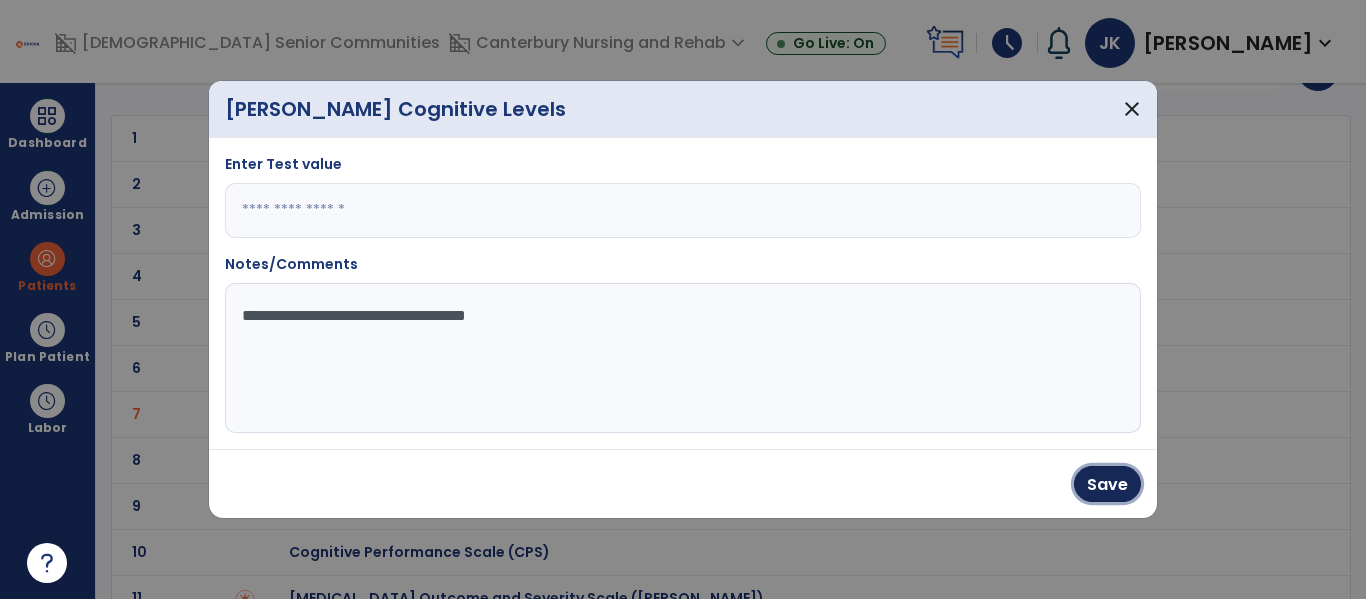 type 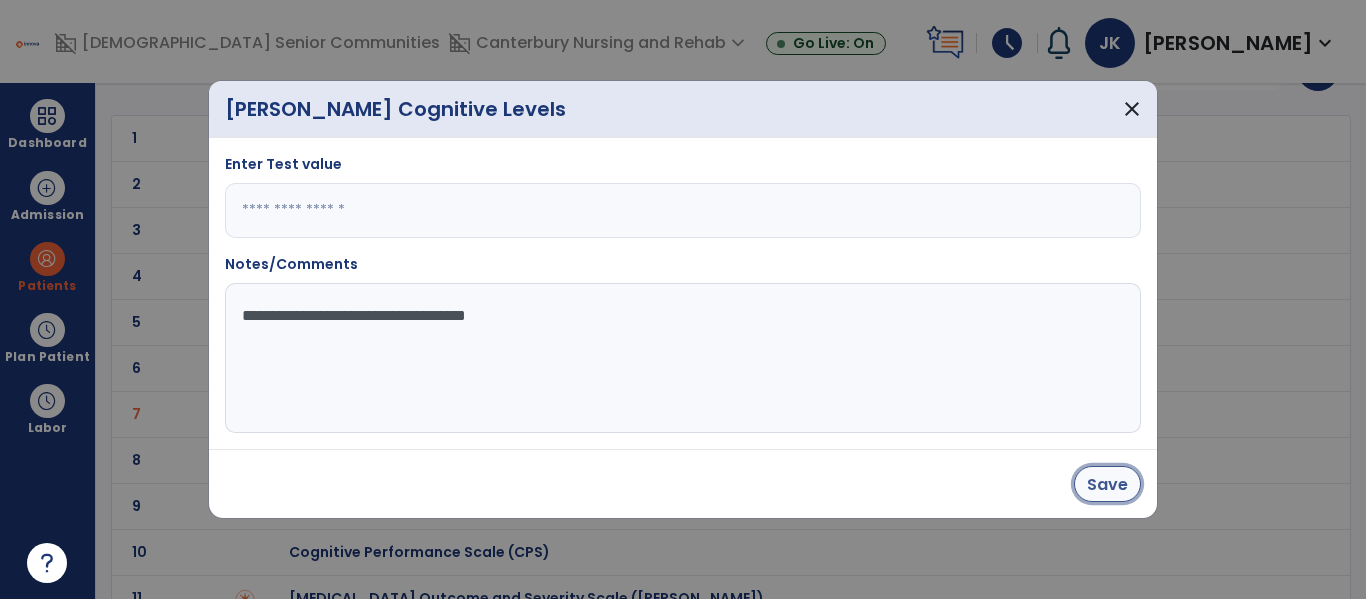 click on "Save" at bounding box center [1107, 484] 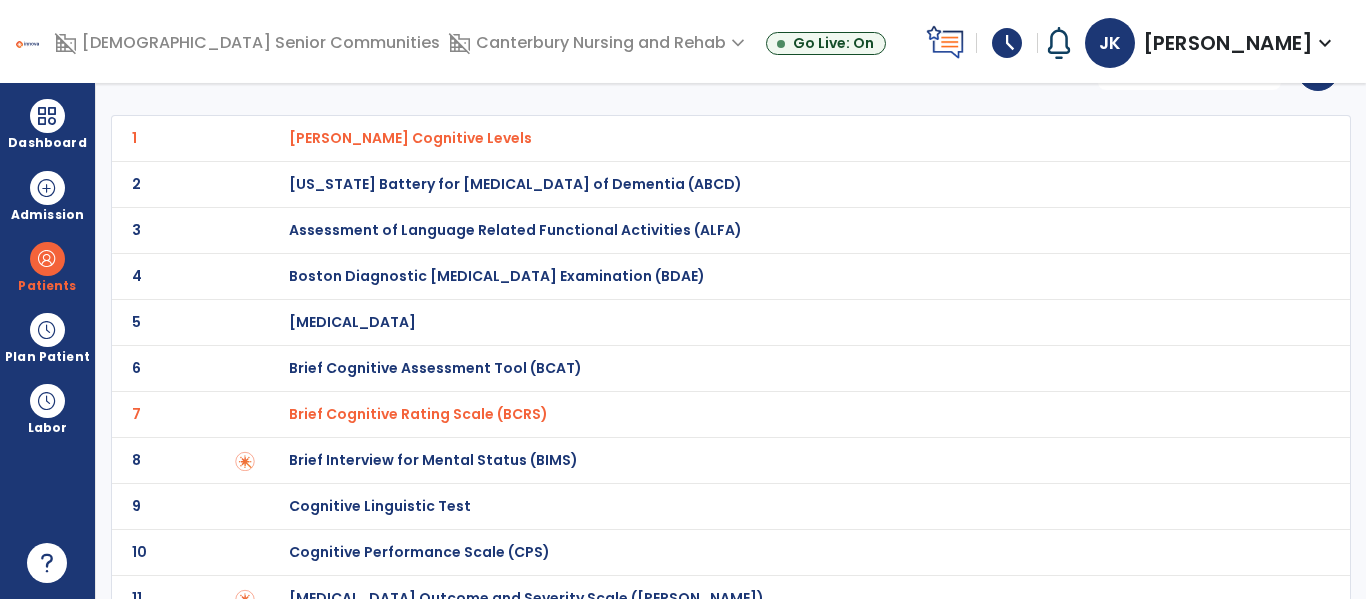 scroll, scrollTop: 0, scrollLeft: 0, axis: both 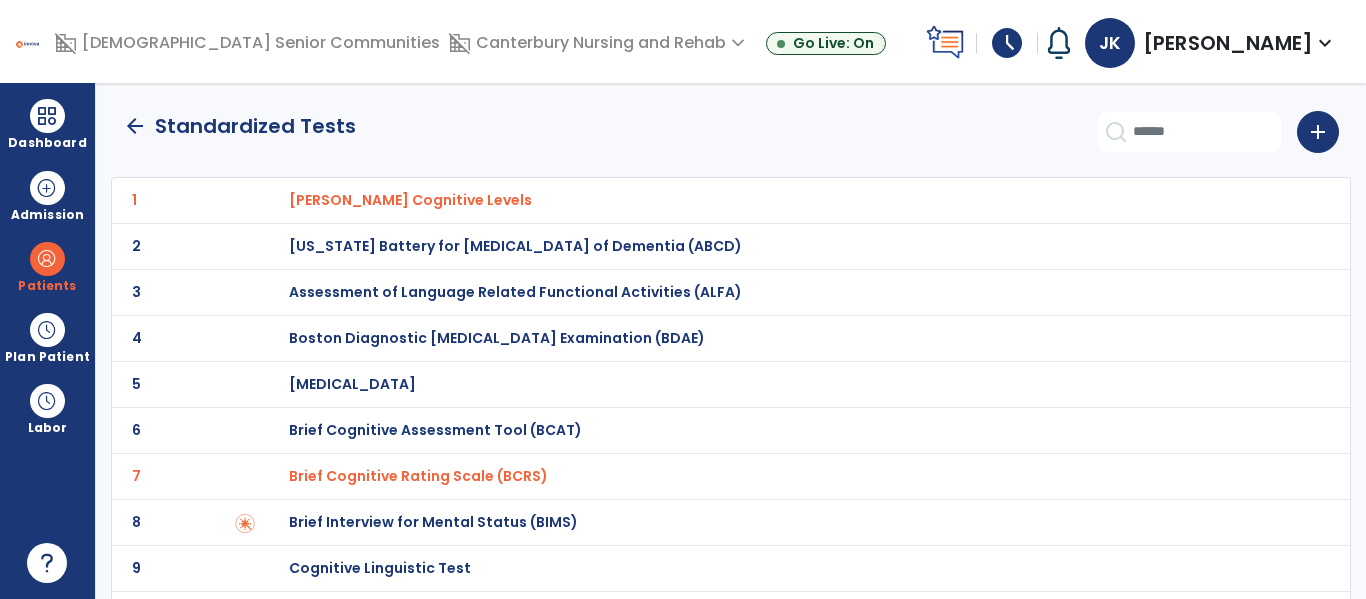 click on "arrow_back" 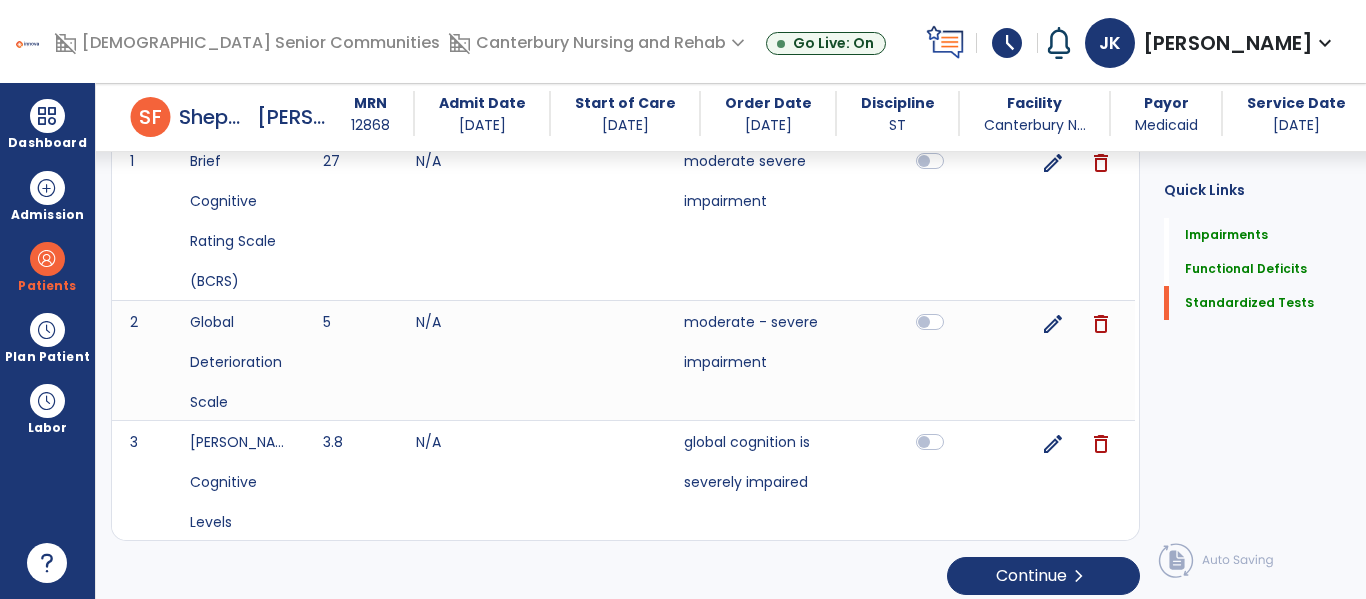 scroll, scrollTop: 1715, scrollLeft: 0, axis: vertical 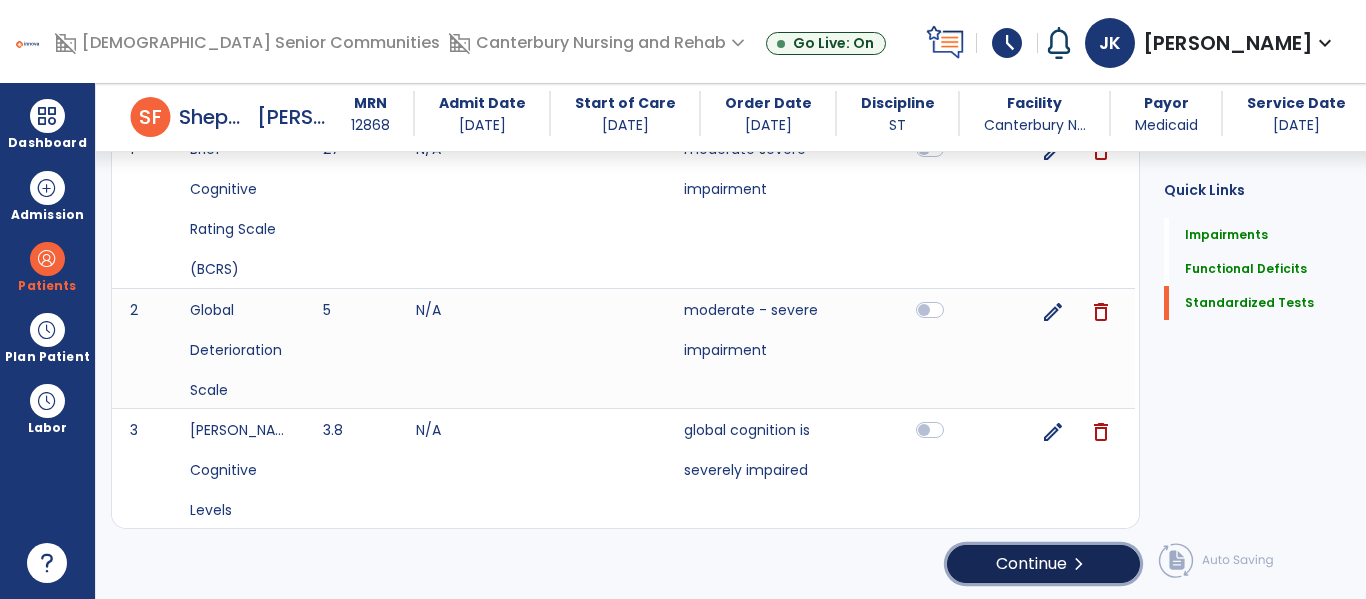 click on "Continue  chevron_right" 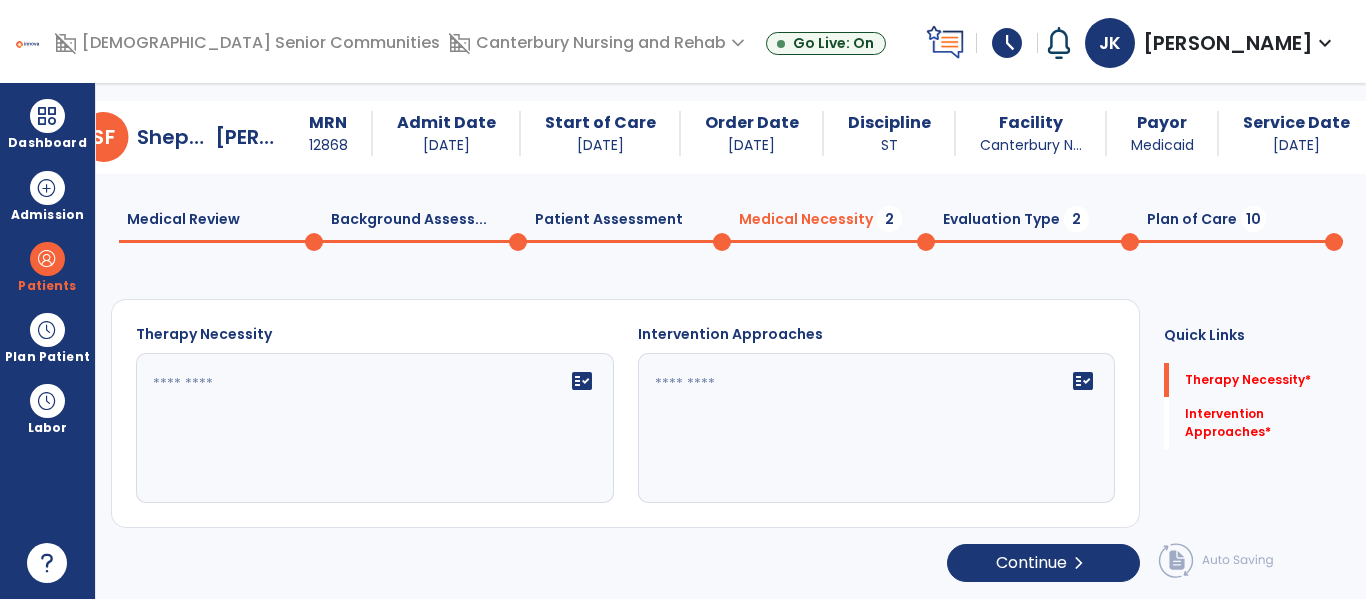 scroll, scrollTop: 29, scrollLeft: 0, axis: vertical 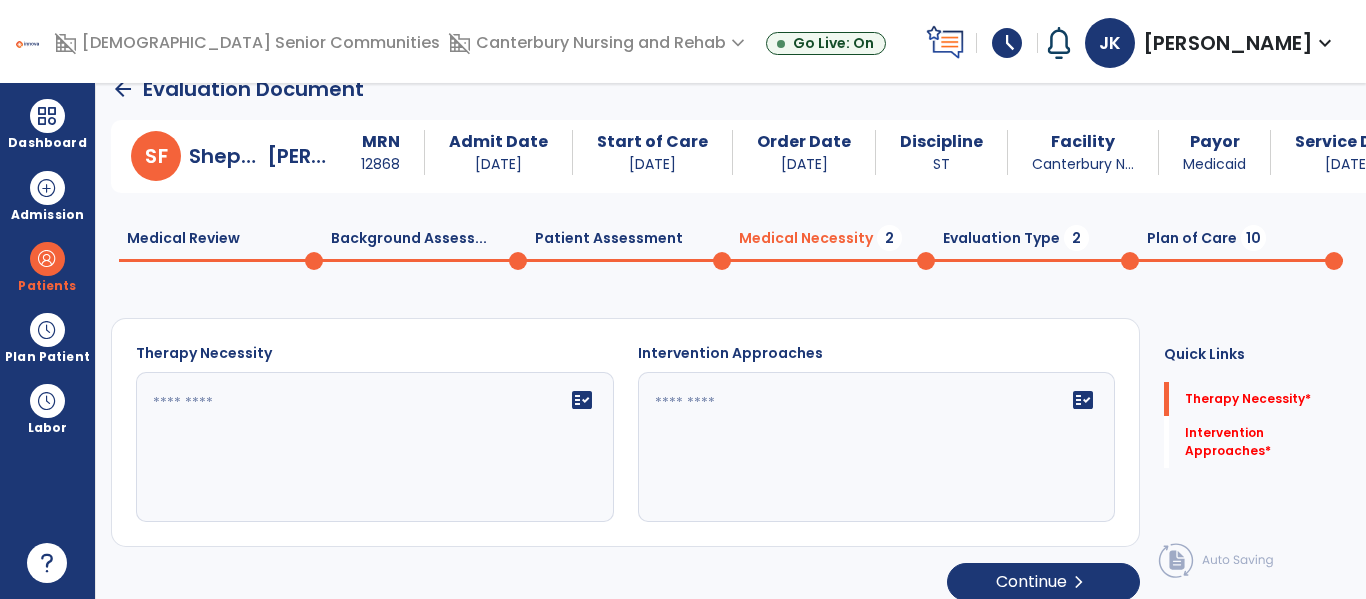 click on "fact_check" 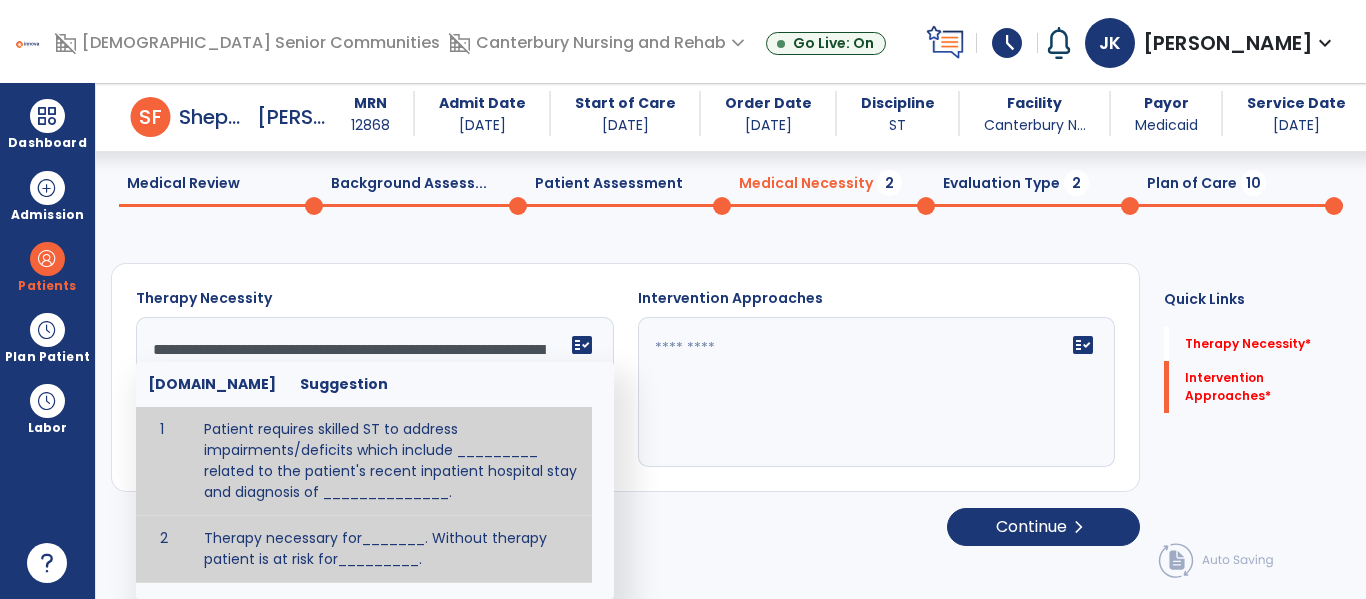scroll, scrollTop: 29, scrollLeft: 0, axis: vertical 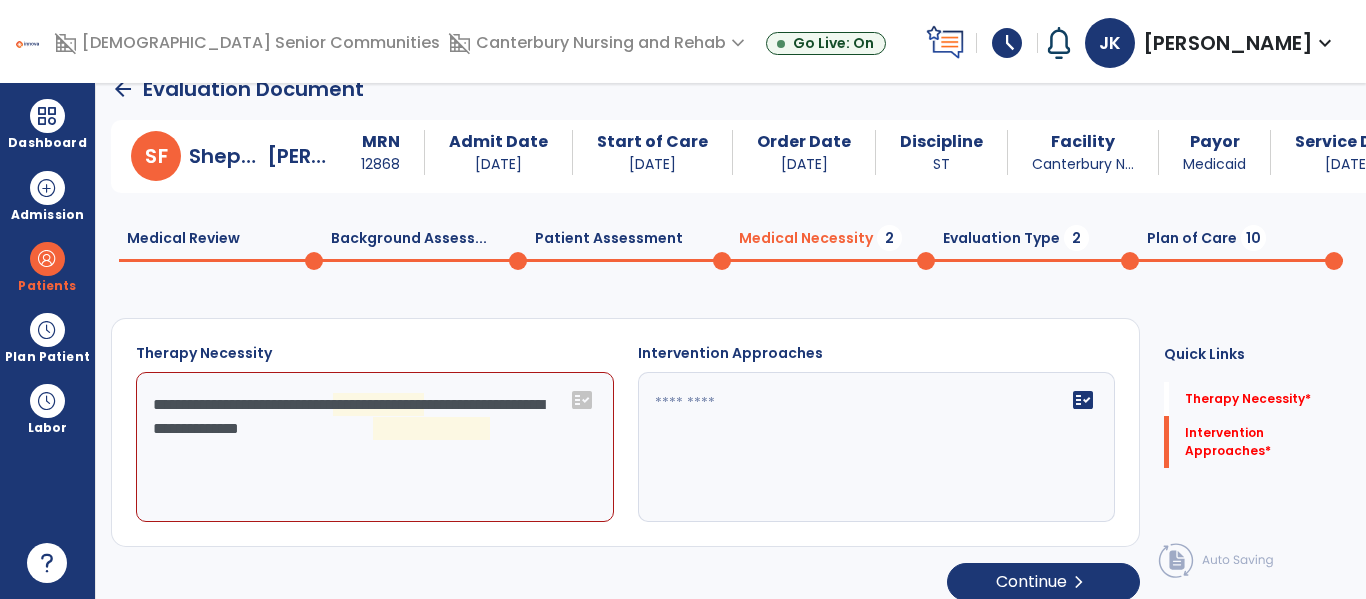 click on "**********" 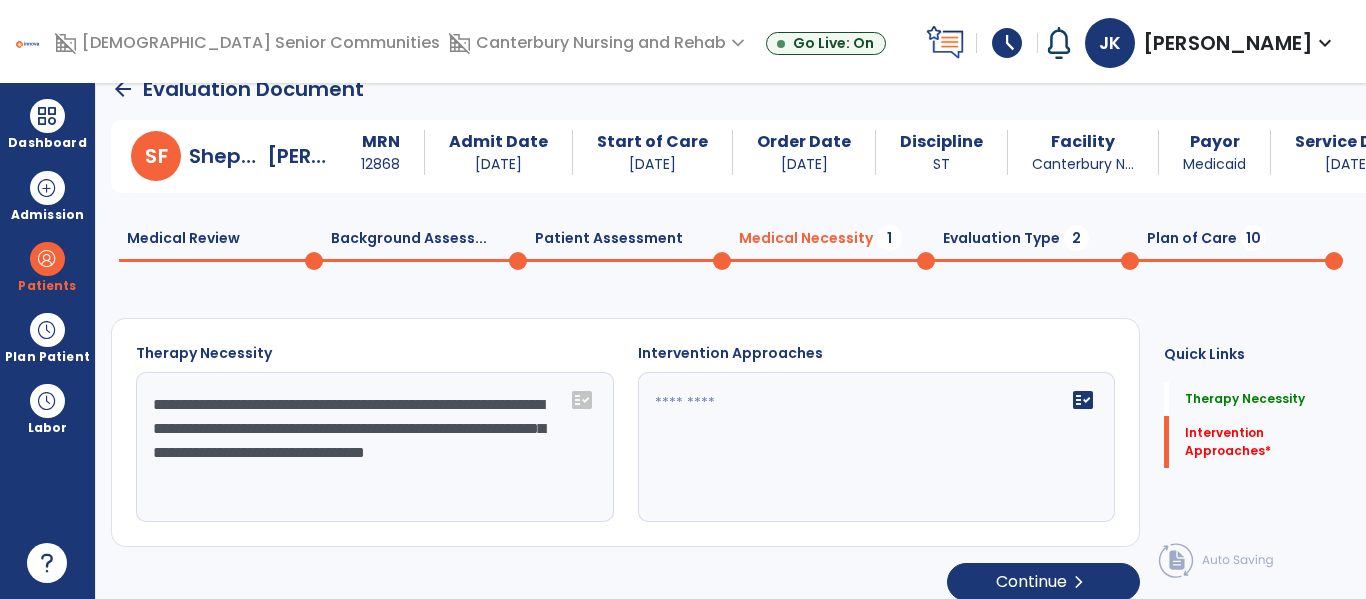 type on "**********" 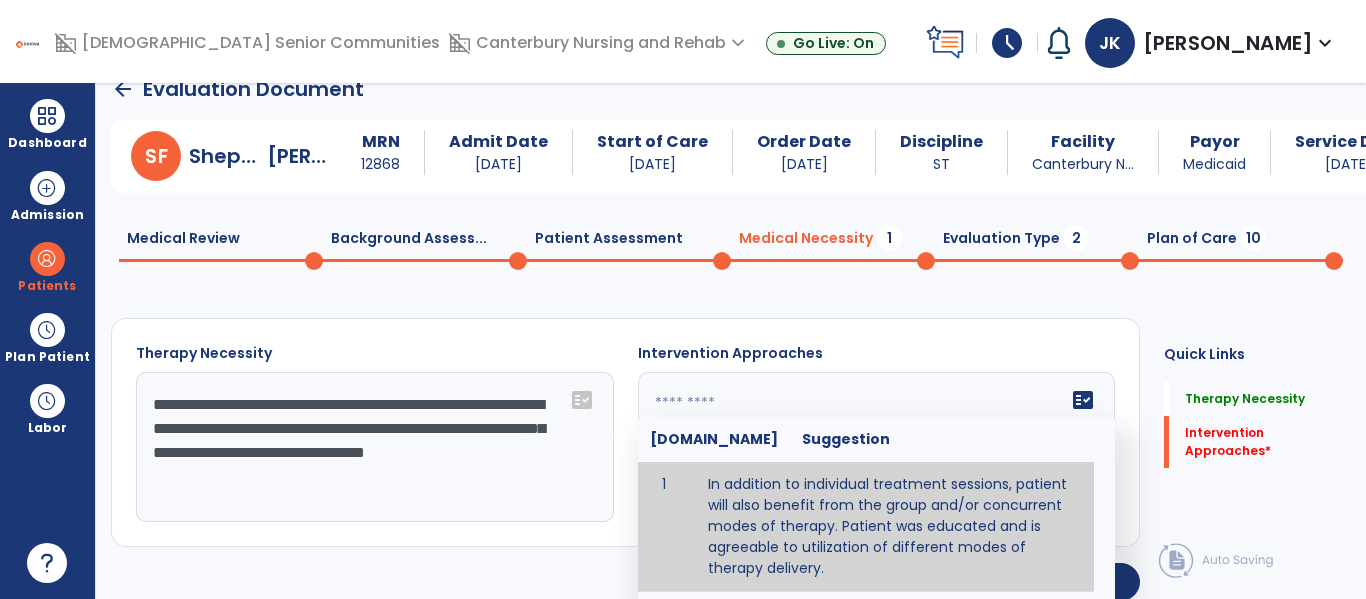 type on "**********" 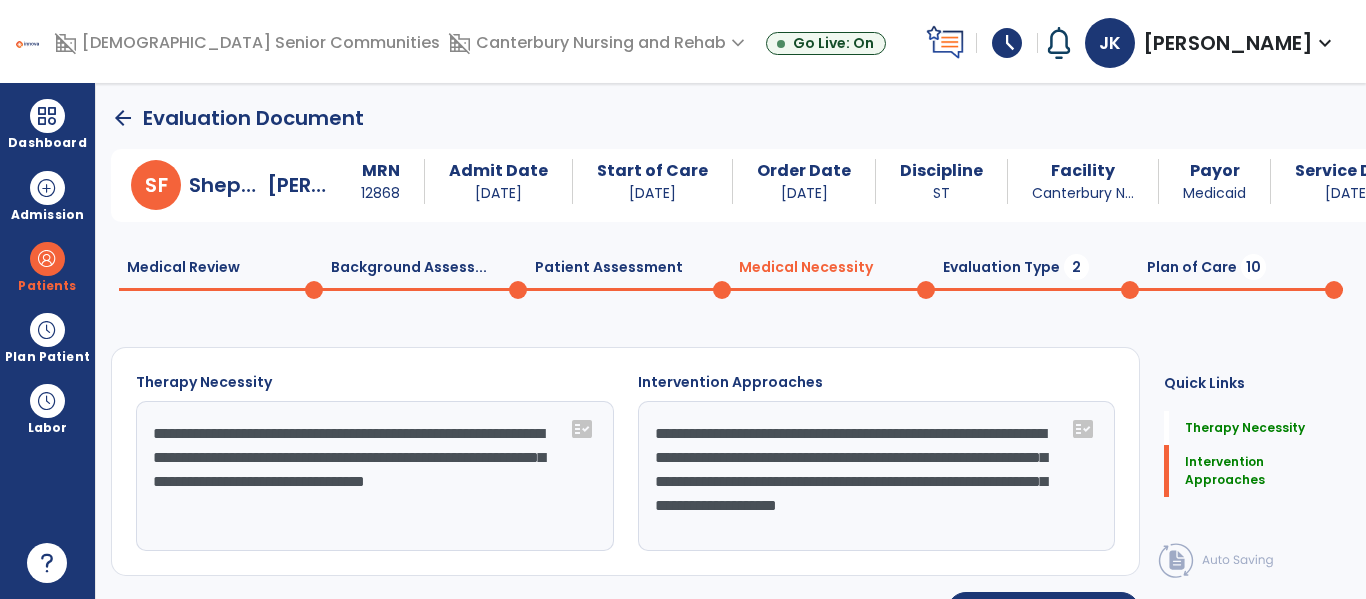 scroll, scrollTop: 47, scrollLeft: 0, axis: vertical 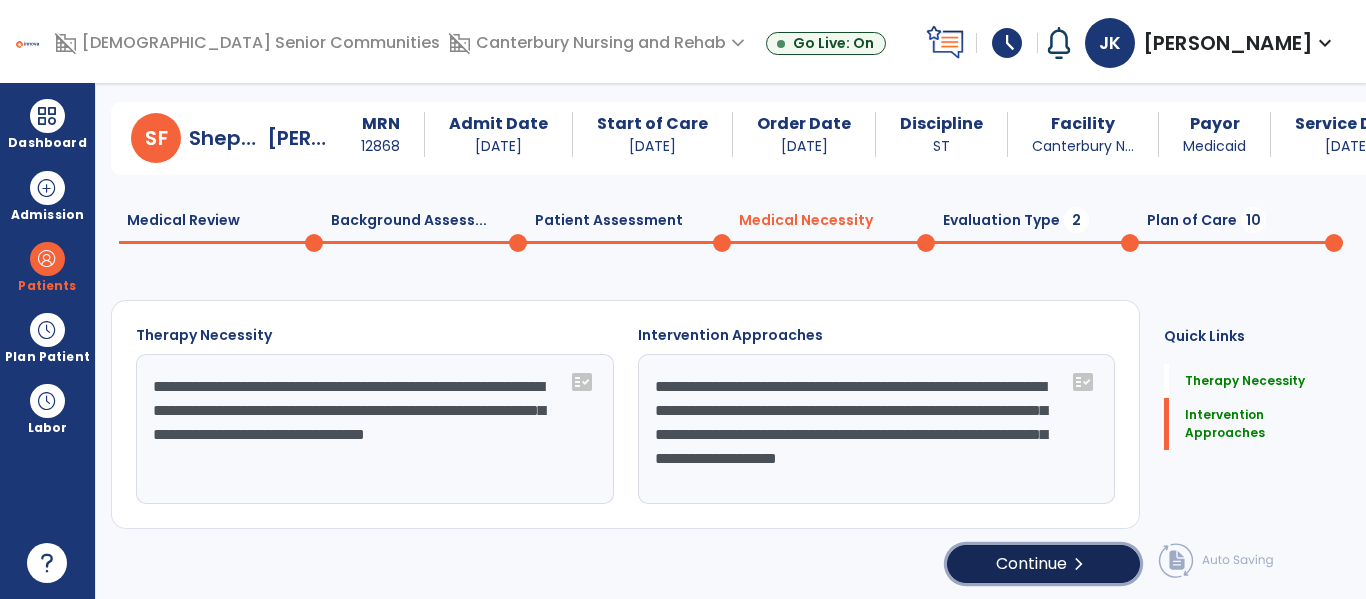 click on "Continue  chevron_right" 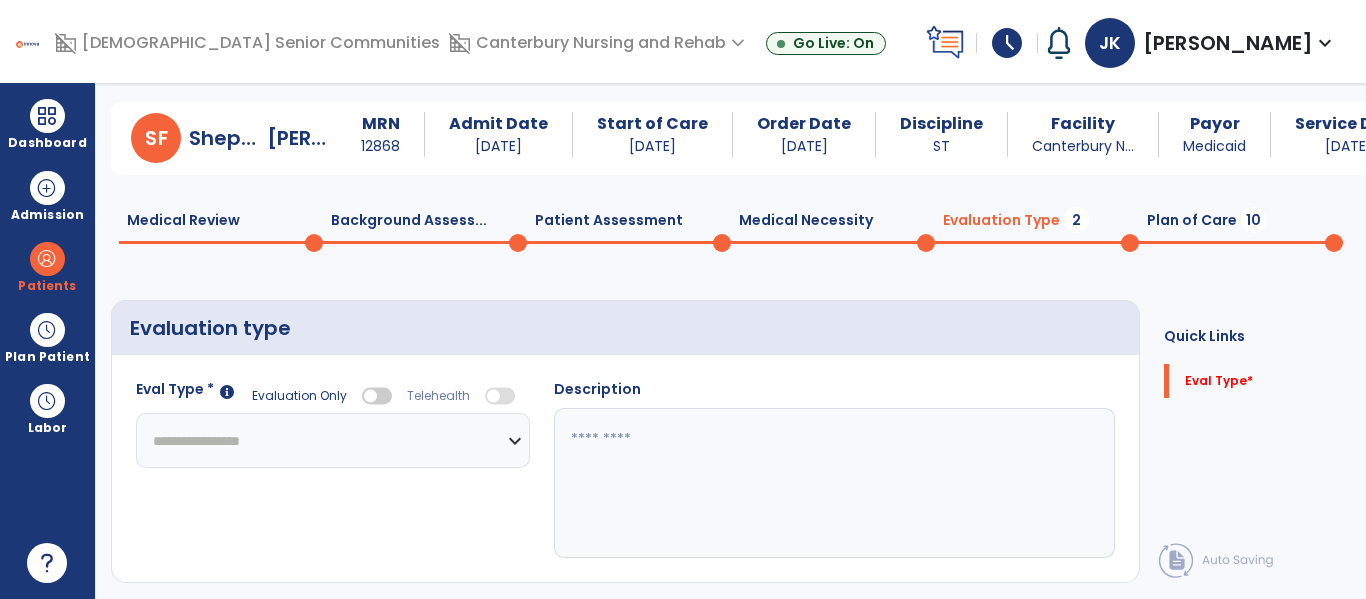 click on "**********" 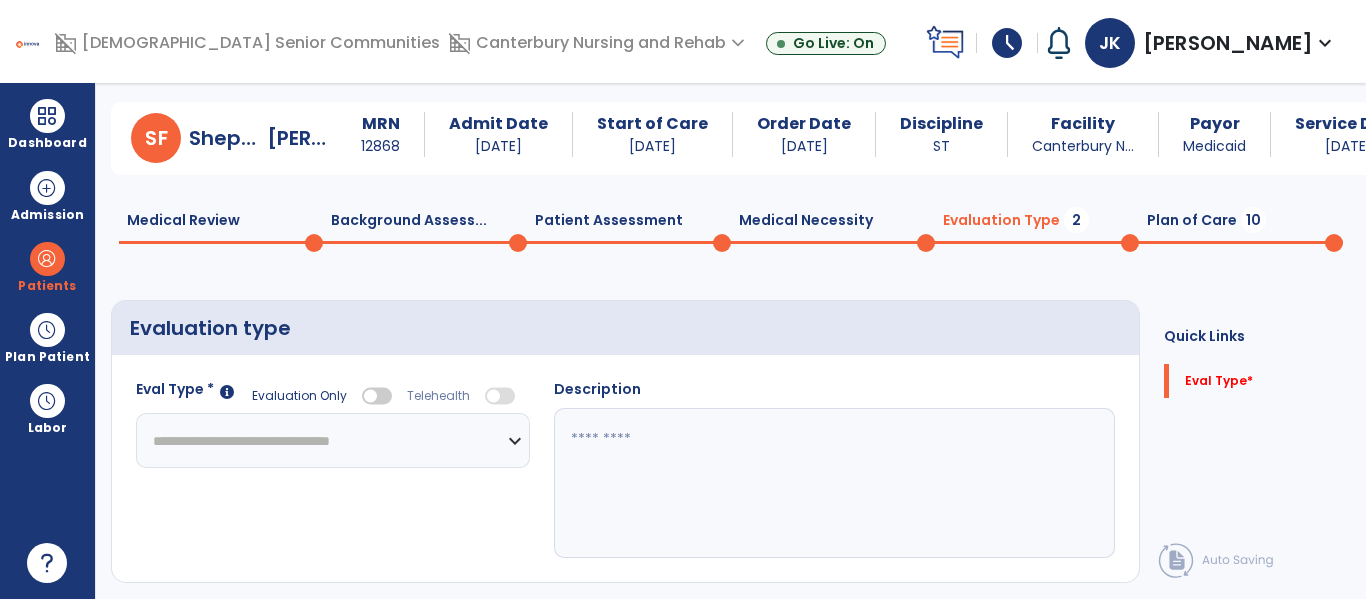 click on "**********" 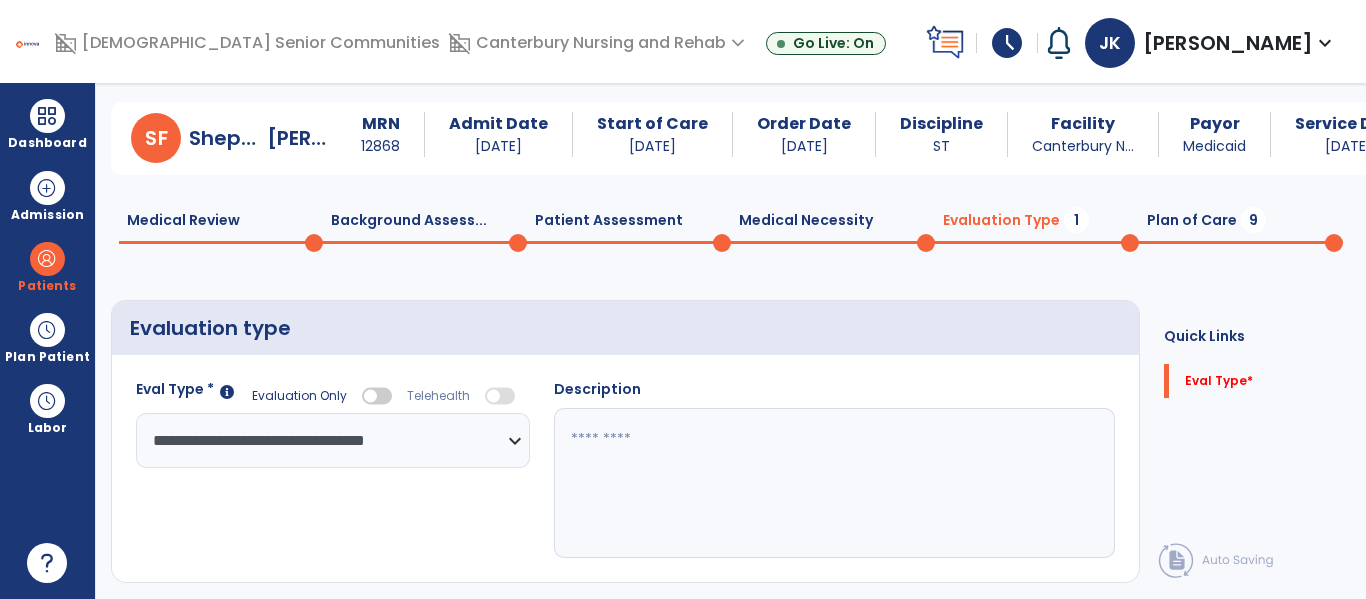 click 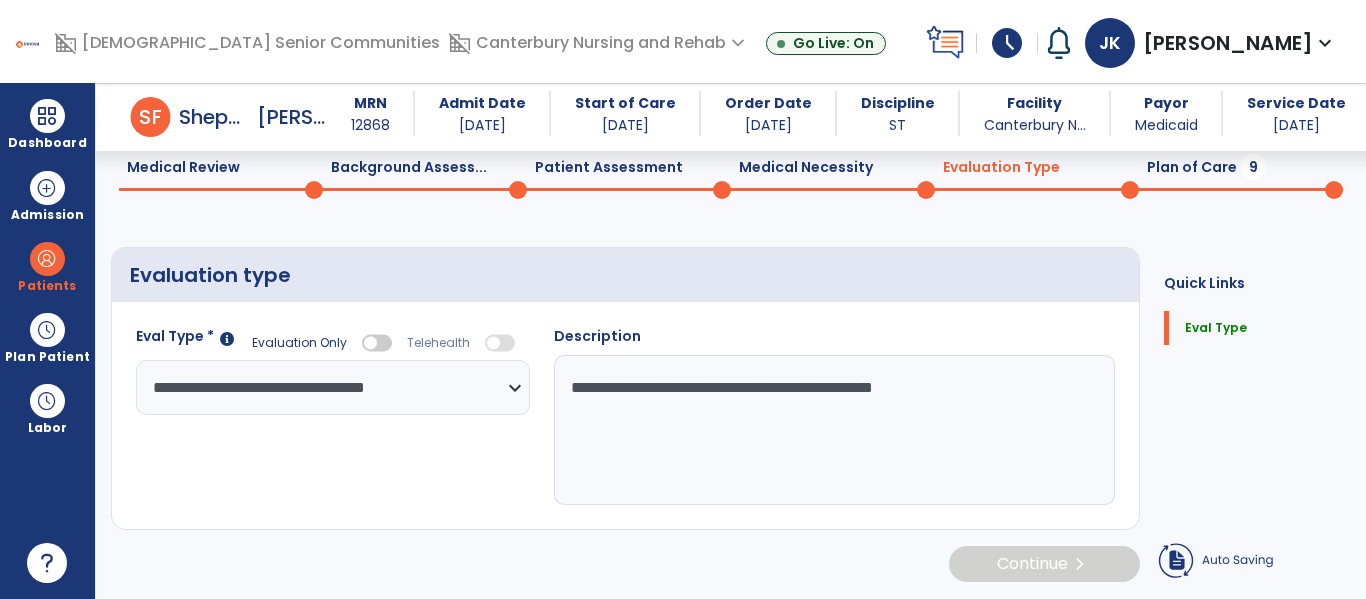 type on "**********" 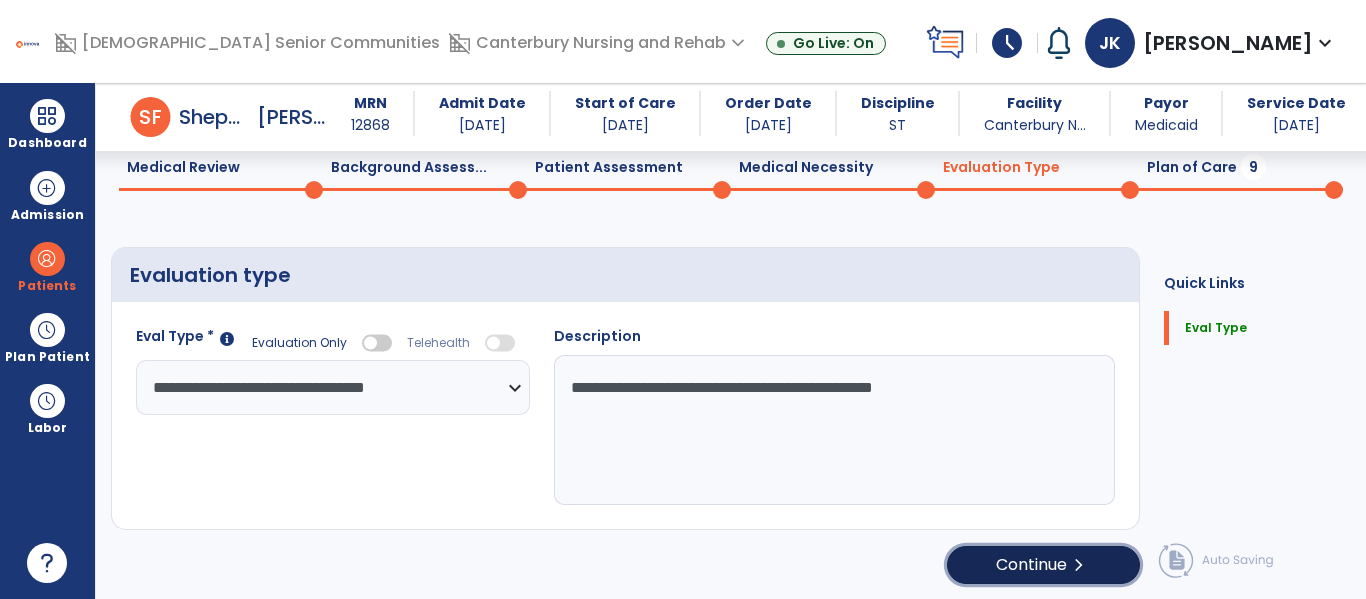 click on "Continue  chevron_right" 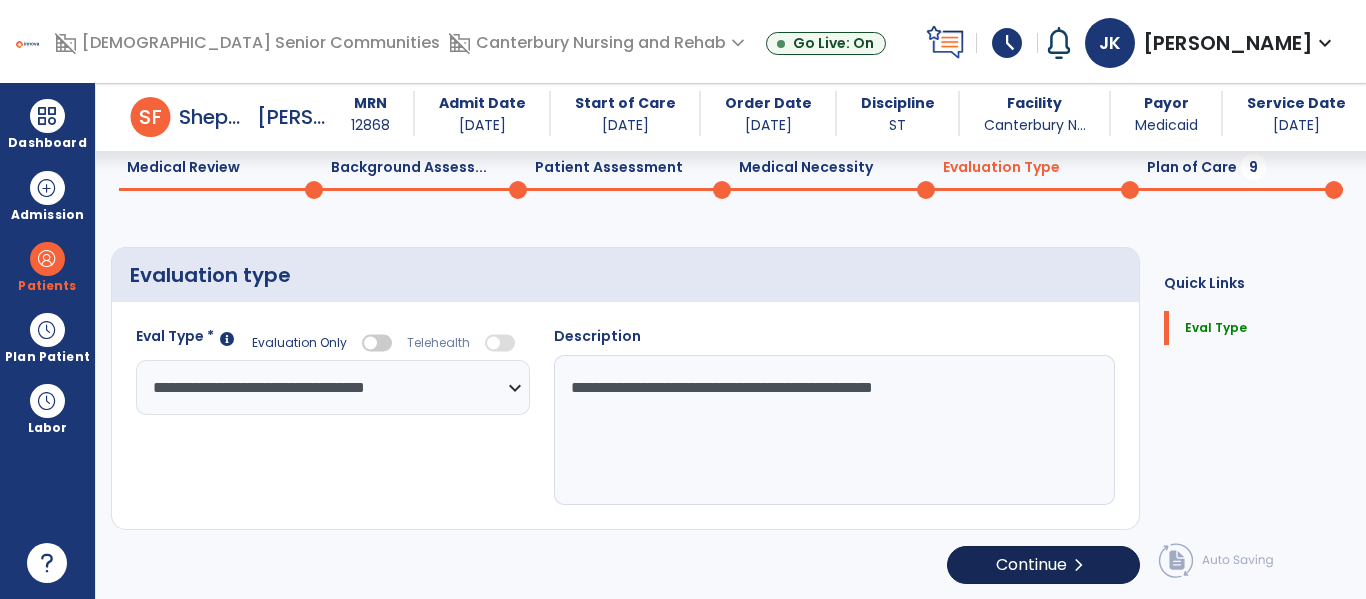 select on "*****" 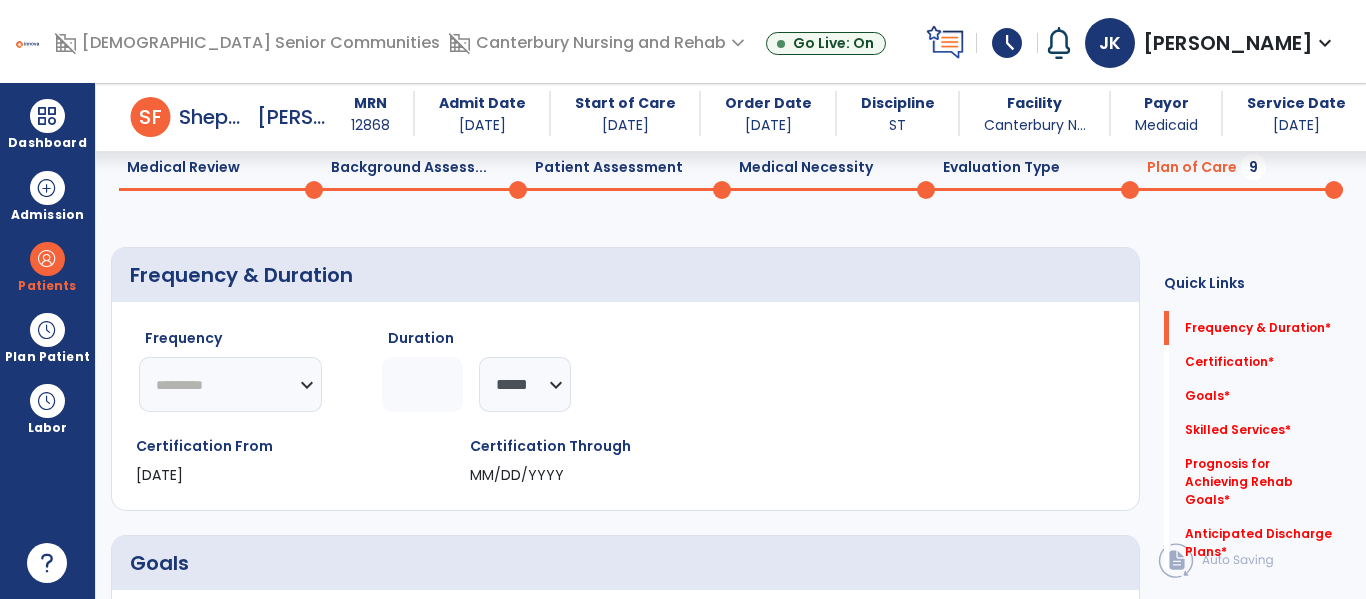click on "********* ** ** ** ** ** ** **" 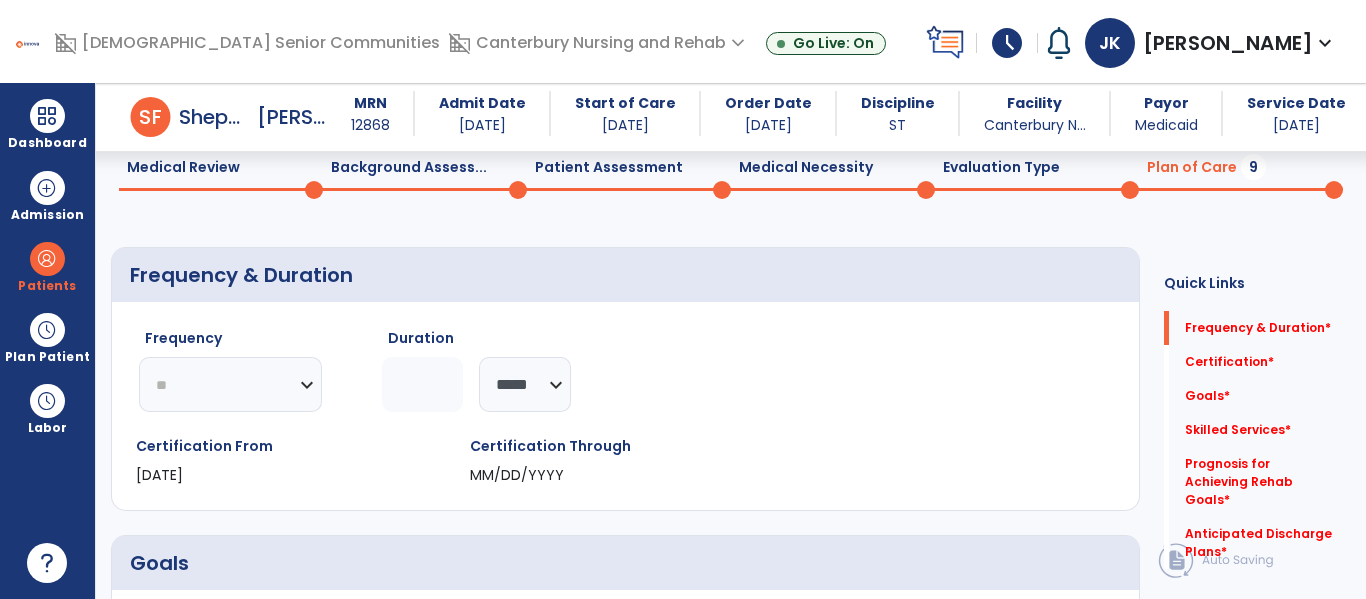 click on "********* ** ** ** ** ** ** **" 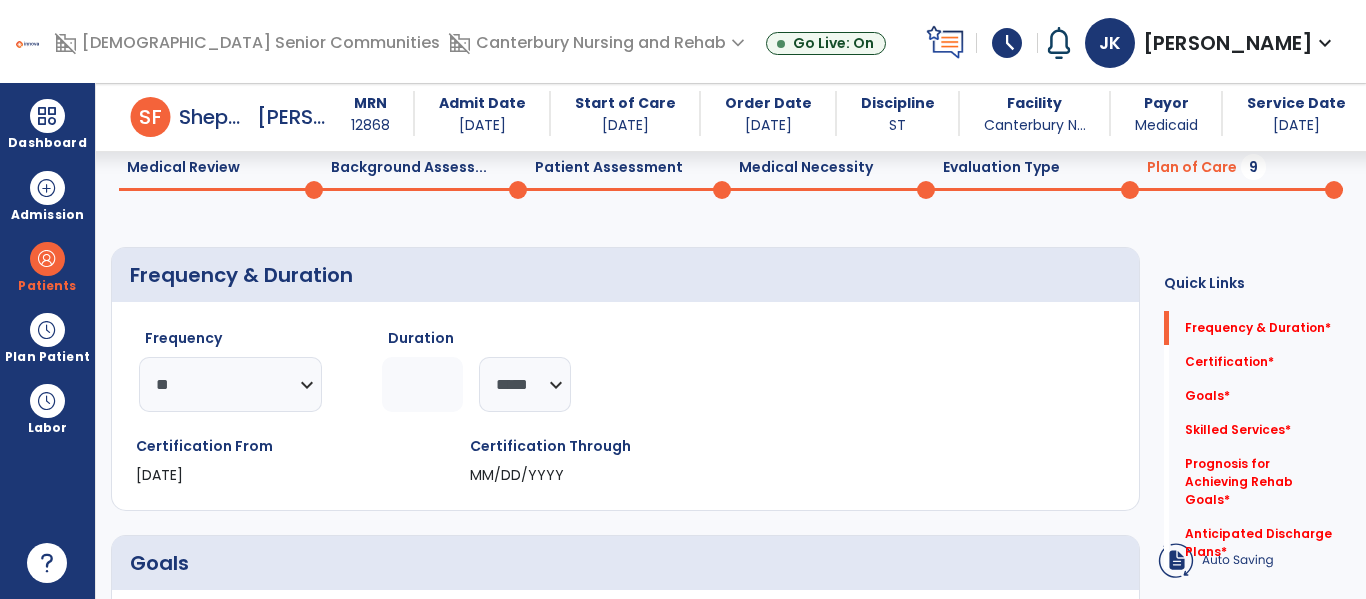 click 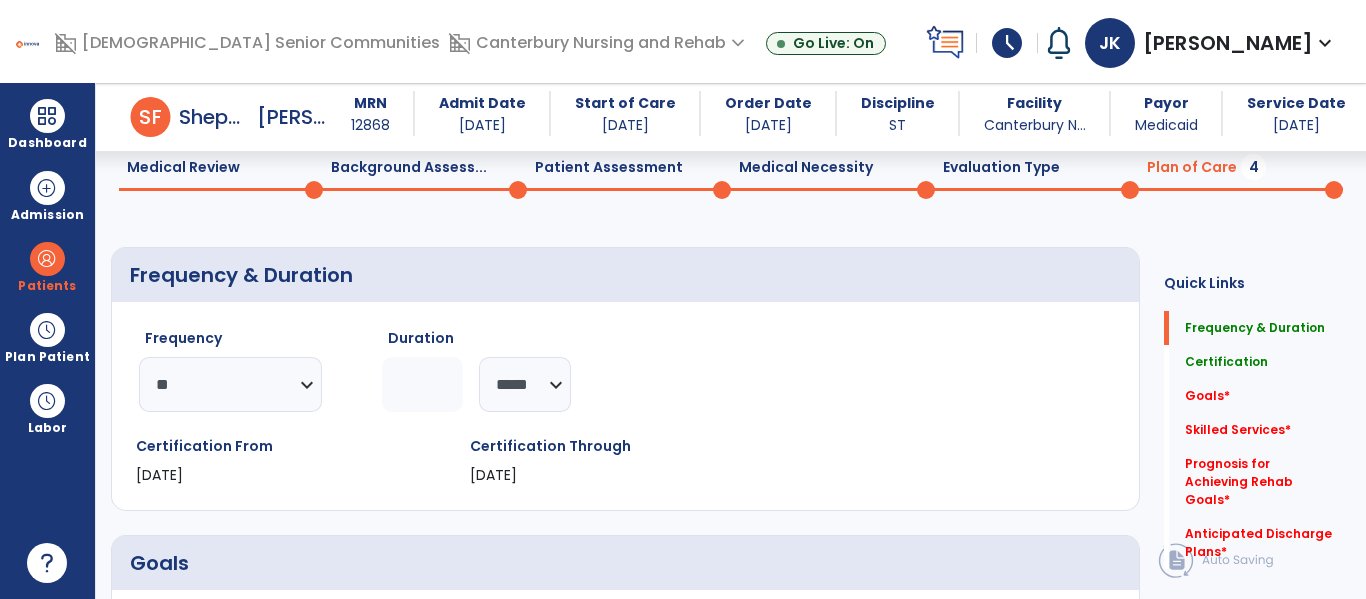 type on "*" 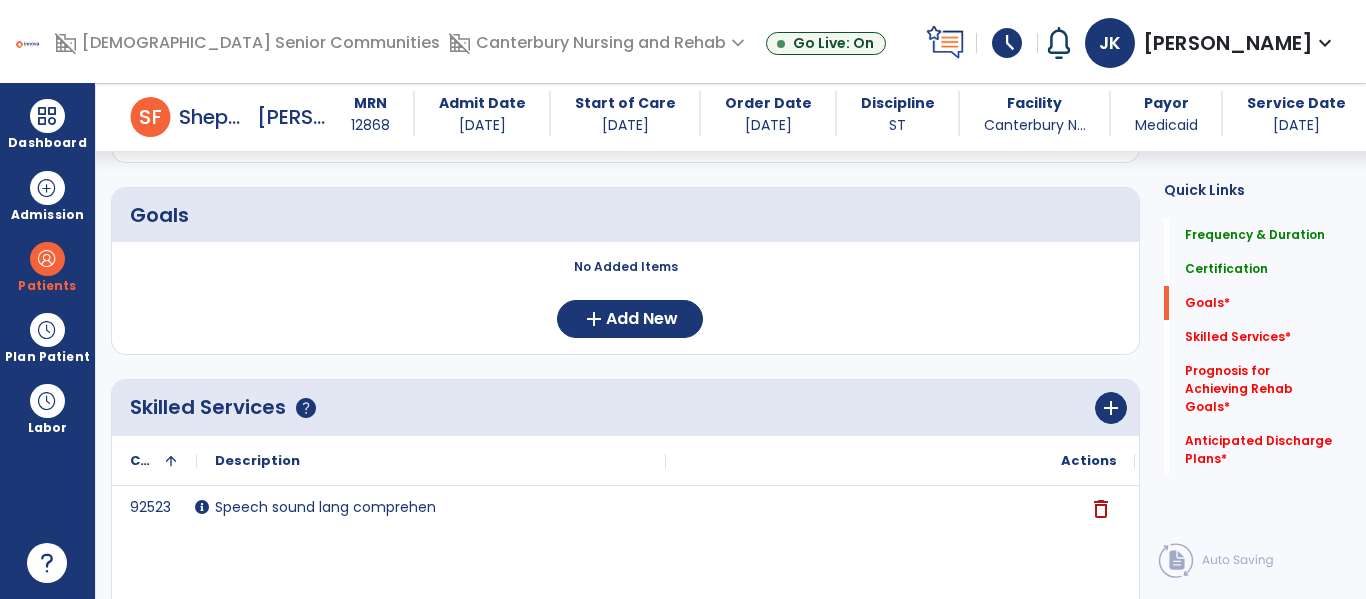 scroll, scrollTop: 430, scrollLeft: 0, axis: vertical 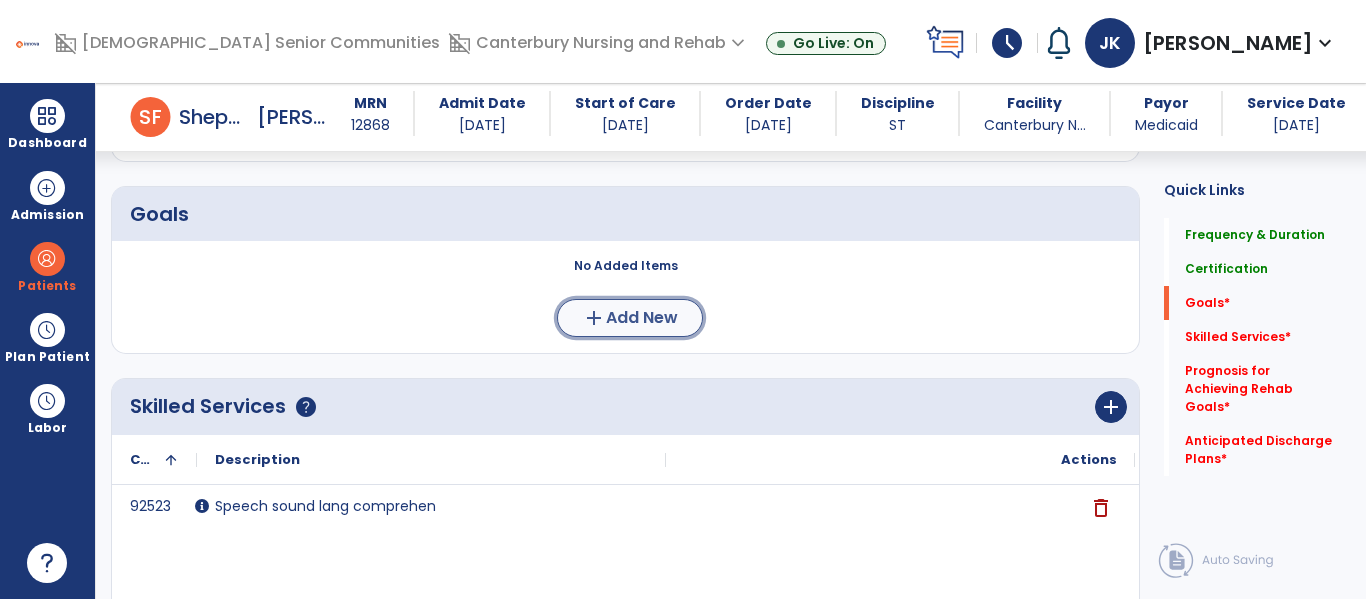 click on "Add New" at bounding box center [642, 318] 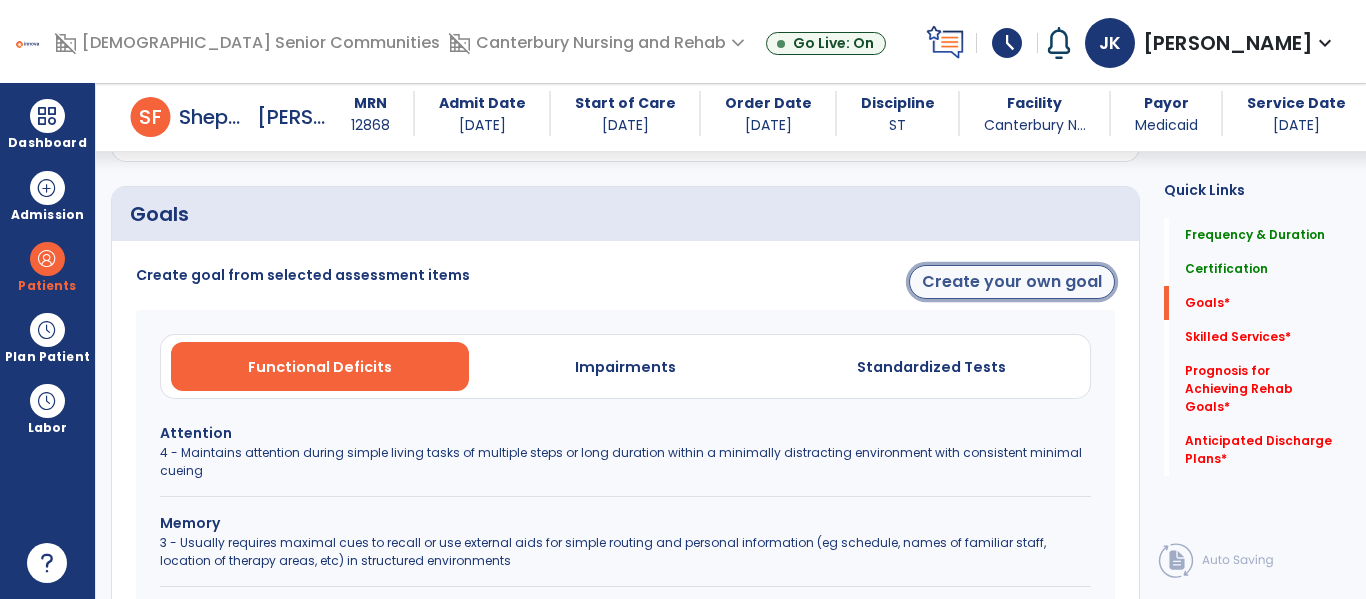 click on "Create your own goal" at bounding box center [1012, 282] 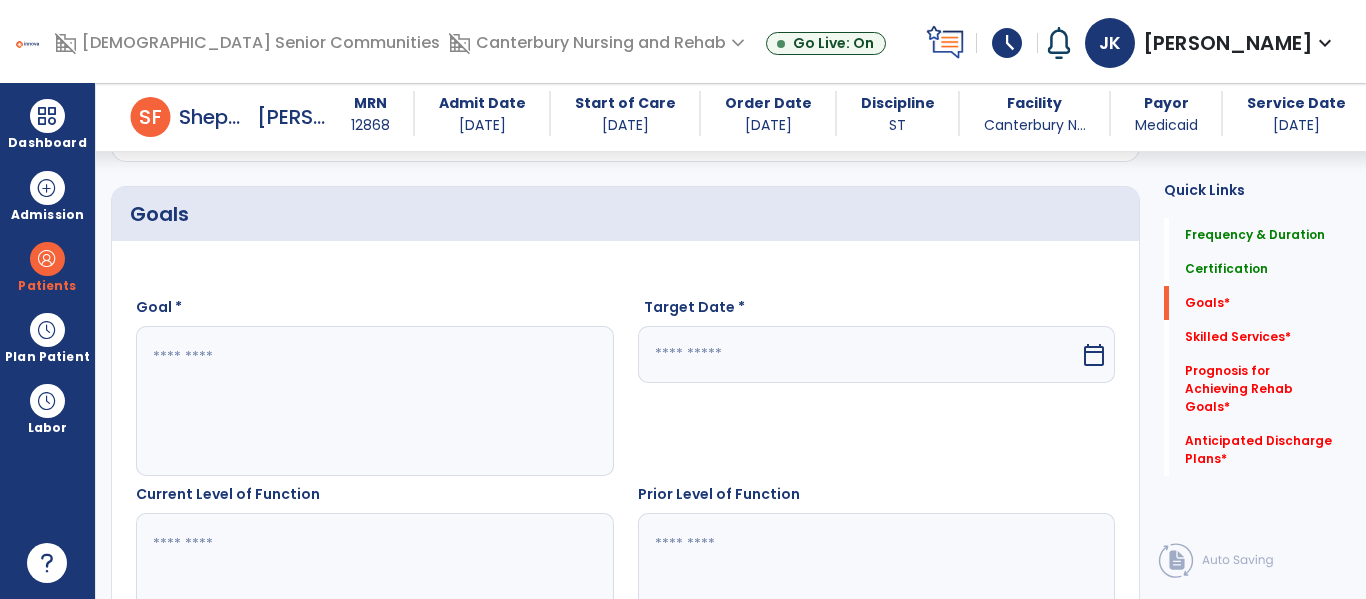 click at bounding box center [374, 401] 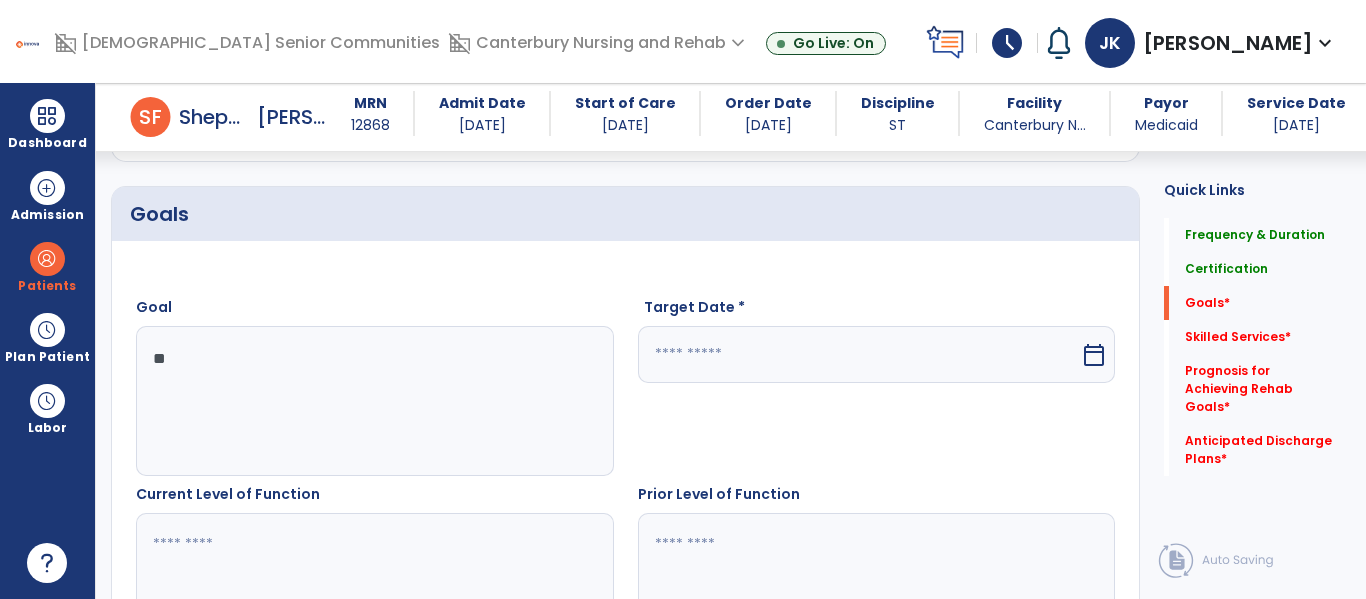 type on "*" 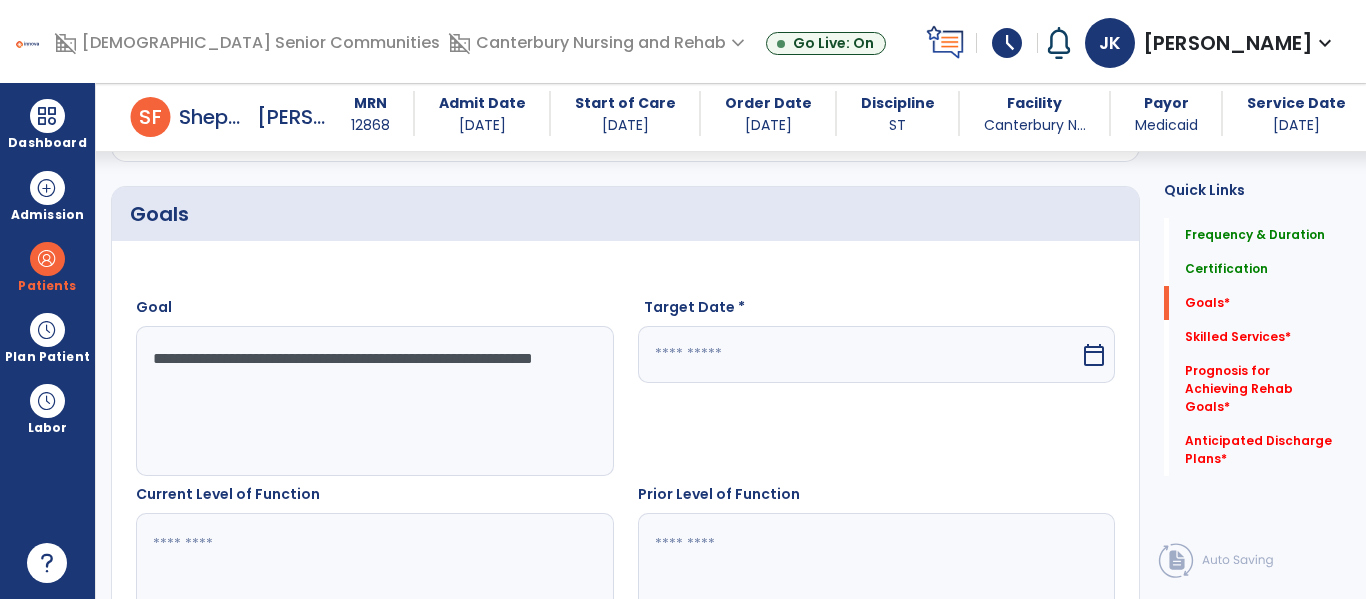 type on "**********" 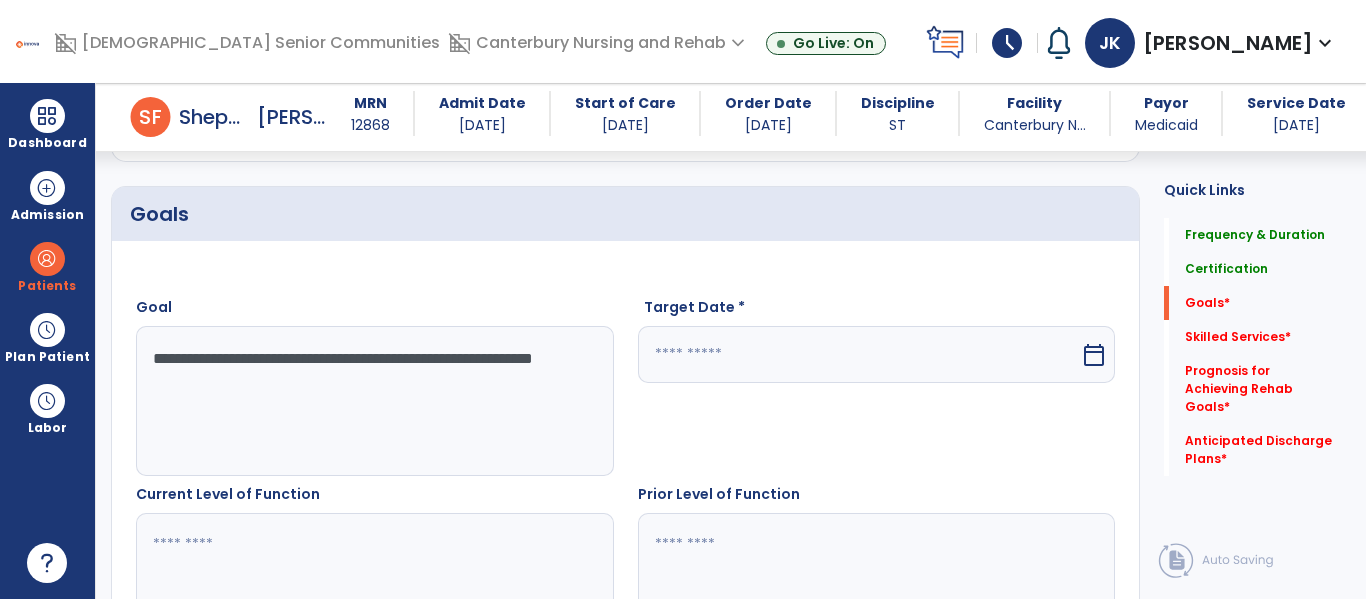 click at bounding box center [859, 354] 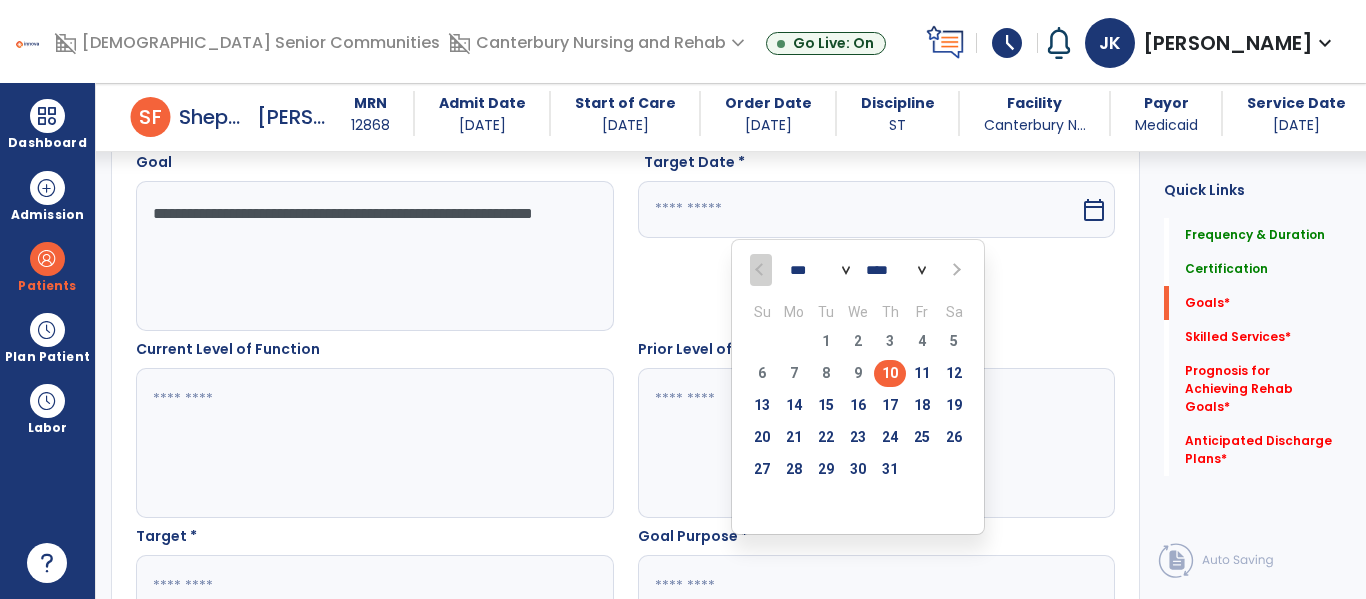 scroll, scrollTop: 621, scrollLeft: 0, axis: vertical 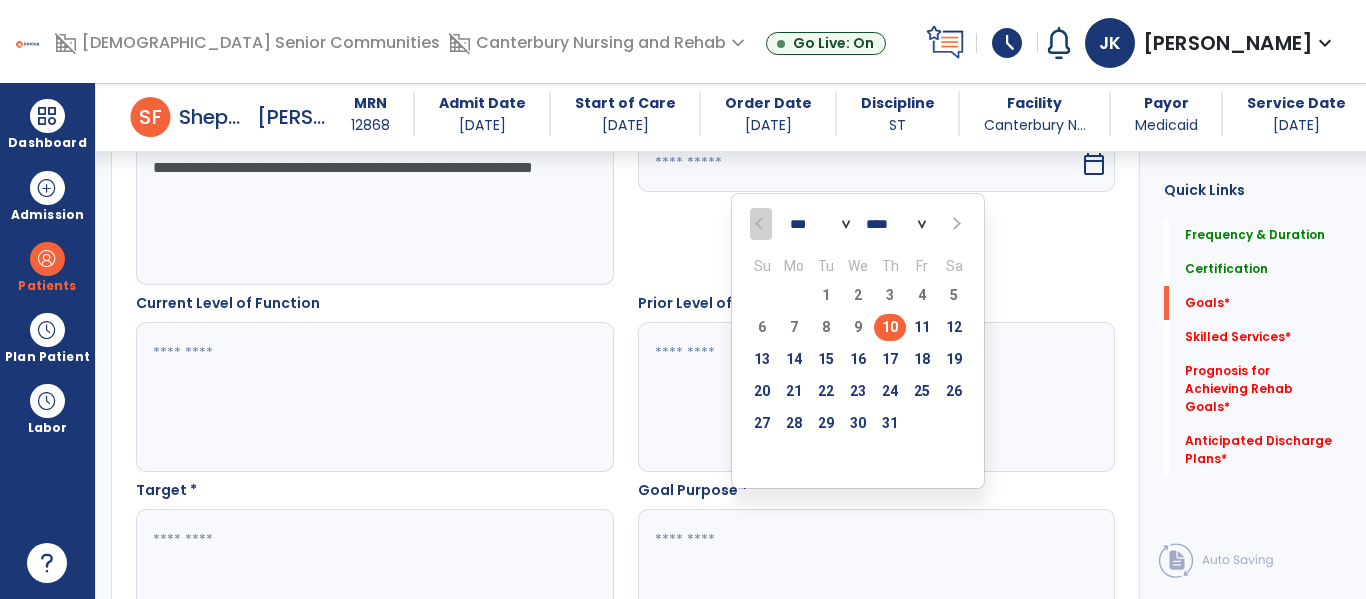 click at bounding box center [954, 224] 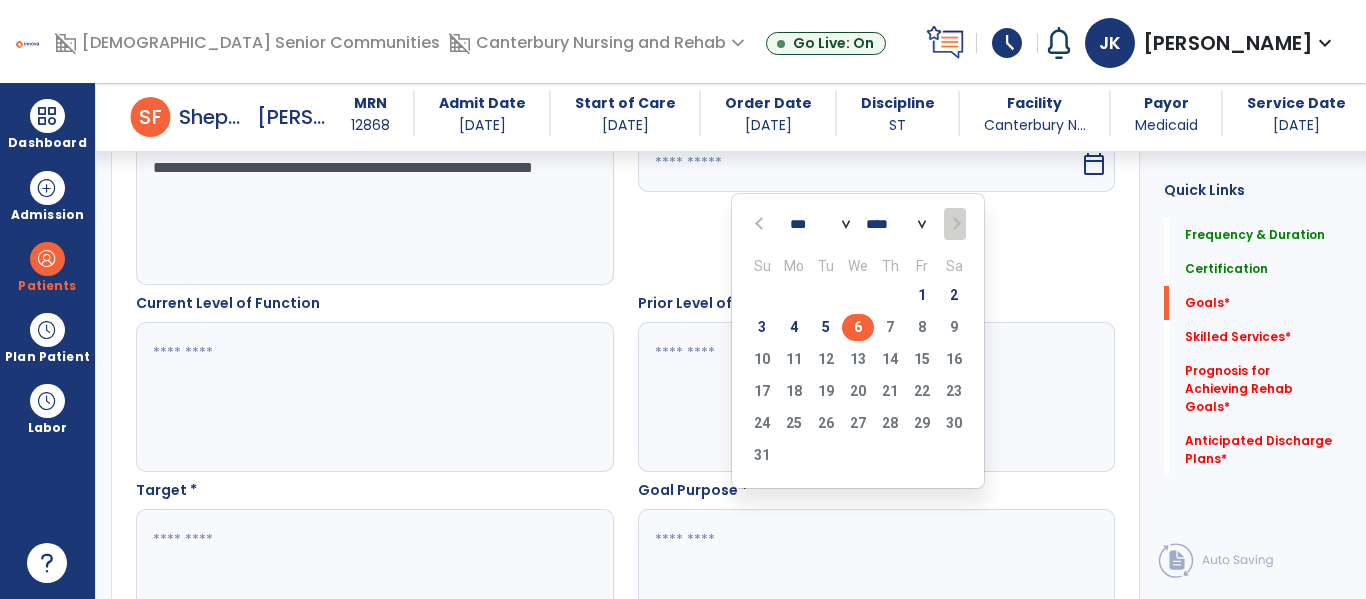 click on "6" at bounding box center (858, 327) 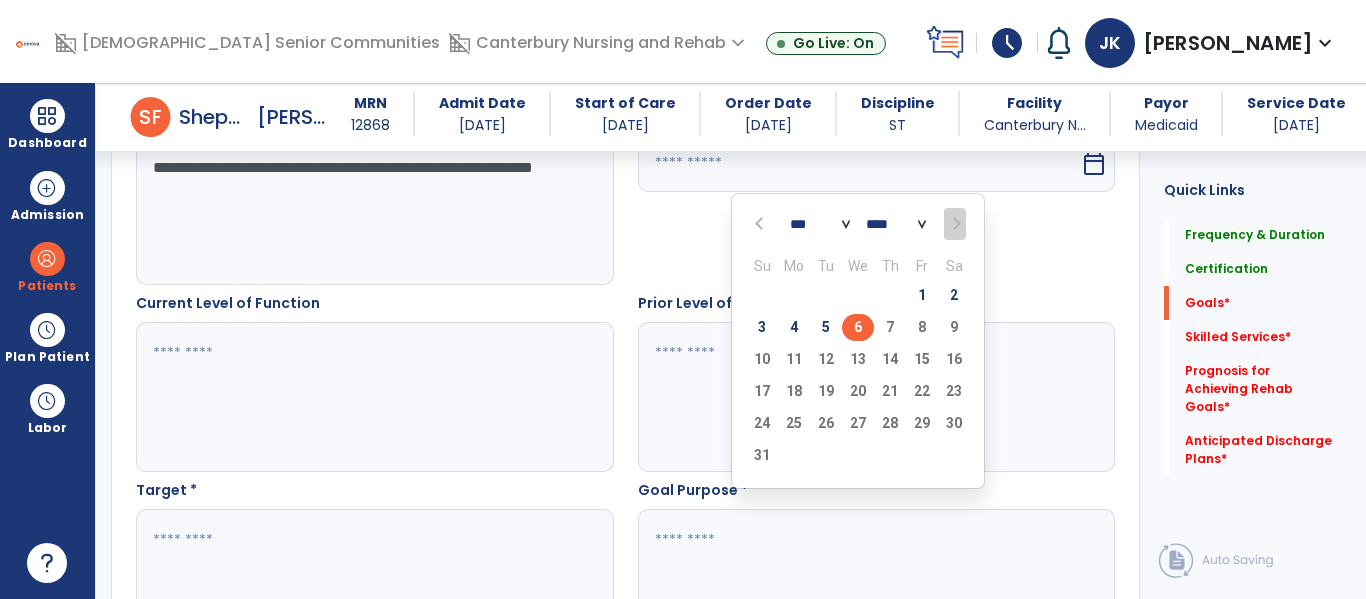 type on "********" 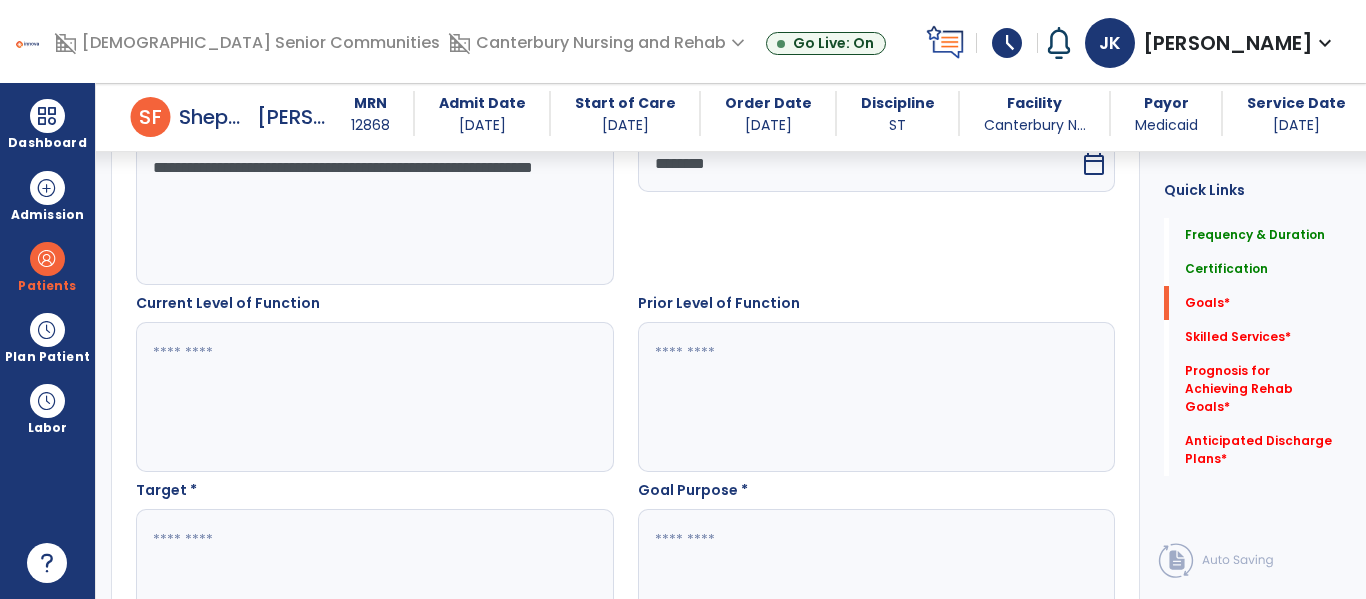 click at bounding box center (374, 397) 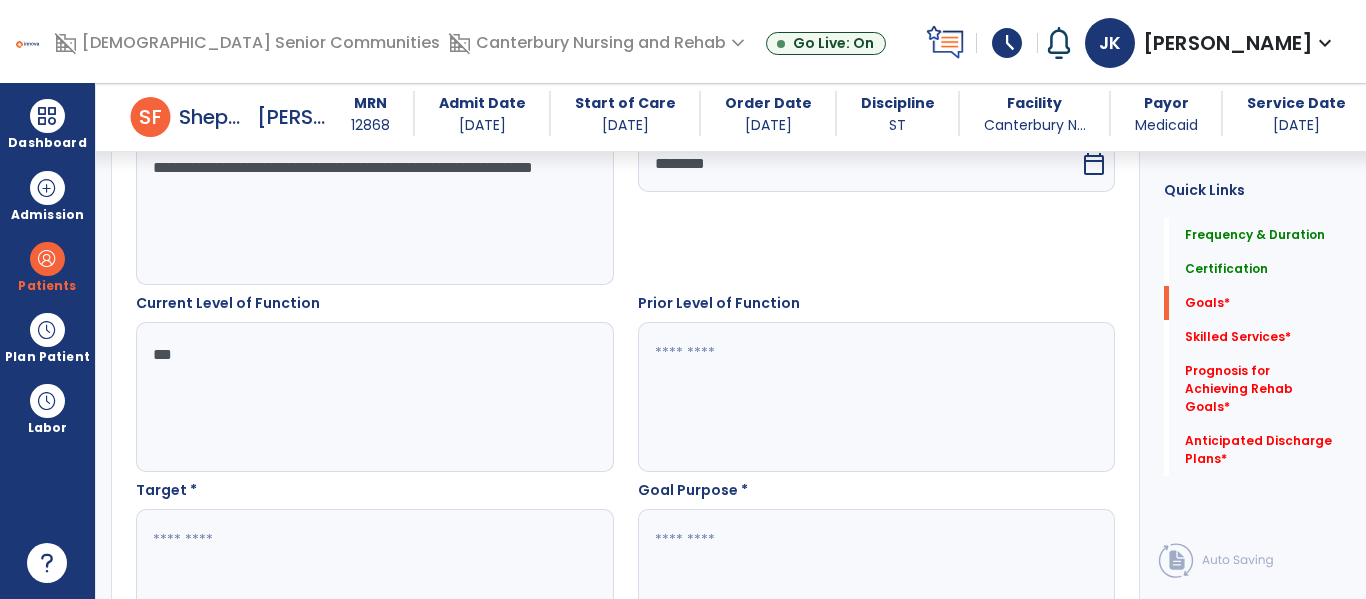 type on "***" 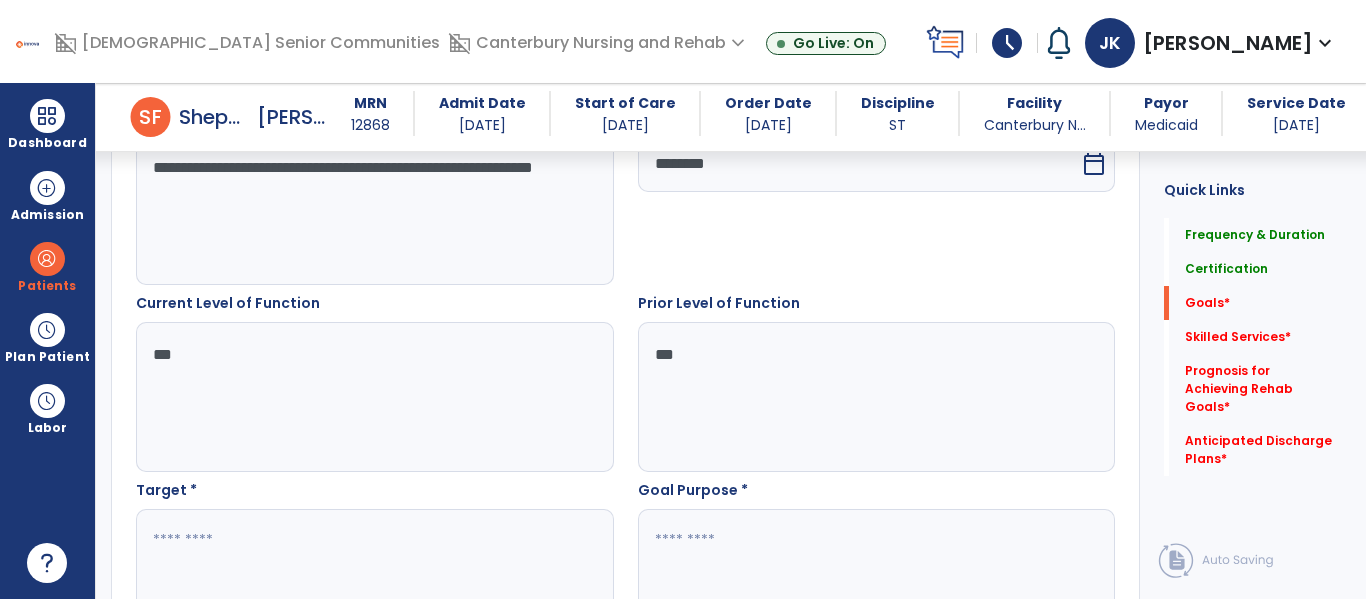 type on "***" 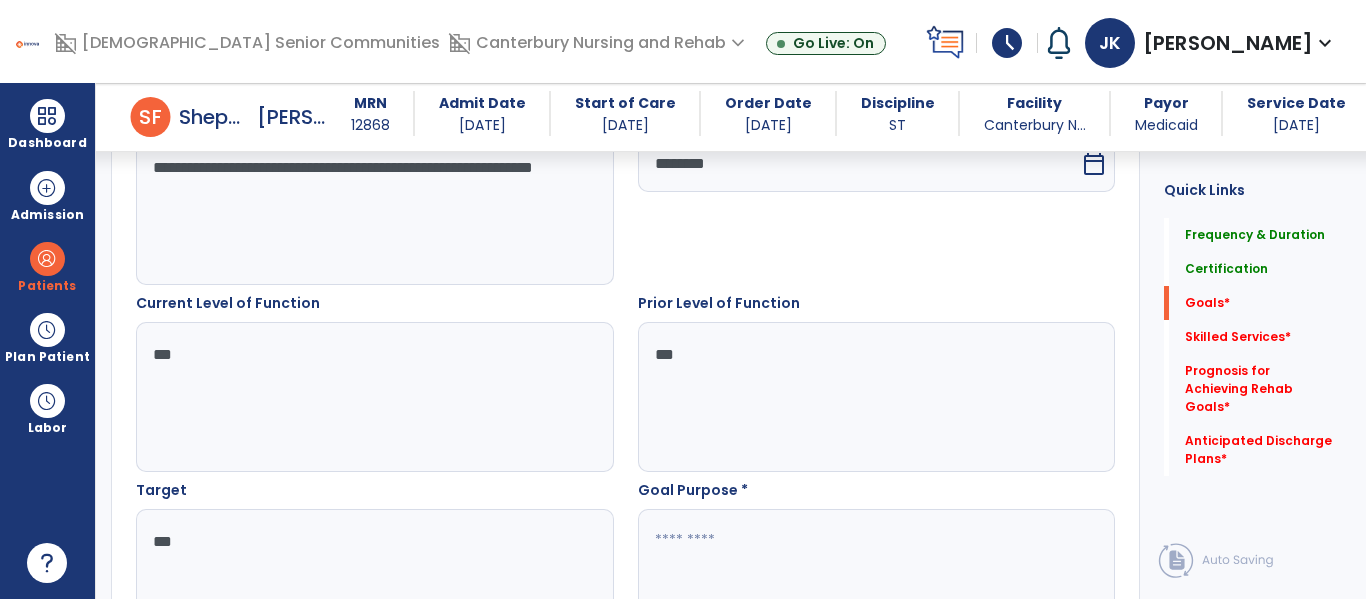 type on "***" 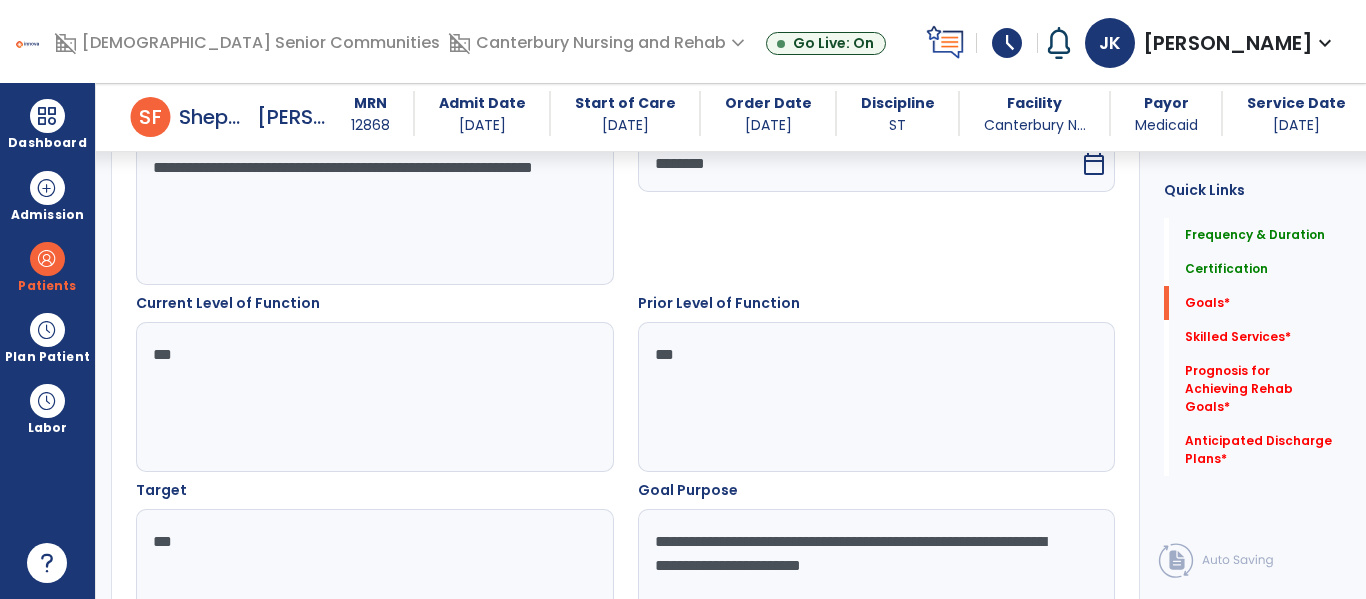 type on "**********" 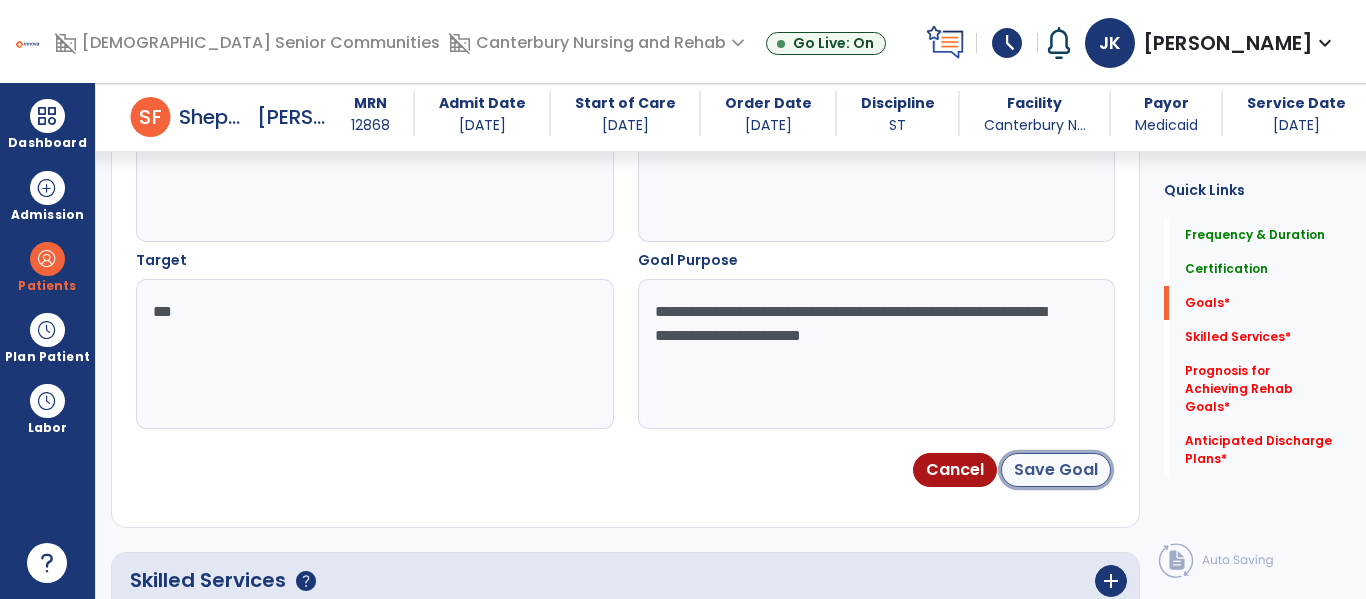 click on "Save Goal" at bounding box center (1056, 470) 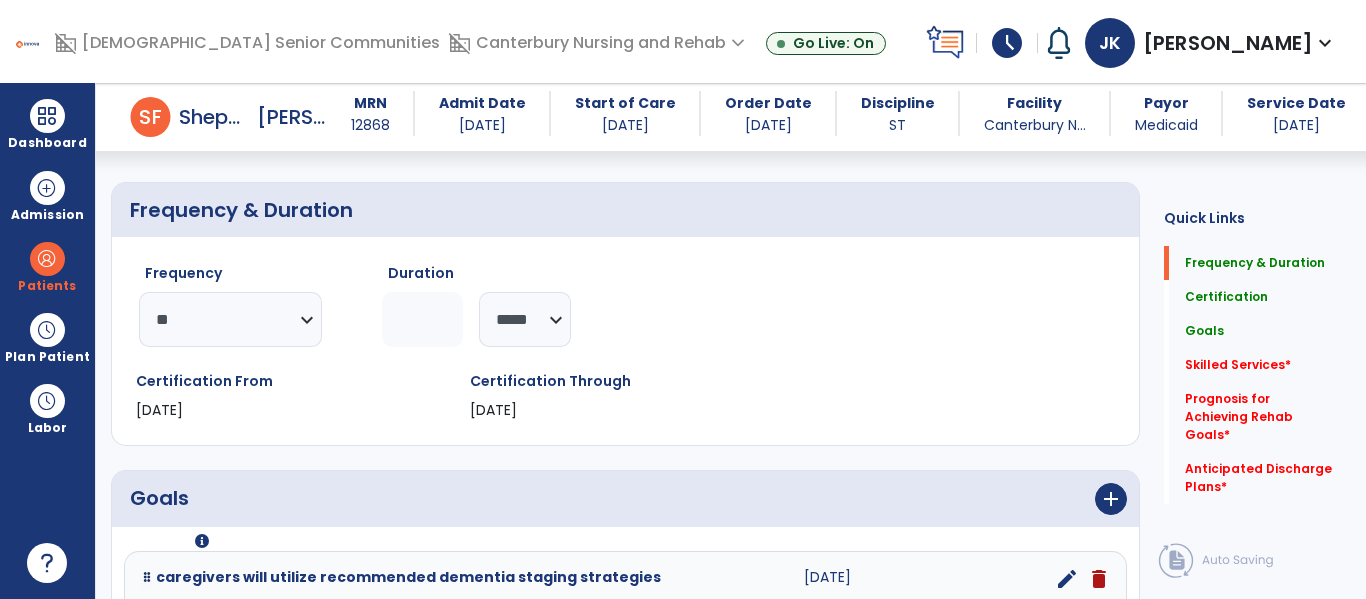 scroll, scrollTop: 555, scrollLeft: 0, axis: vertical 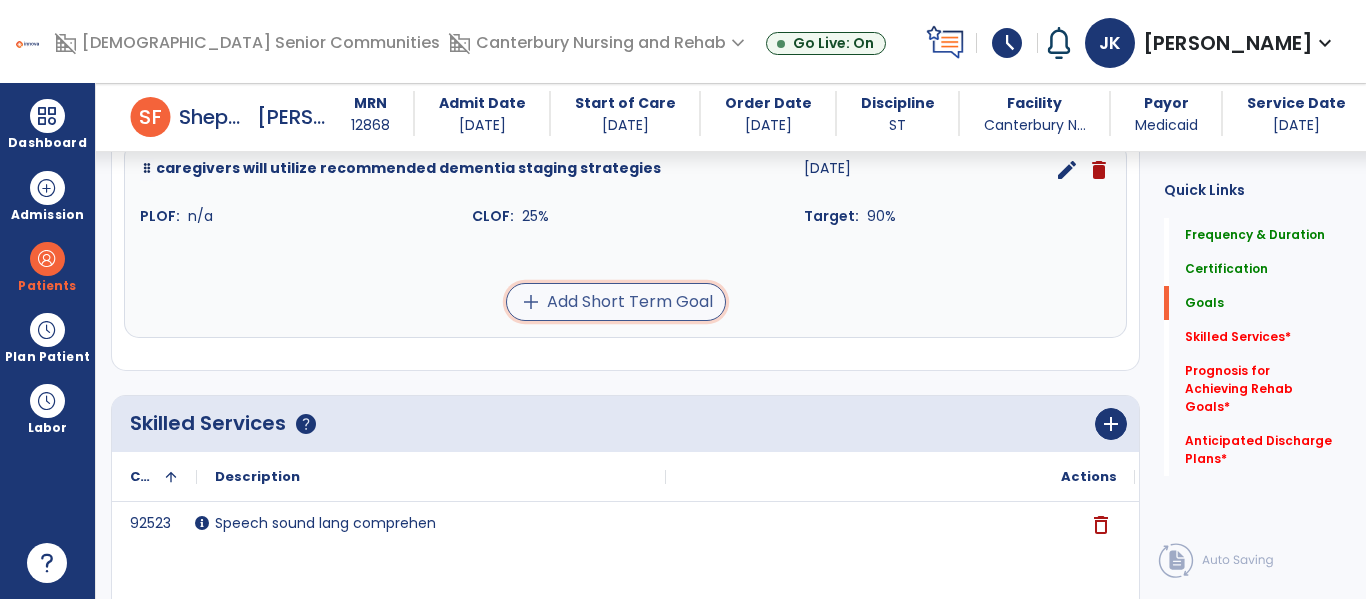 click on "add  Add Short Term Goal" at bounding box center (616, 302) 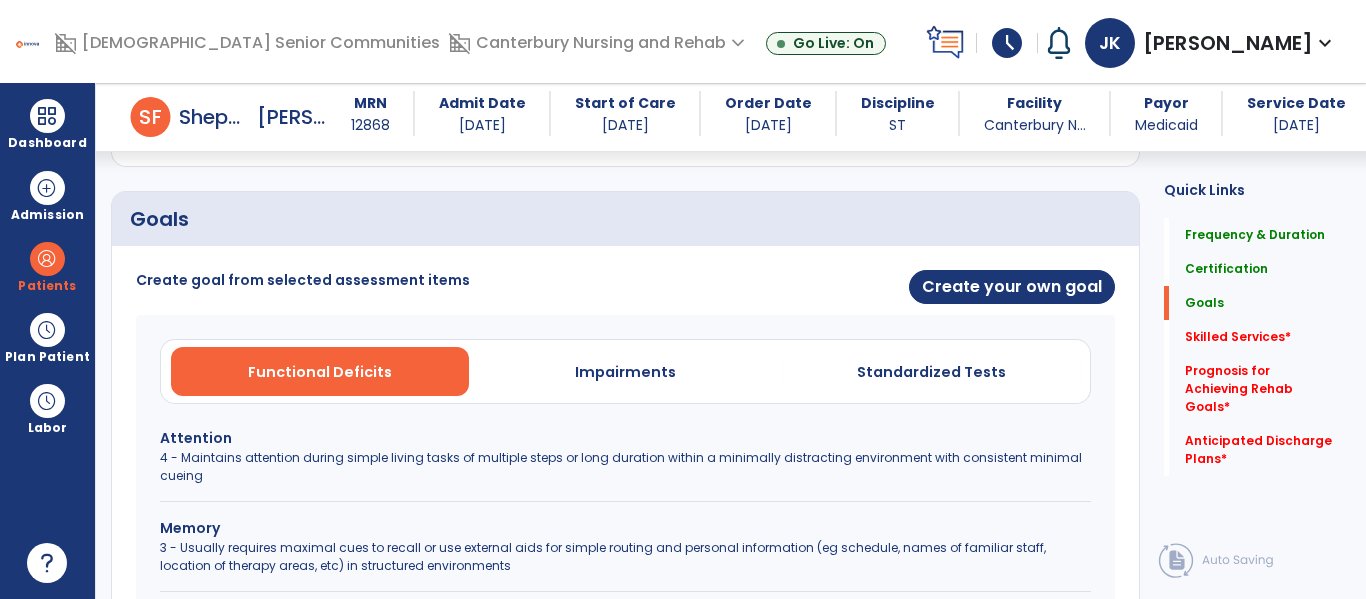 scroll, scrollTop: 422, scrollLeft: 0, axis: vertical 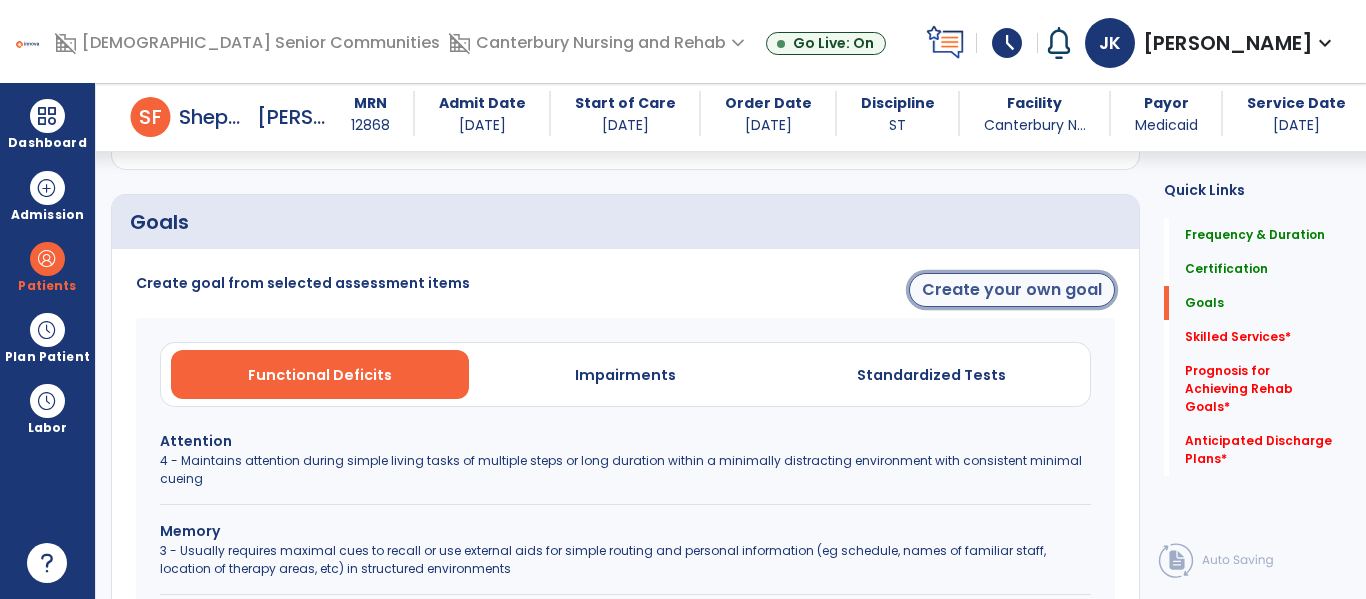 click on "Create your own goal" at bounding box center [1012, 290] 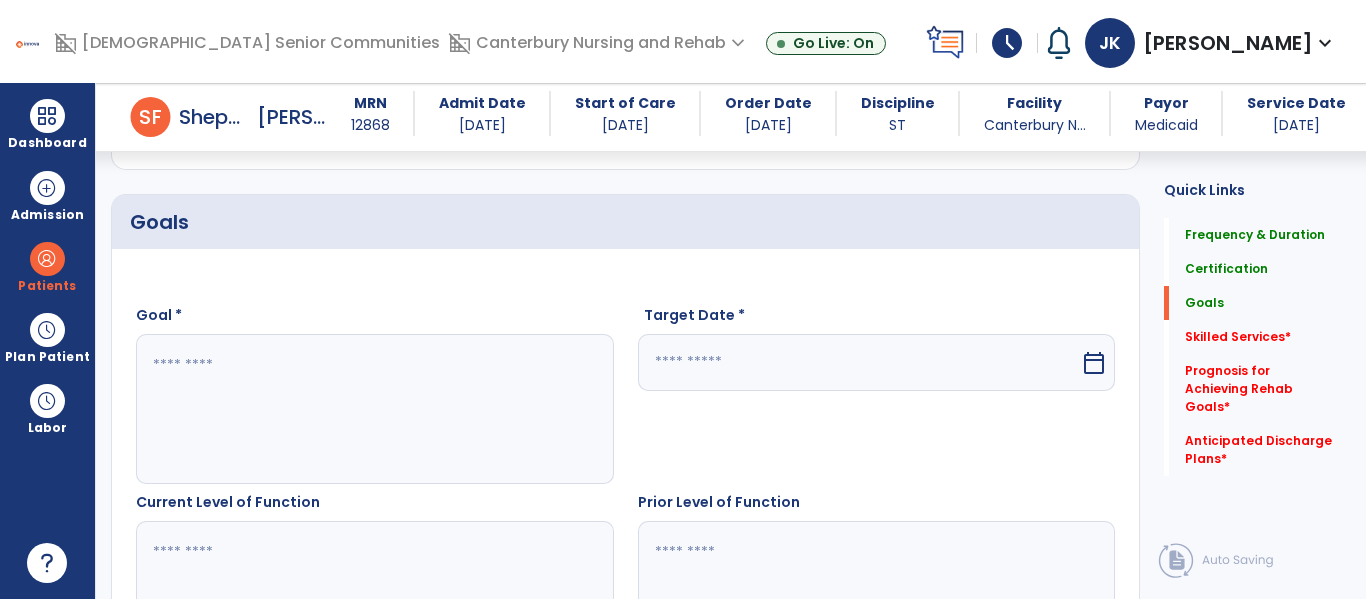 click at bounding box center [374, 409] 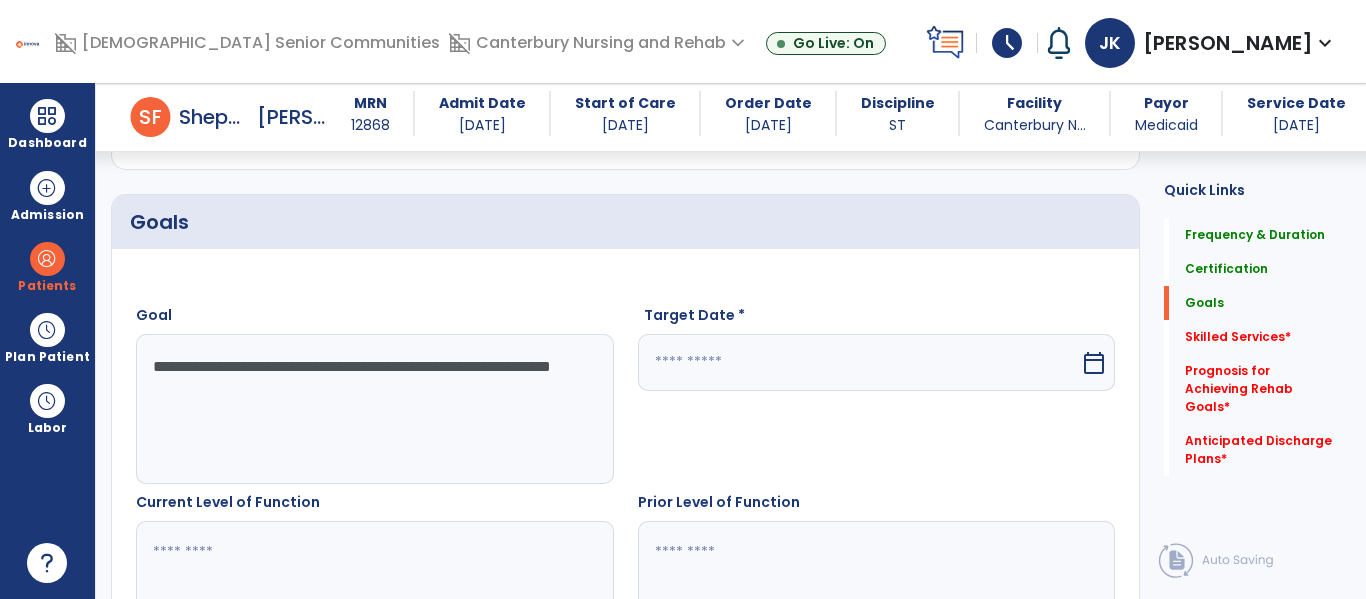 type on "**********" 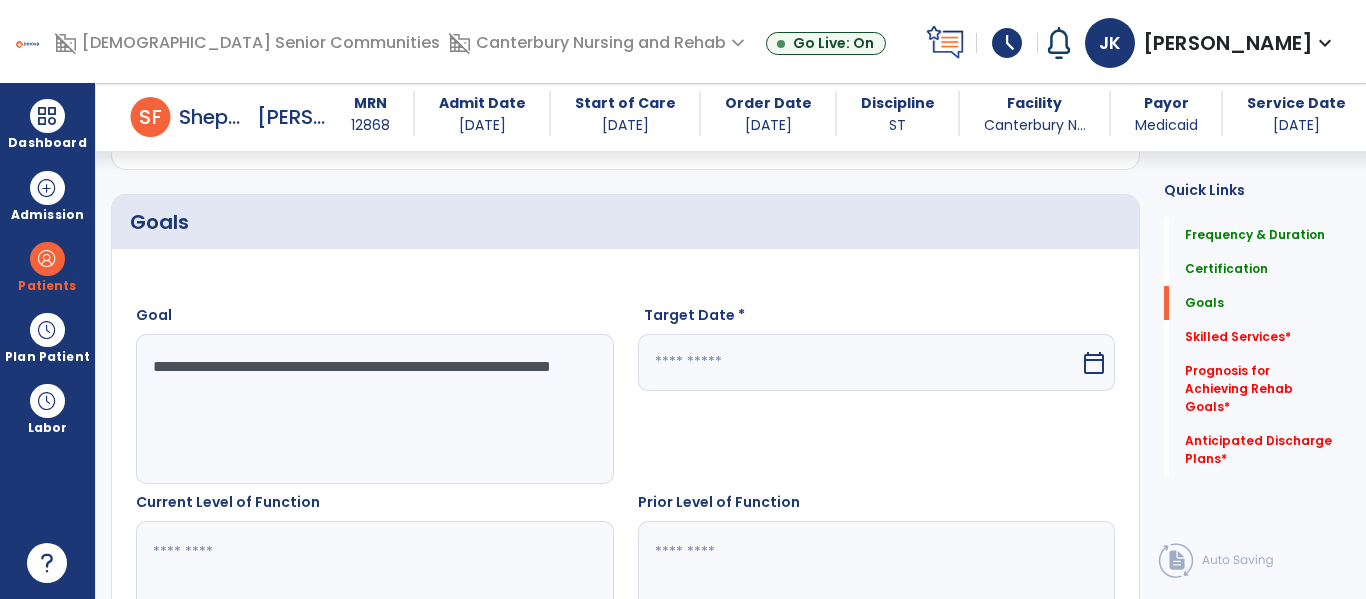 click at bounding box center (859, 362) 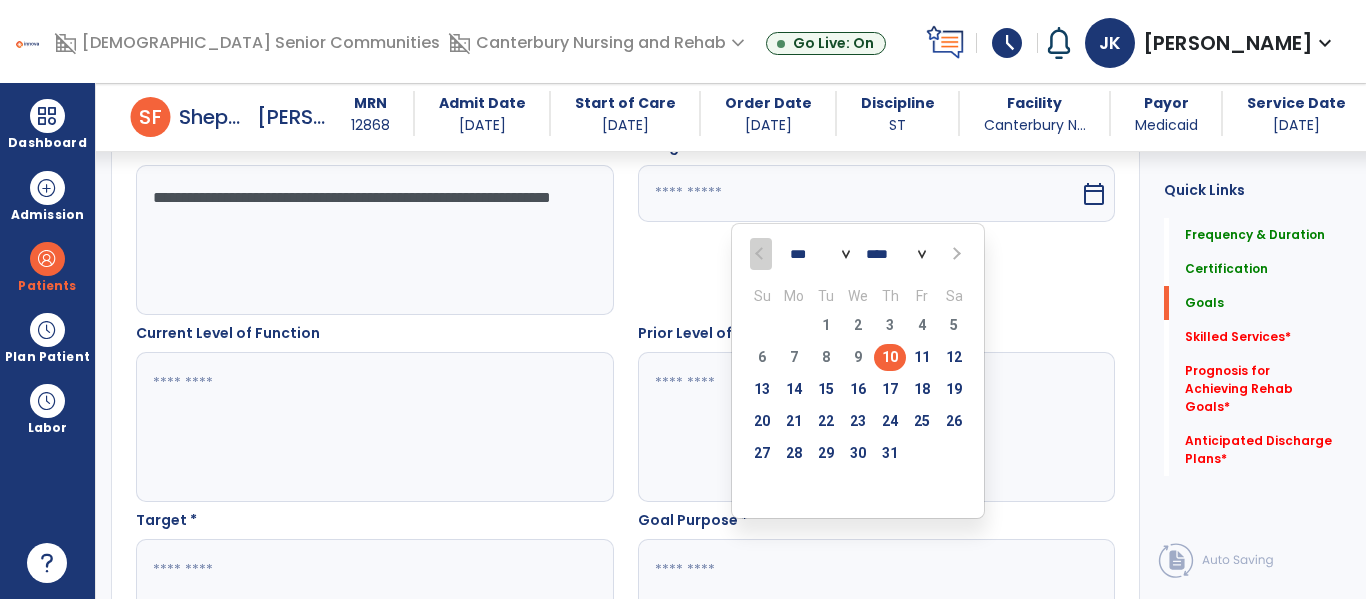 scroll, scrollTop: 592, scrollLeft: 0, axis: vertical 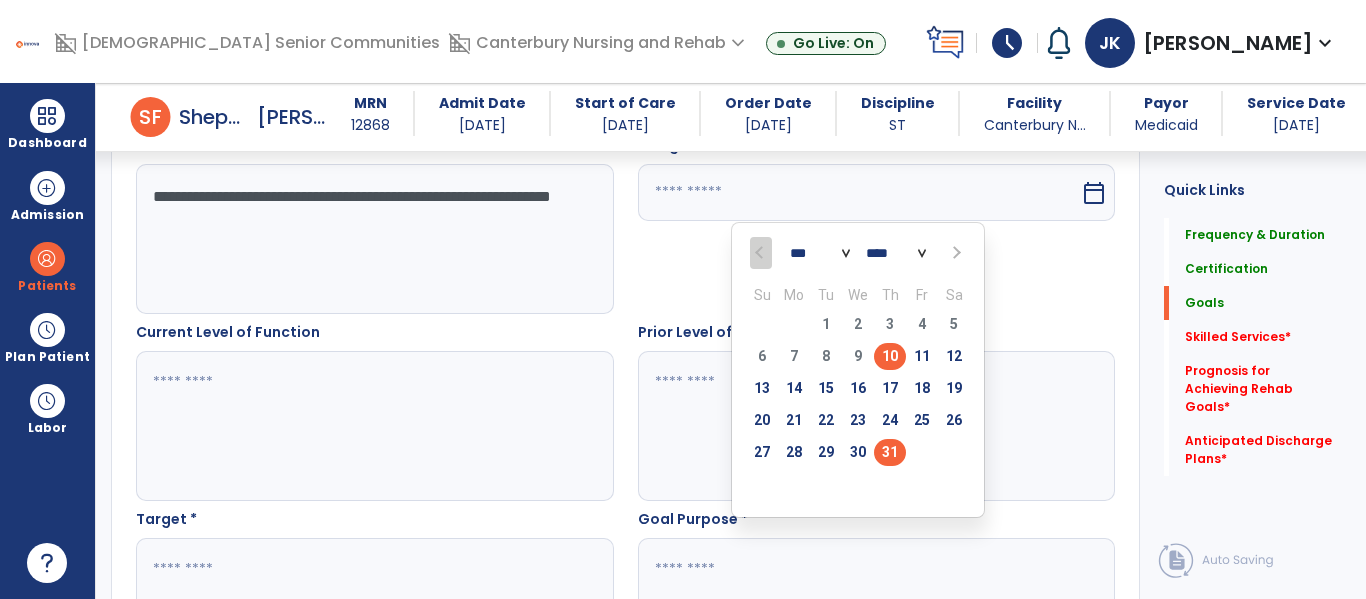 click on "31" at bounding box center [890, 452] 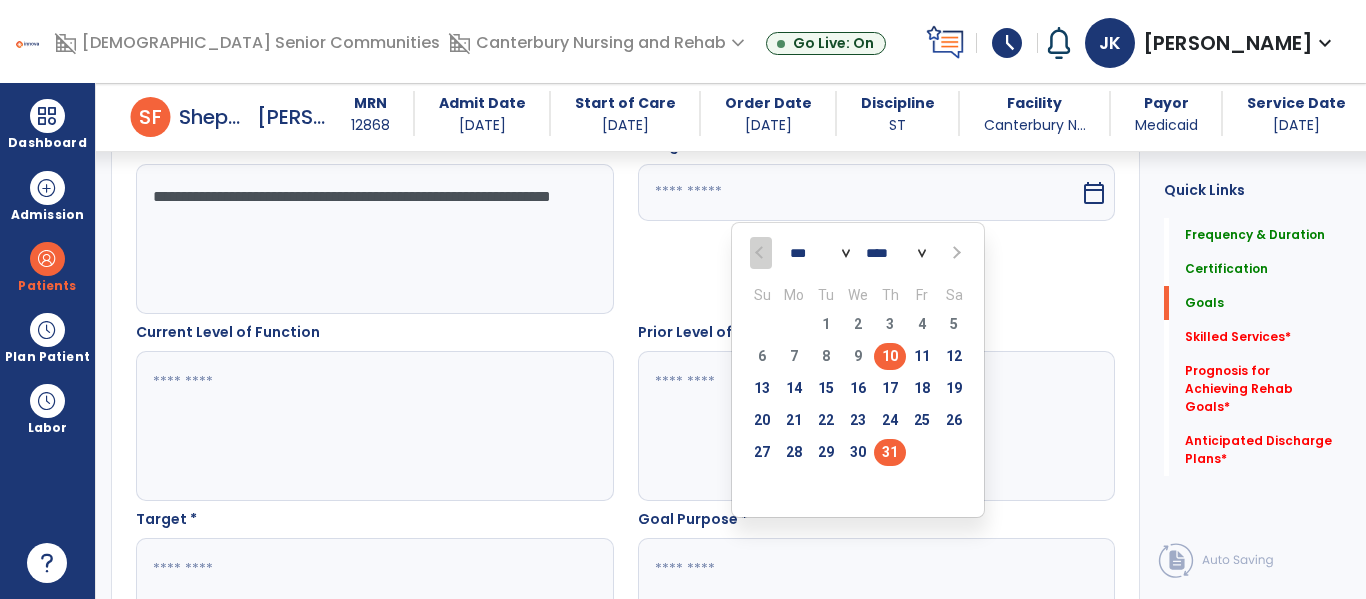 type on "*********" 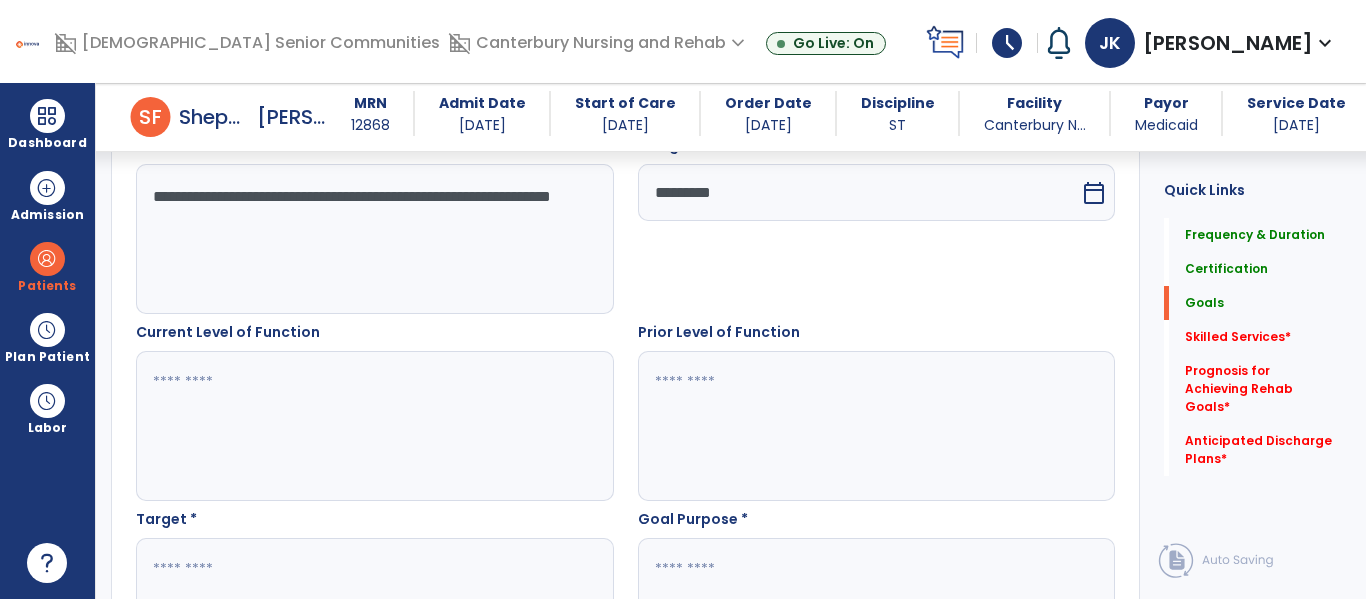 click at bounding box center [374, 426] 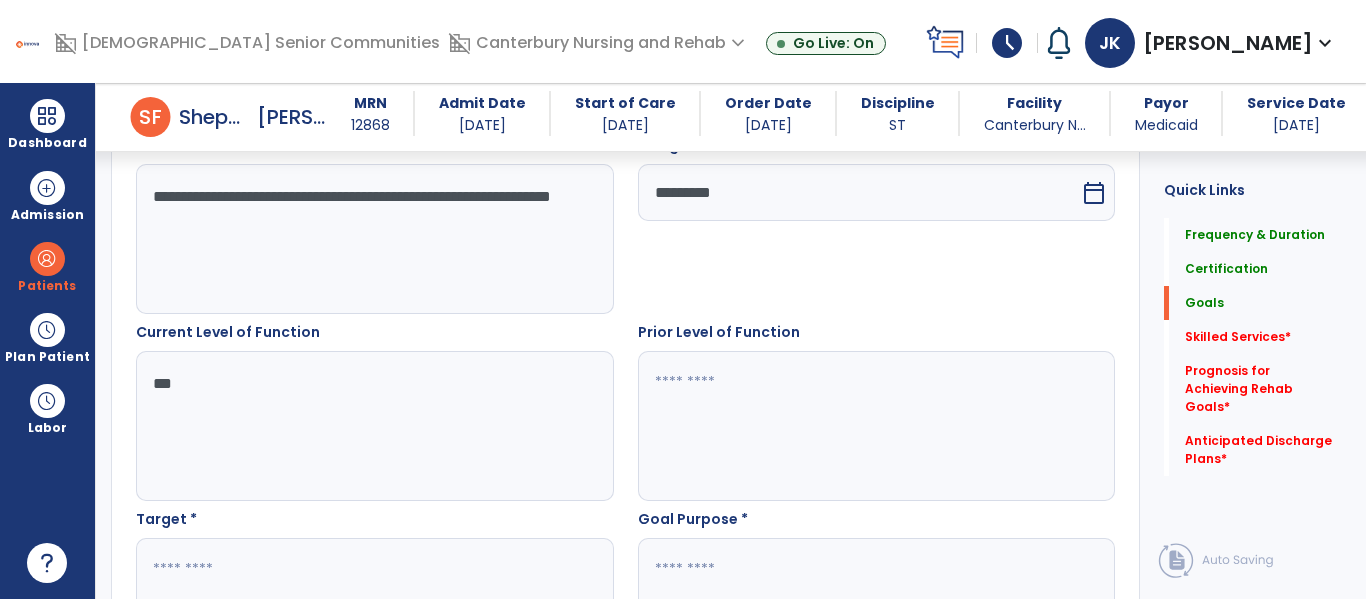 type on "***" 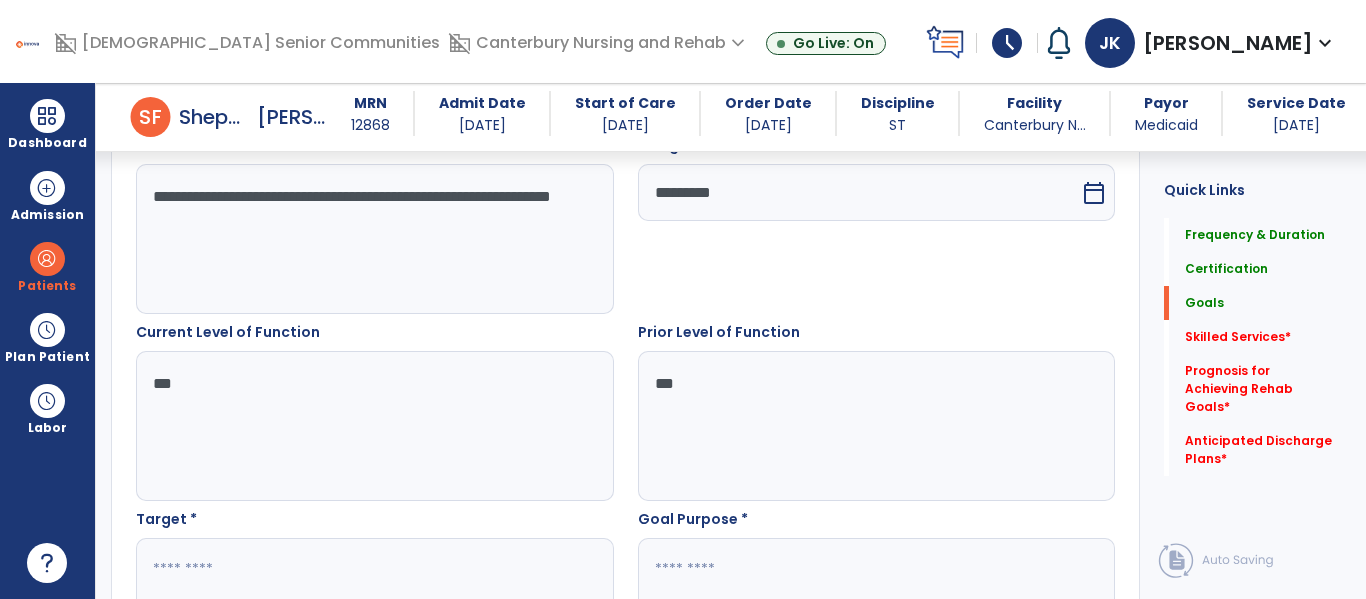 type on "***" 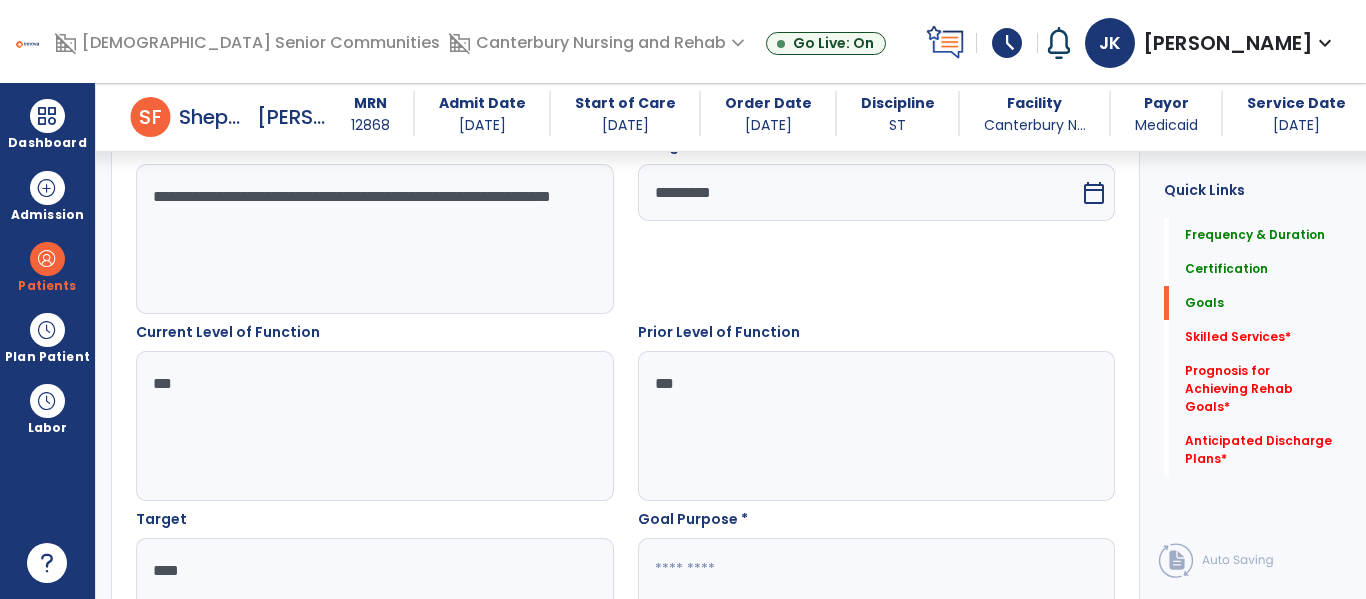 type on "****" 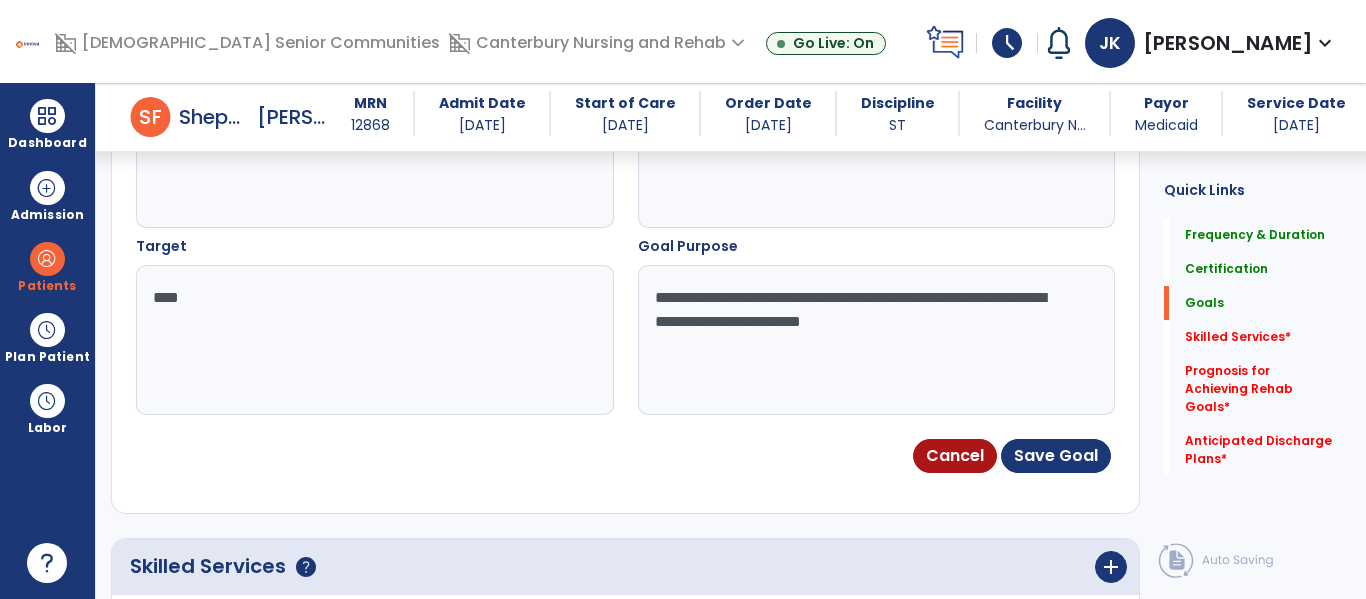 scroll, scrollTop: 900, scrollLeft: 0, axis: vertical 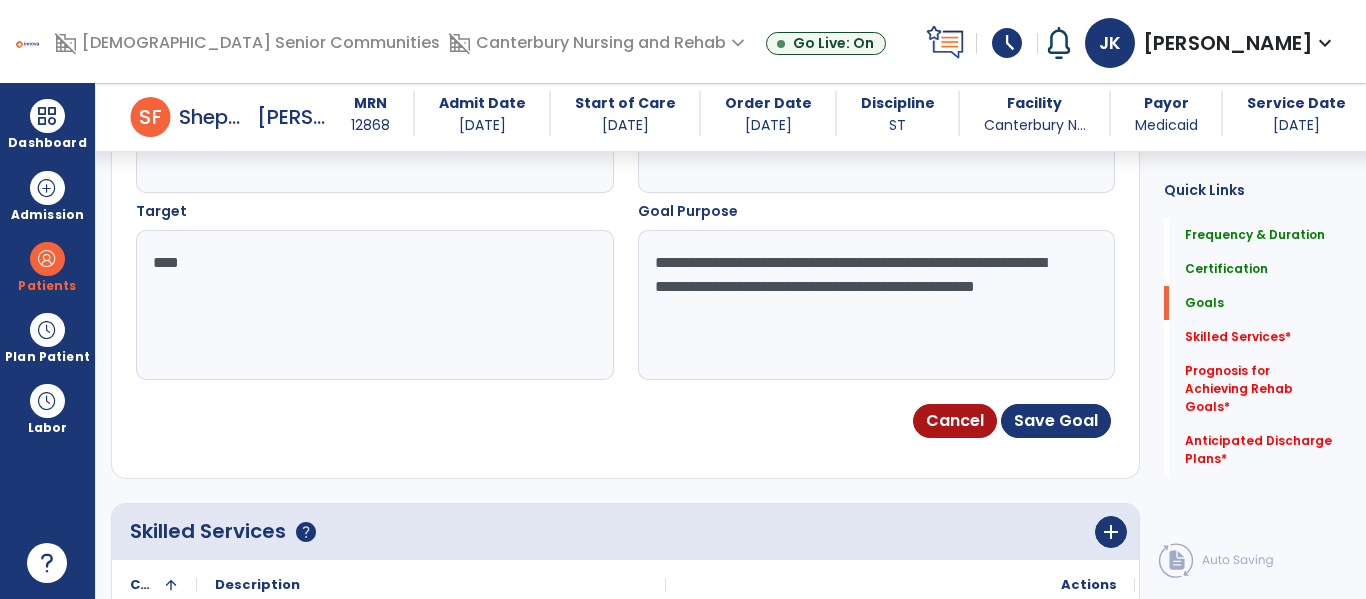 type on "**********" 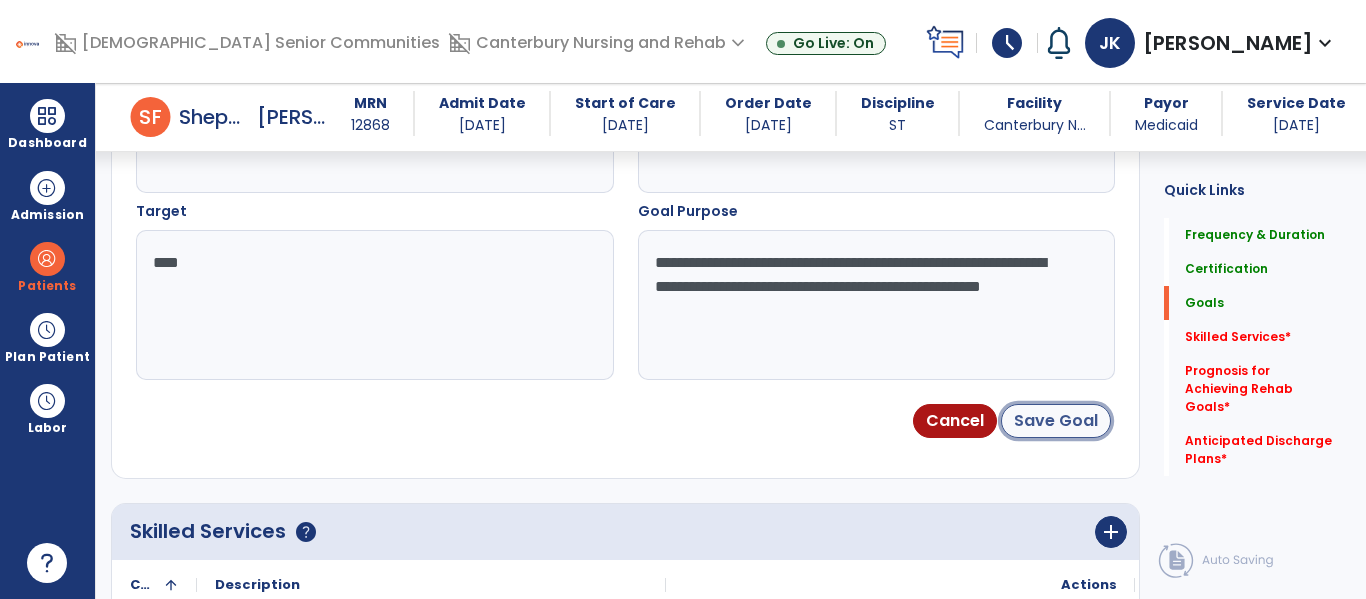 click on "Save Goal" at bounding box center (1056, 421) 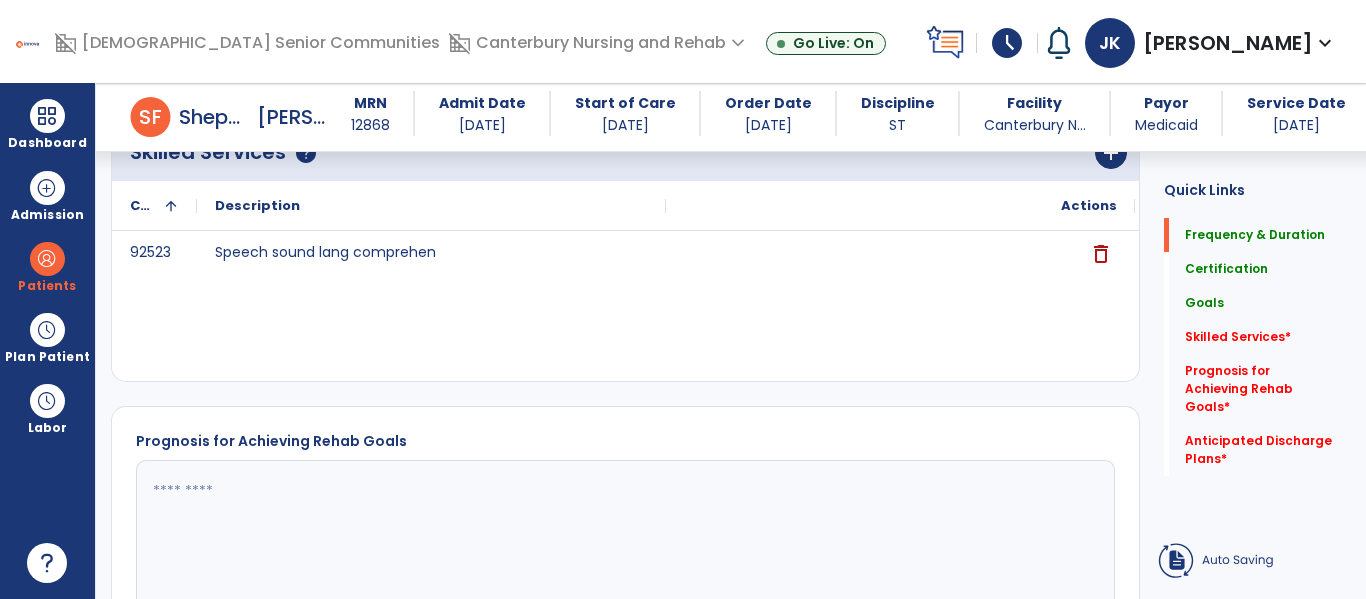 scroll, scrollTop: 195, scrollLeft: 0, axis: vertical 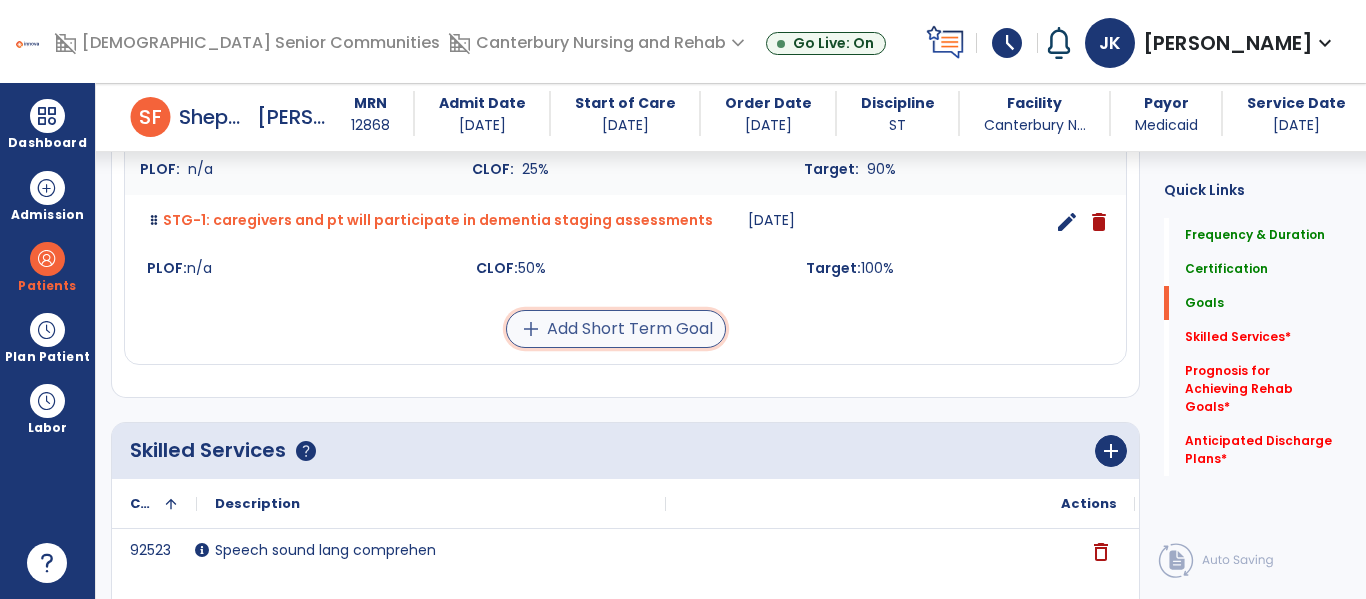 click on "add  Add Short Term Goal" at bounding box center [616, 329] 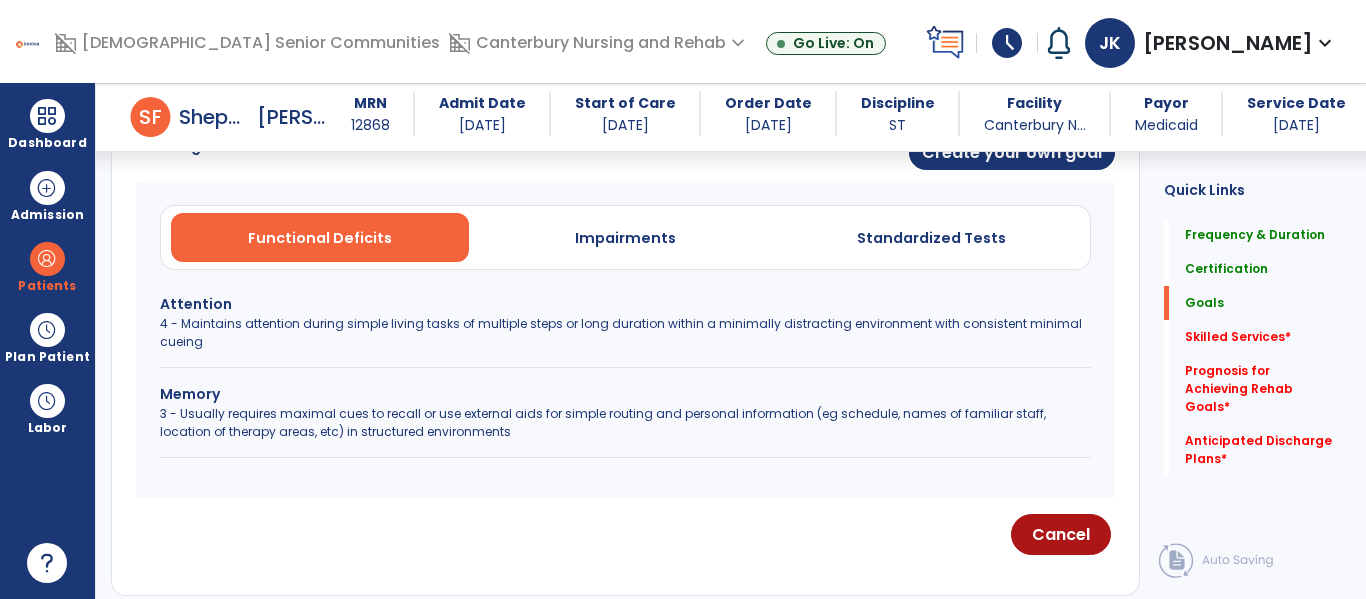 scroll, scrollTop: 472, scrollLeft: 0, axis: vertical 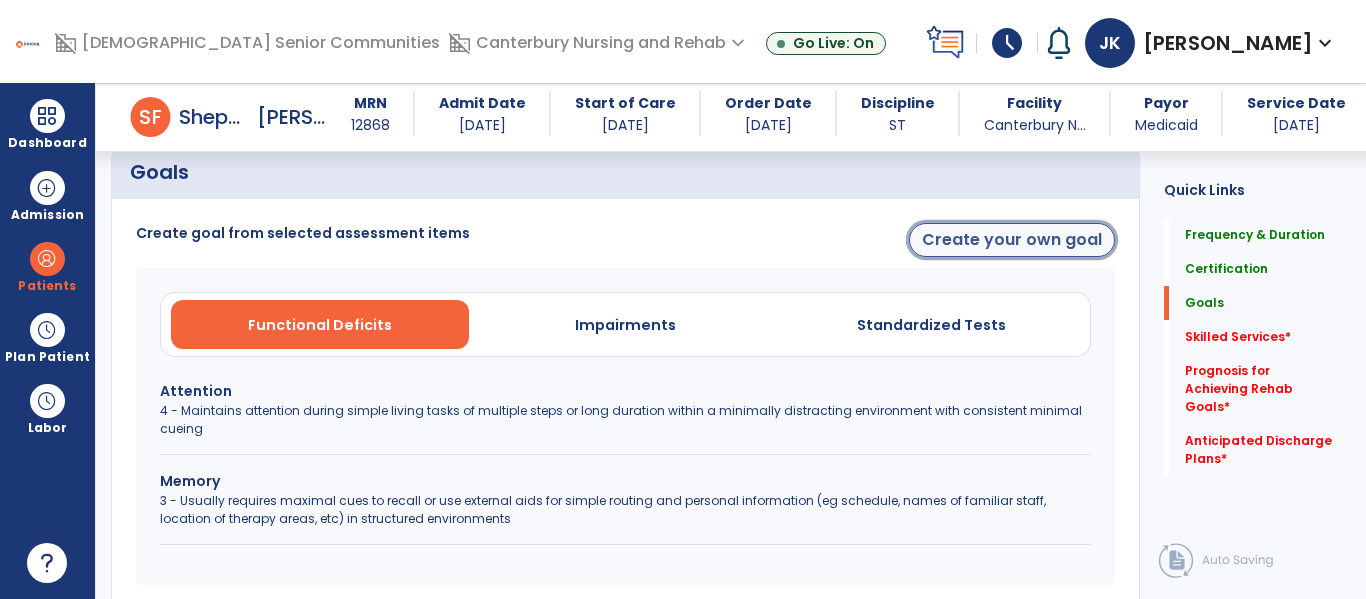 click on "Create your own goal" at bounding box center [1012, 240] 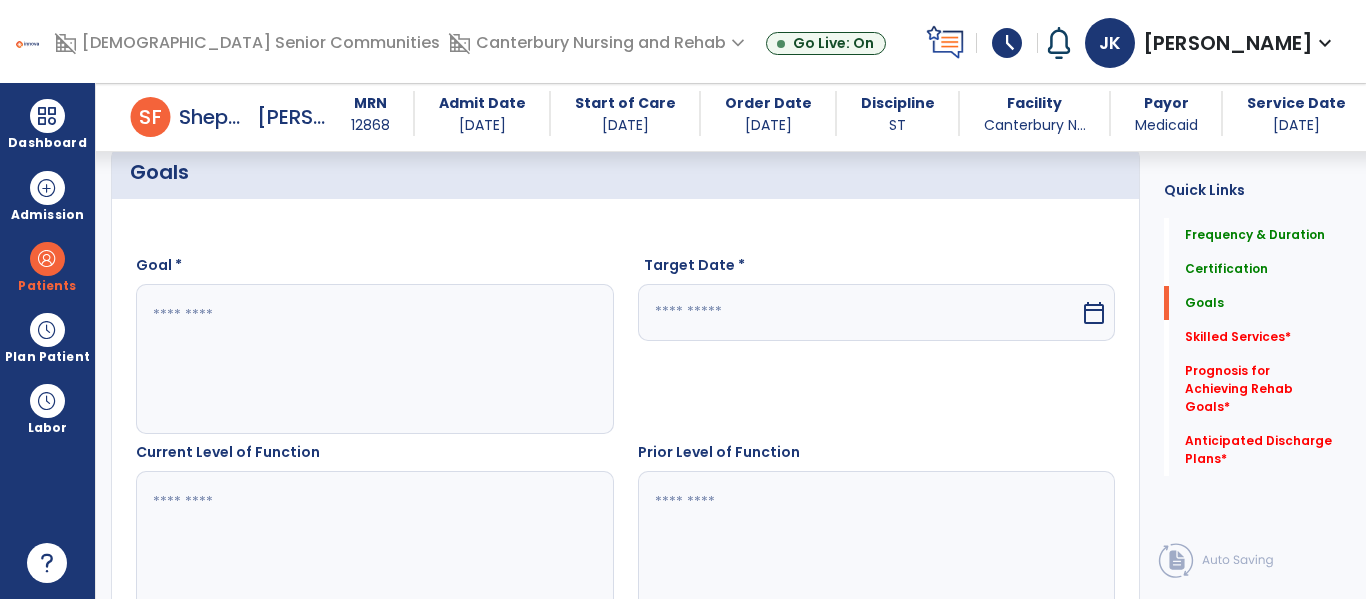 click at bounding box center [374, 359] 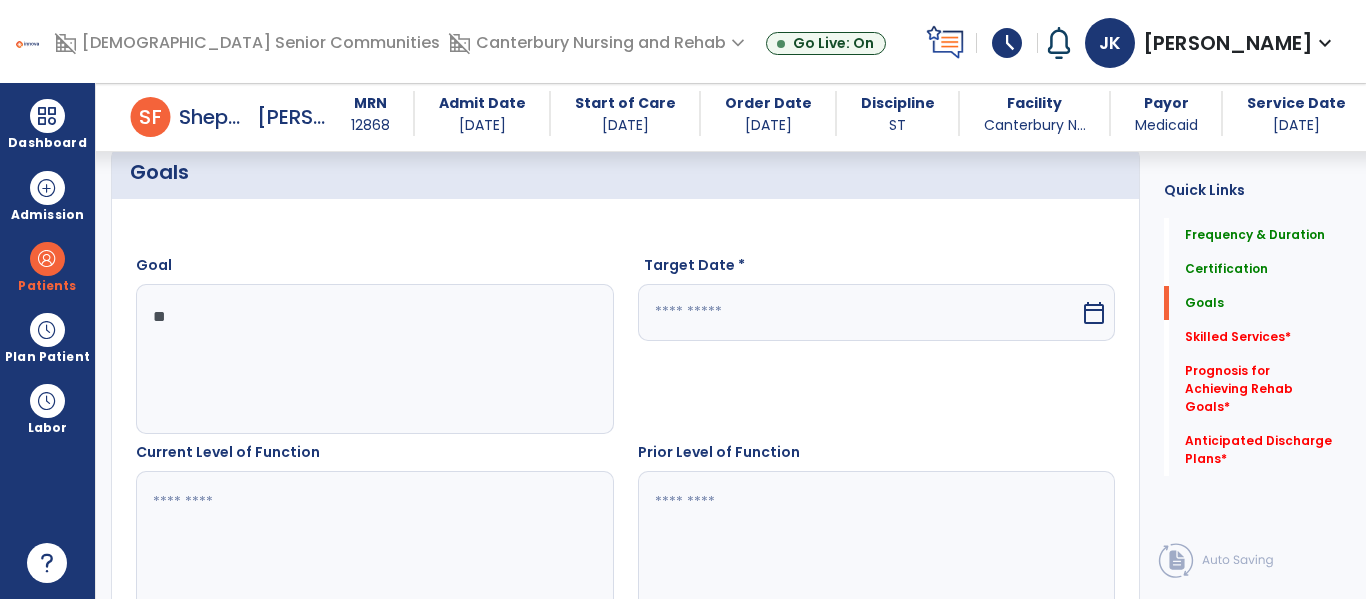 type on "*" 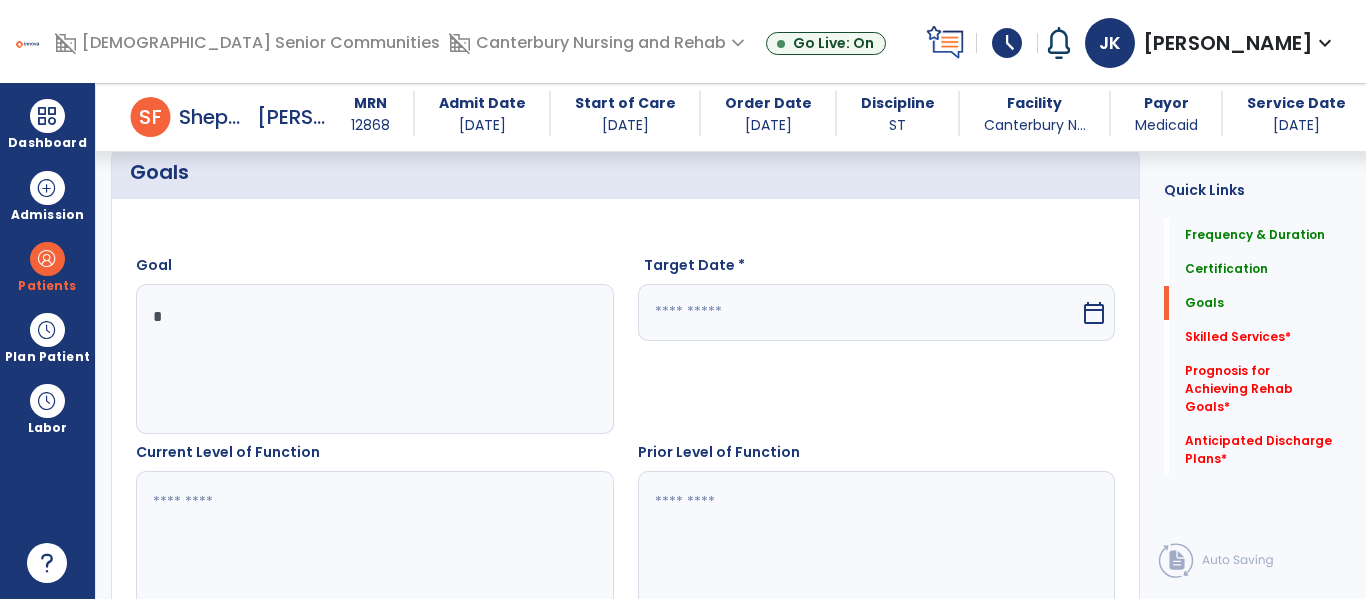 type 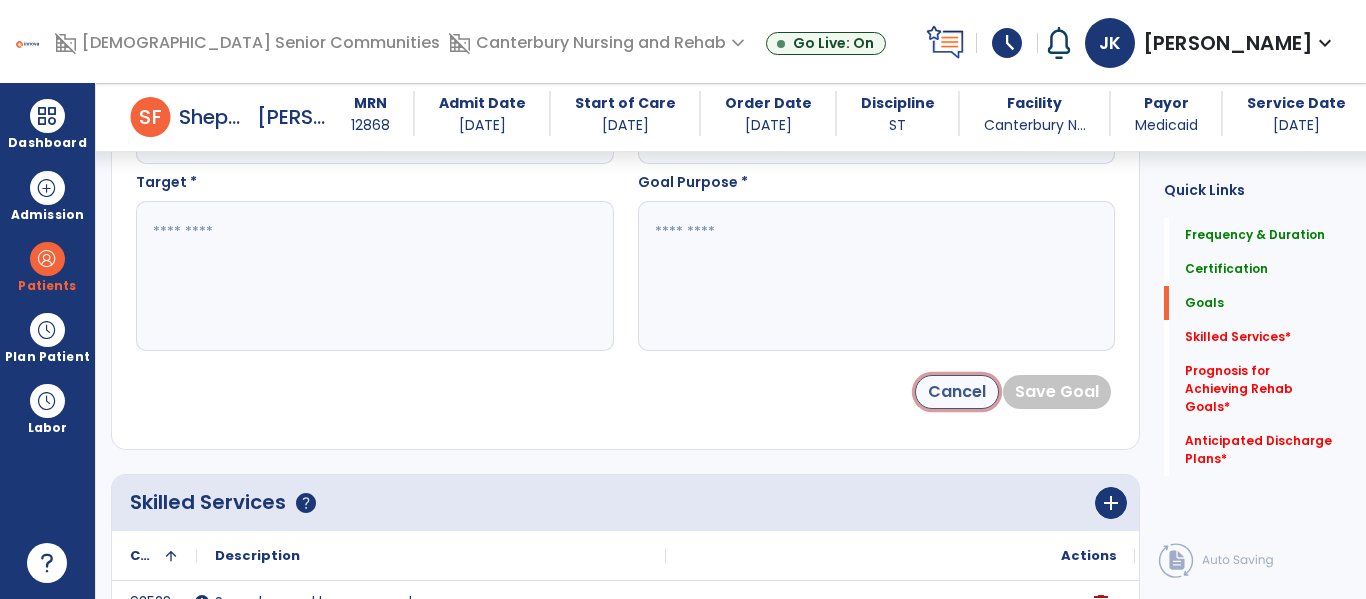click on "Cancel" at bounding box center (957, 392) 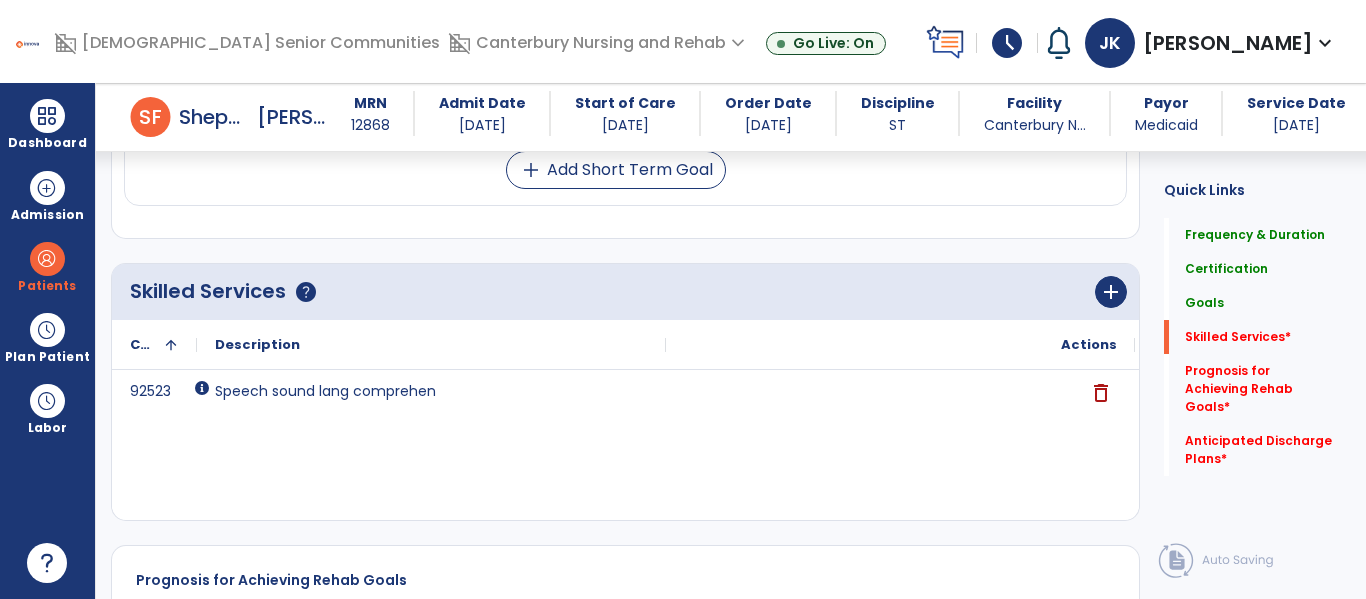 scroll, scrollTop: 764, scrollLeft: 0, axis: vertical 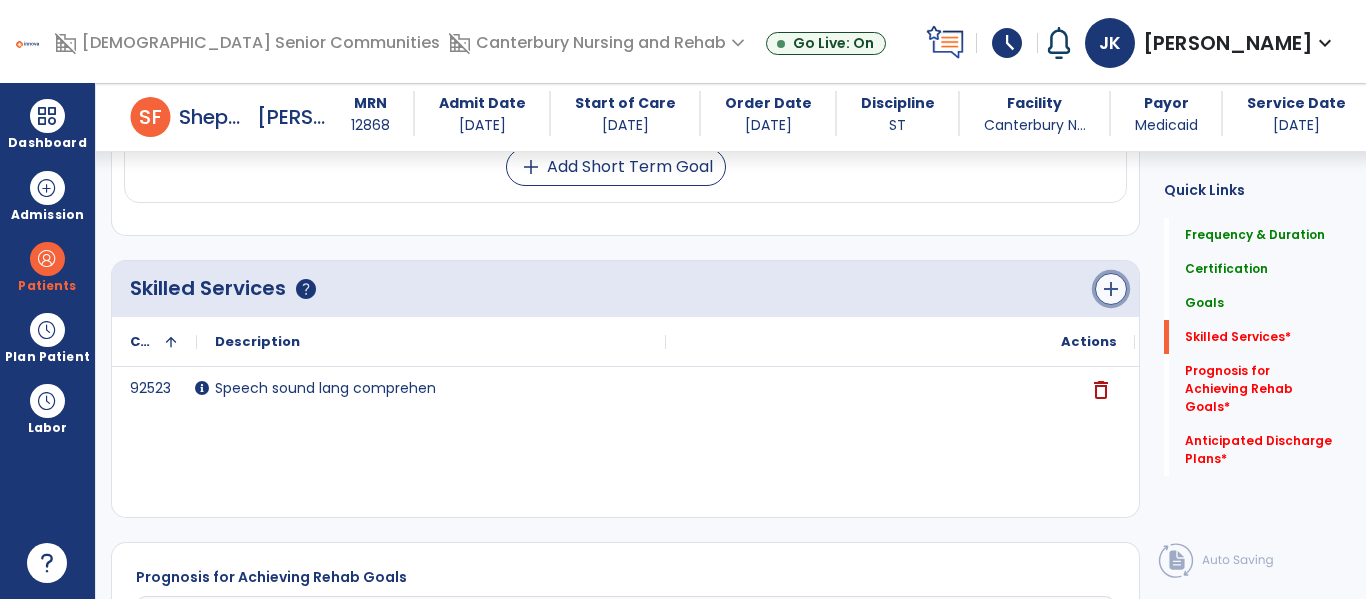 click on "add" 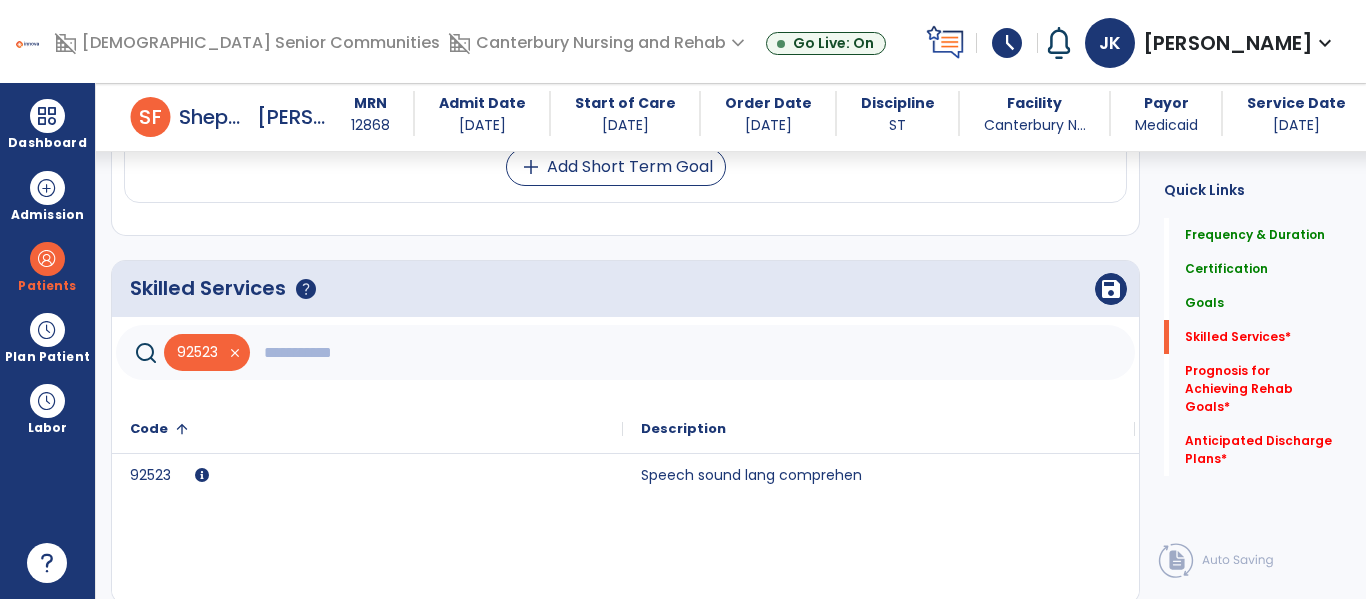 click 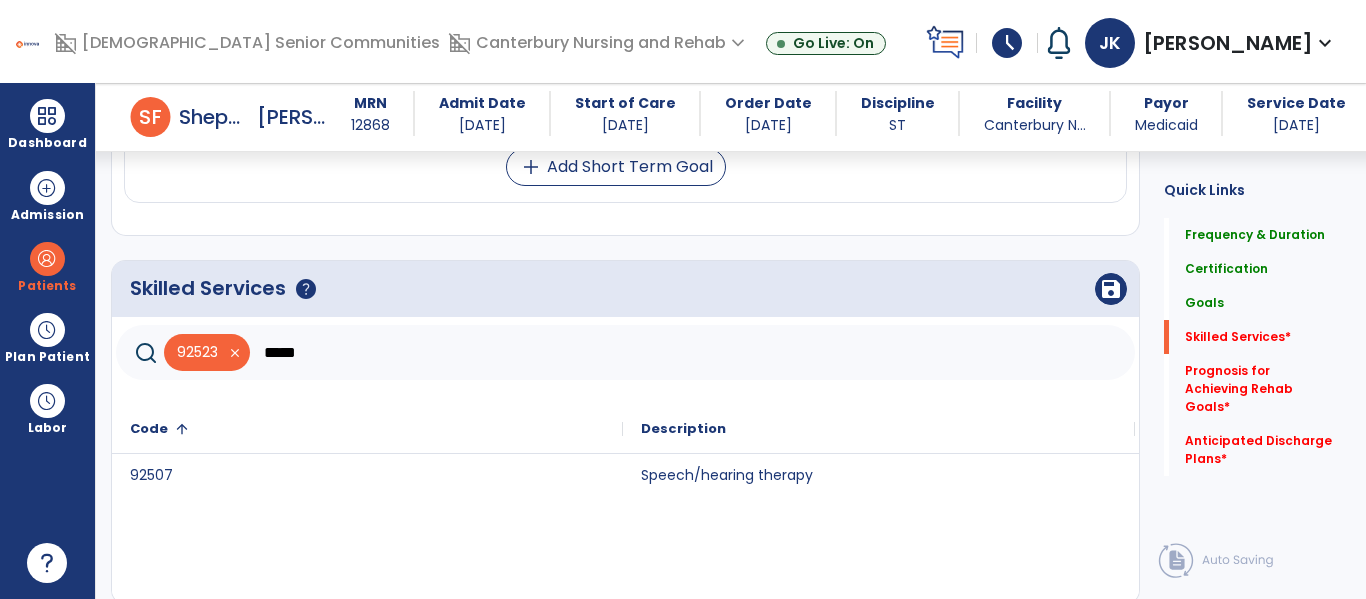 type on "*****" 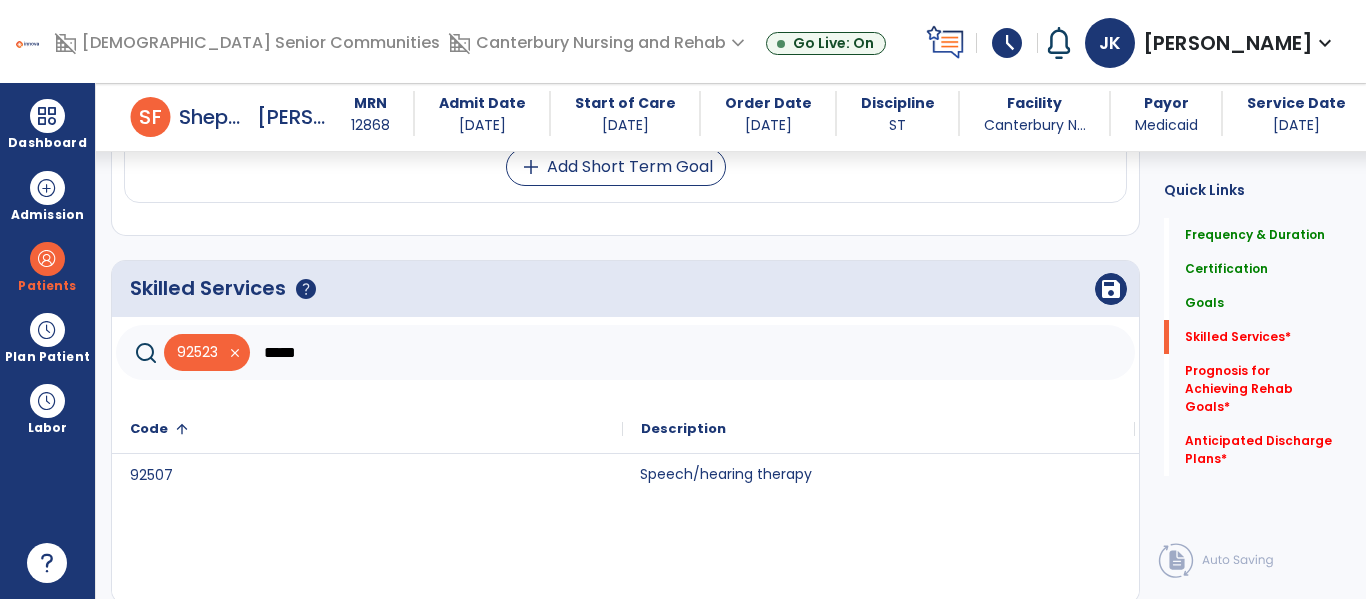 click on "Speech/hearing therapy" 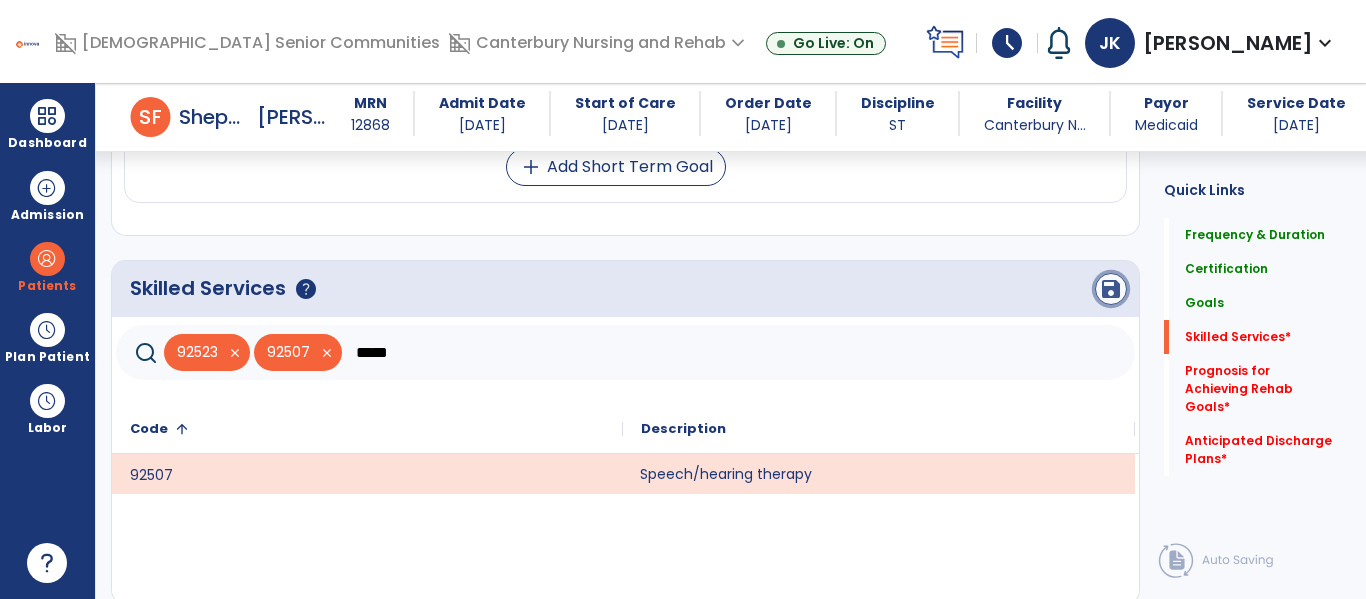 click on "save" 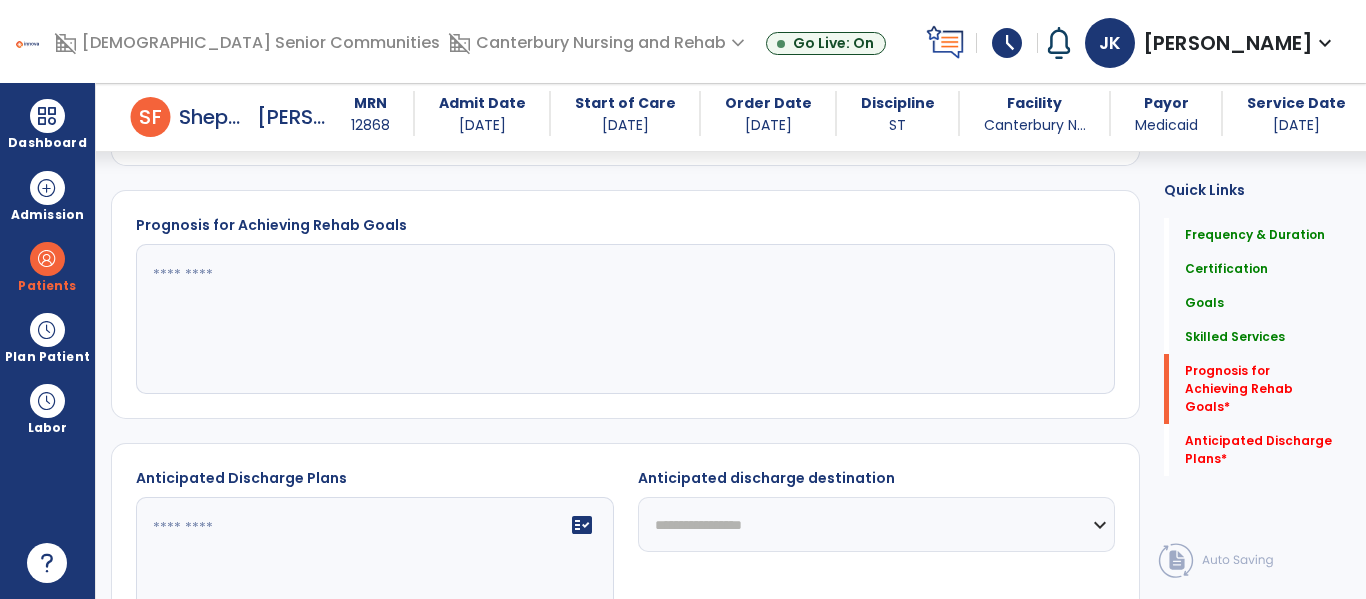 scroll, scrollTop: 1136, scrollLeft: 0, axis: vertical 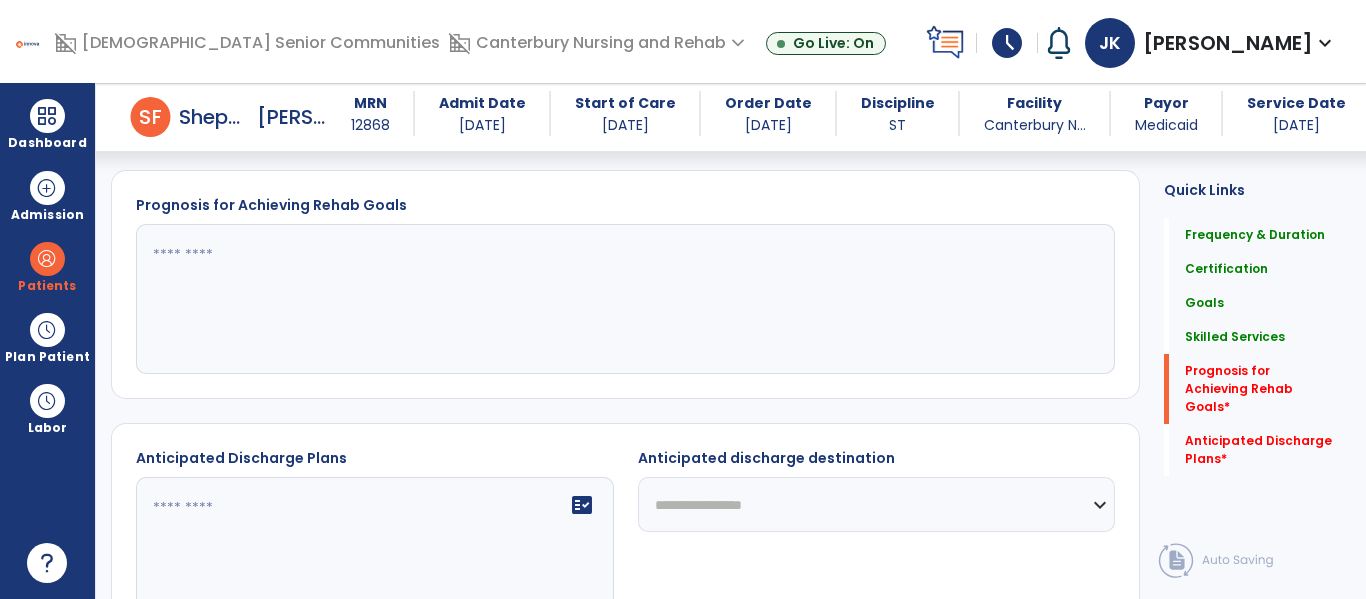 click 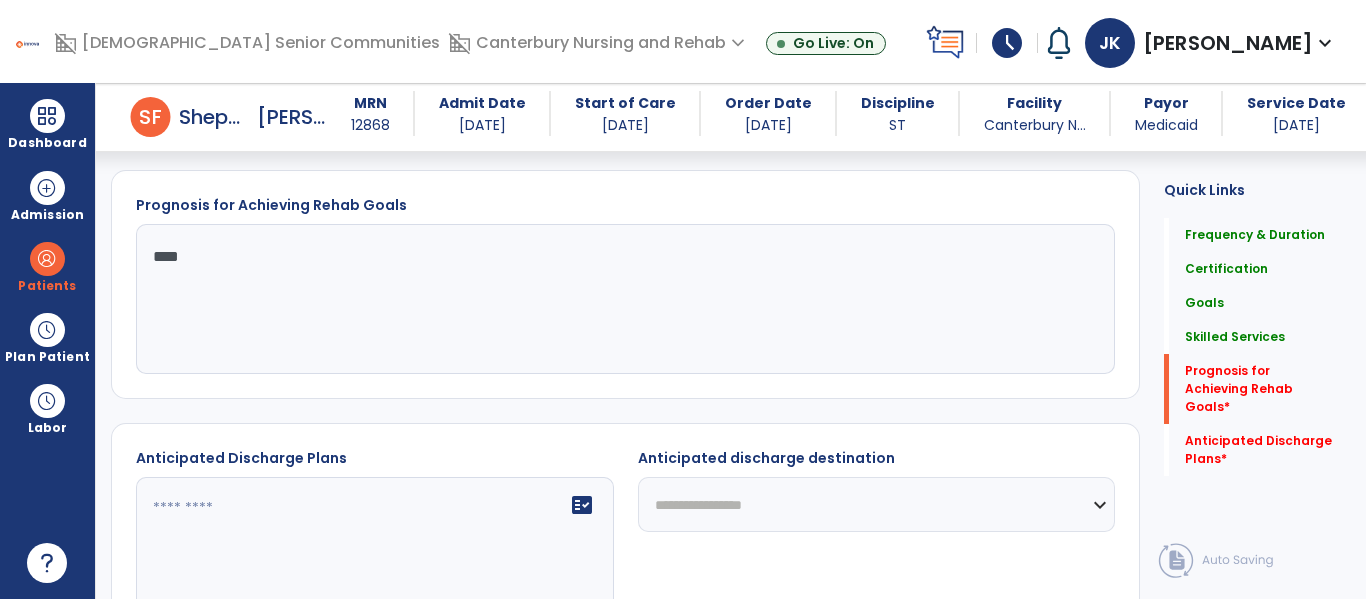 type on "****" 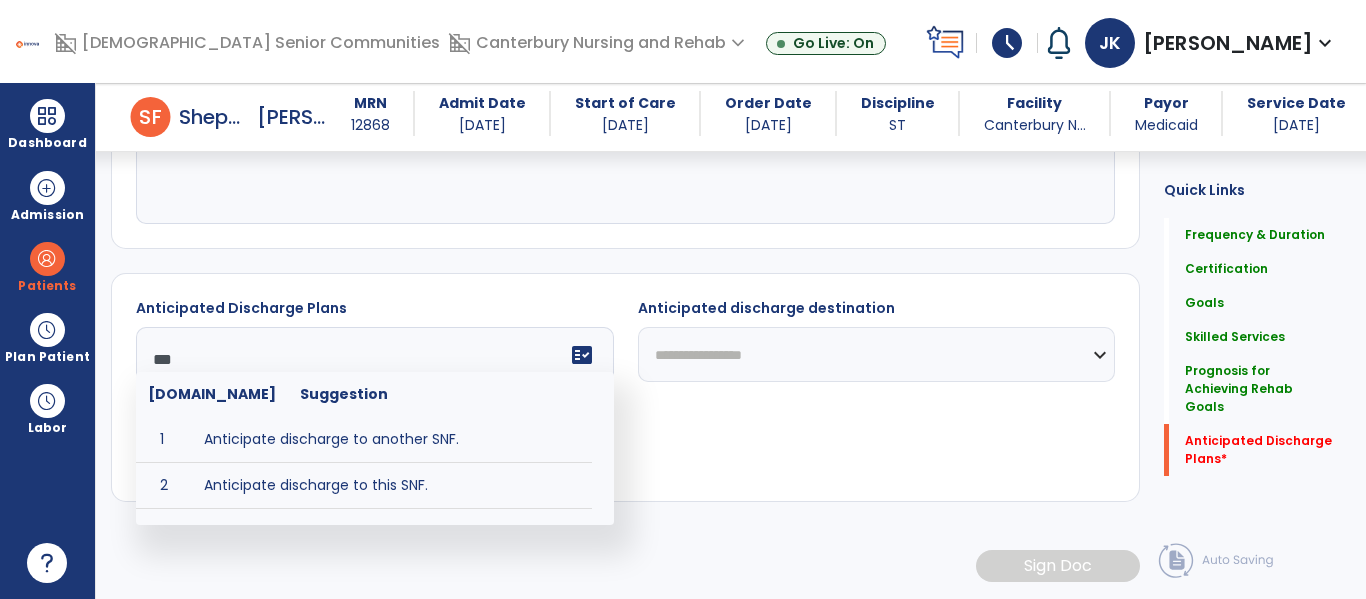 scroll, scrollTop: 1286, scrollLeft: 0, axis: vertical 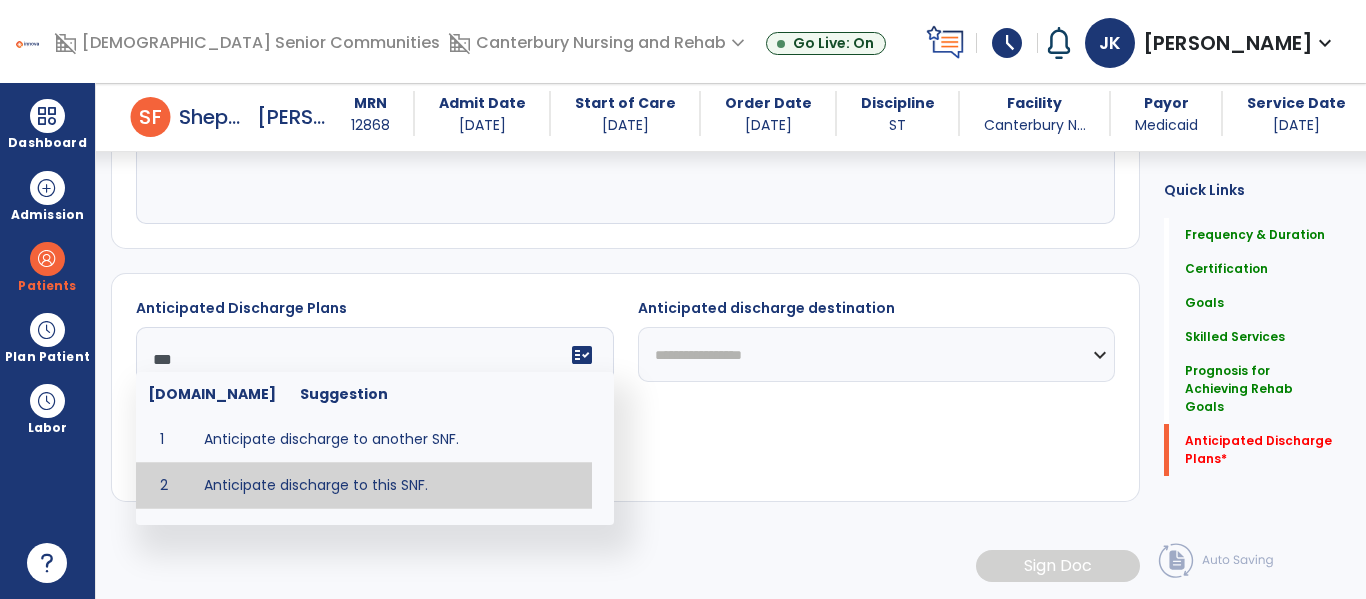 type on "**********" 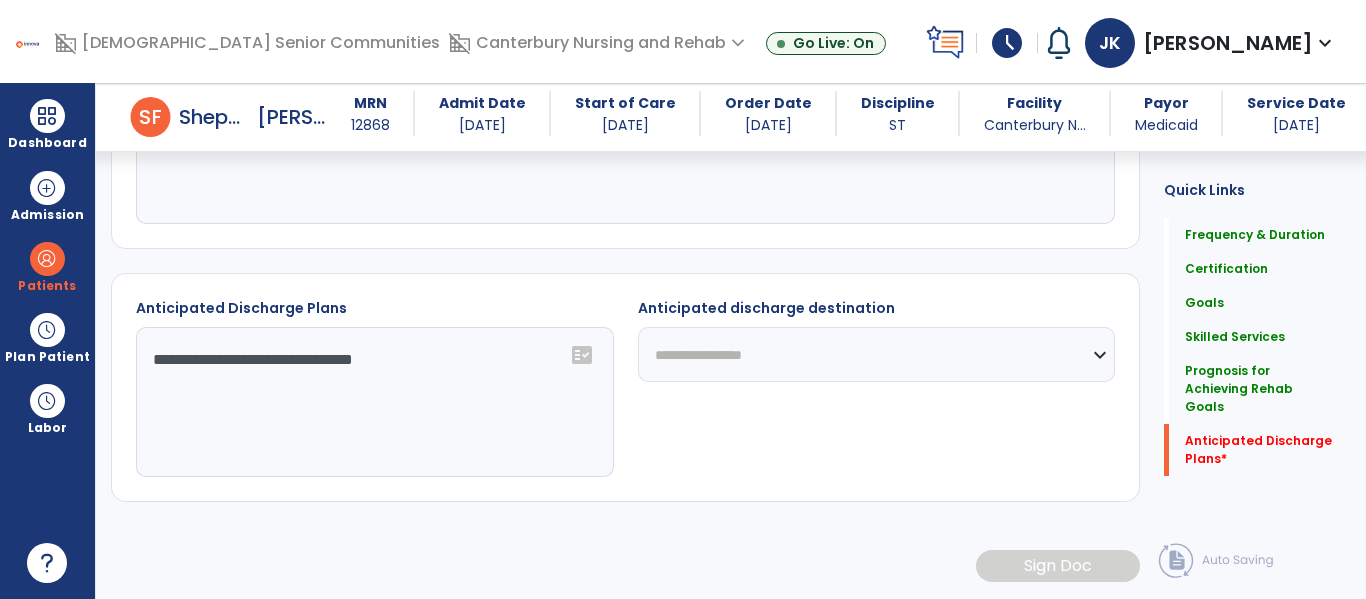 click on "**********" 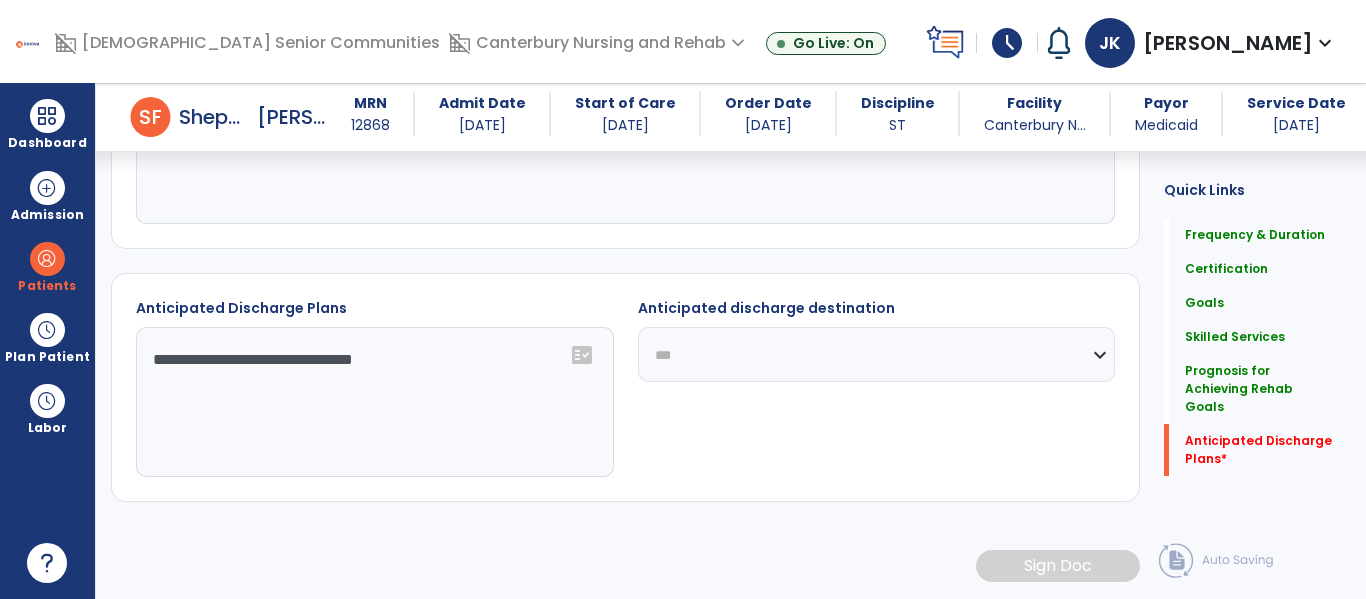 click on "**********" 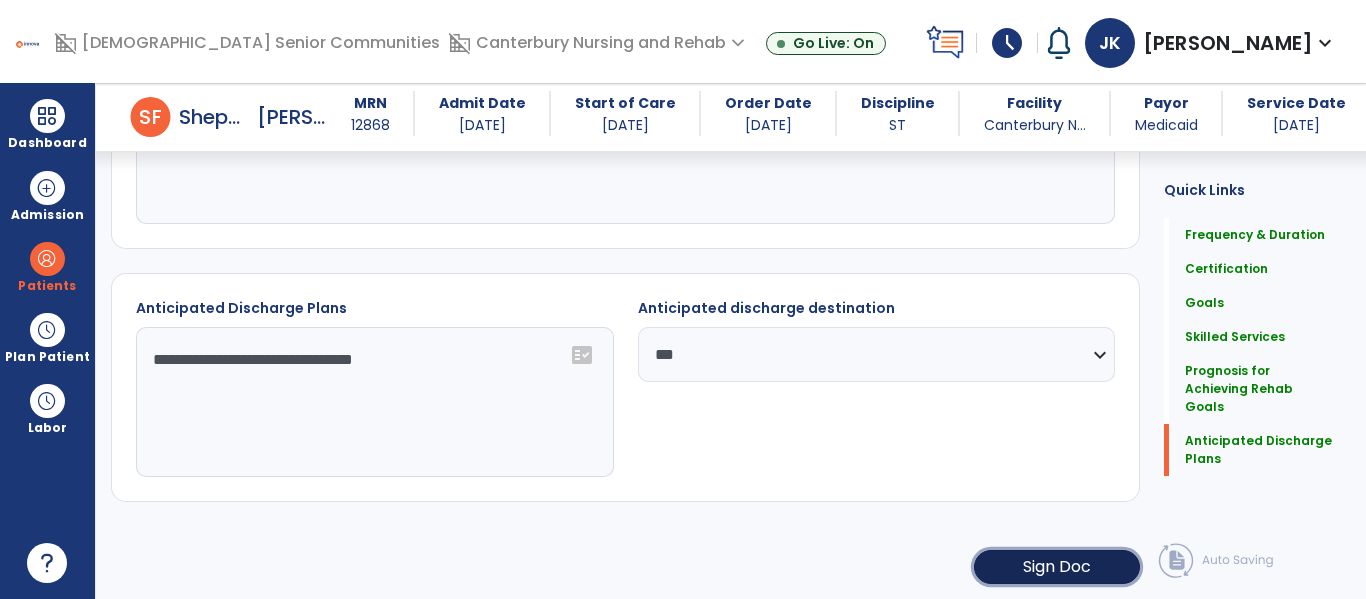click on "Sign Doc" 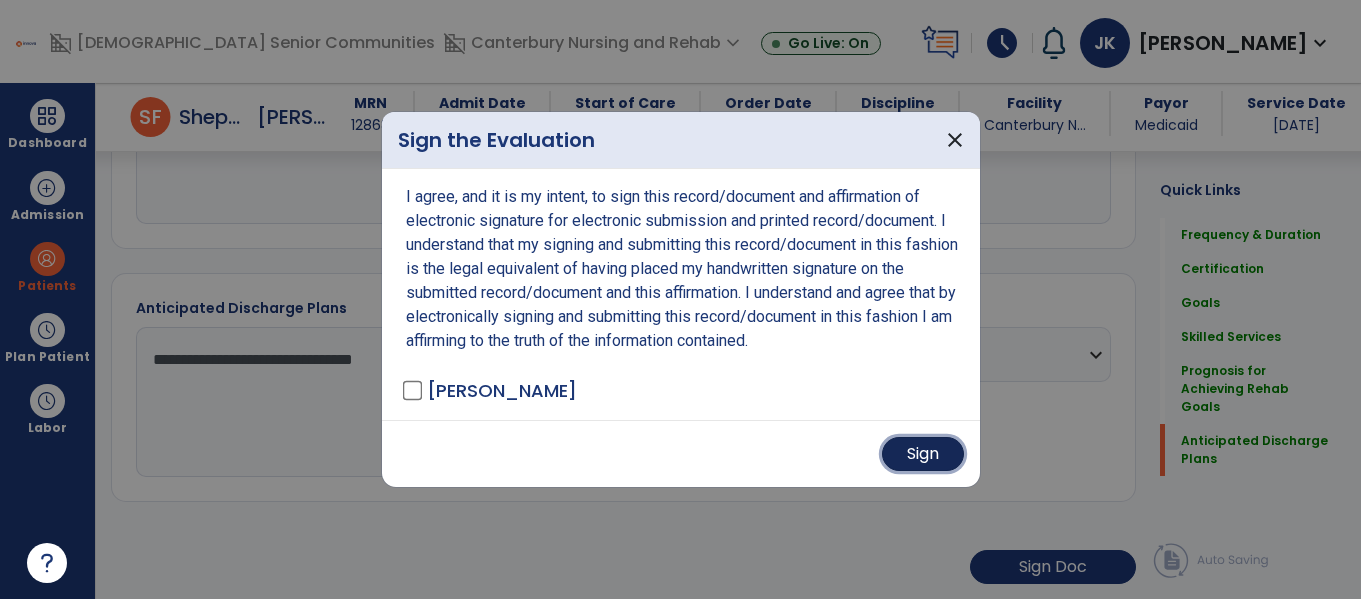 click on "Sign" at bounding box center (923, 454) 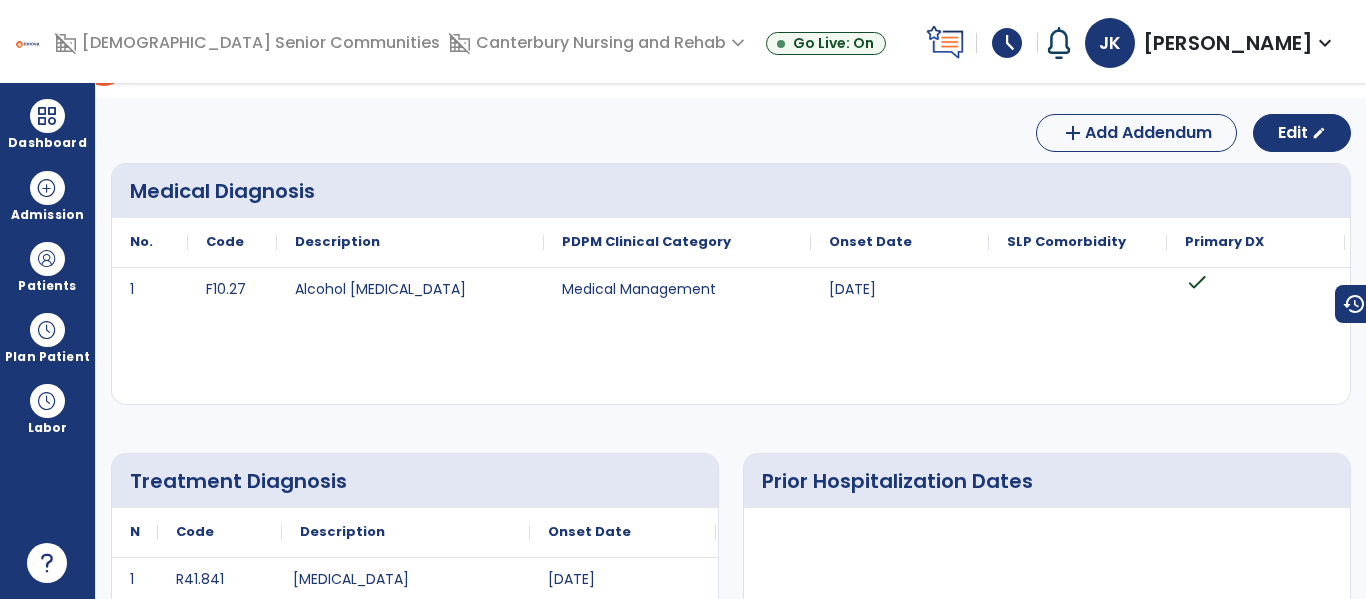 scroll, scrollTop: 0, scrollLeft: 0, axis: both 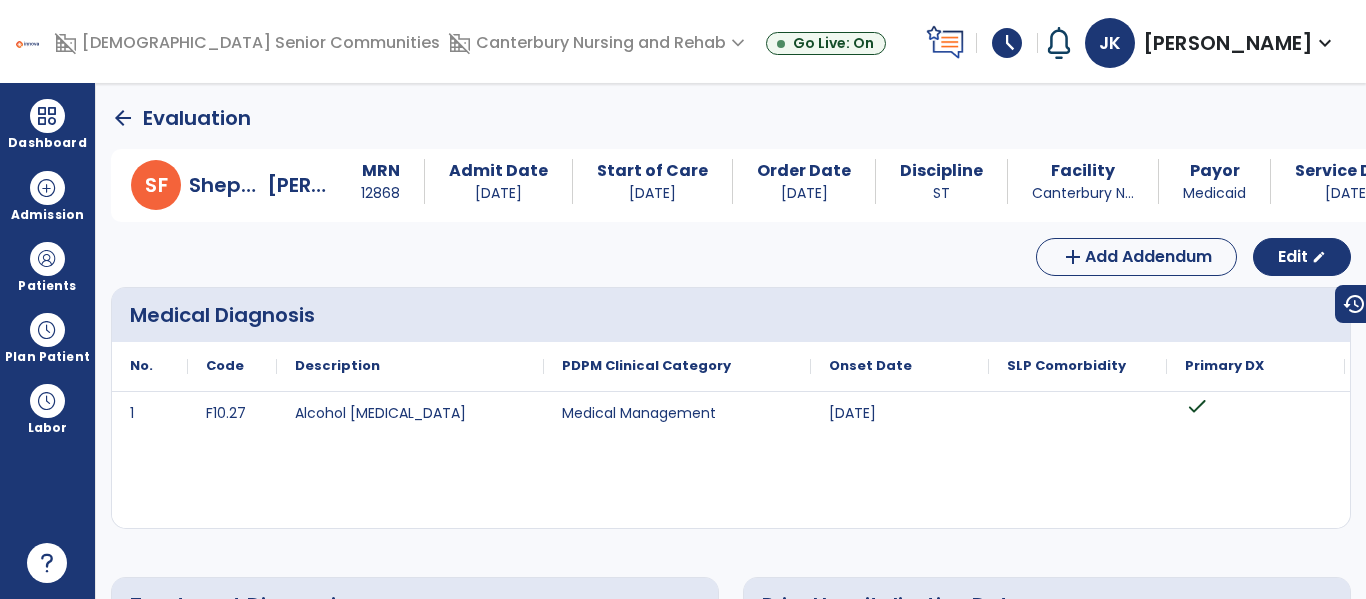 click on "arrow_back" 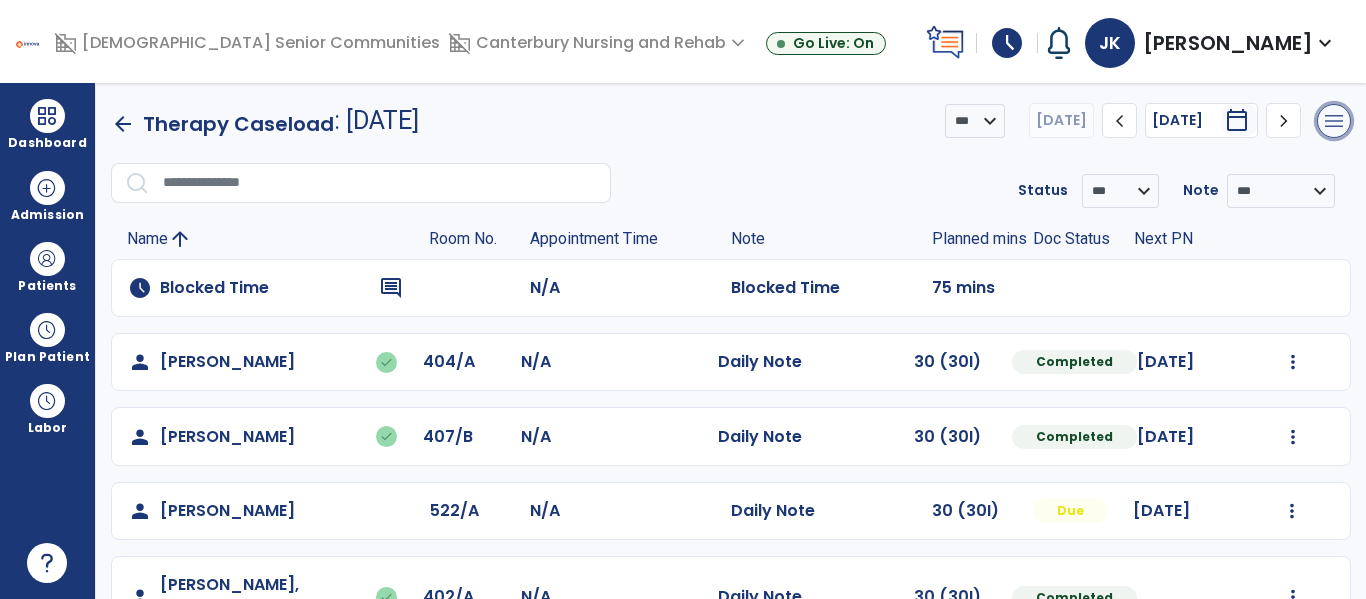 click on "menu" at bounding box center [1334, 121] 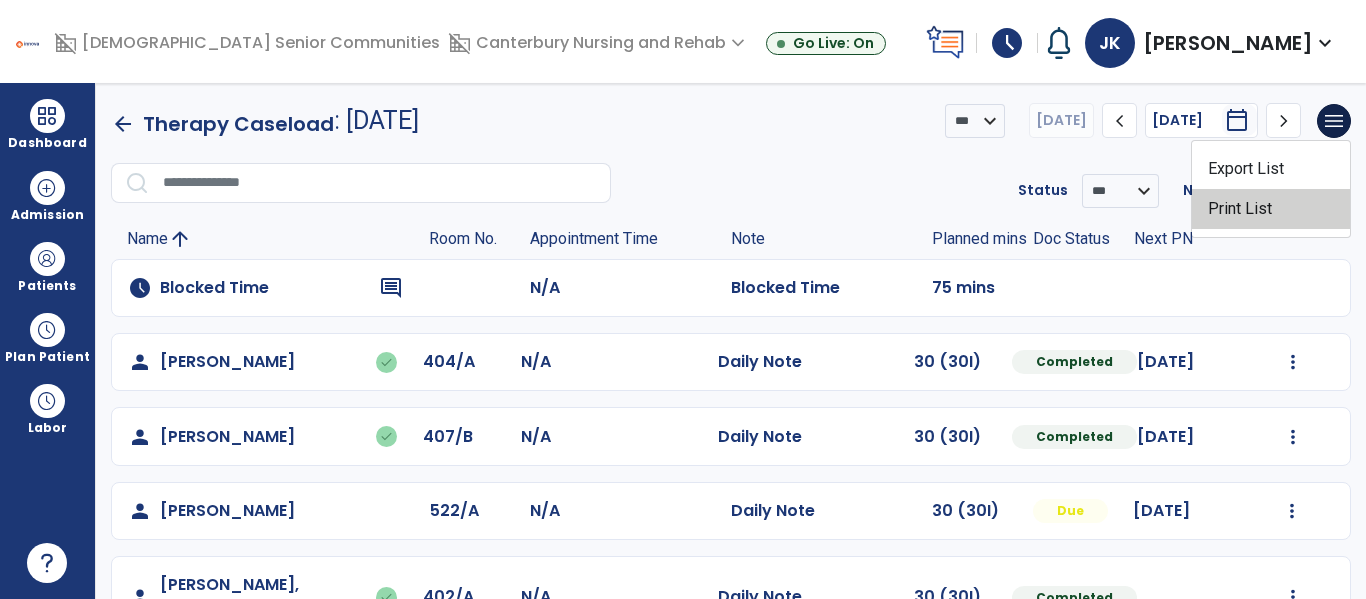 click on "Print List" 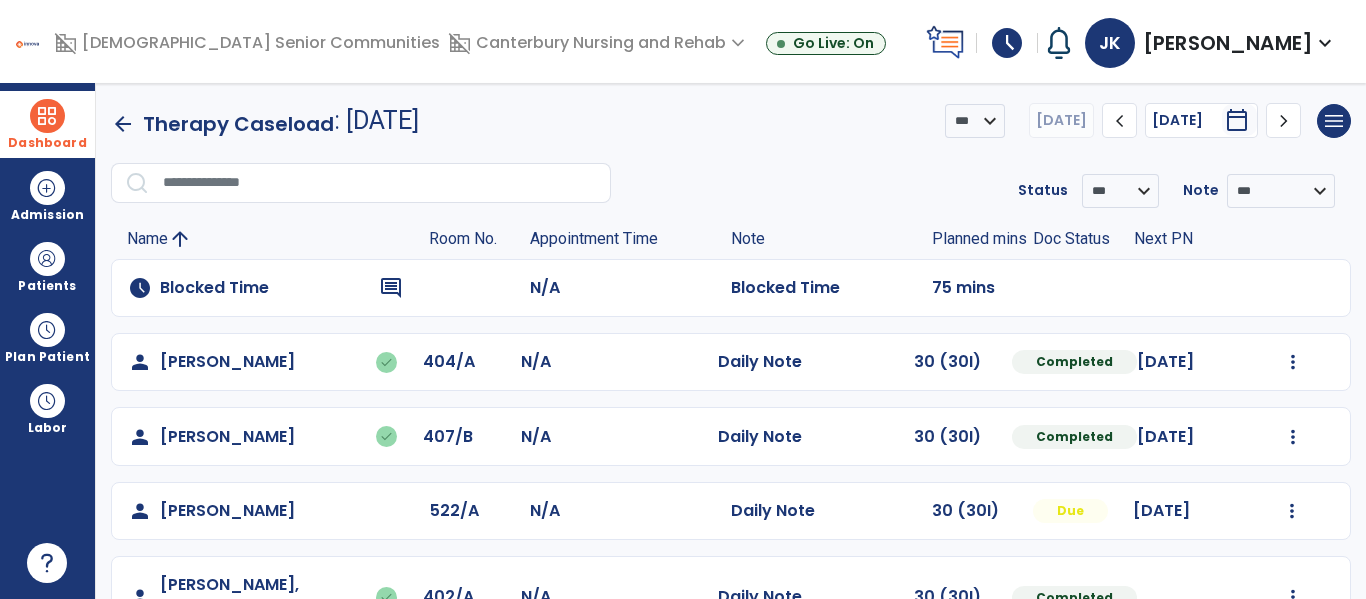 click at bounding box center [47, 116] 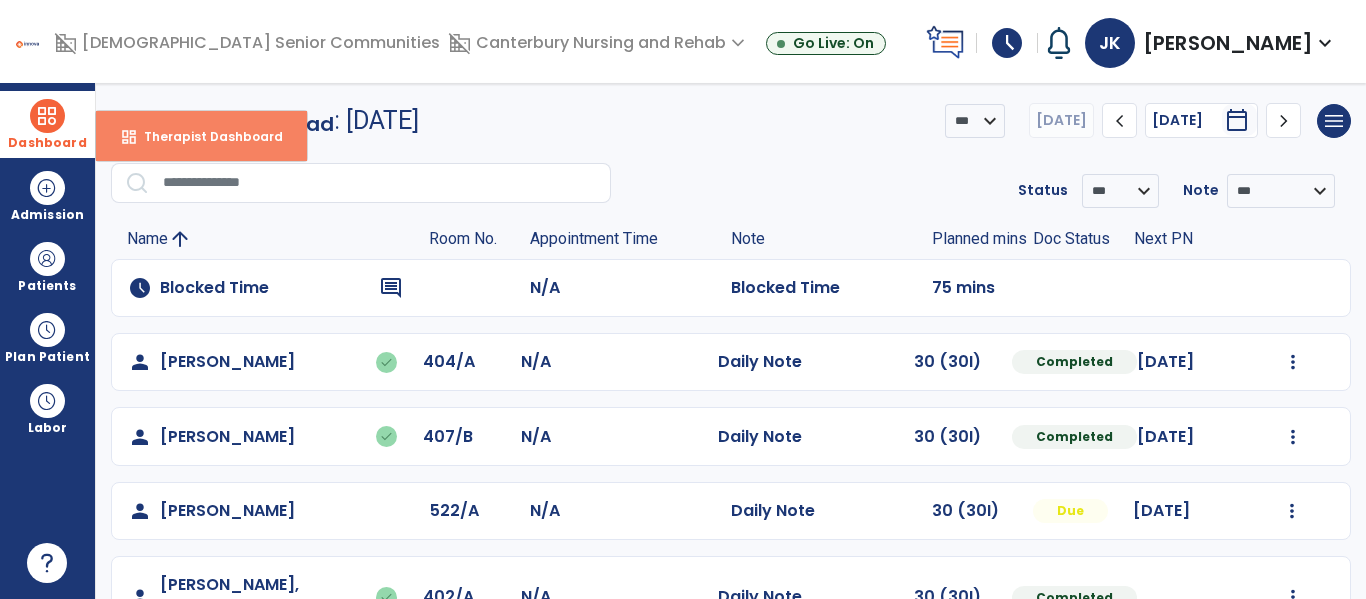 click on "Therapist Dashboard" at bounding box center (205, 136) 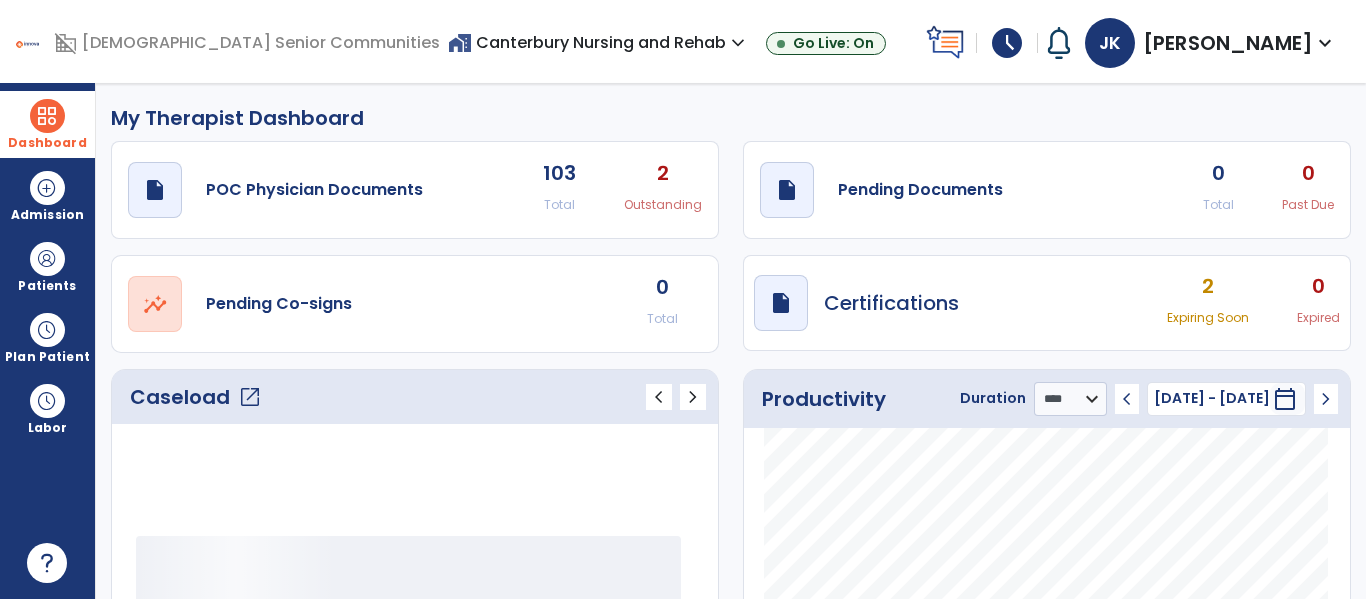 click on "draft   open_in_new  Pending Documents 0 Total 0 Past Due" 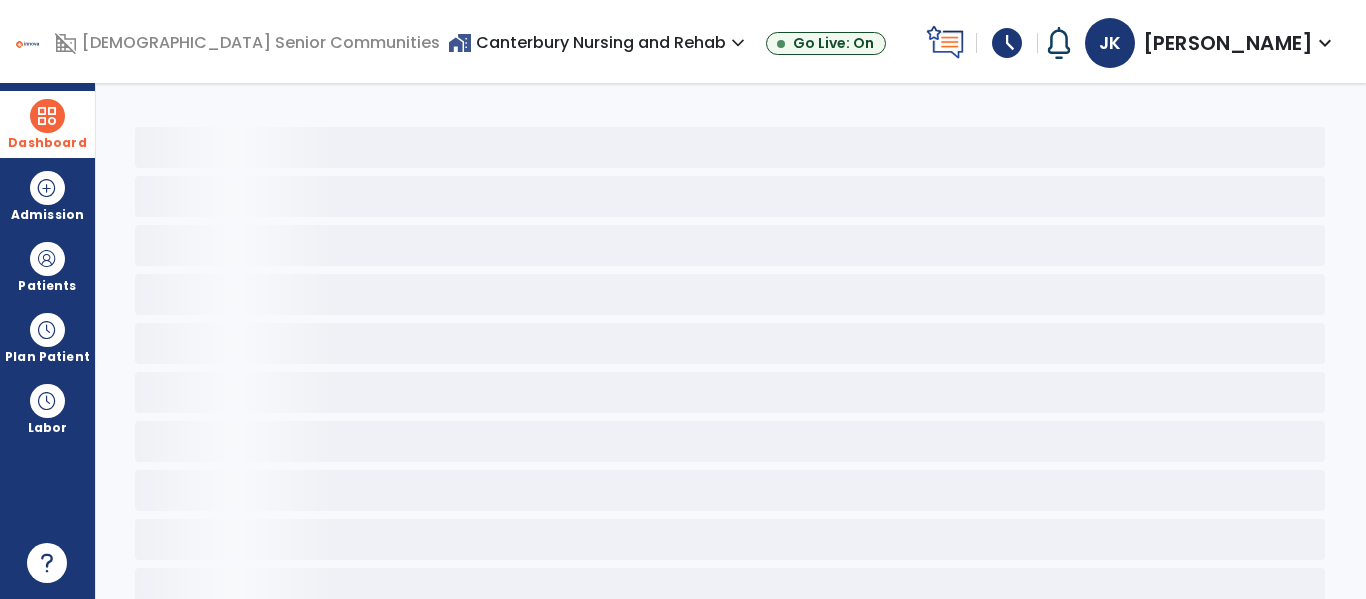 click 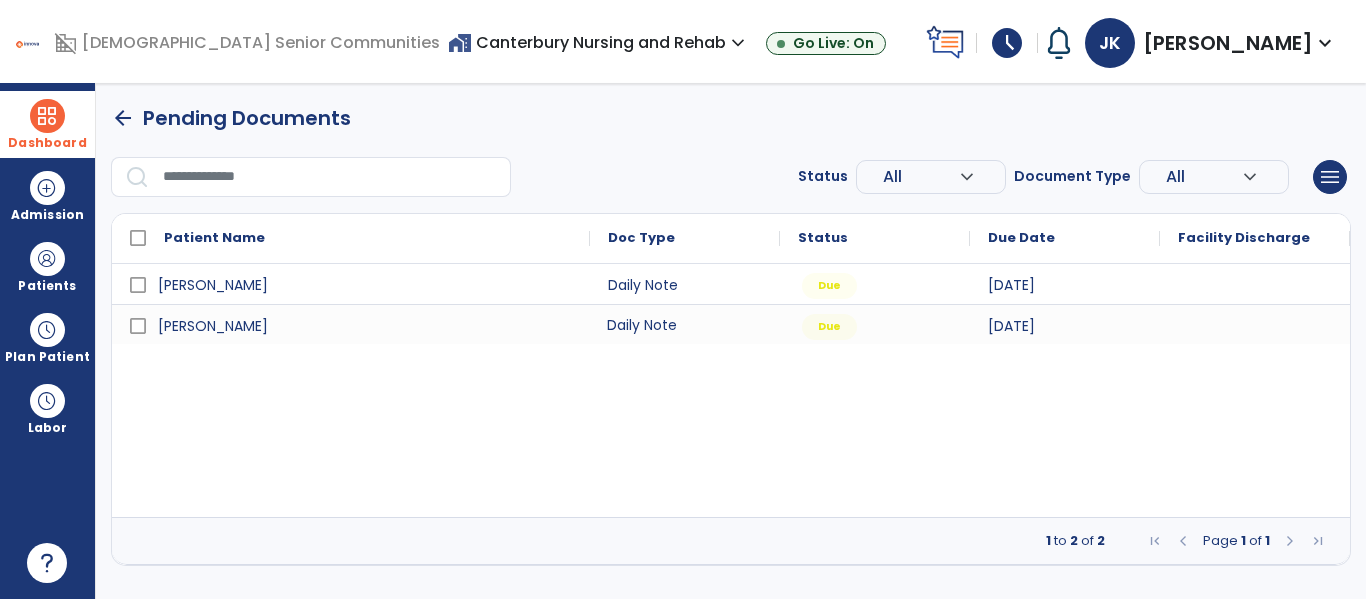 click on "Daily Note" at bounding box center [685, 324] 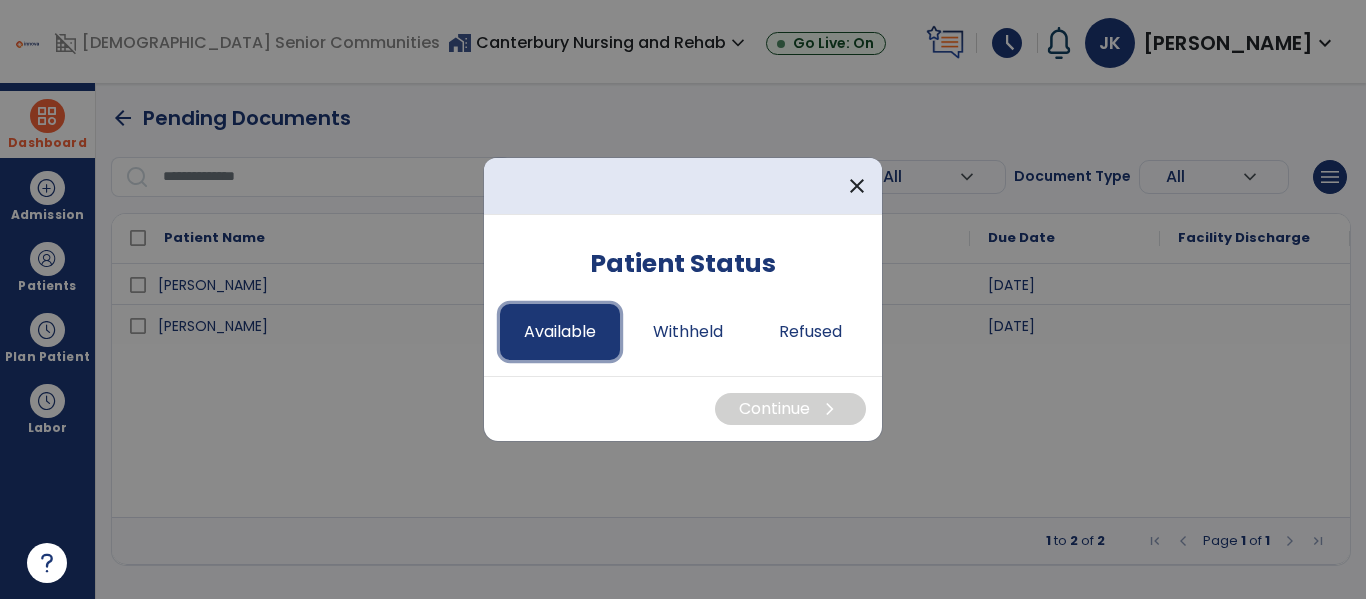 click on "Available" at bounding box center [560, 332] 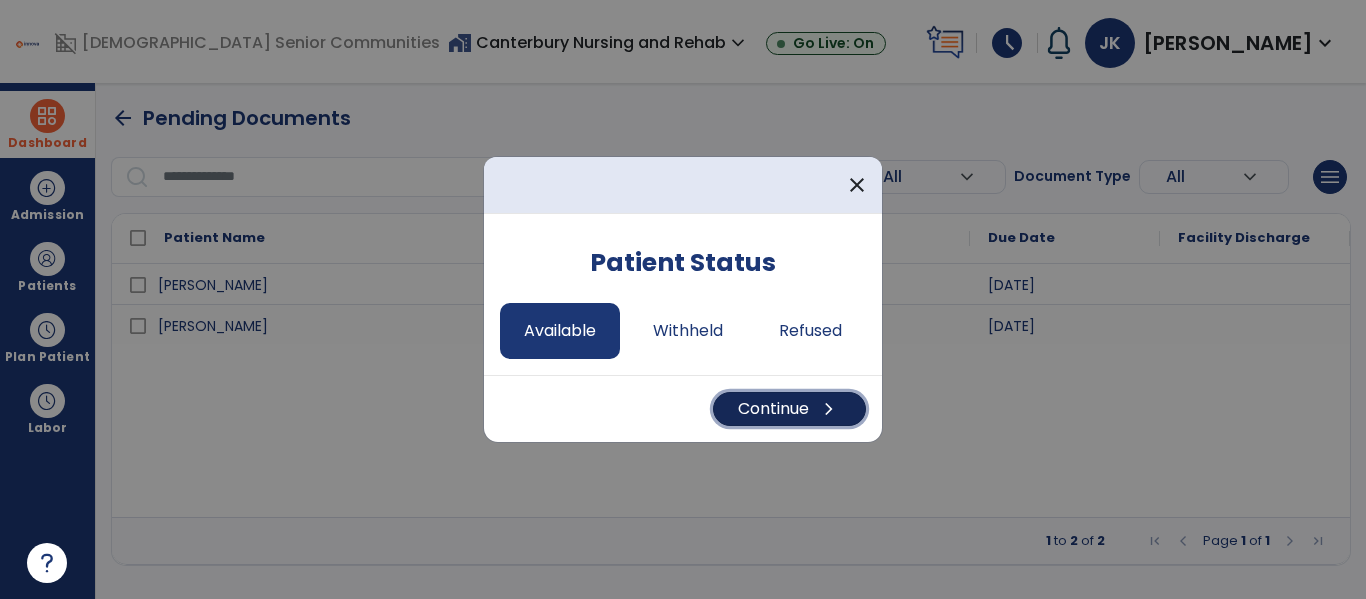 click on "Continue   chevron_right" at bounding box center [789, 409] 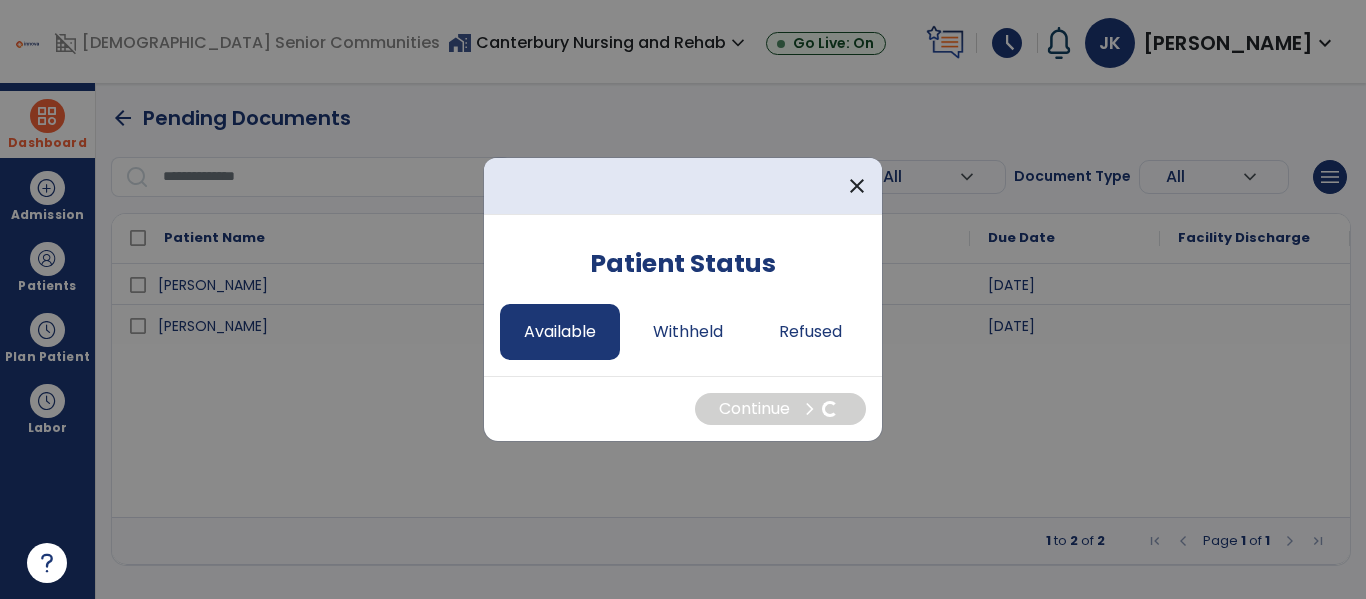 select on "*" 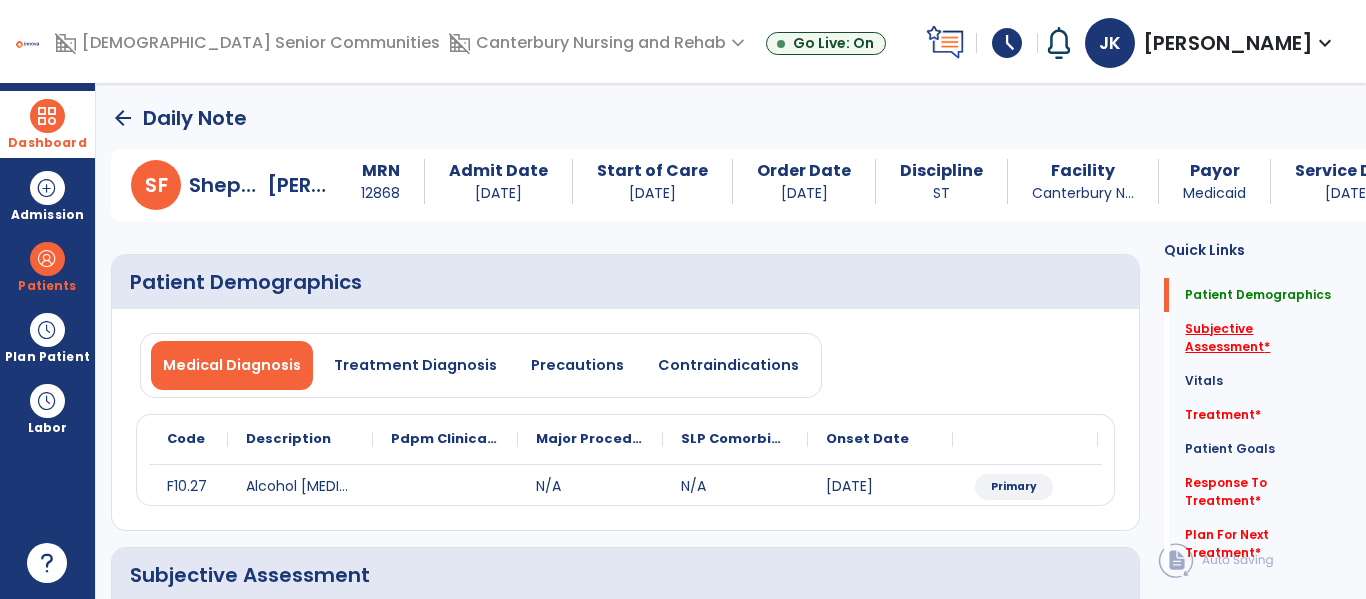 click on "Subjective Assessment   *" 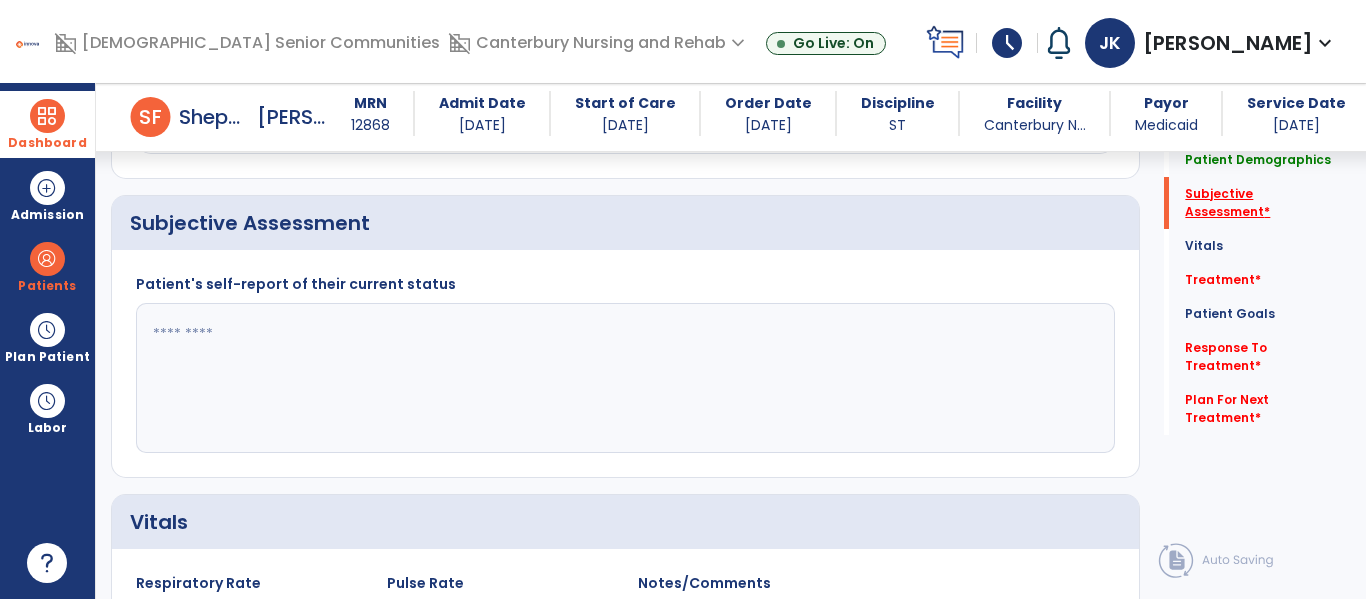scroll, scrollTop: 347, scrollLeft: 0, axis: vertical 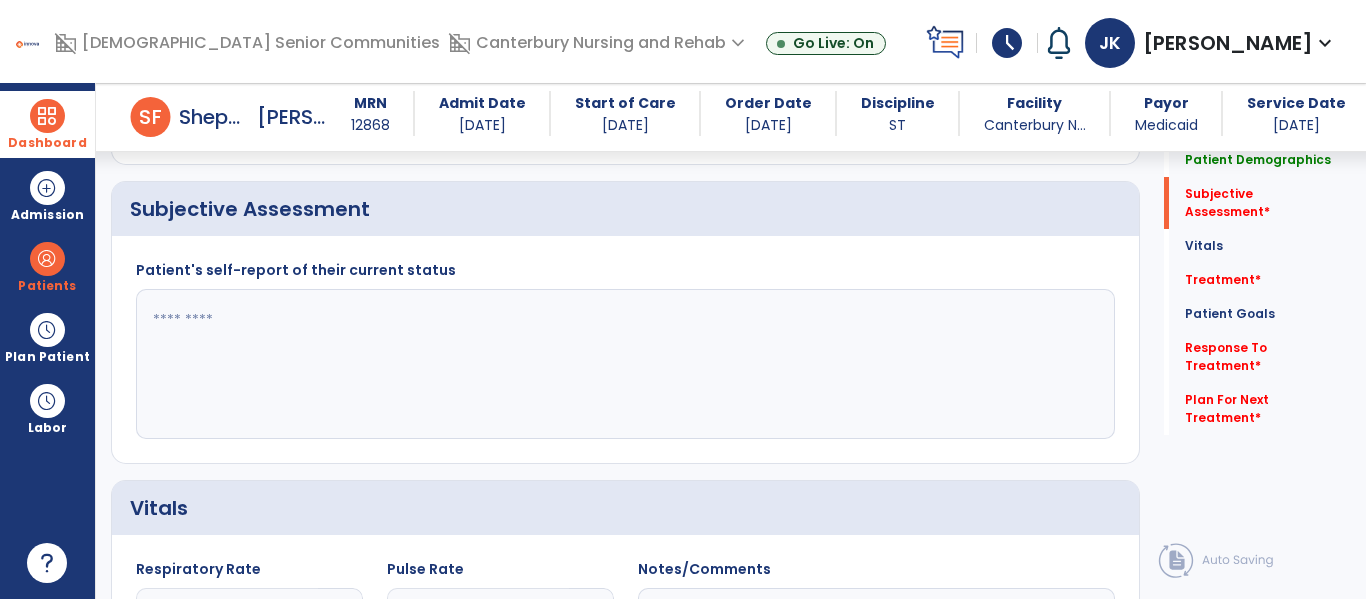 click 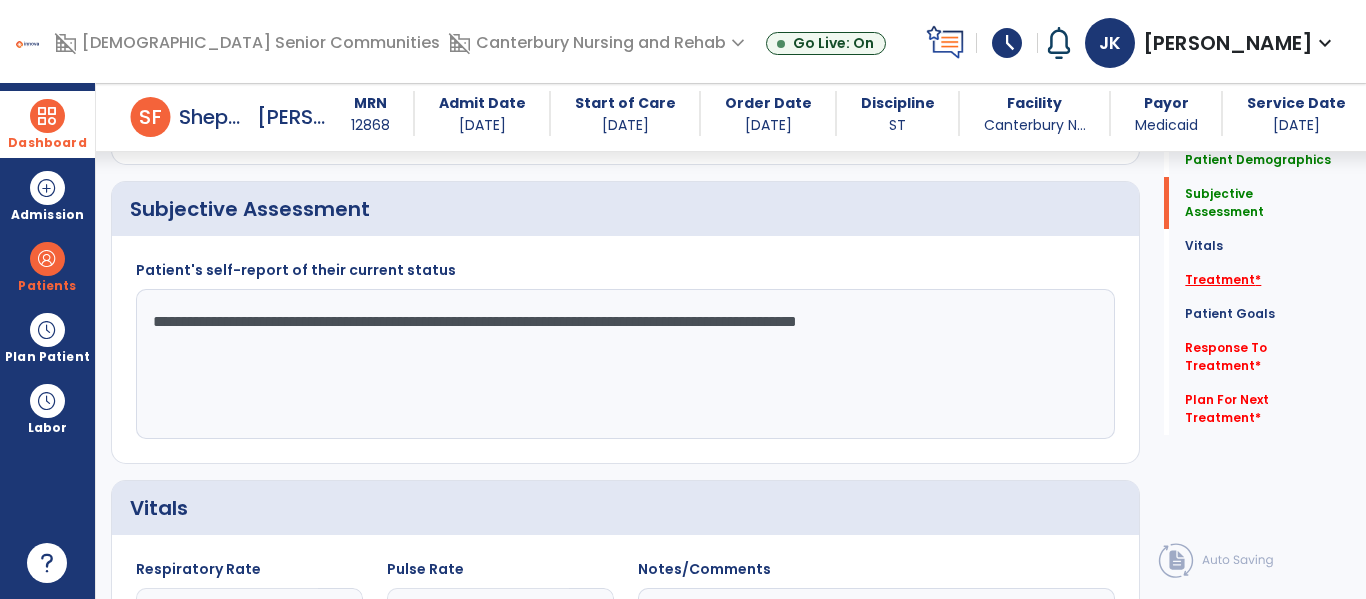 type on "**********" 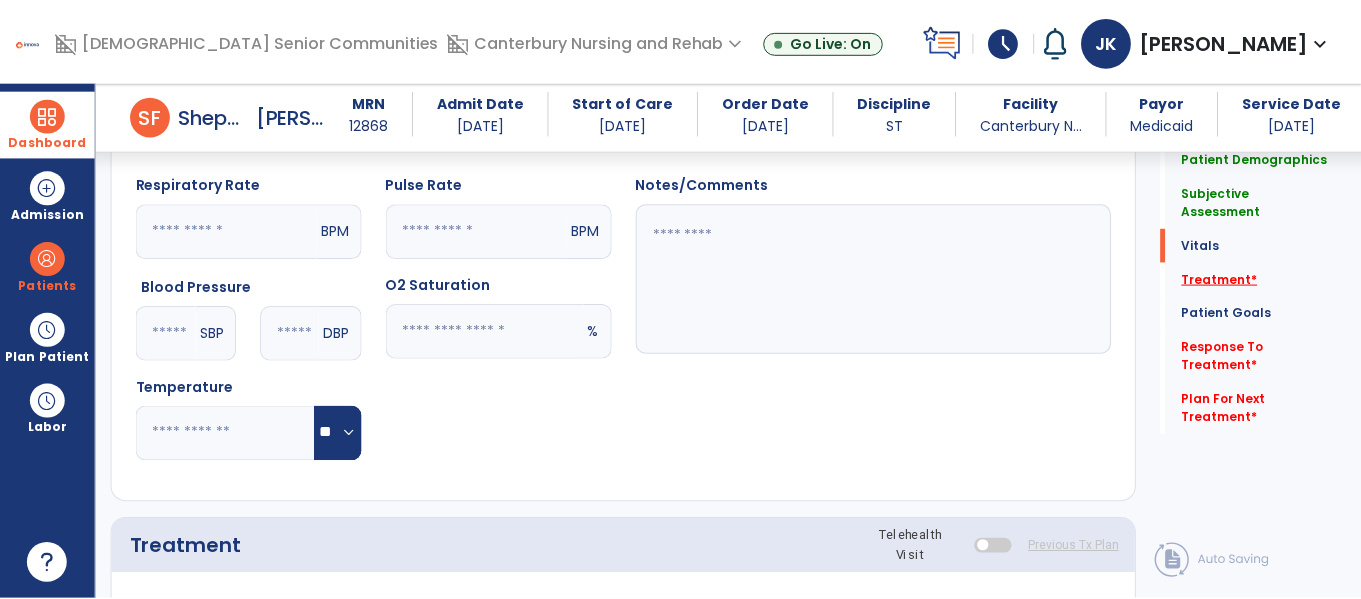 scroll, scrollTop: 1036, scrollLeft: 0, axis: vertical 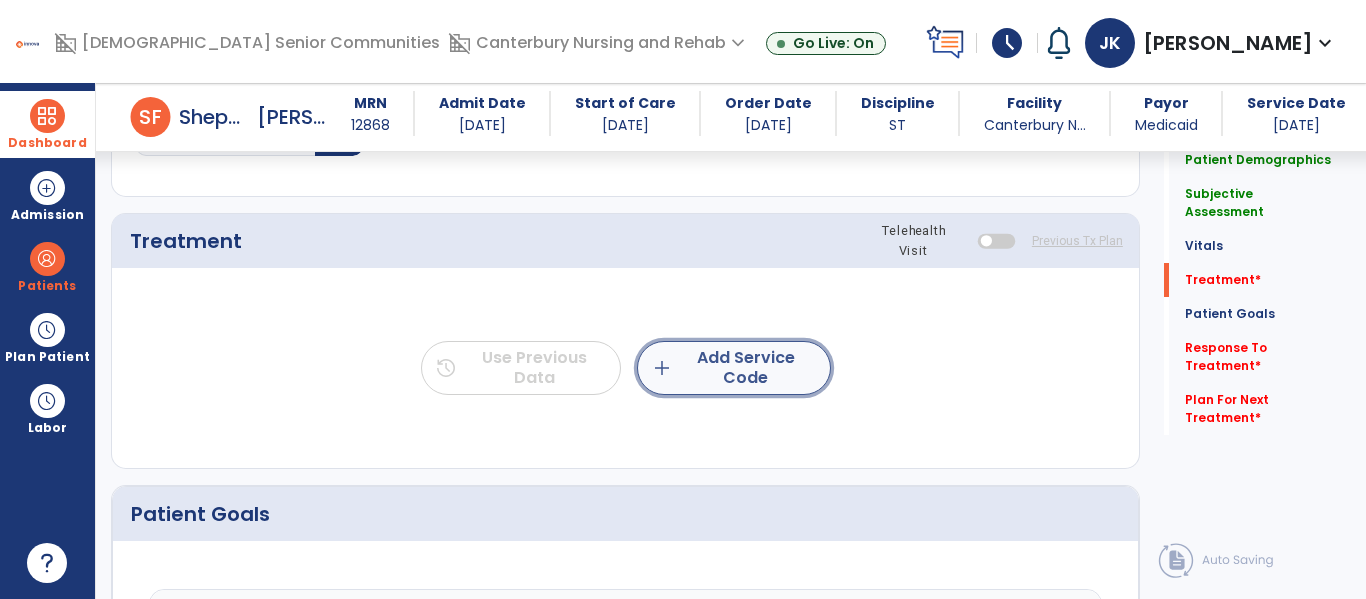 click on "add  Add Service Code" 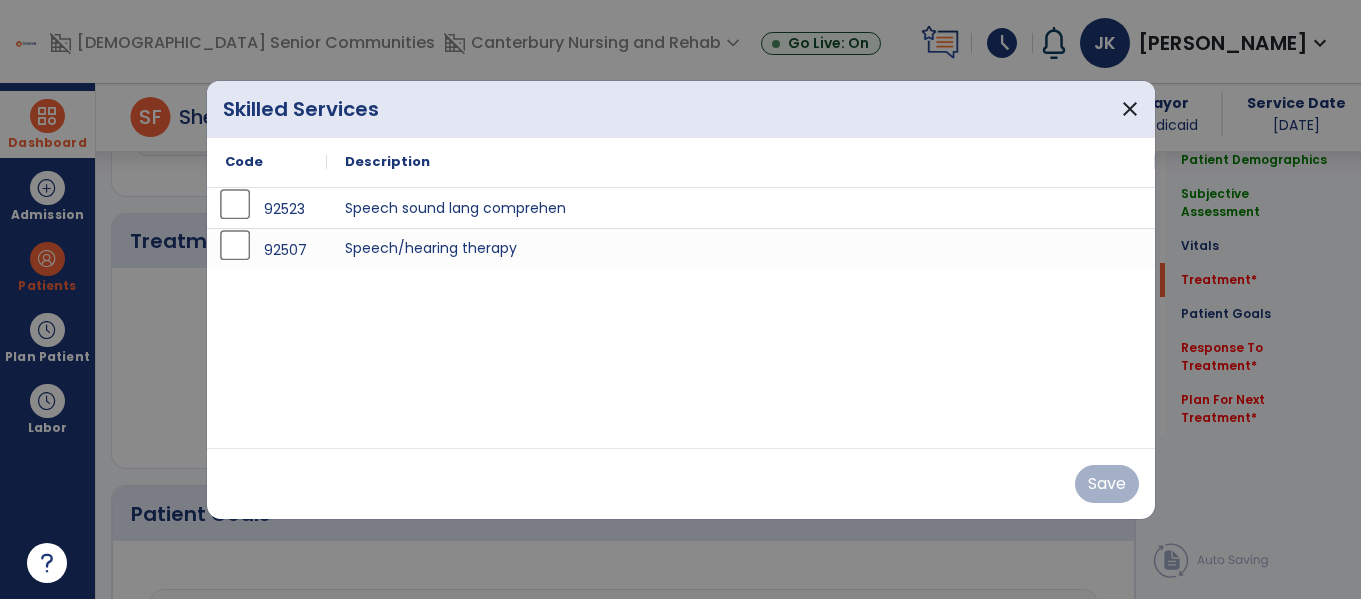 scroll, scrollTop: 1036, scrollLeft: 0, axis: vertical 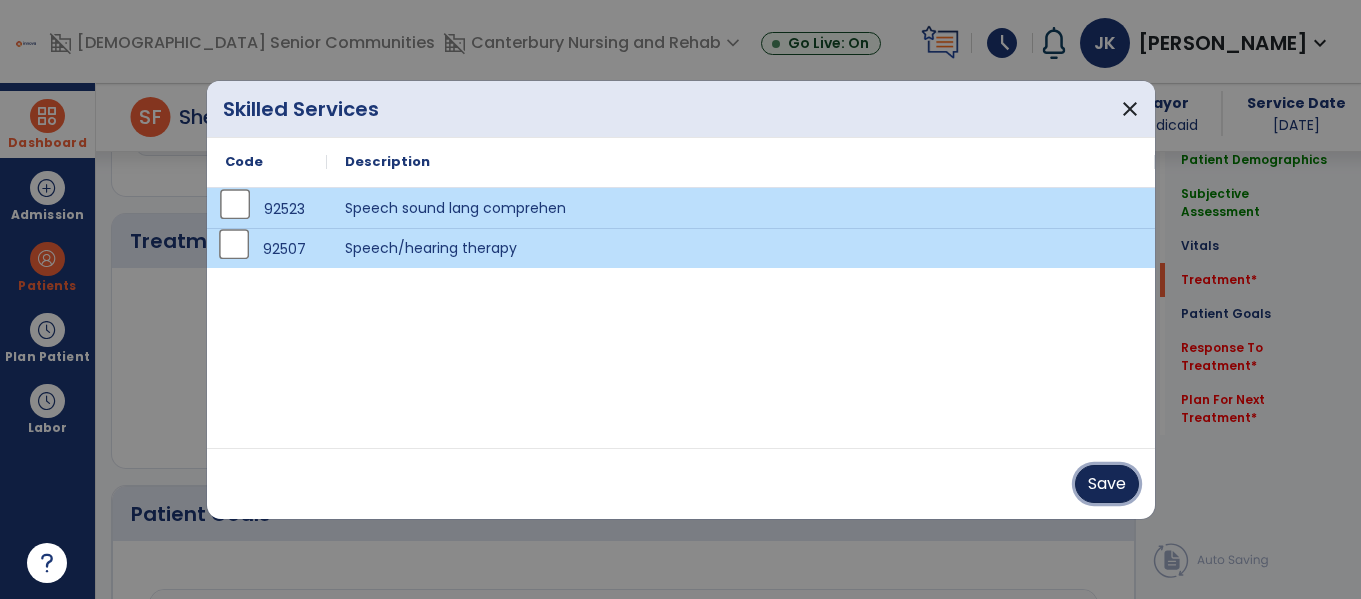 click on "Save" at bounding box center [1107, 484] 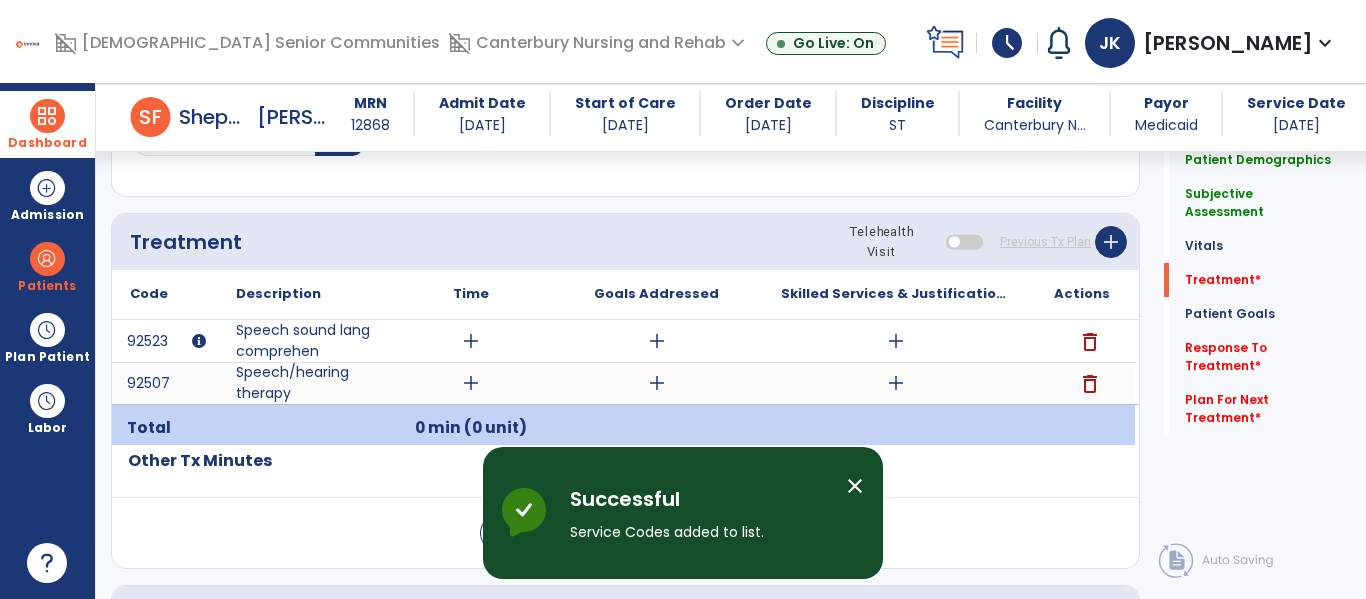 click on "add" at bounding box center (471, 341) 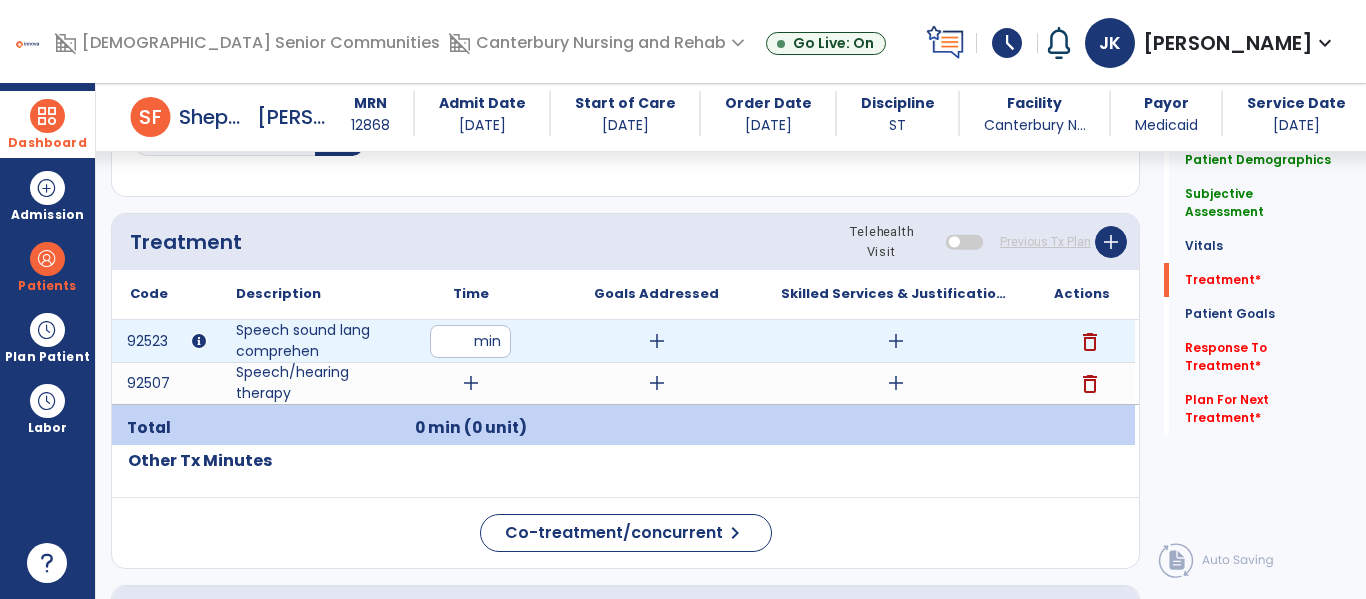 type on "**" 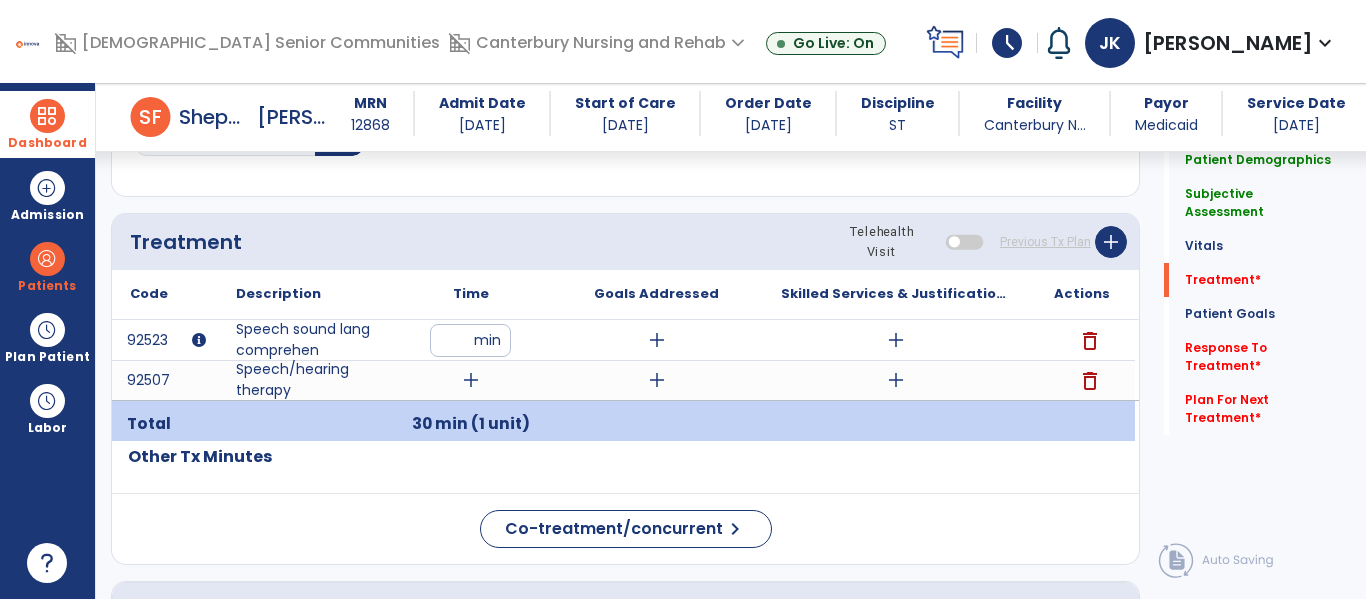 click on "add" at bounding box center [657, 340] 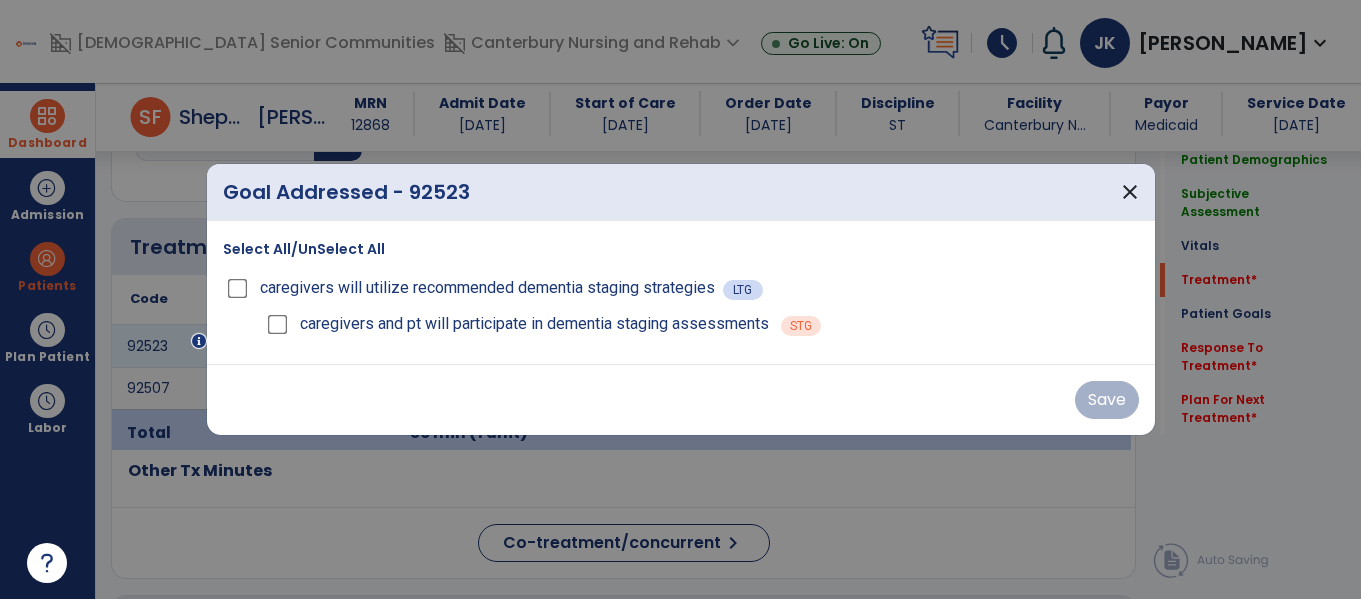 scroll, scrollTop: 1036, scrollLeft: 0, axis: vertical 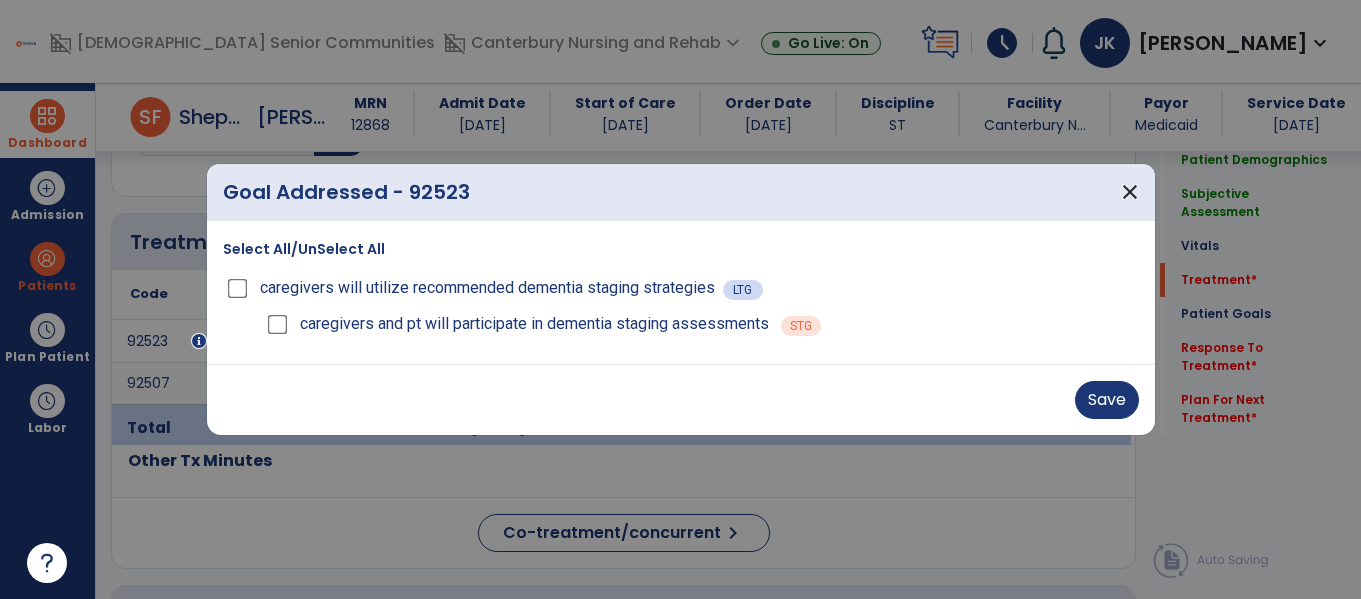 click on "caregivers and pt will participate in dementia staging assessments" at bounding box center [534, 324] 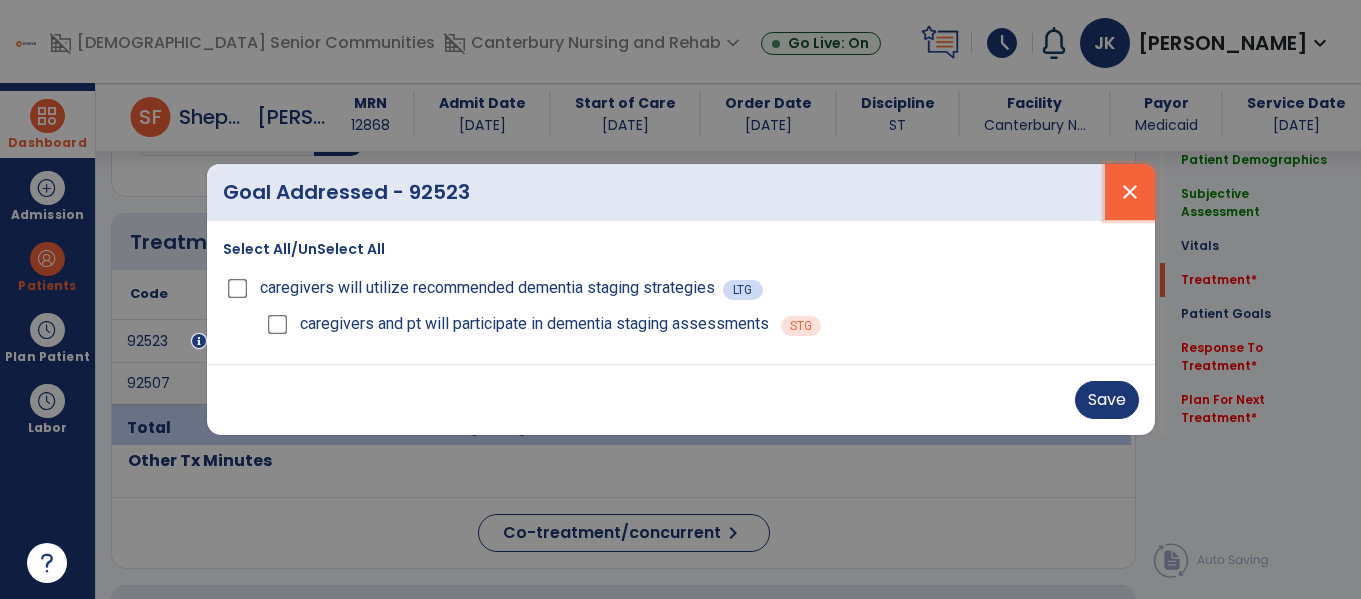 click on "close" at bounding box center (1130, 192) 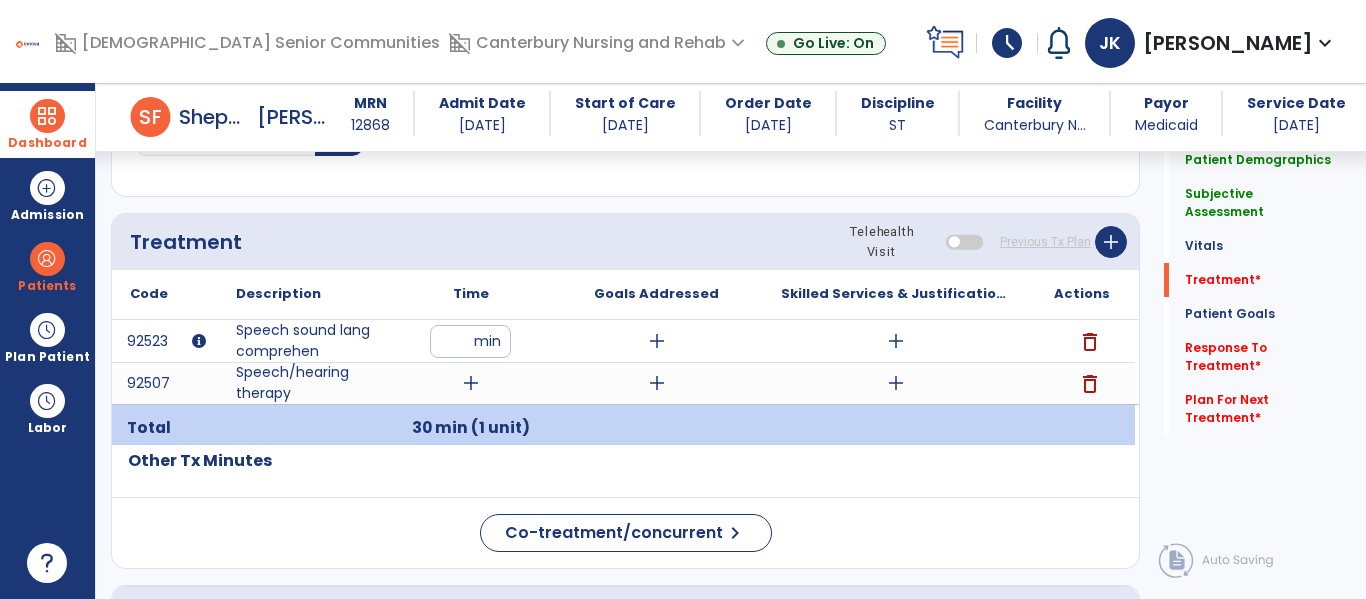 click on "add" at bounding box center [896, 341] 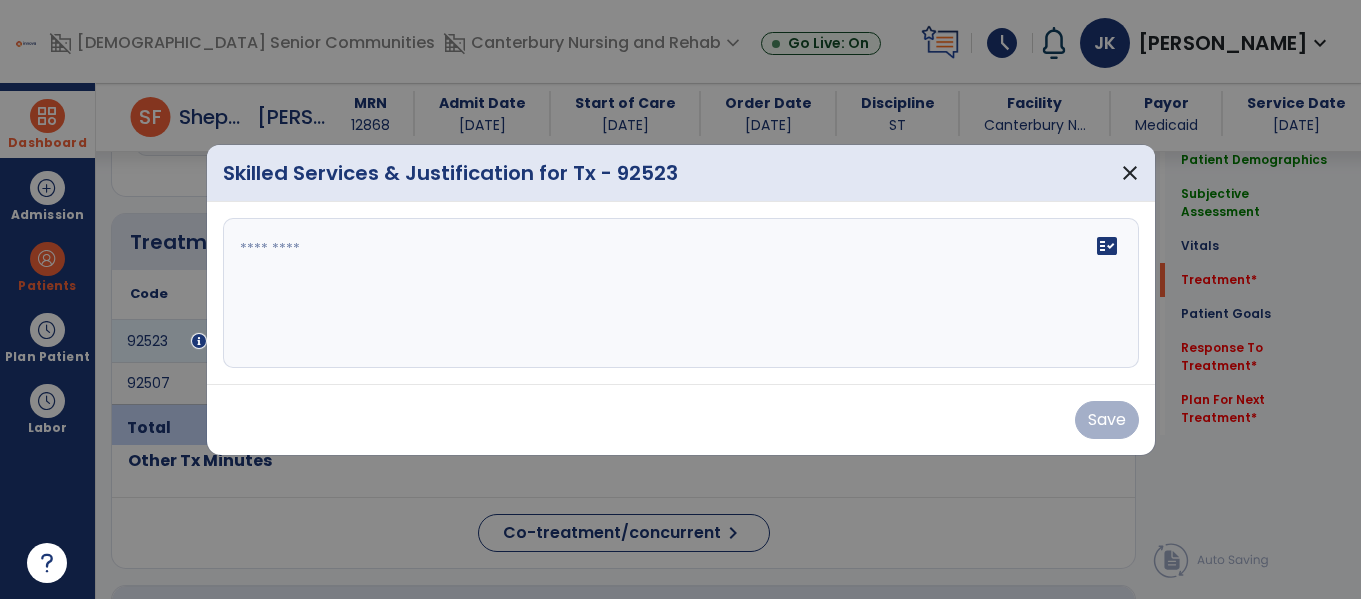 scroll, scrollTop: 1036, scrollLeft: 0, axis: vertical 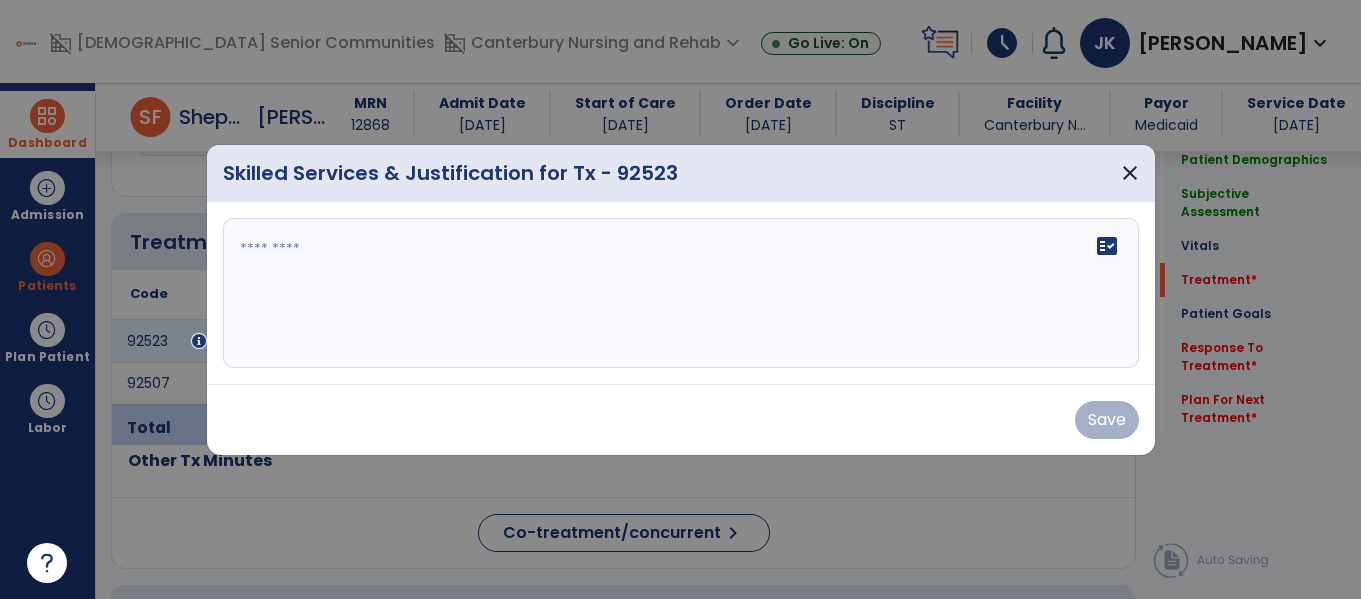 click on "fact_check" at bounding box center (681, 293) 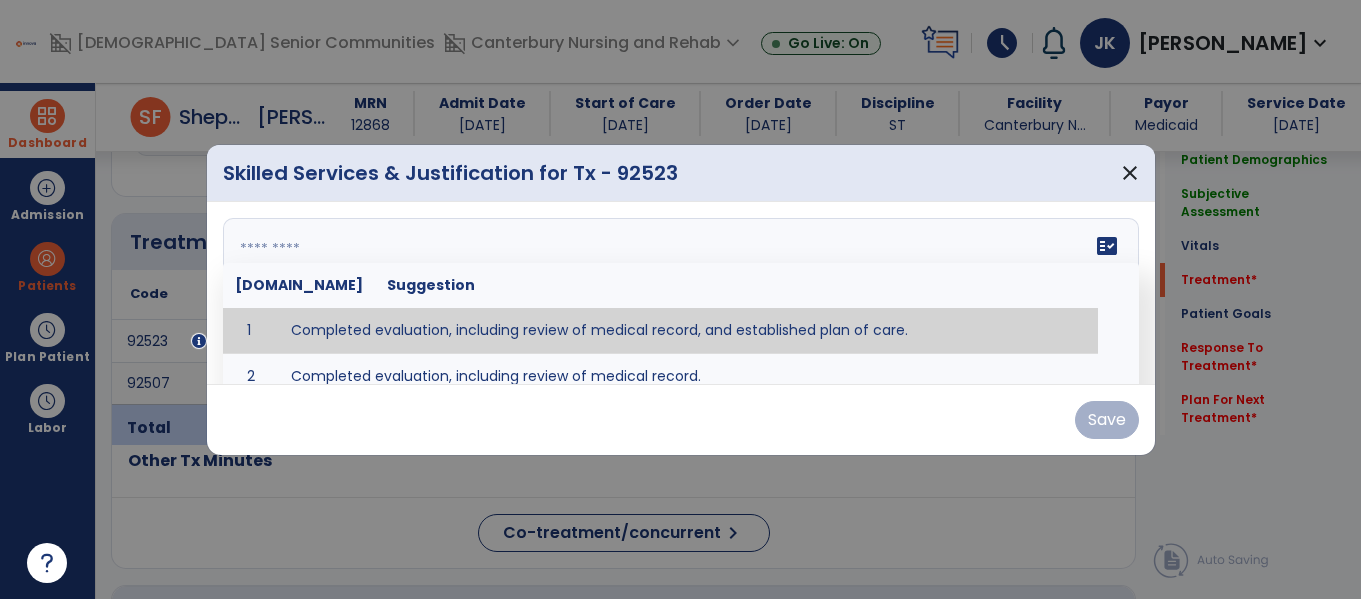 type on "**********" 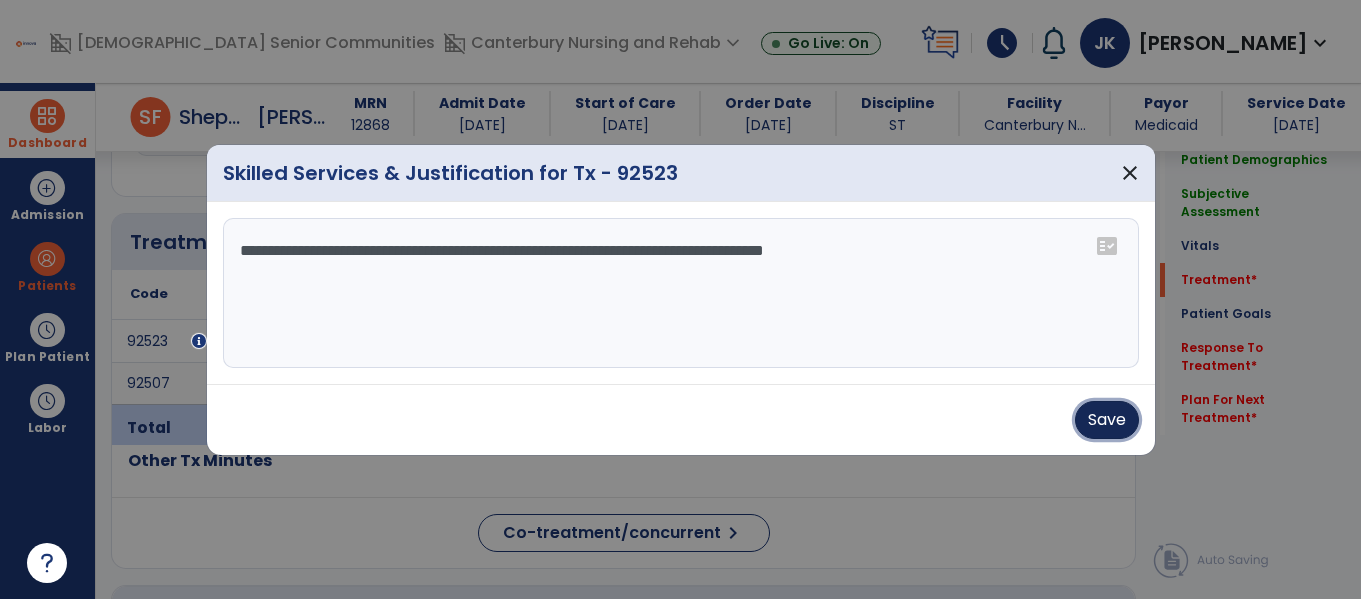 click on "Save" at bounding box center [1107, 420] 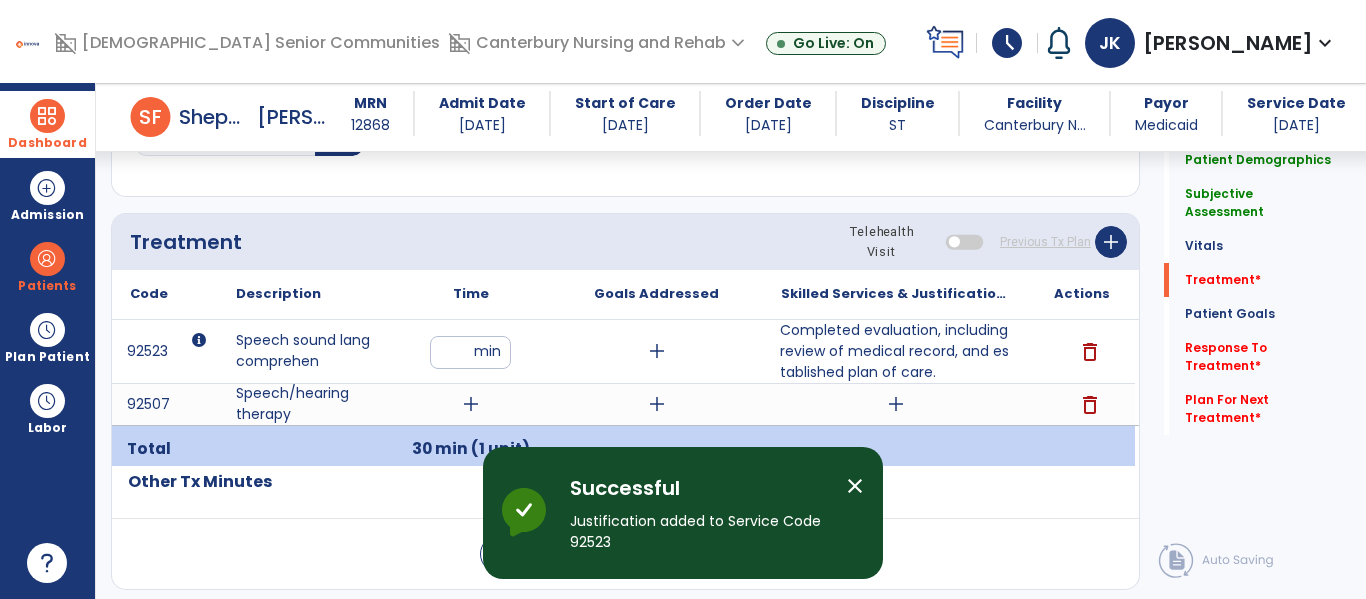 click on "** min" at bounding box center (470, 351) 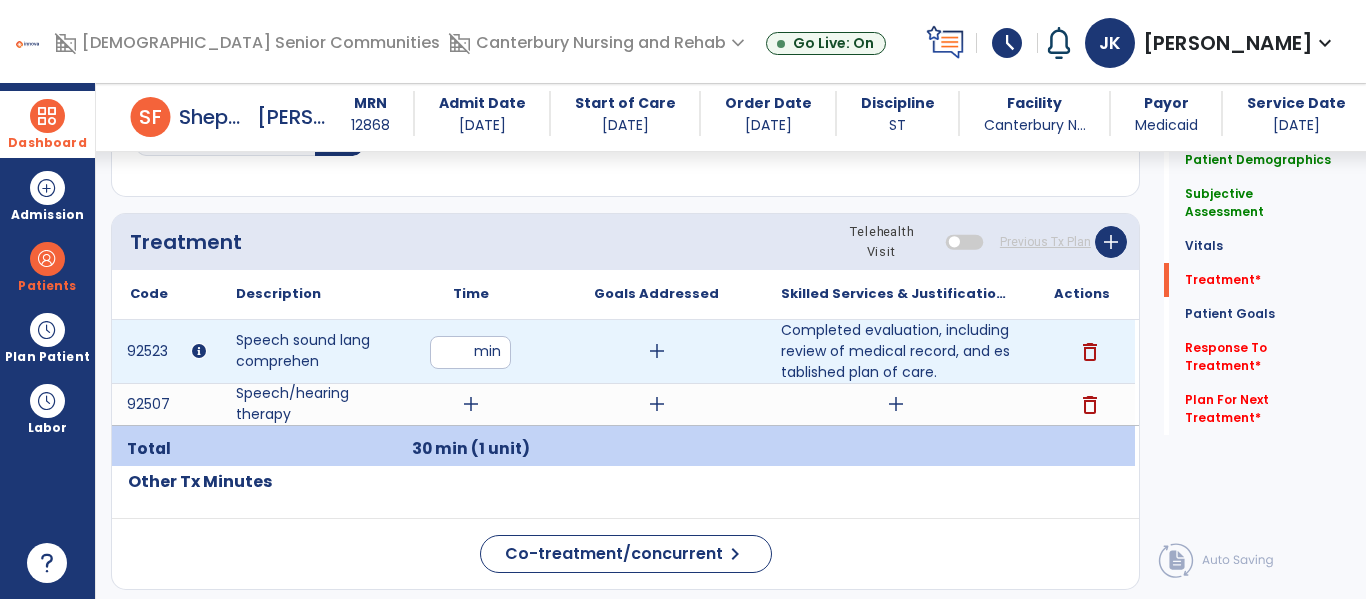 click on "add" at bounding box center (471, 404) 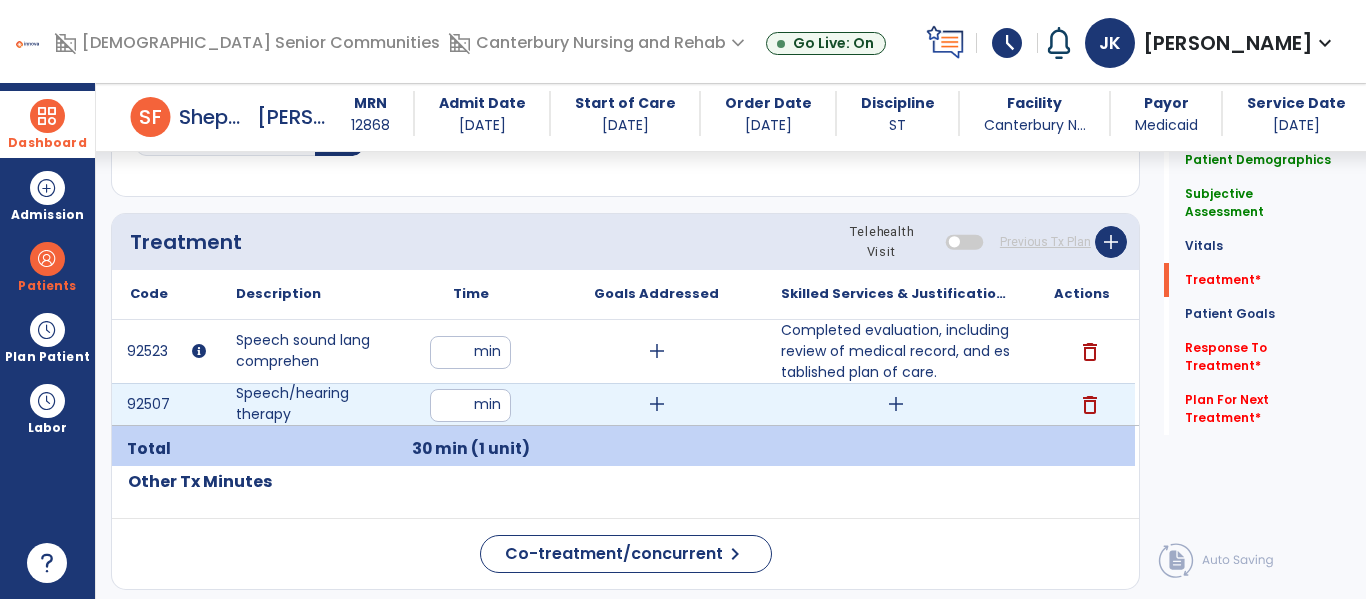 type on "**" 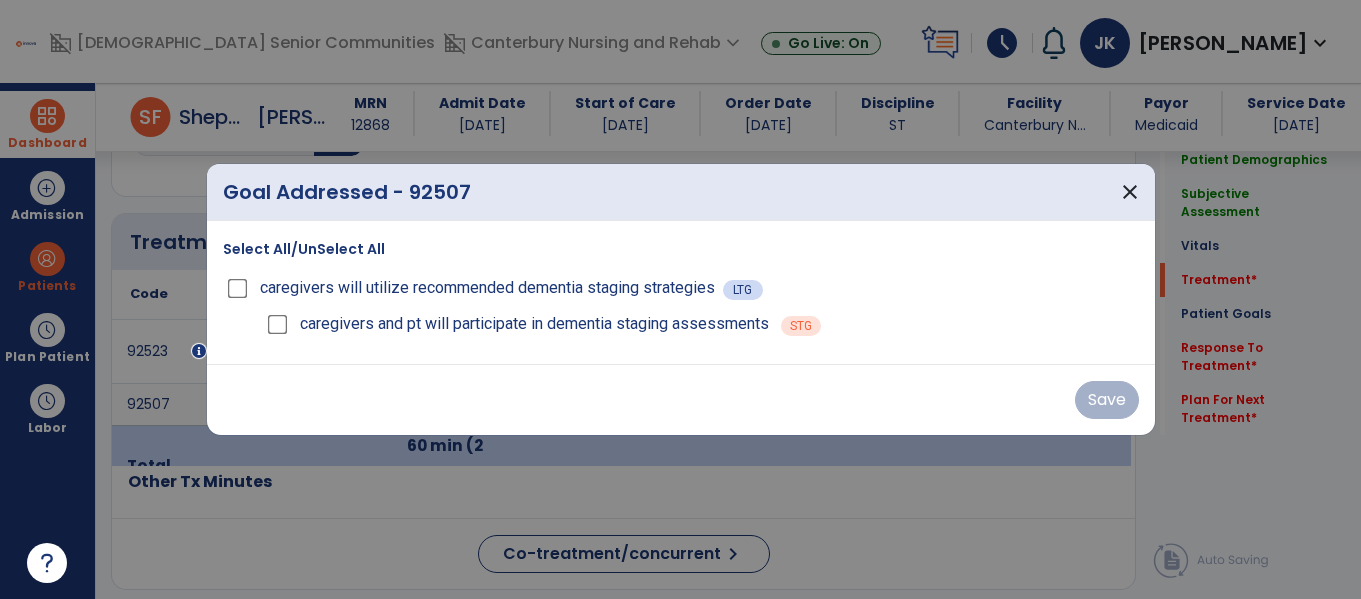 scroll, scrollTop: 1036, scrollLeft: 0, axis: vertical 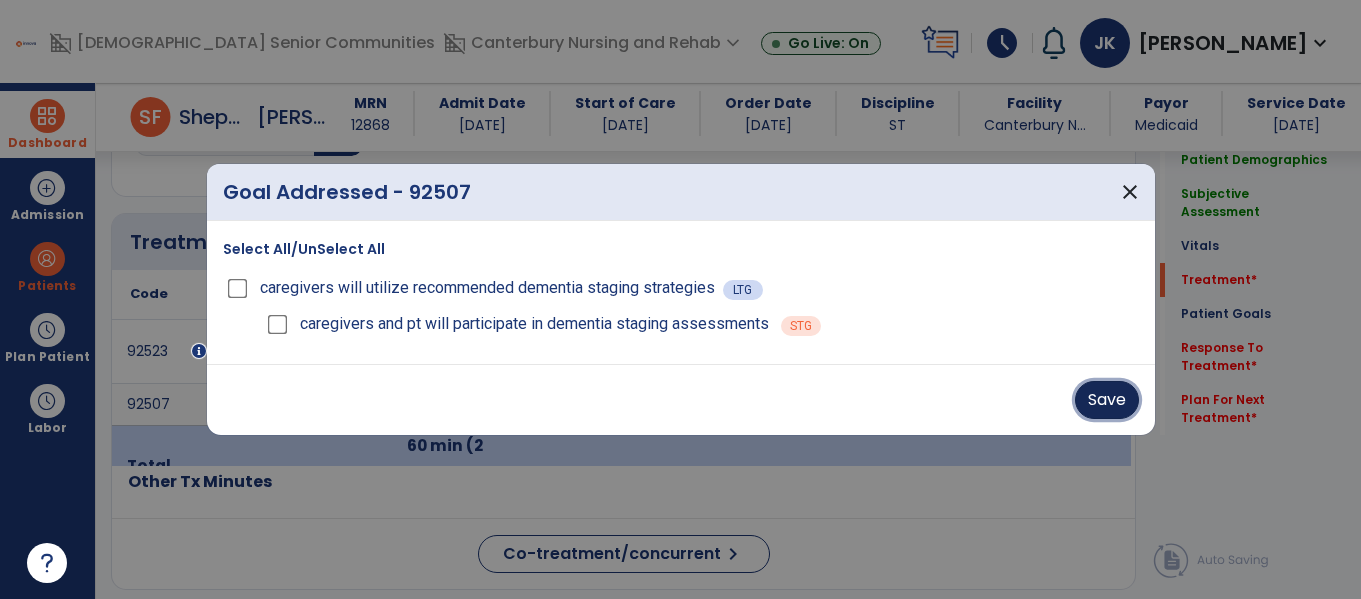 click on "Save" at bounding box center (1107, 400) 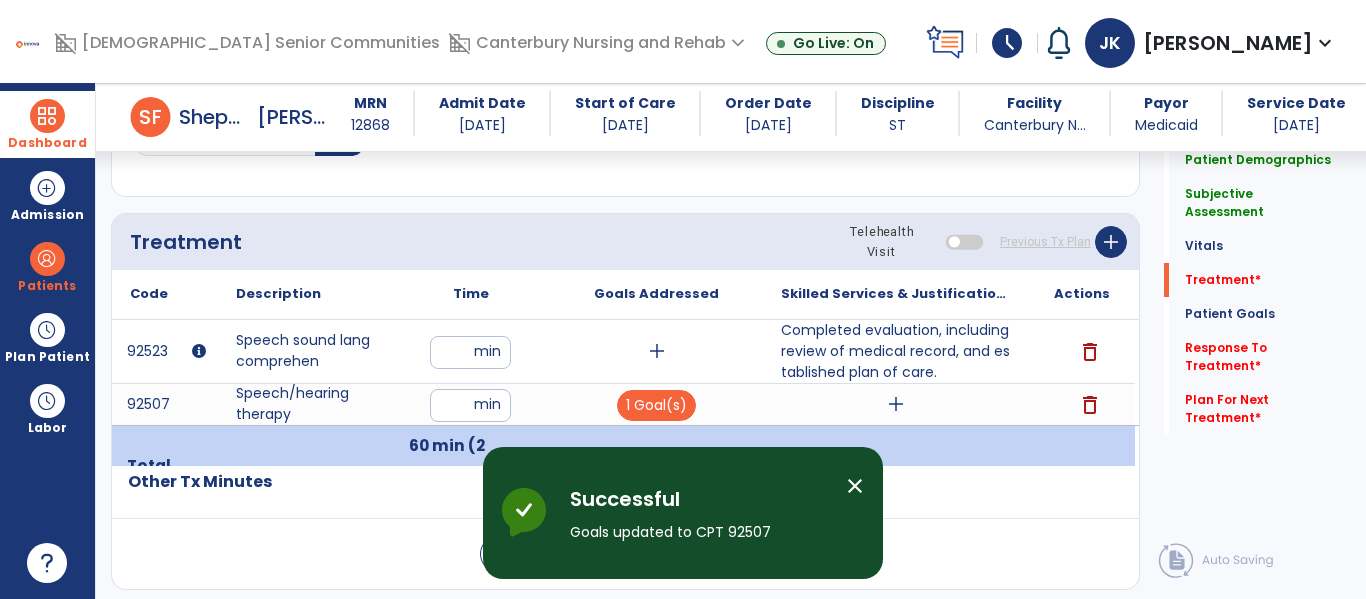click on "add" at bounding box center [896, 404] 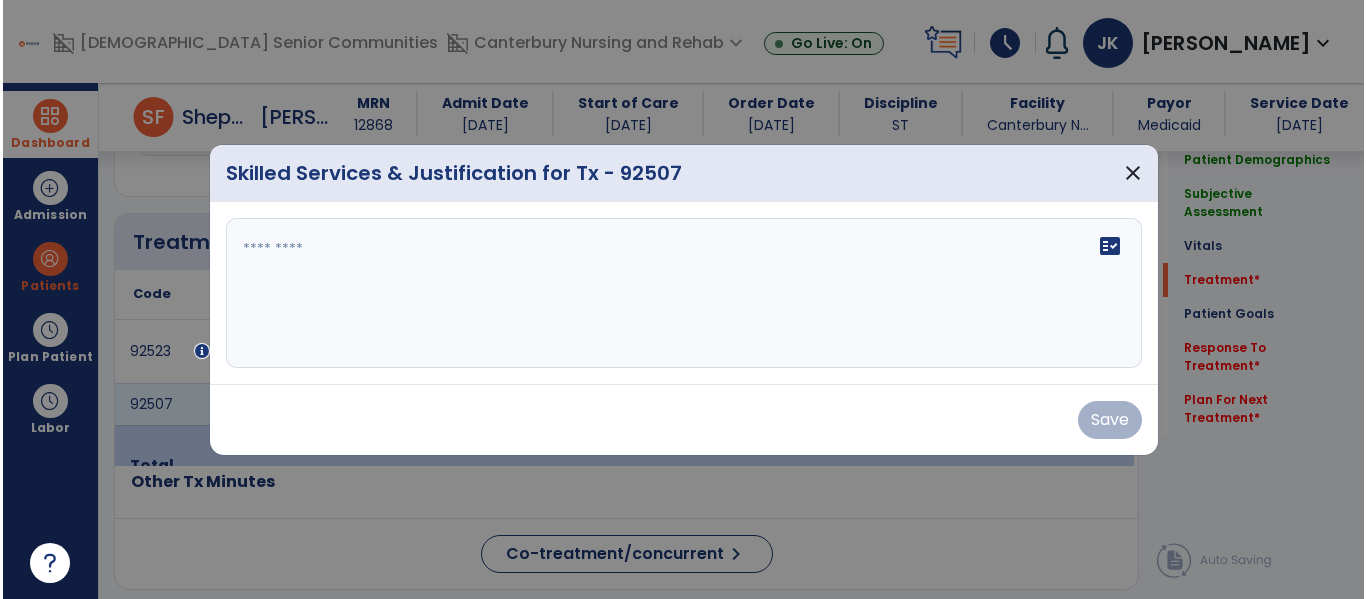 scroll, scrollTop: 1036, scrollLeft: 0, axis: vertical 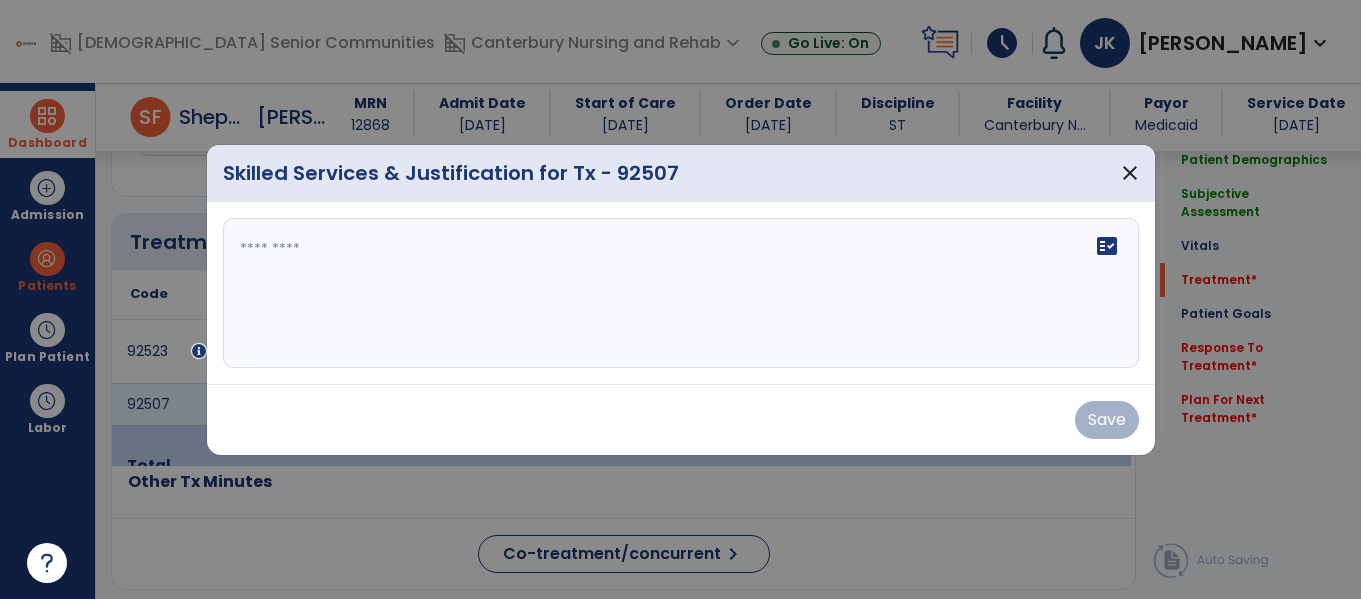 click on "fact_check" at bounding box center (681, 293) 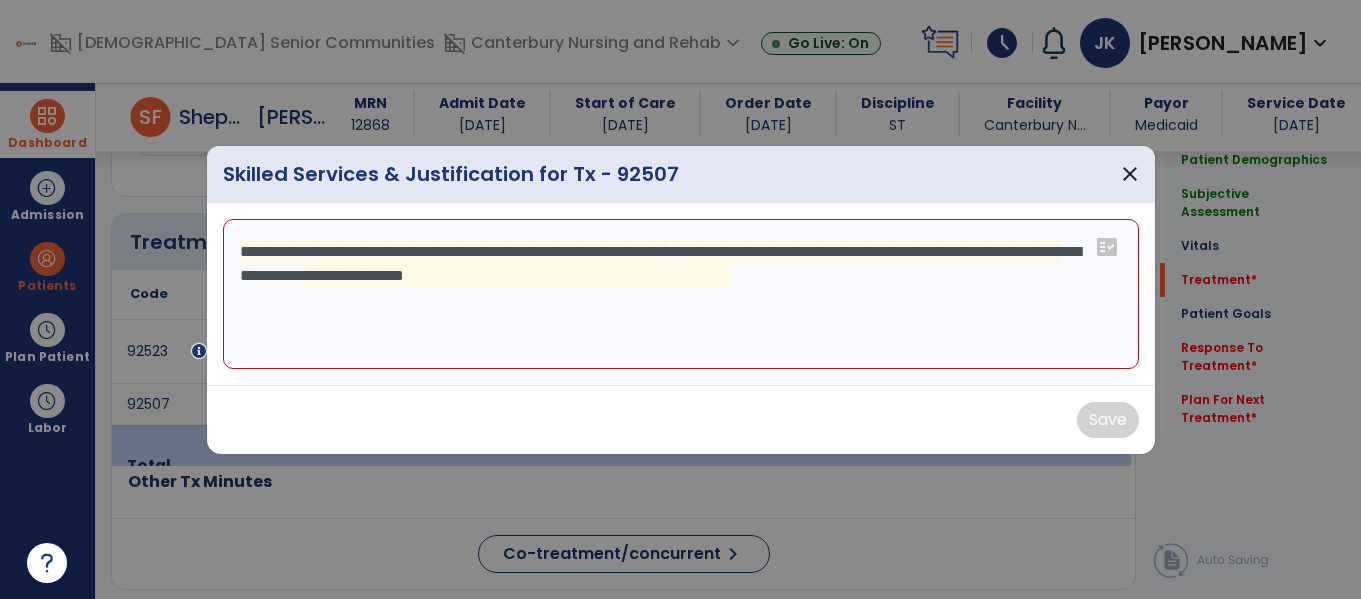 click on "**********" at bounding box center (681, 294) 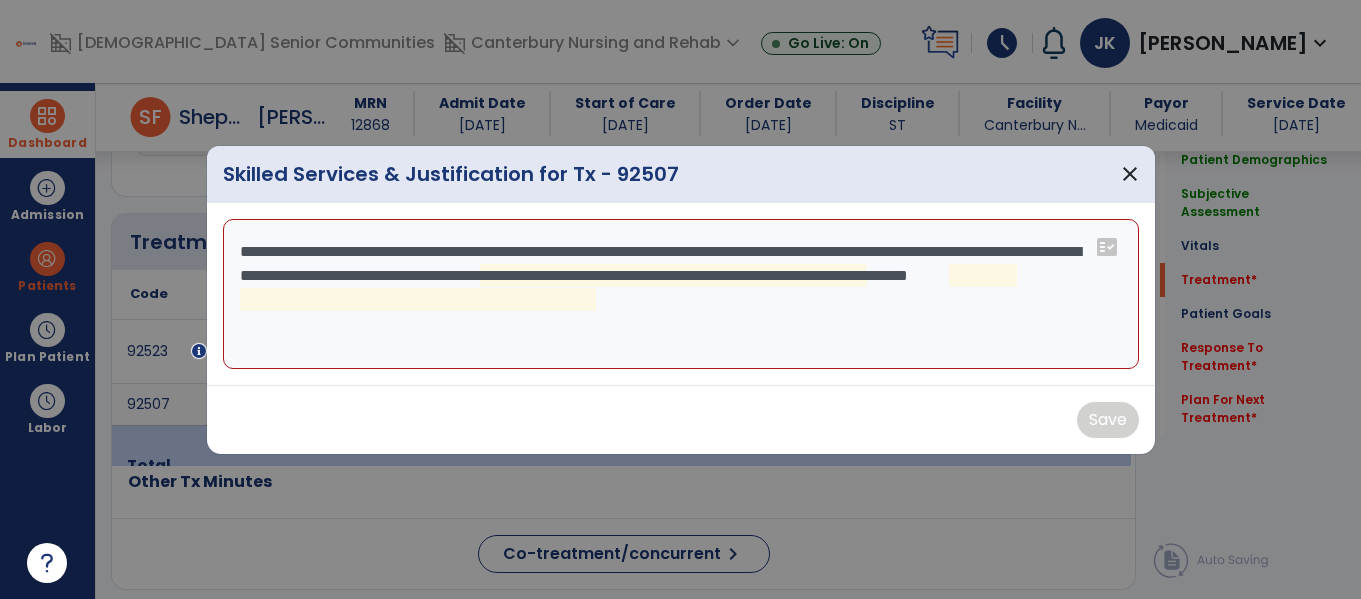 click on "**********" at bounding box center [681, 294] 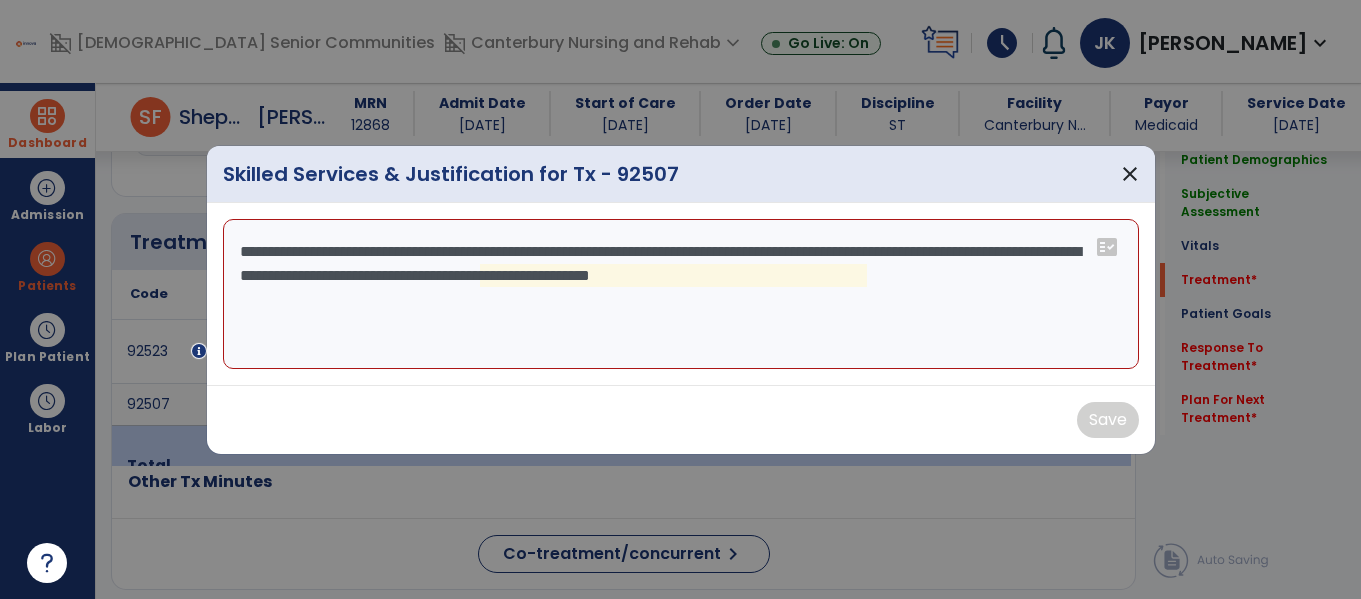 paste on "**********" 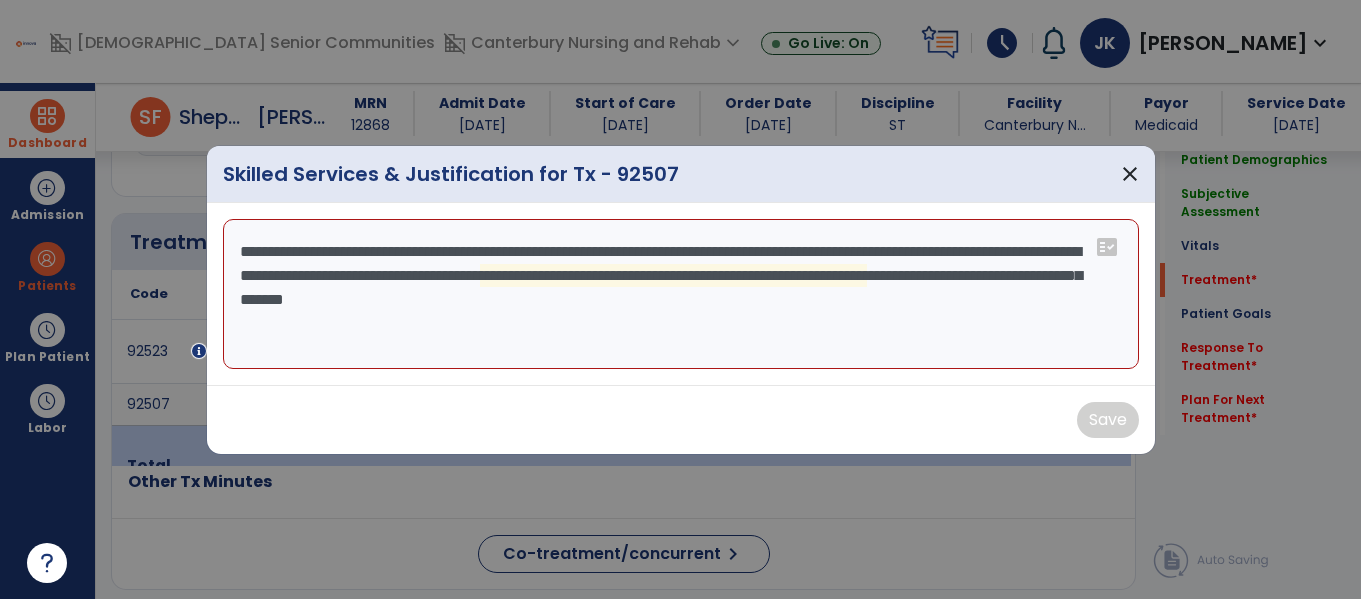 click on "**********" at bounding box center [681, 294] 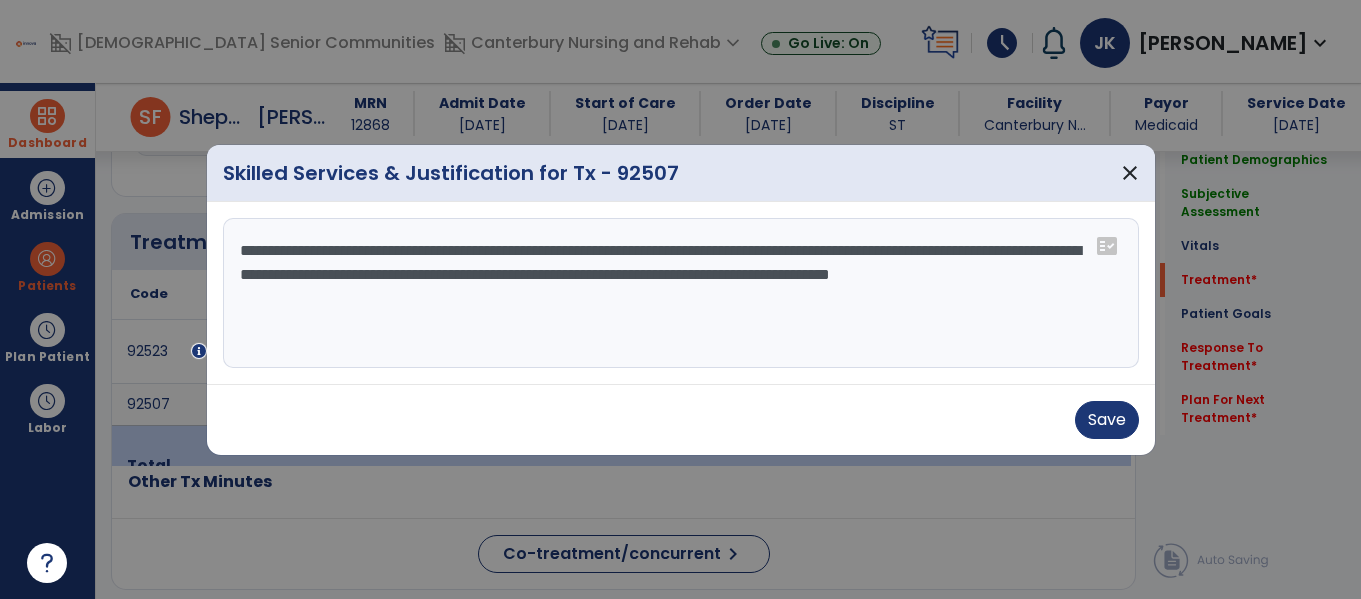 click on "**********" at bounding box center (681, 293) 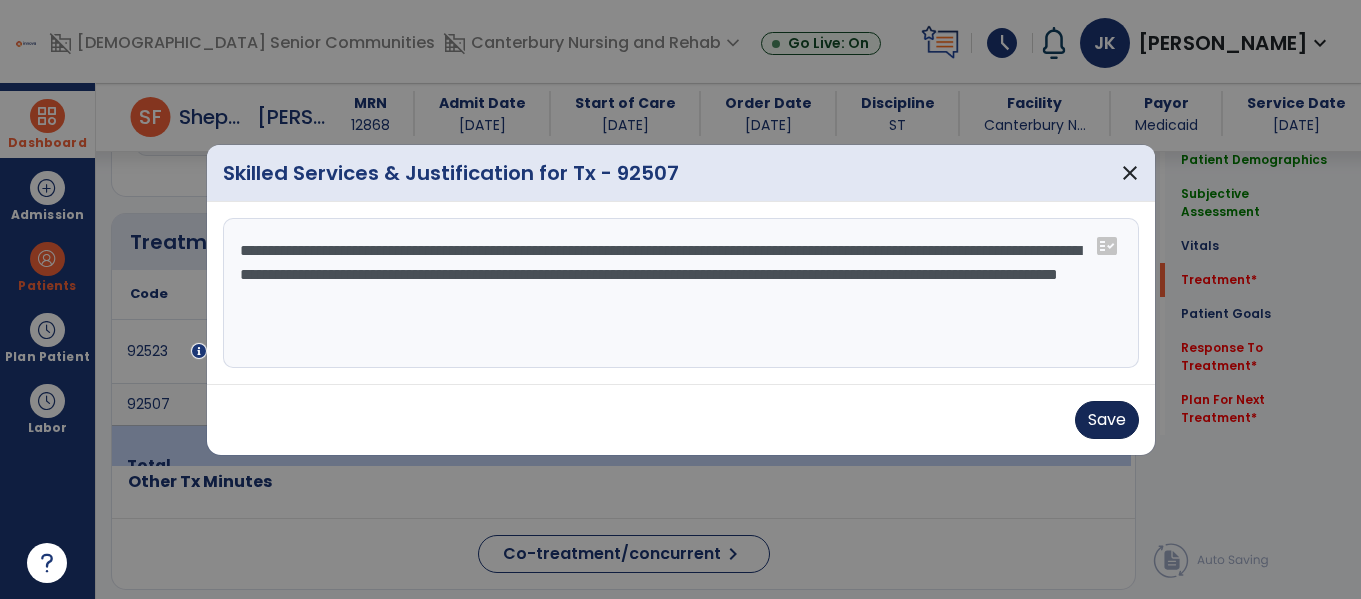 type on "**********" 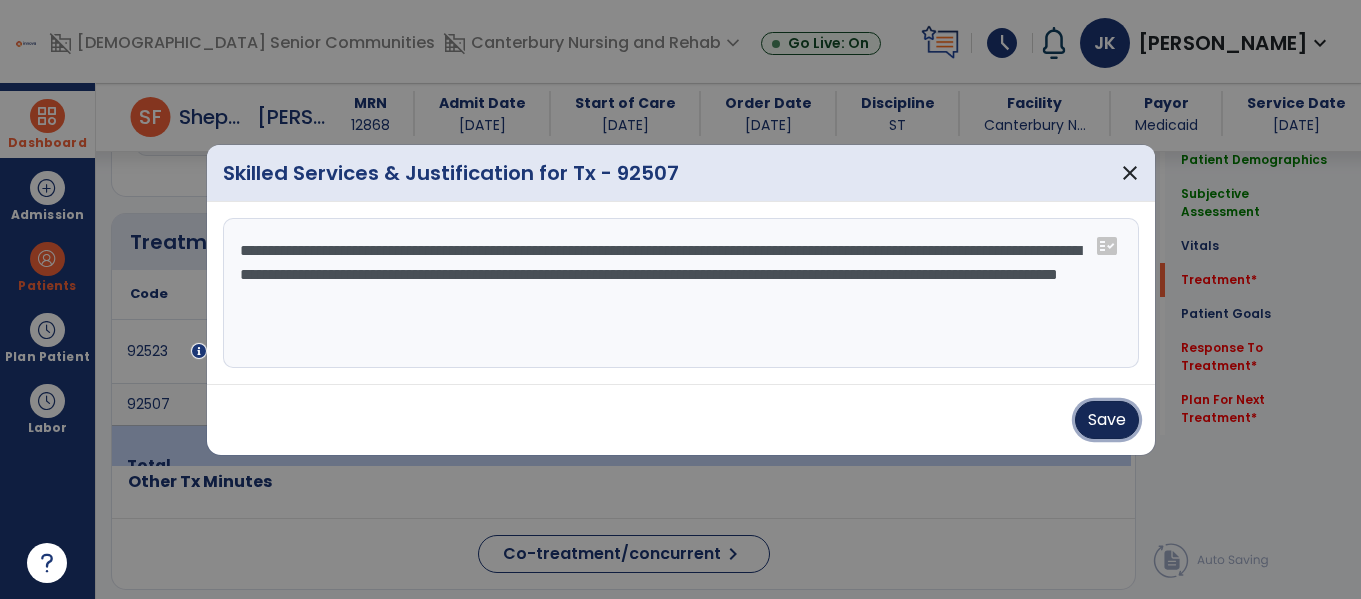click on "Save" at bounding box center [1107, 420] 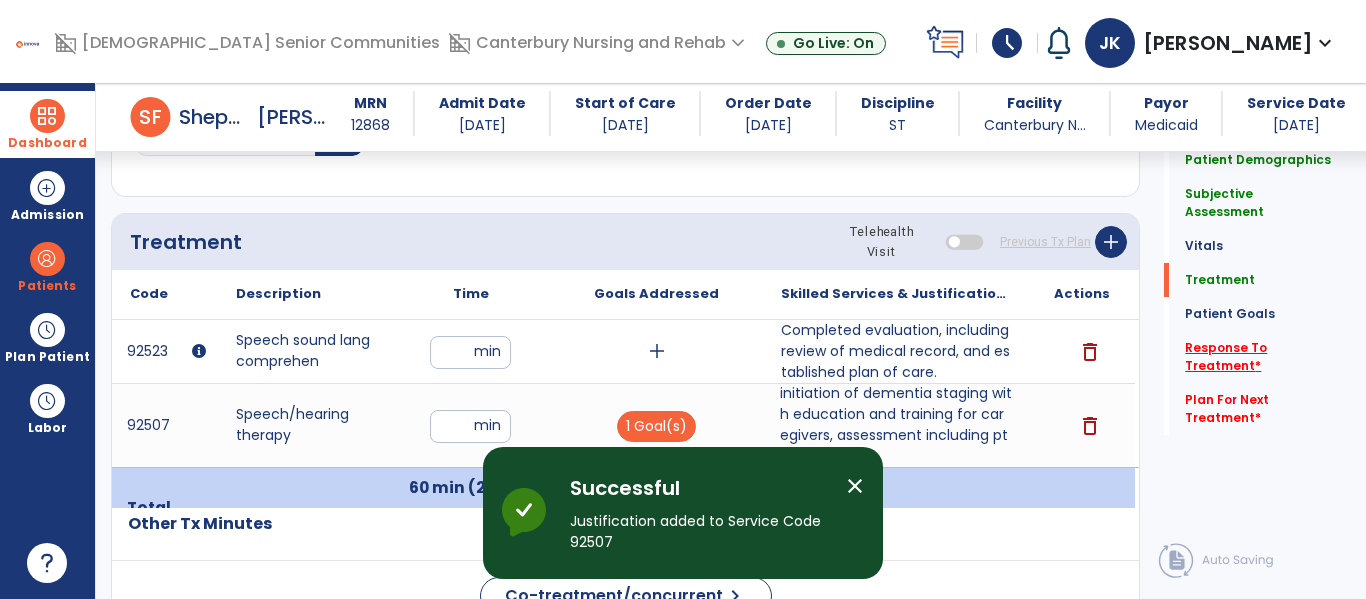 click on "Response To Treatment   *" 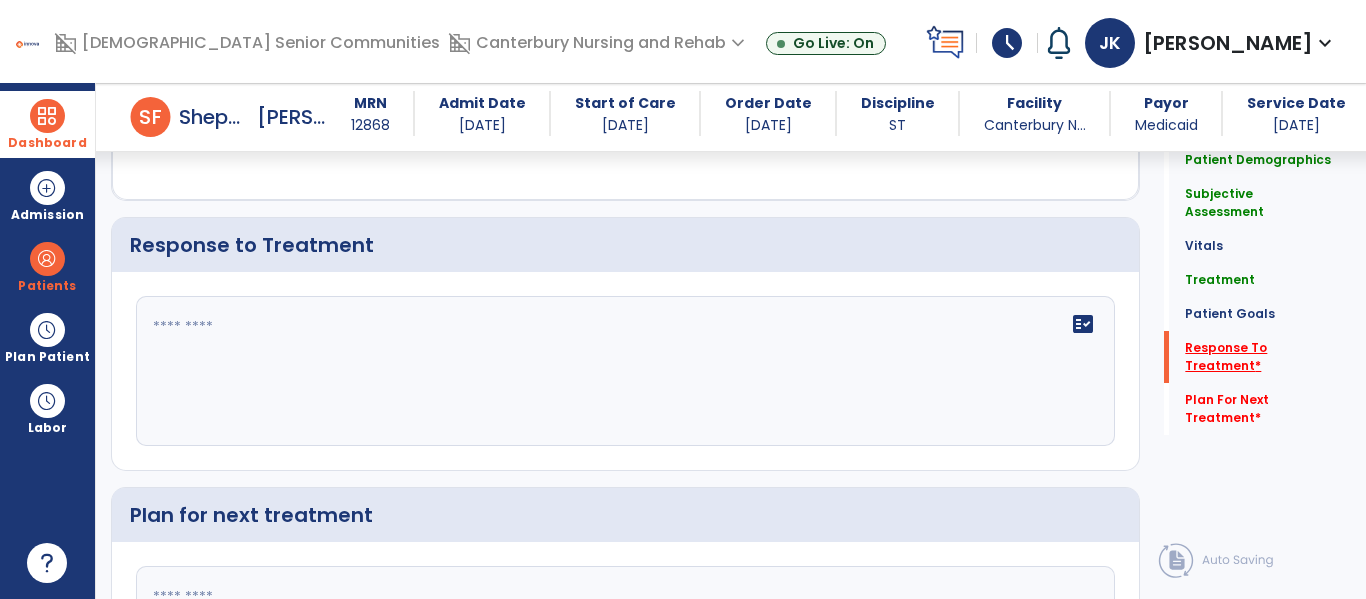 scroll, scrollTop: 1912, scrollLeft: 0, axis: vertical 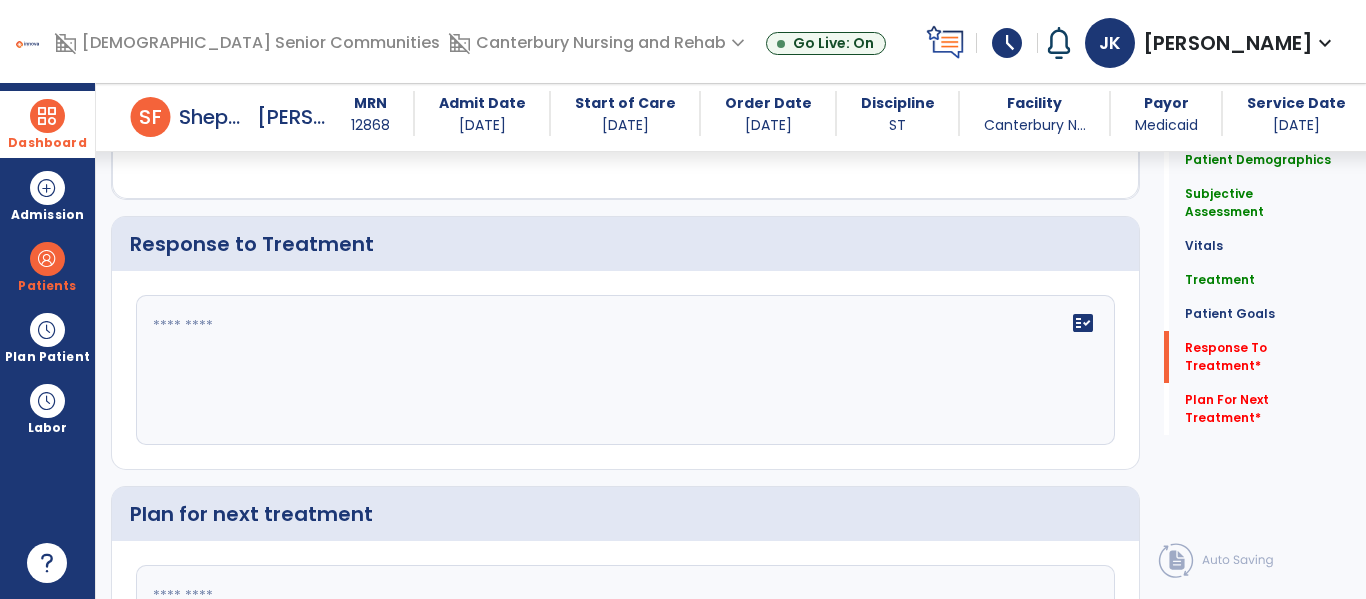 click on "fact_check" 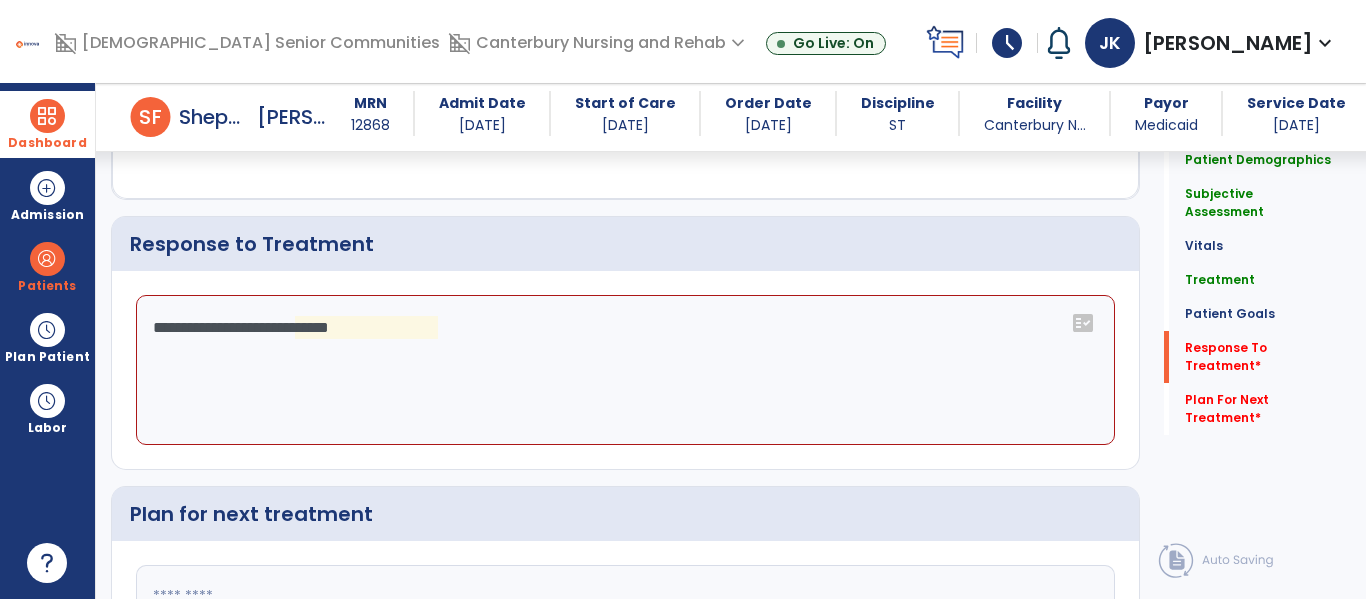 click on "**********" 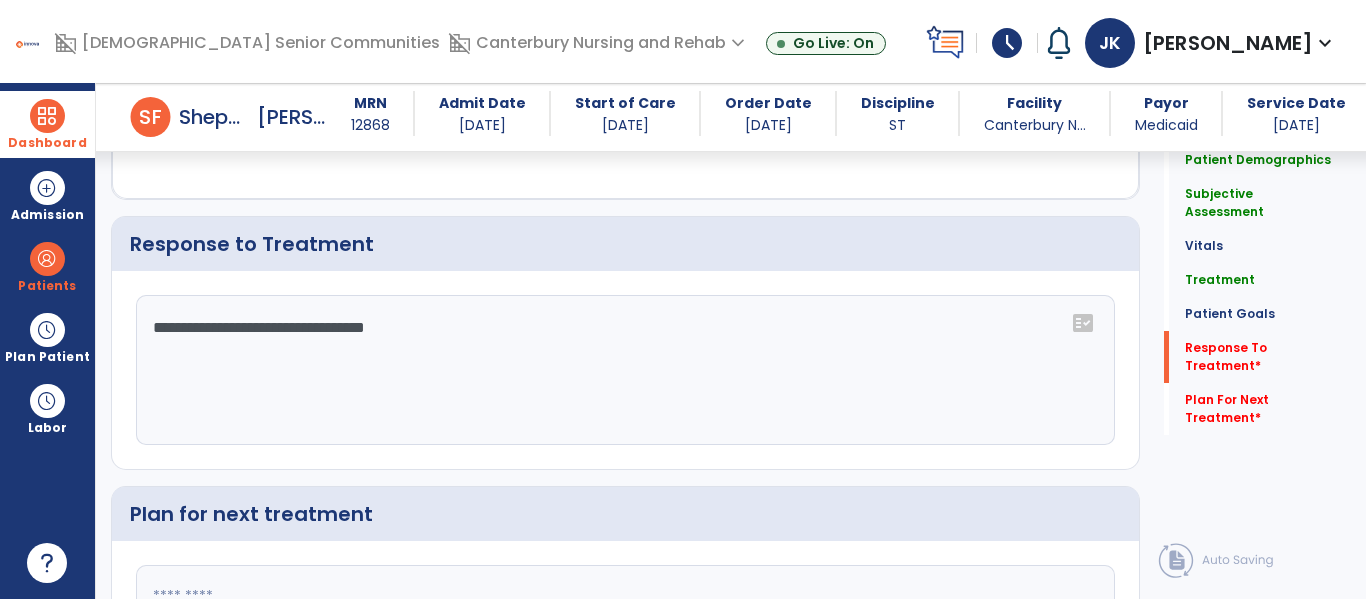 type on "**********" 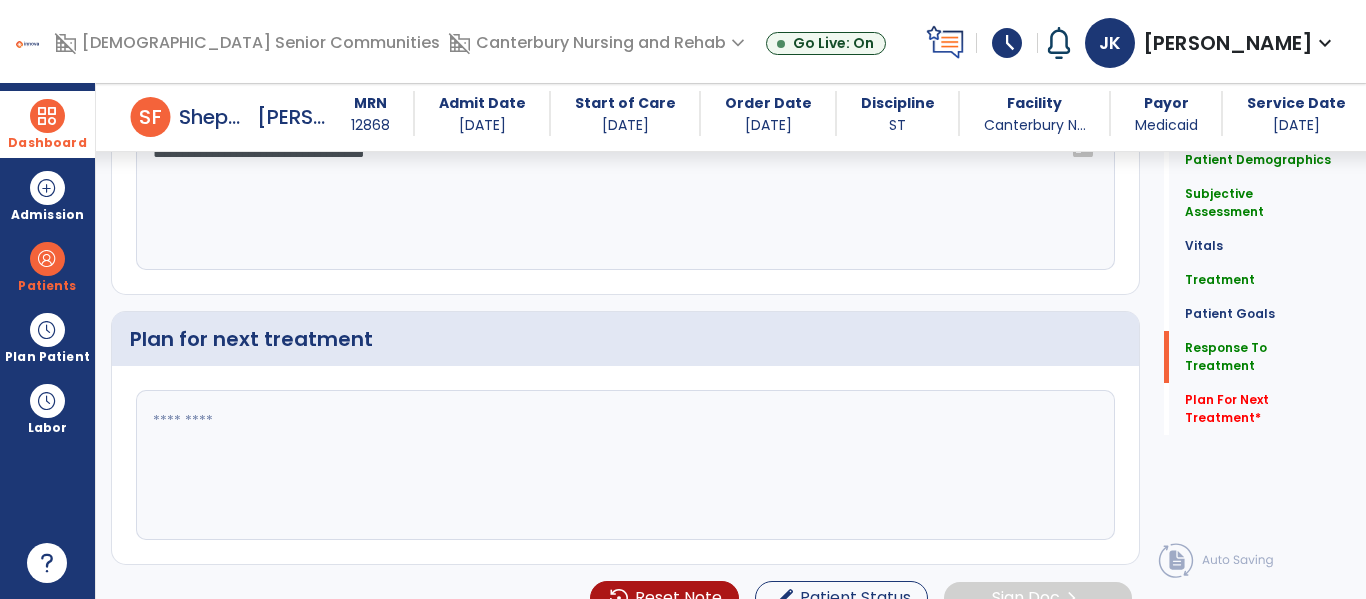 scroll, scrollTop: 2088, scrollLeft: 0, axis: vertical 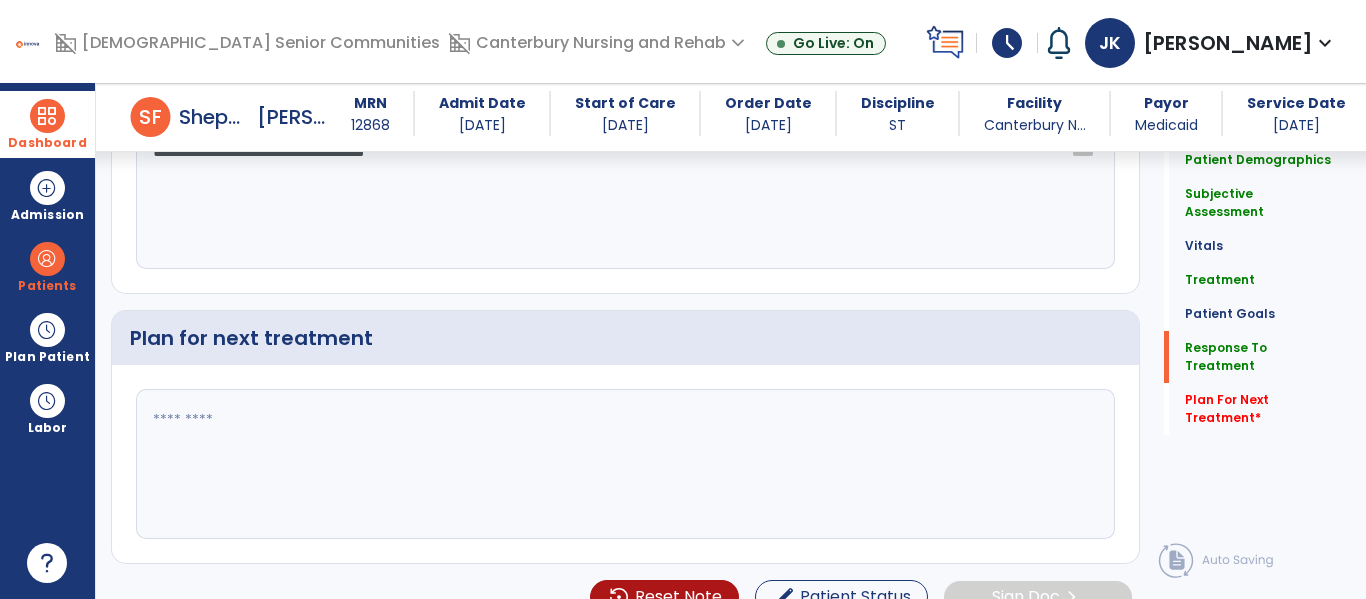 click 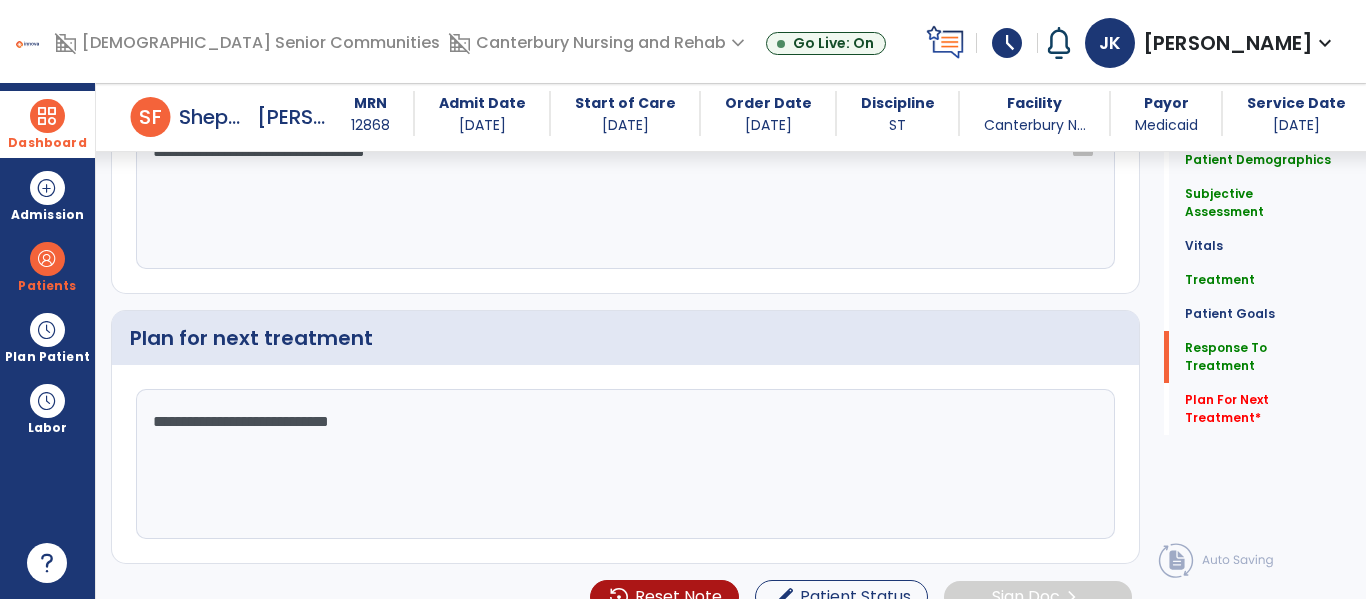 type on "**********" 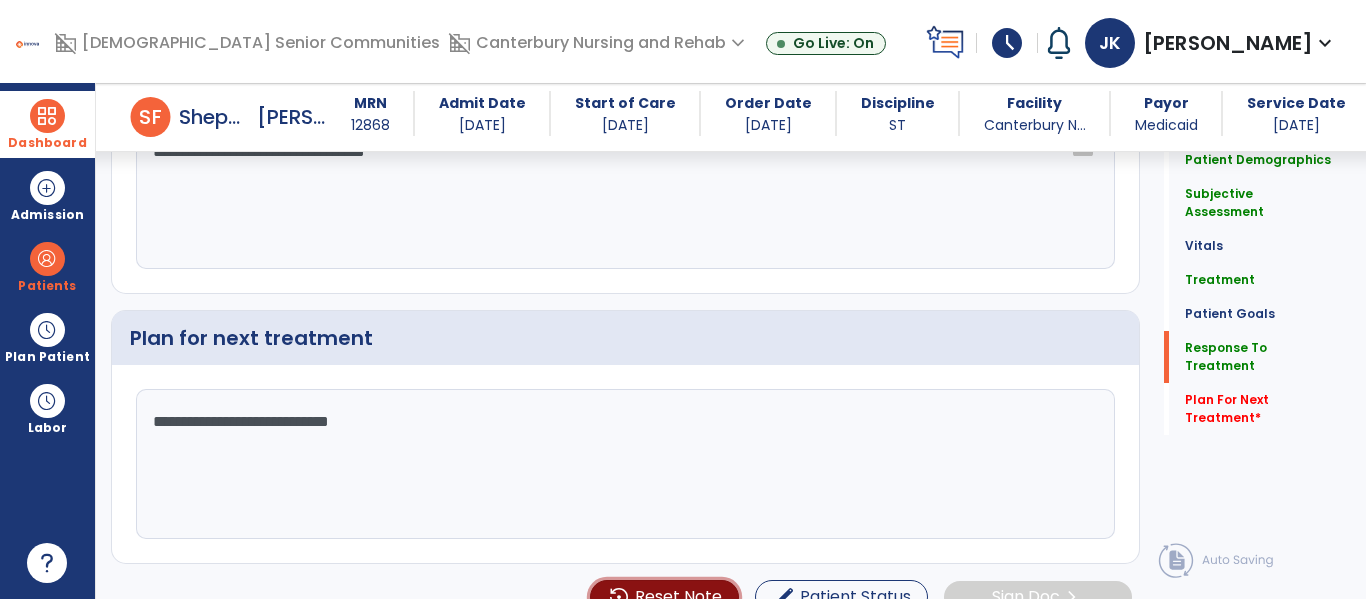 type 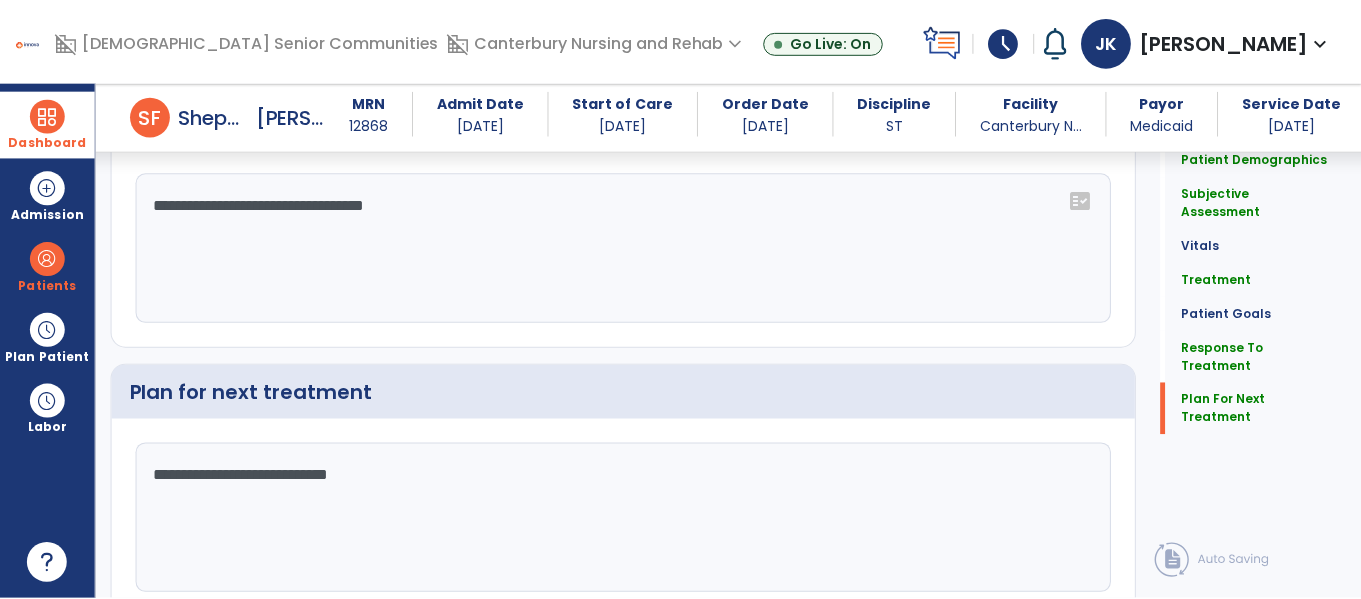 scroll, scrollTop: 2101, scrollLeft: 0, axis: vertical 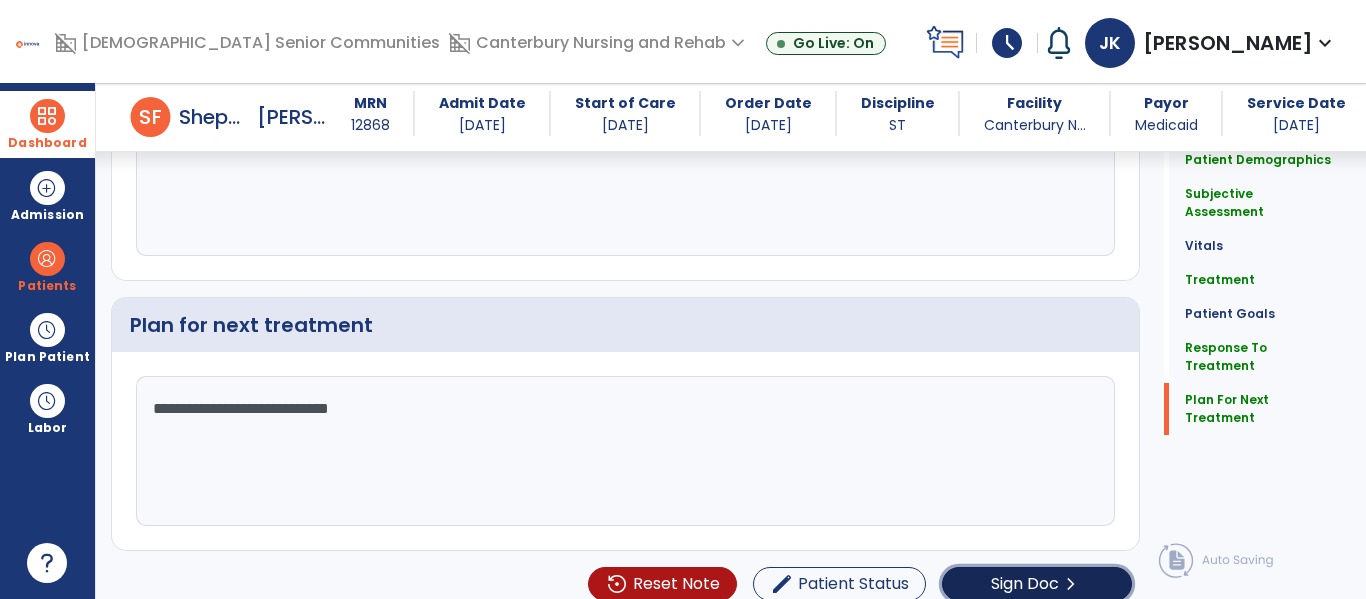 click on "Sign Doc" 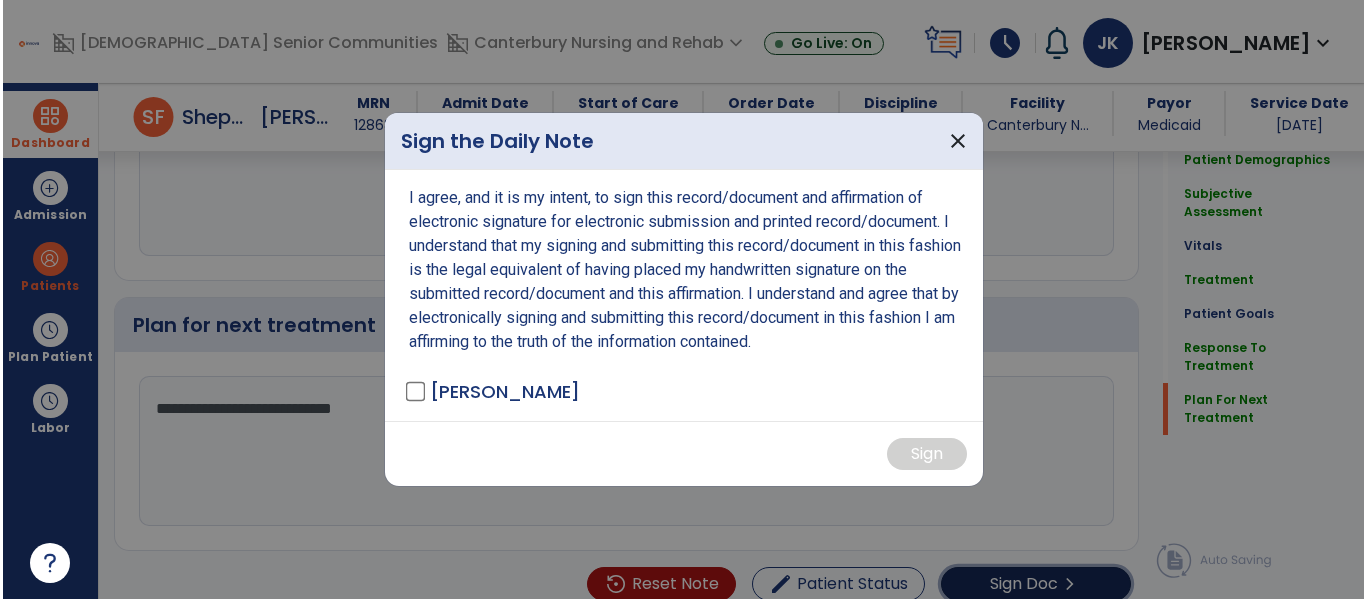scroll, scrollTop: 2101, scrollLeft: 0, axis: vertical 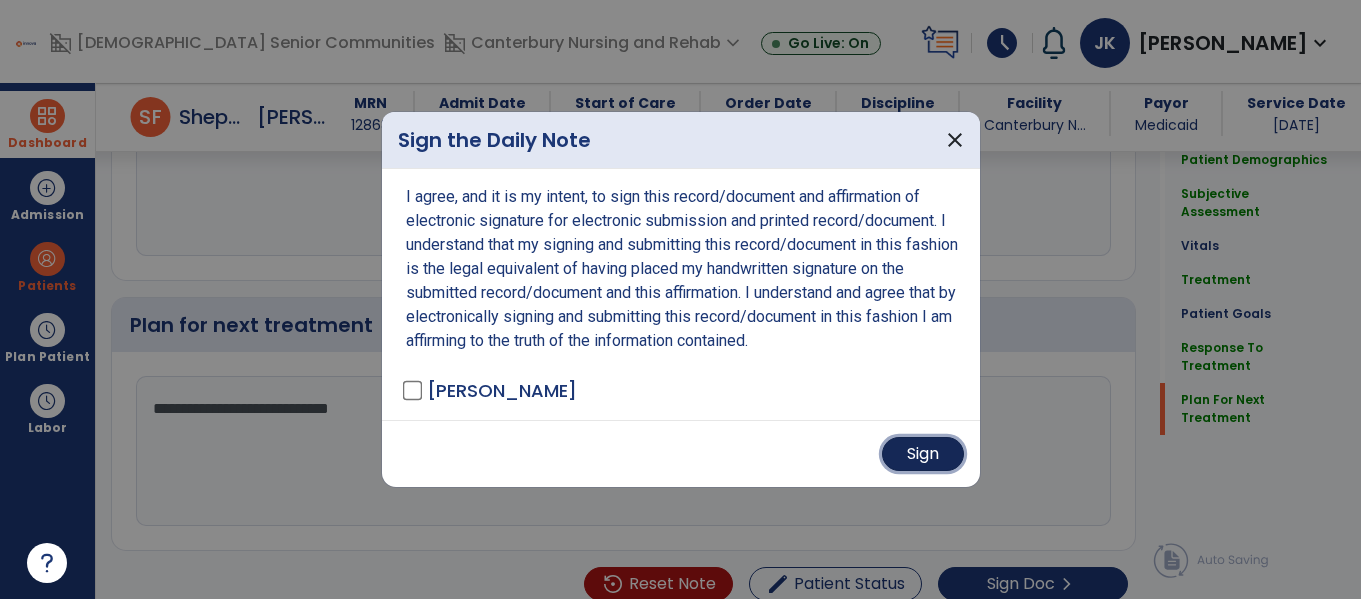 click on "Sign" at bounding box center [923, 454] 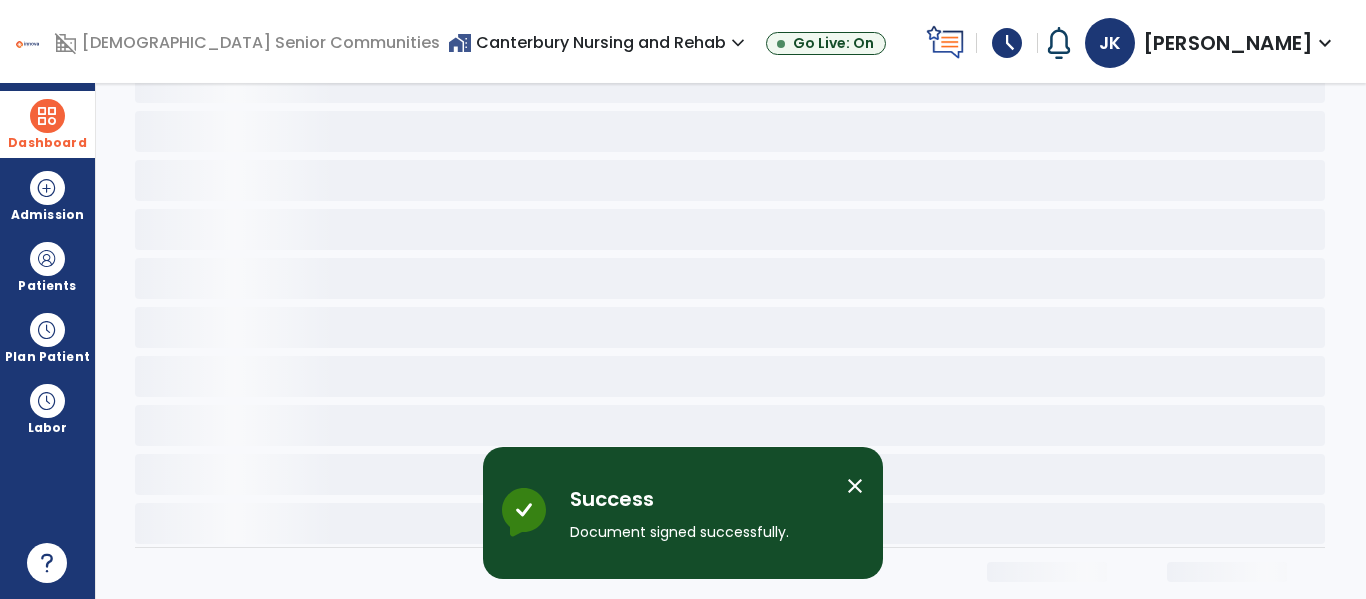 scroll, scrollTop: 0, scrollLeft: 0, axis: both 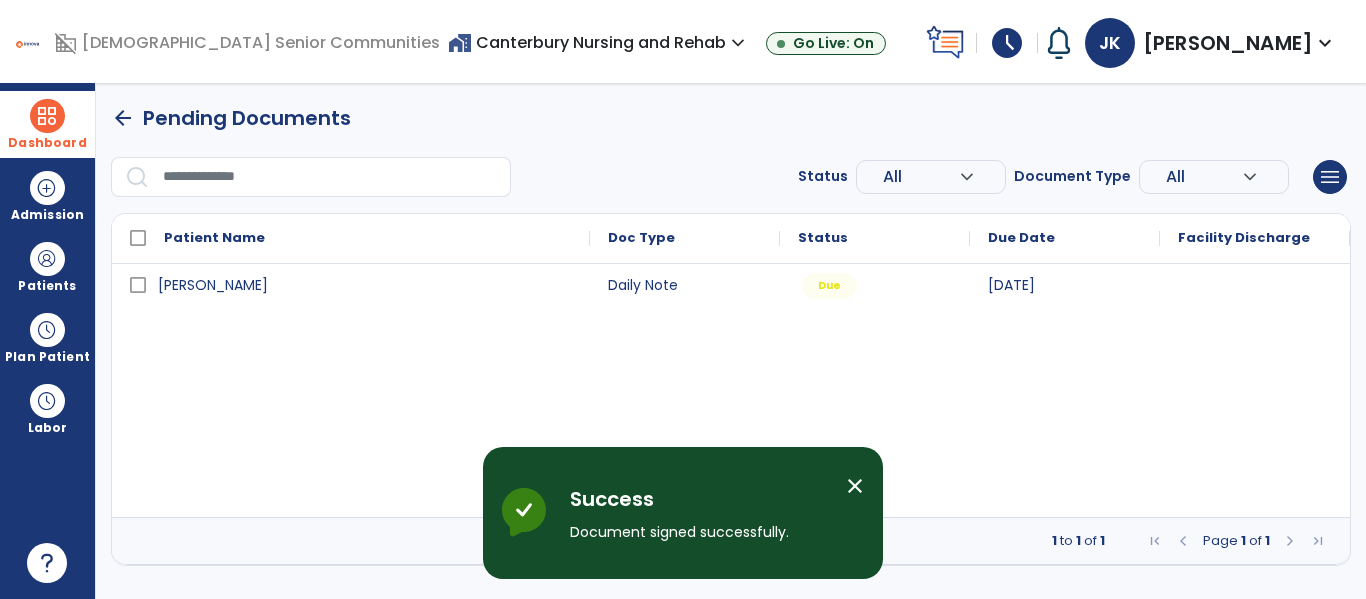 click on "schedule" at bounding box center [1007, 43] 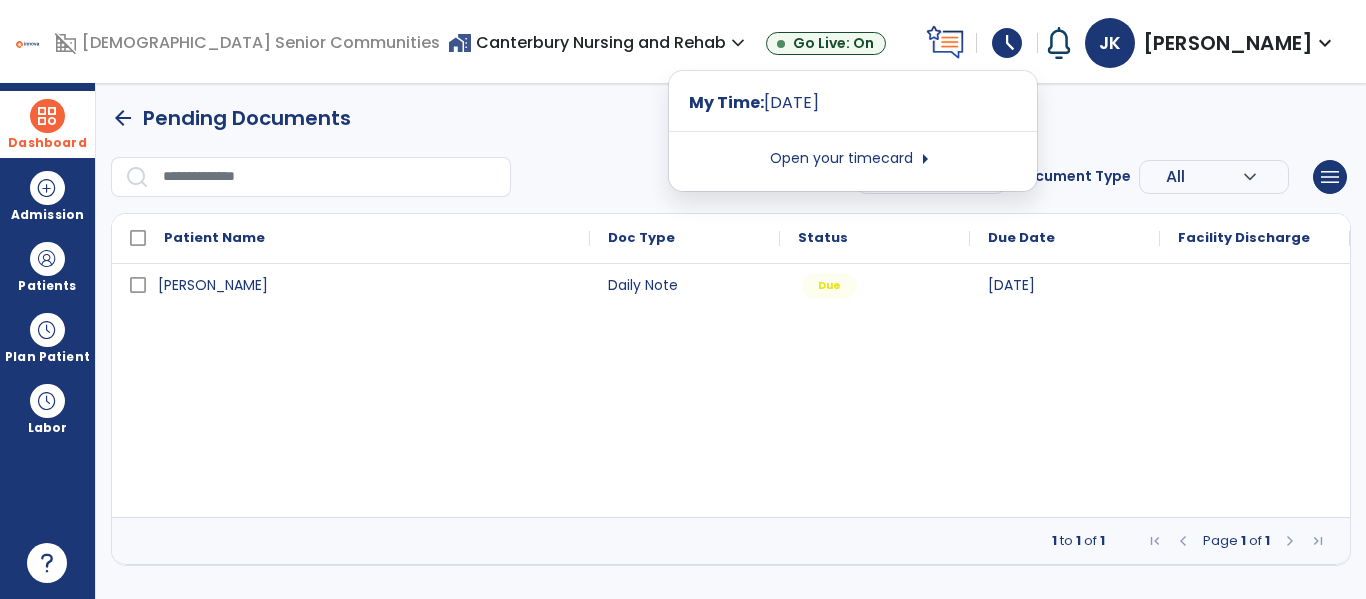 click on "Open your timecard  arrow_right" at bounding box center (853, 159) 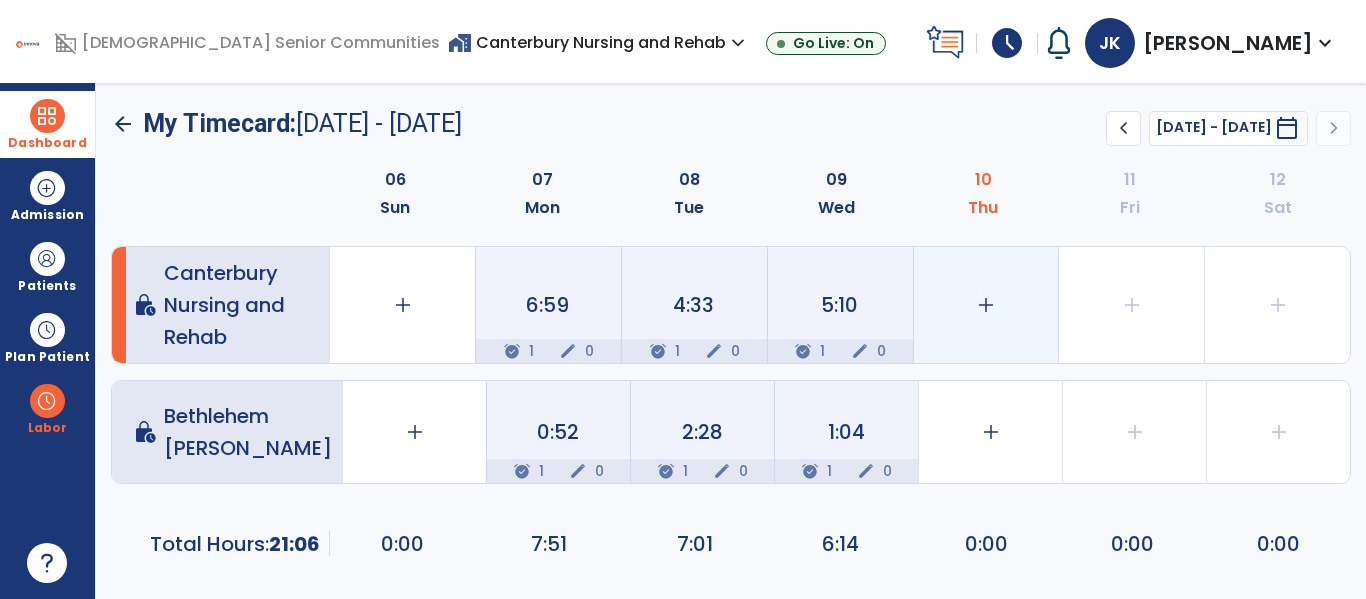 click on "add" 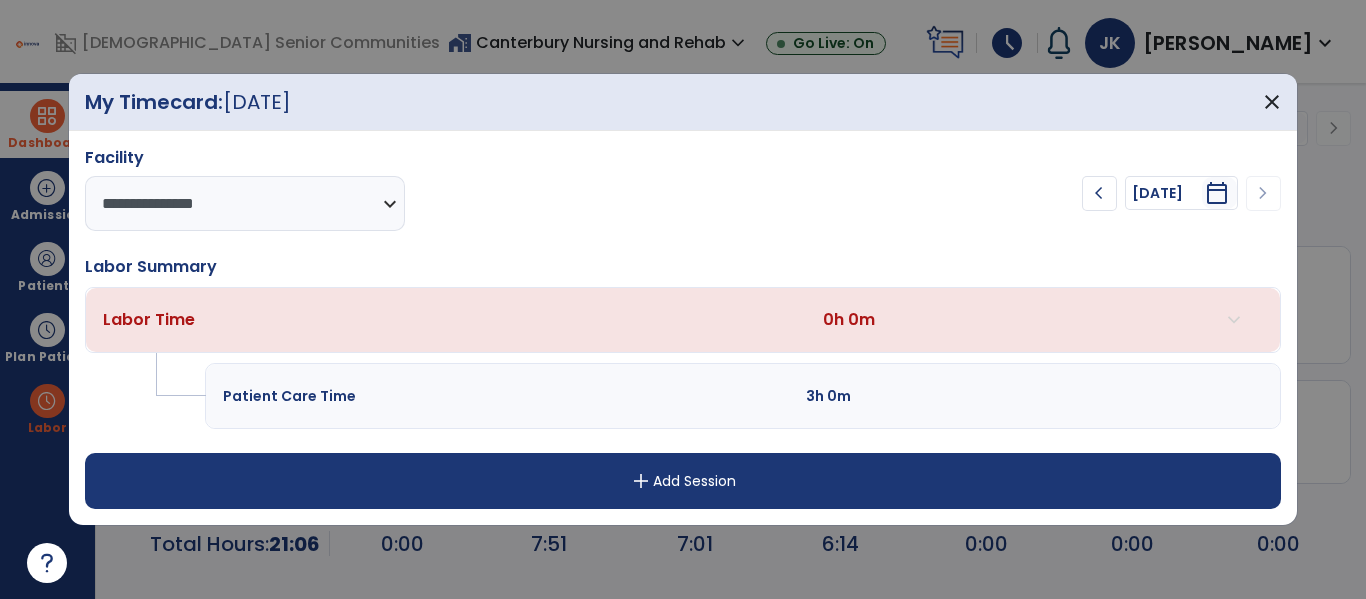 click on "add  Add Session" at bounding box center [682, 481] 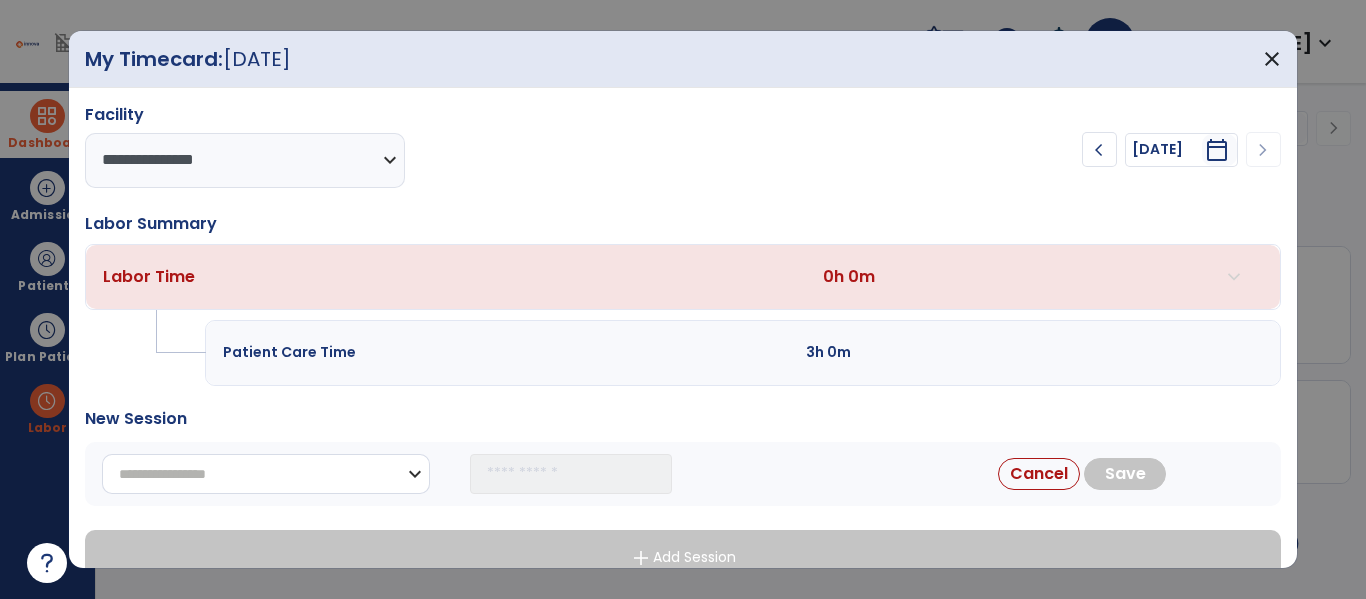 click on "**********" at bounding box center (266, 474) 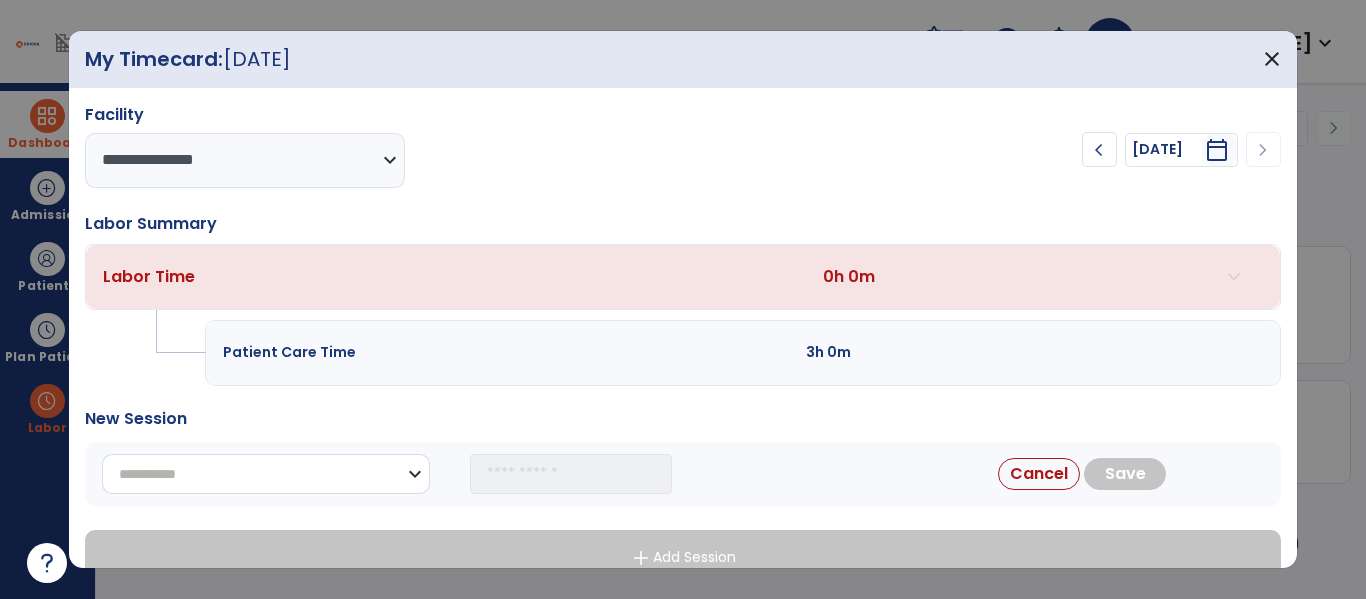 click on "**********" at bounding box center (266, 474) 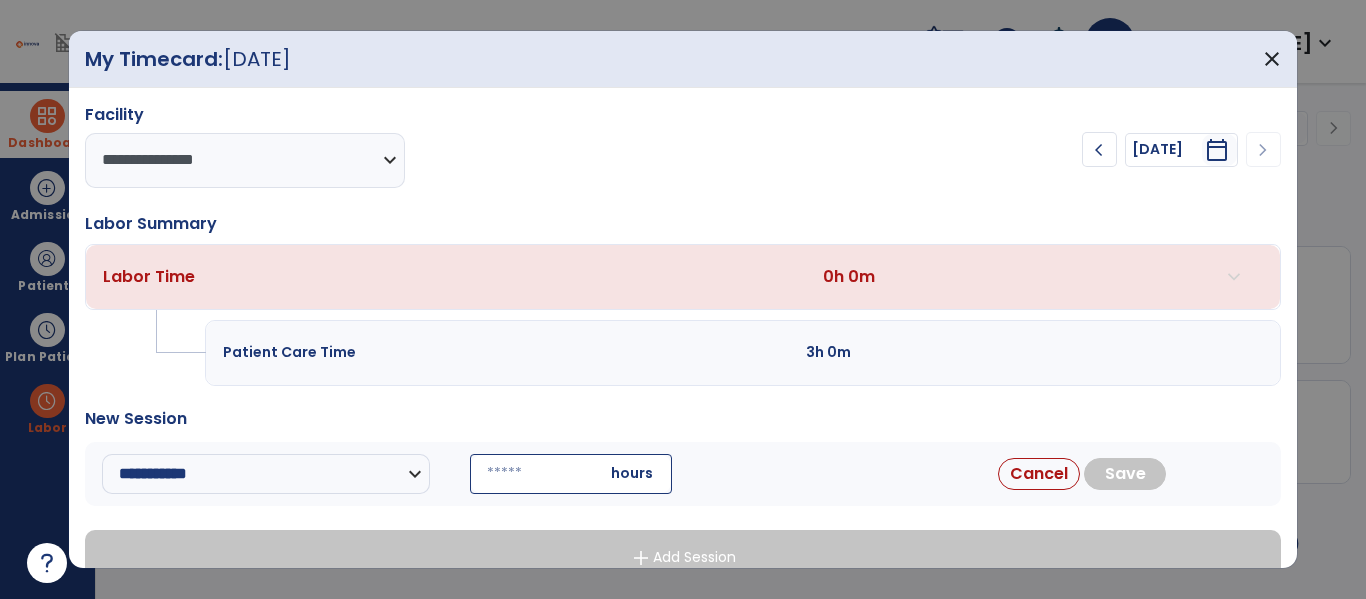 click at bounding box center [571, 474] 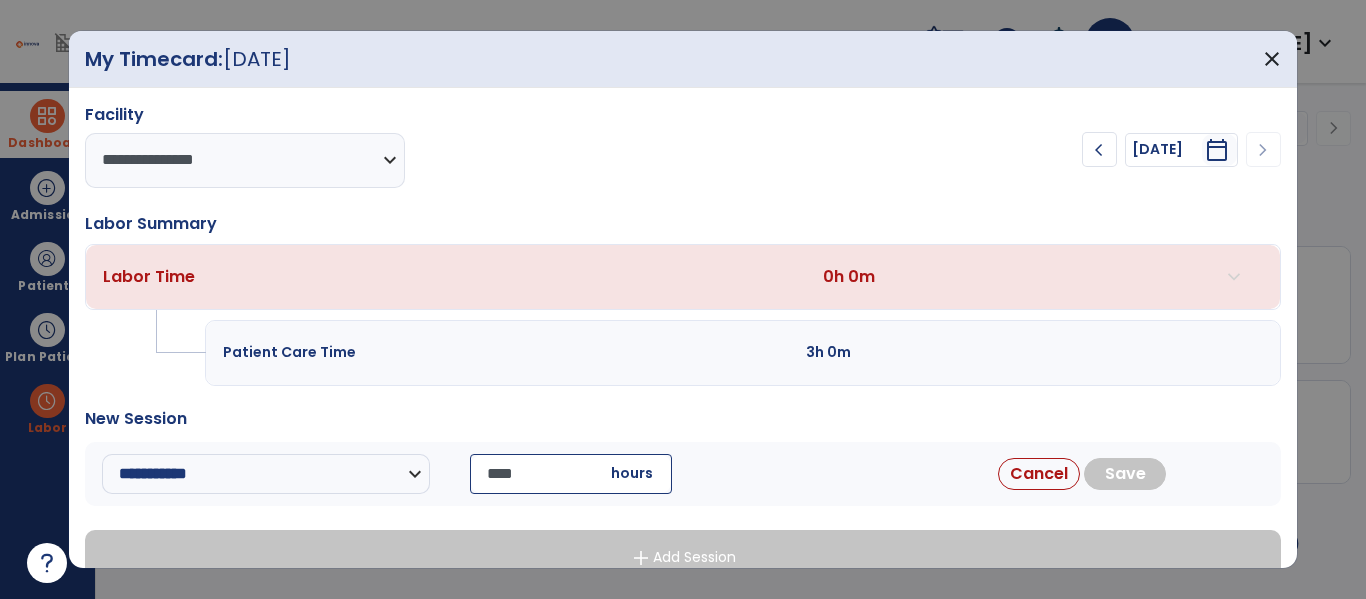 type on "*****" 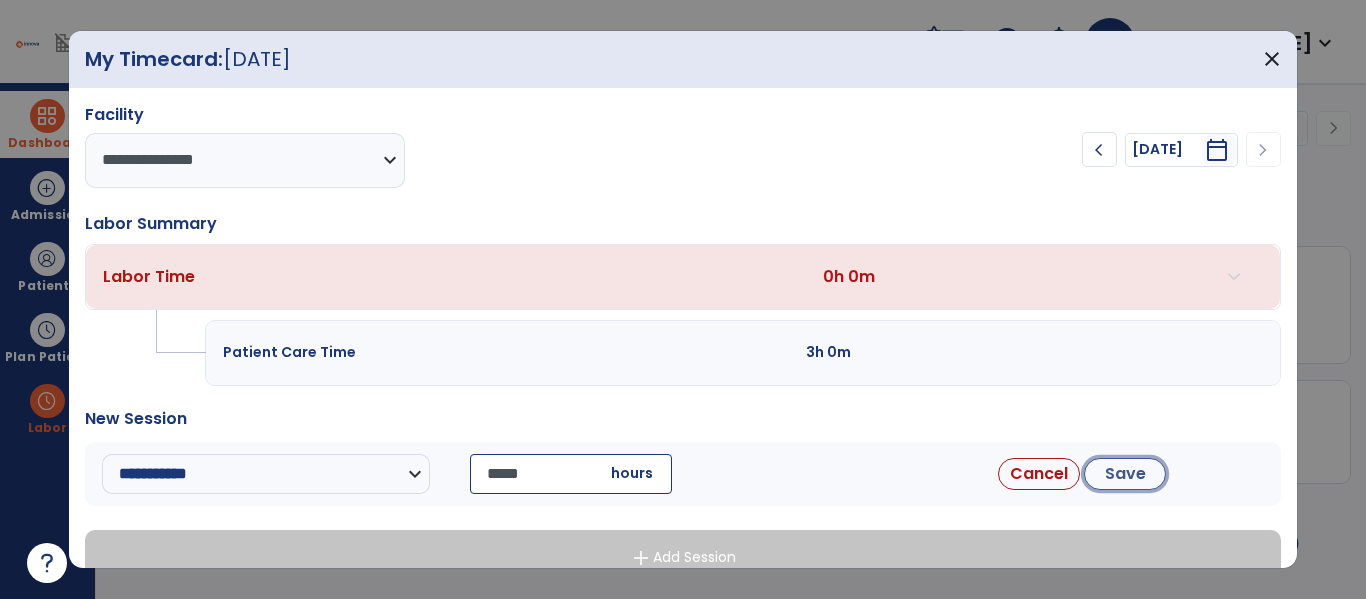 click on "Save" at bounding box center (1125, 474) 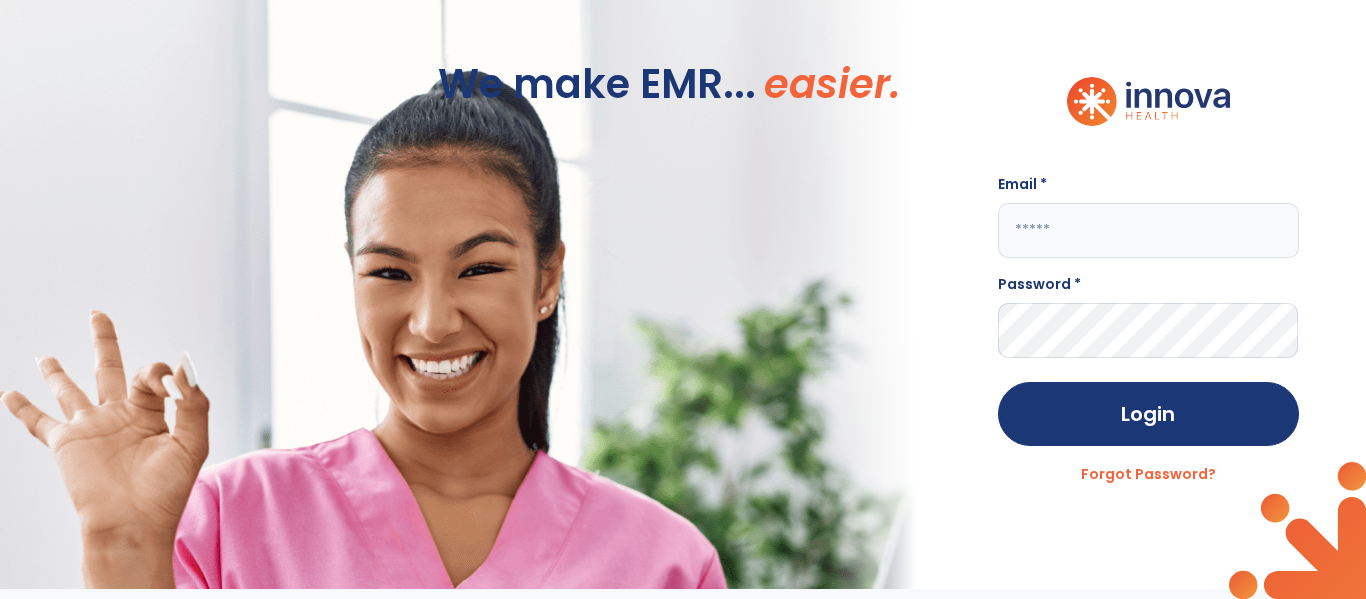 click 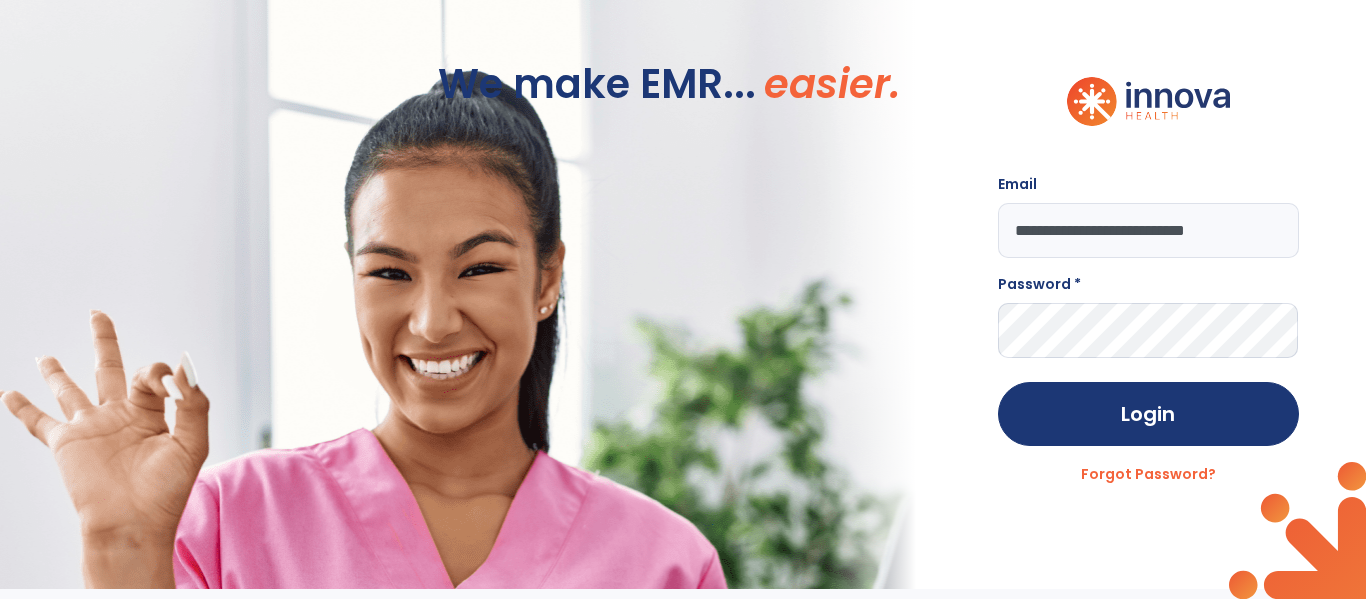 type on "**********" 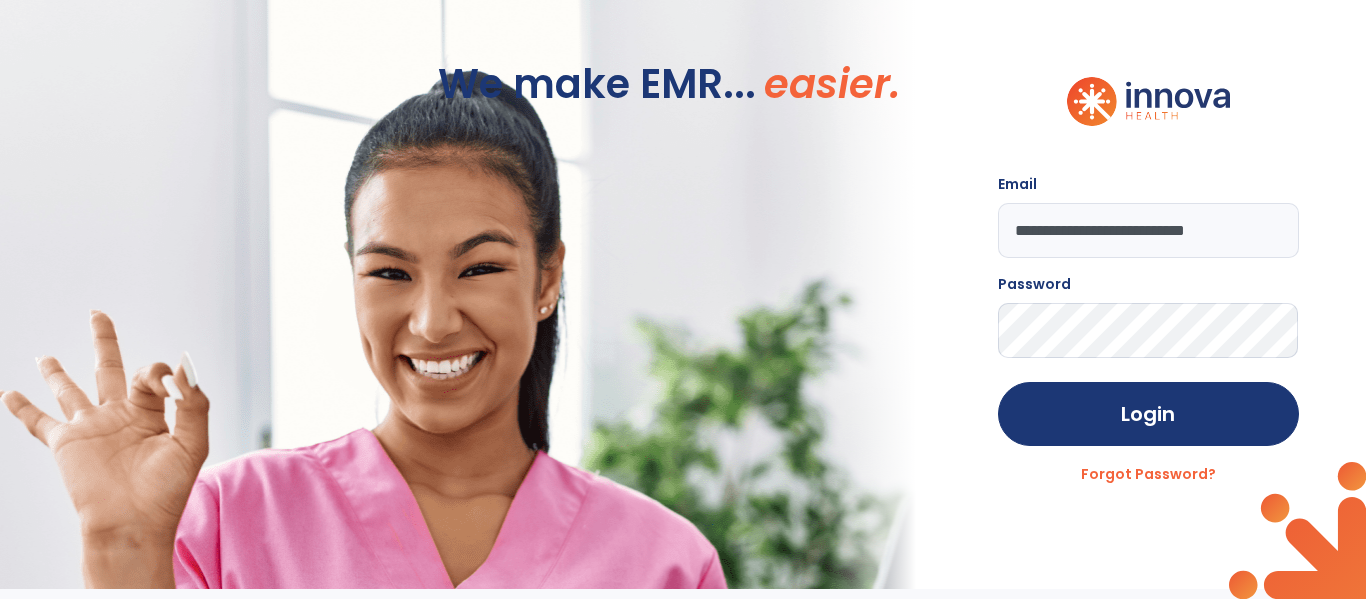 click on "Login" 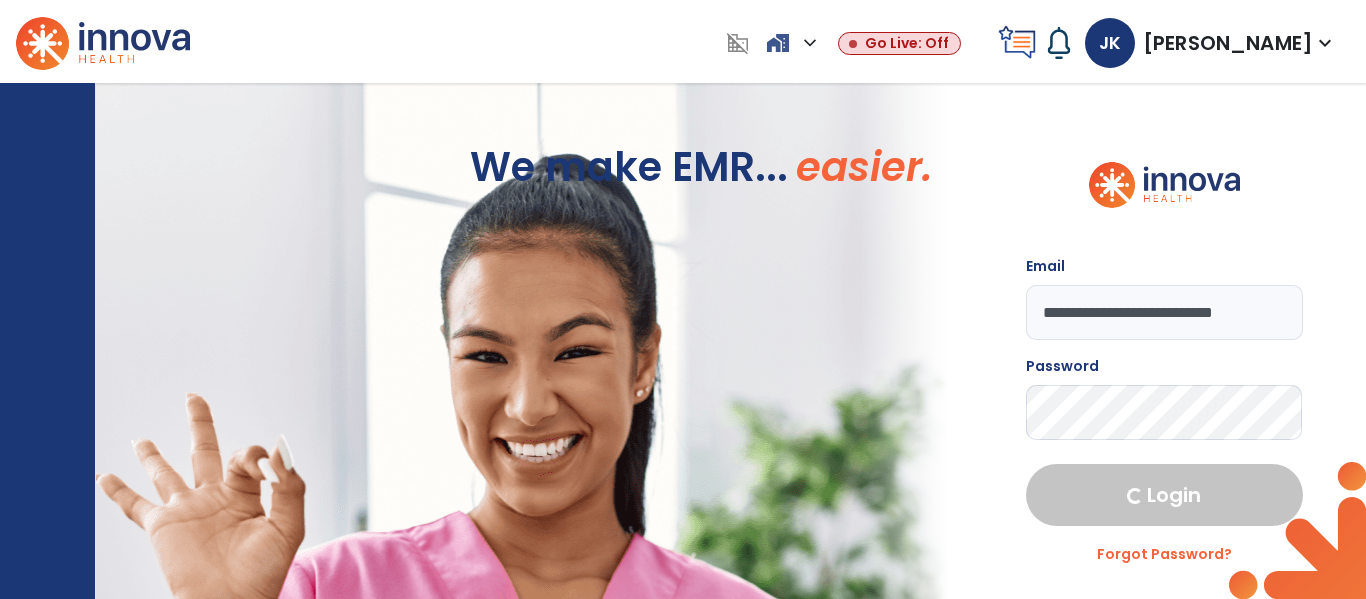 select on "****" 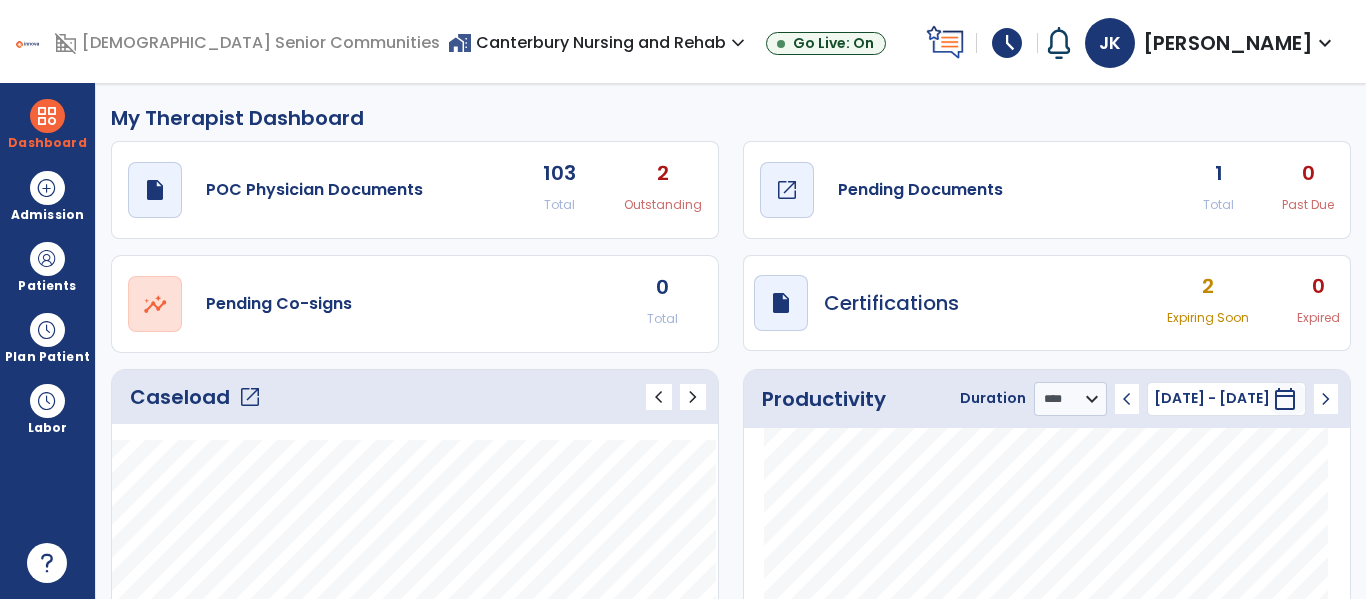 click on "Pending Documents" 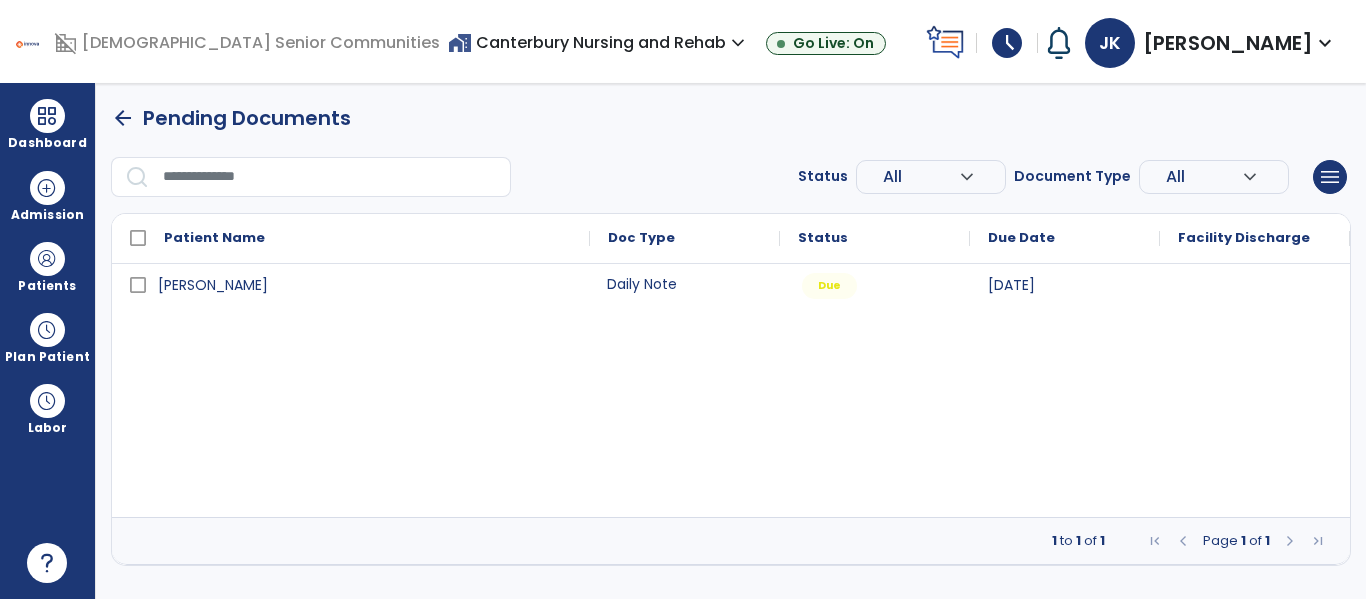 click on "Daily Note" at bounding box center [685, 284] 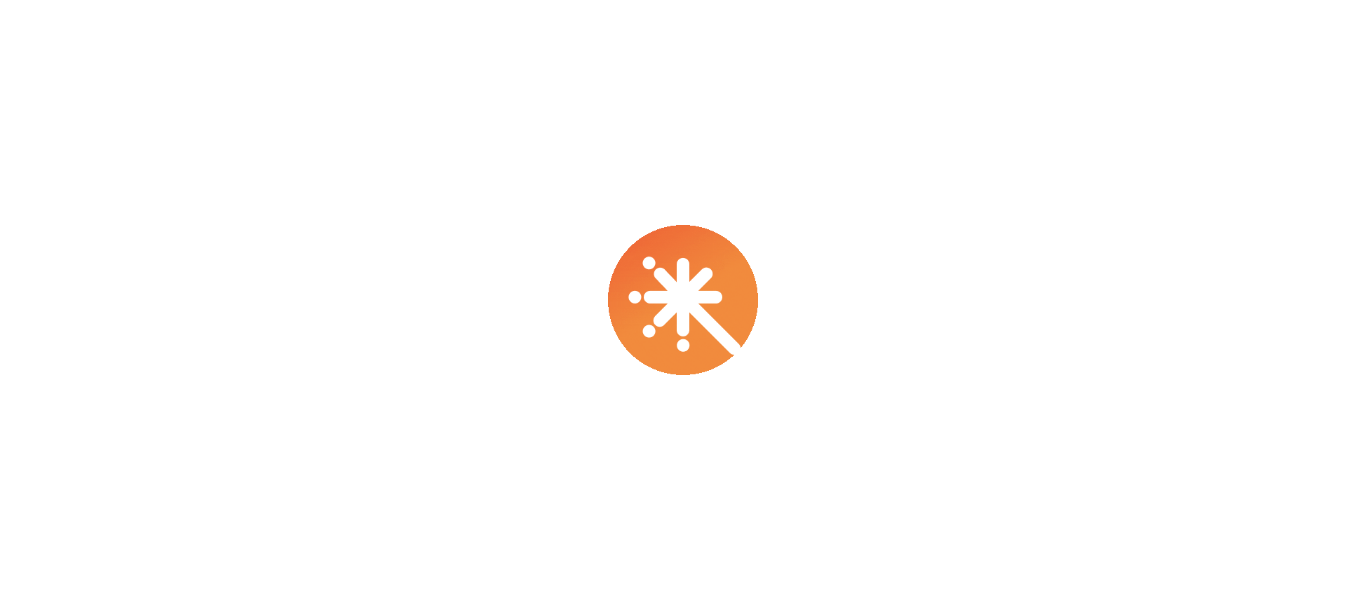 scroll, scrollTop: 0, scrollLeft: 0, axis: both 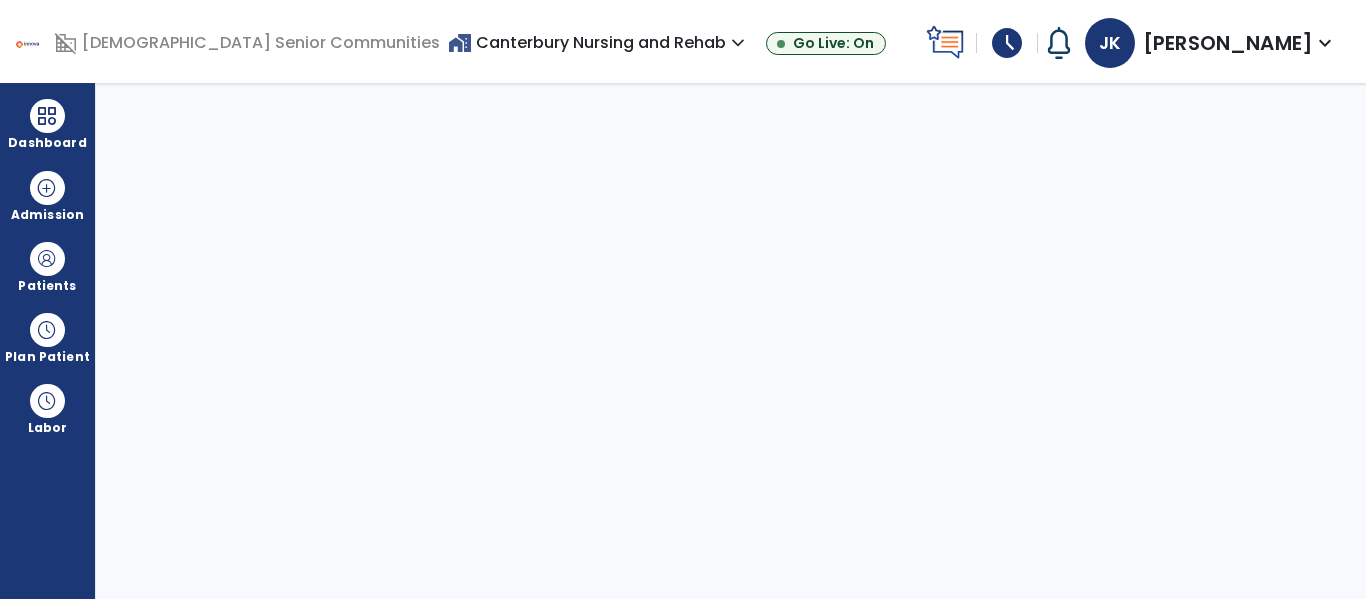 select on "****" 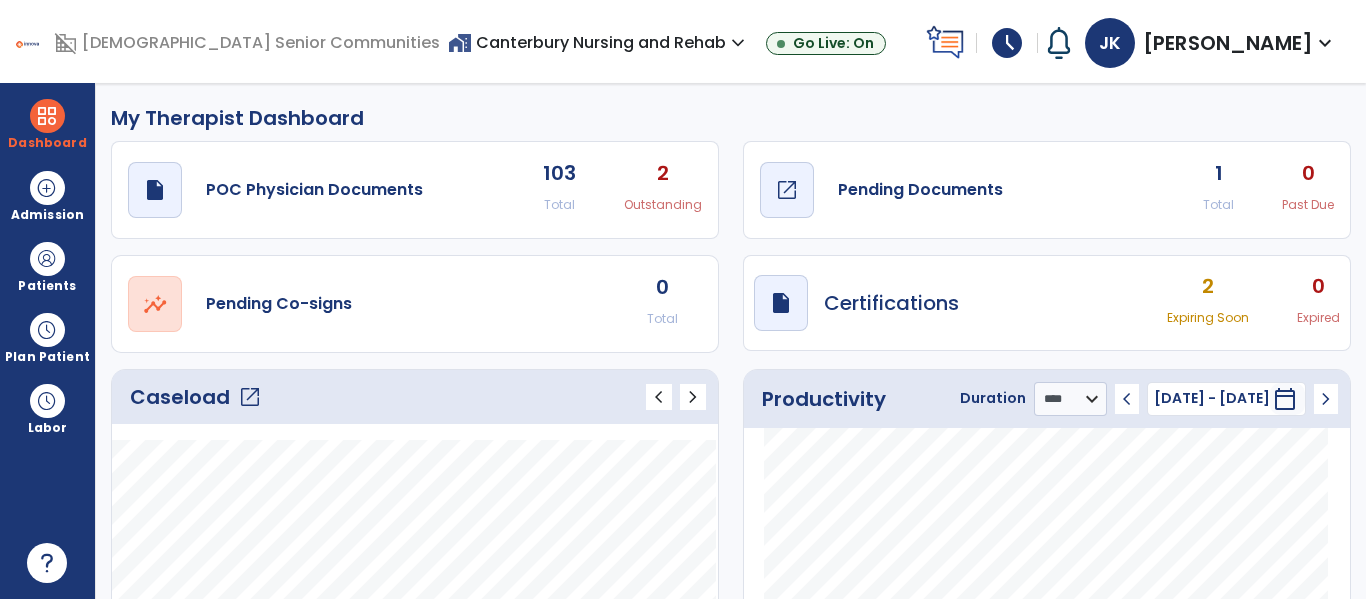 click on "Pending Documents" 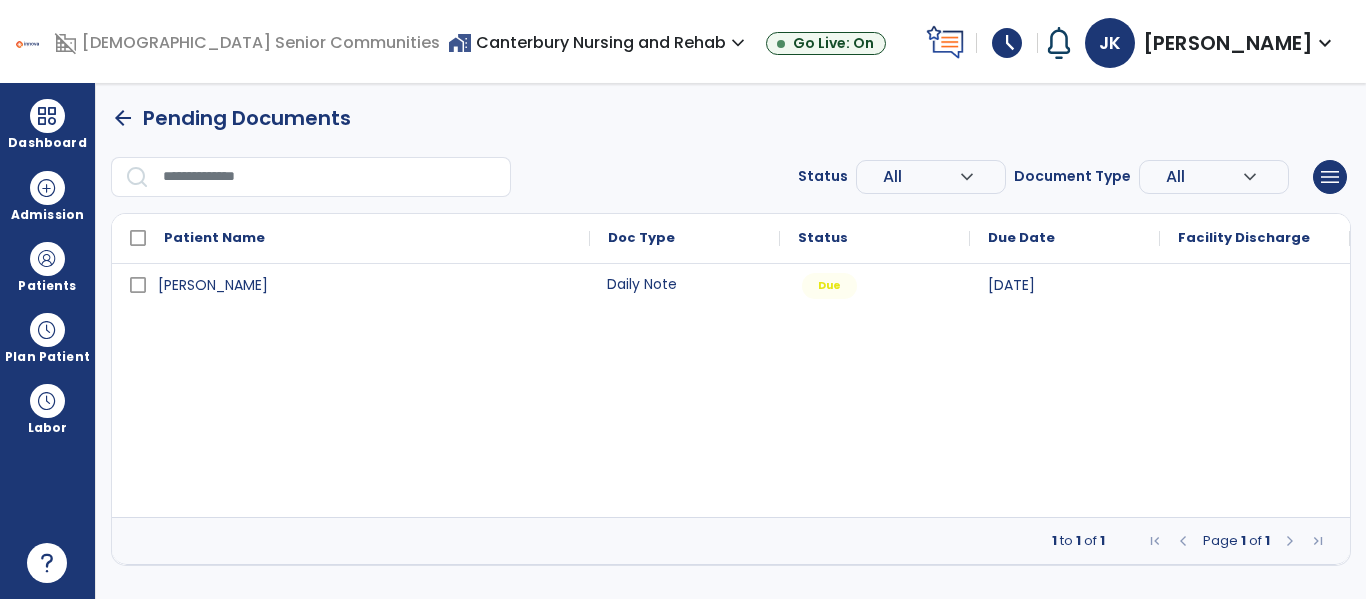 click on "Daily Note" at bounding box center (685, 284) 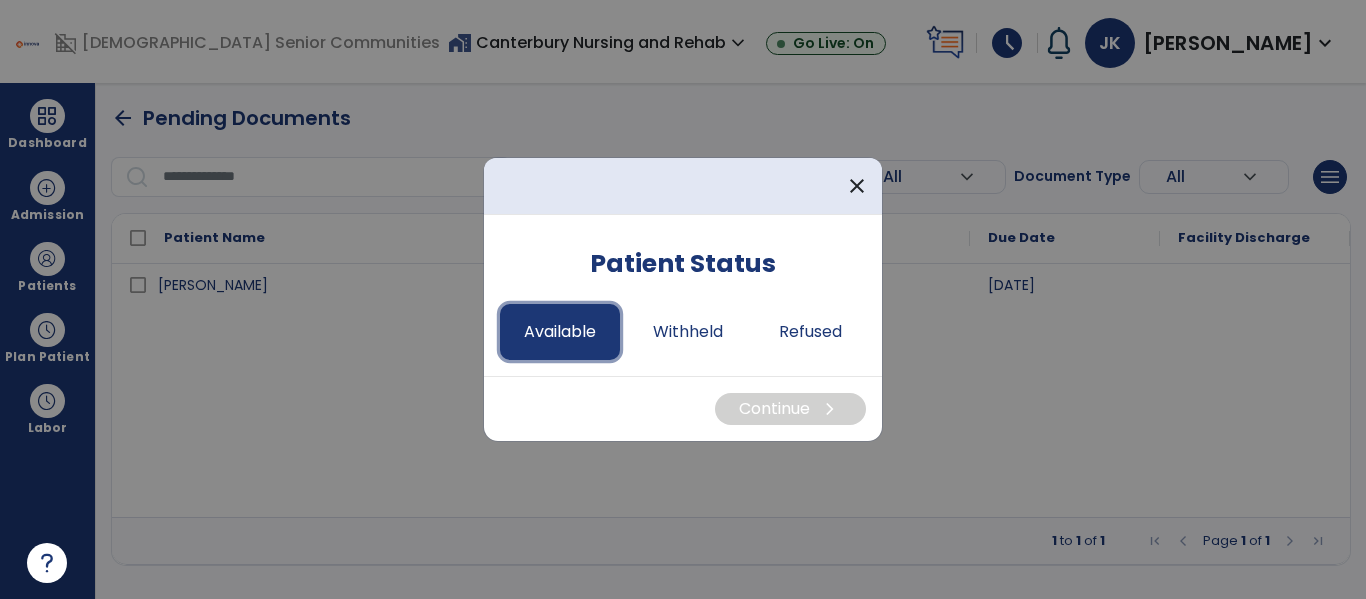 click on "Available" at bounding box center (560, 332) 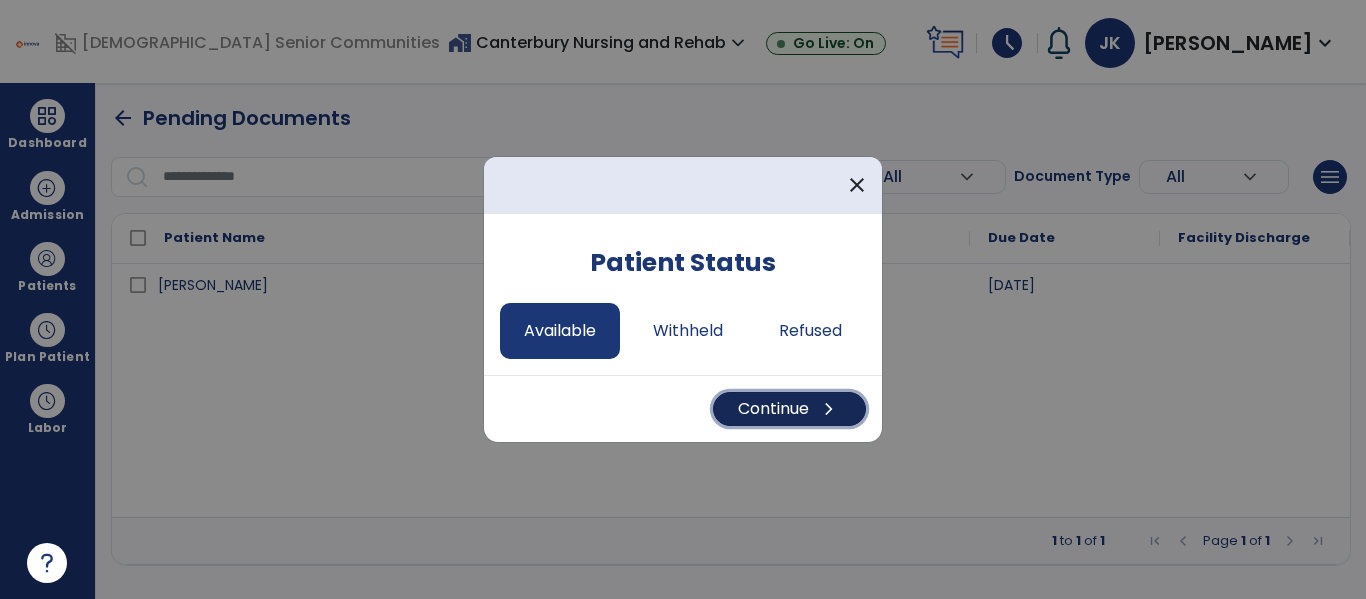 click on "Continue   chevron_right" at bounding box center [789, 409] 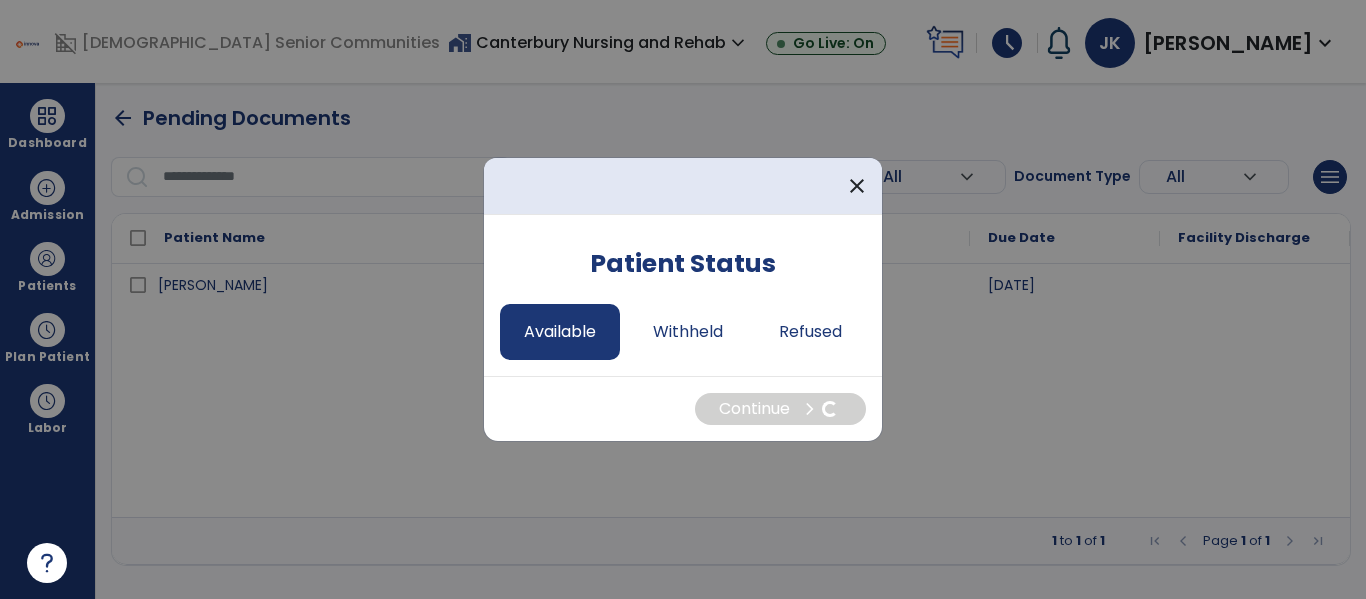select on "*" 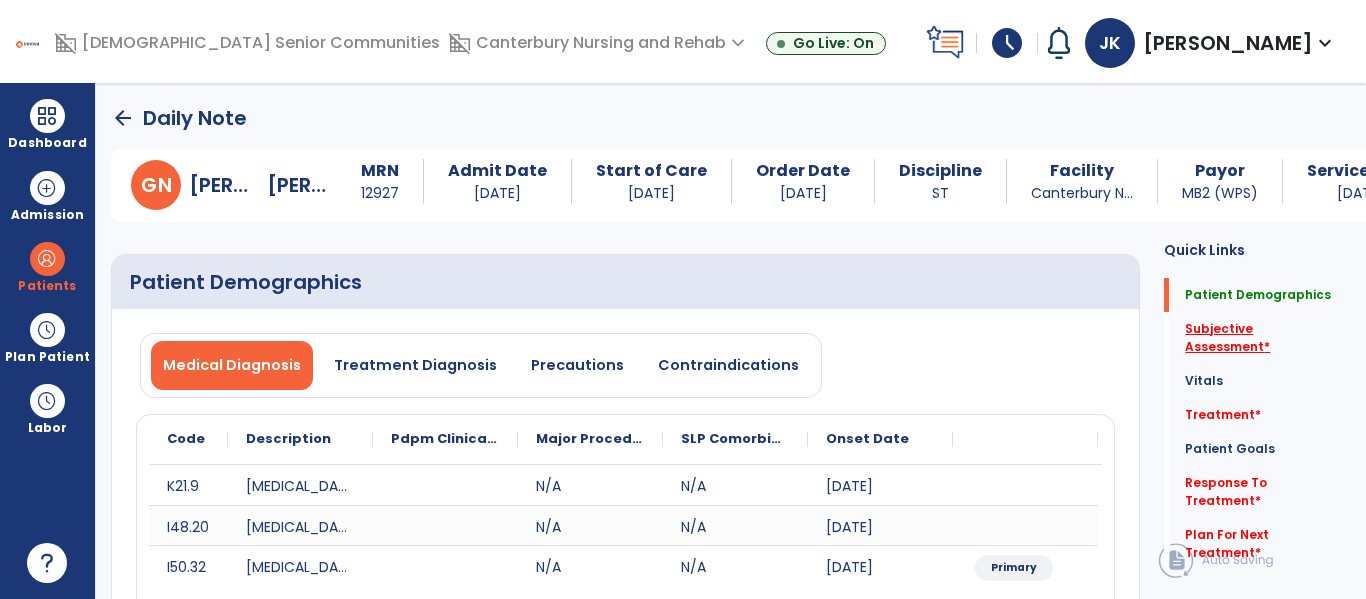 click on "Subjective Assessment   *" 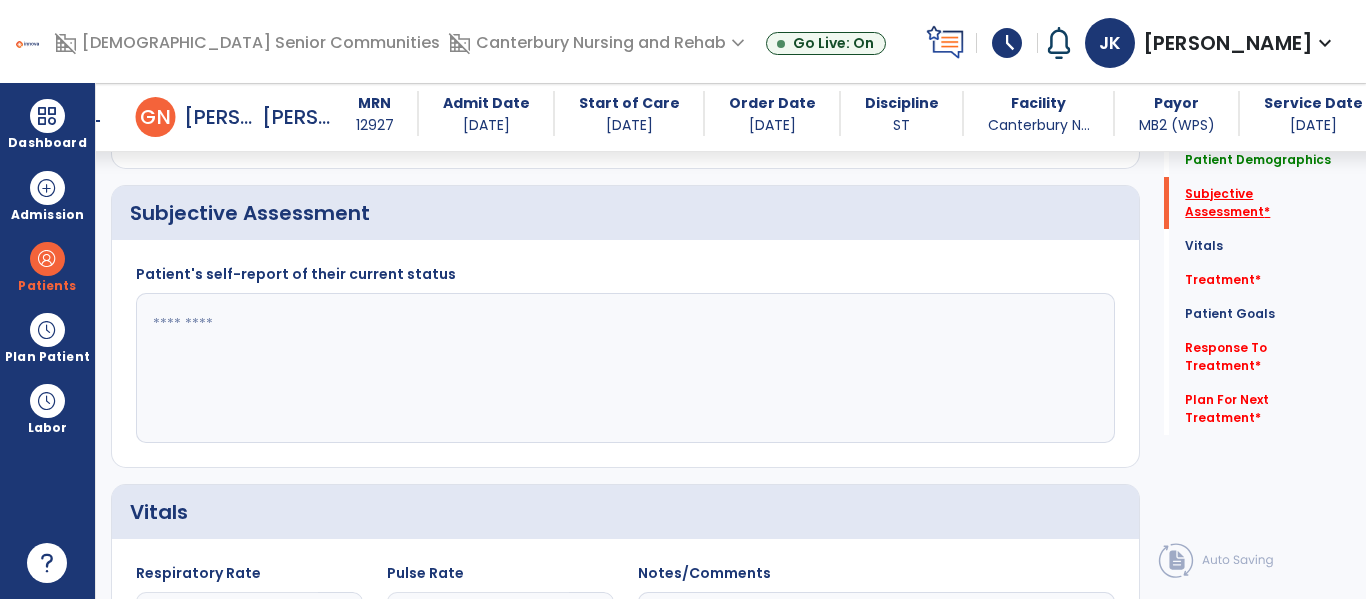 scroll, scrollTop: 457, scrollLeft: 0, axis: vertical 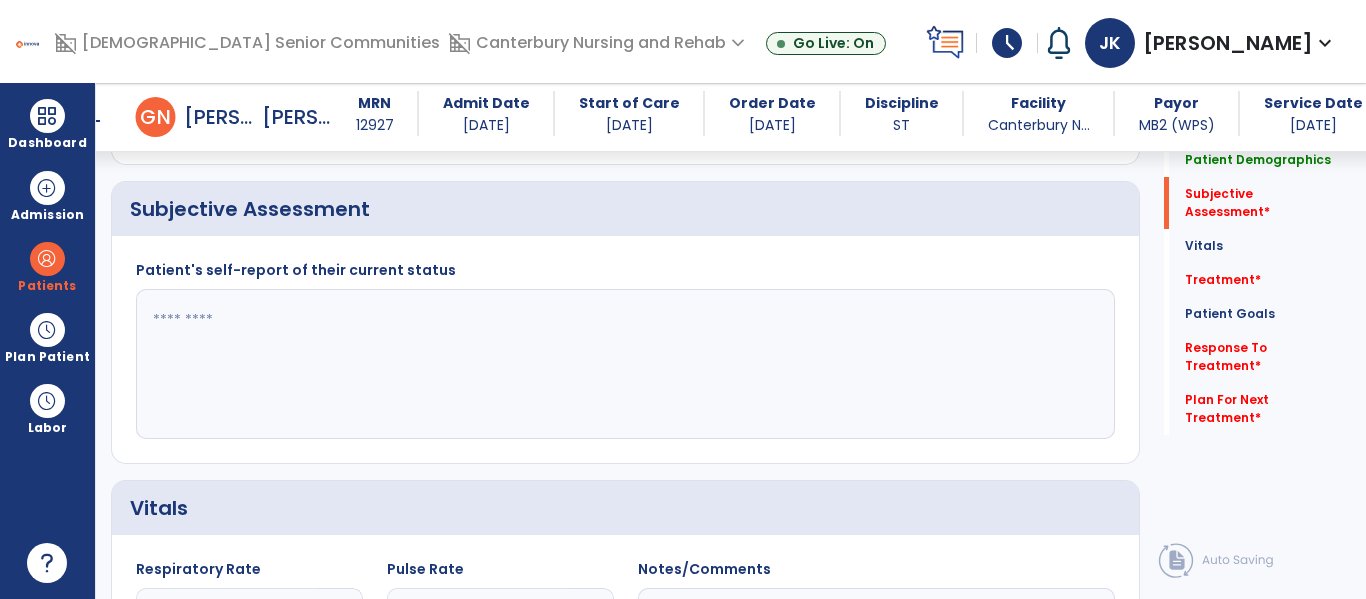 click 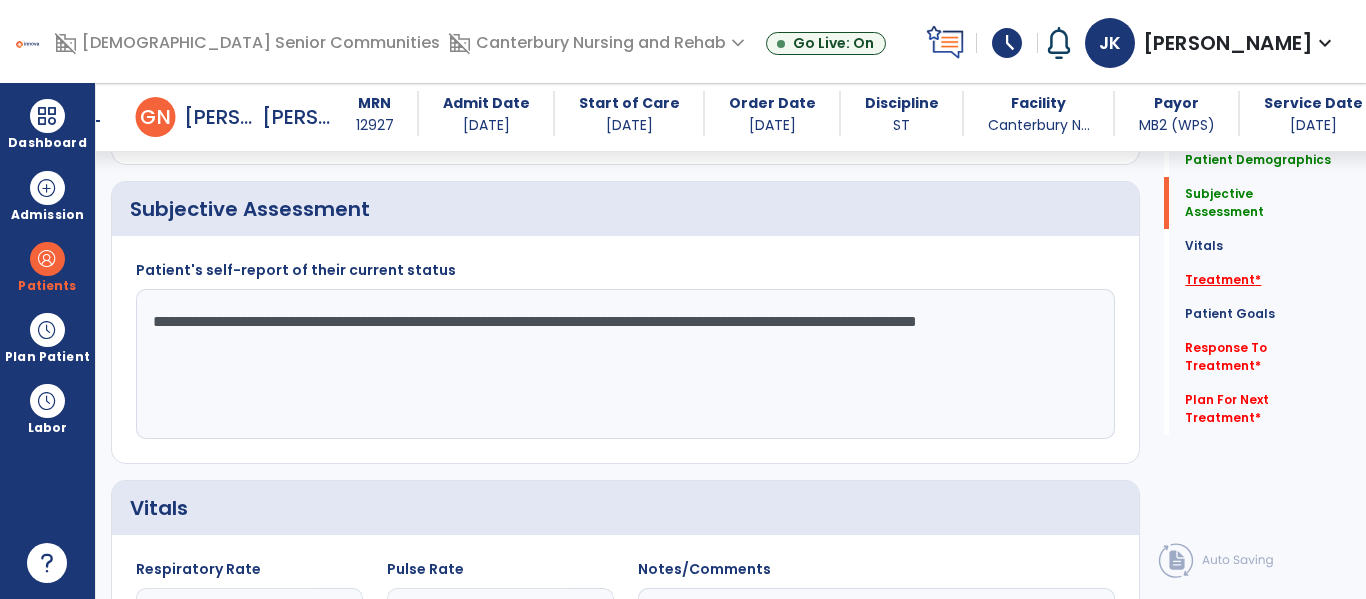 type on "**********" 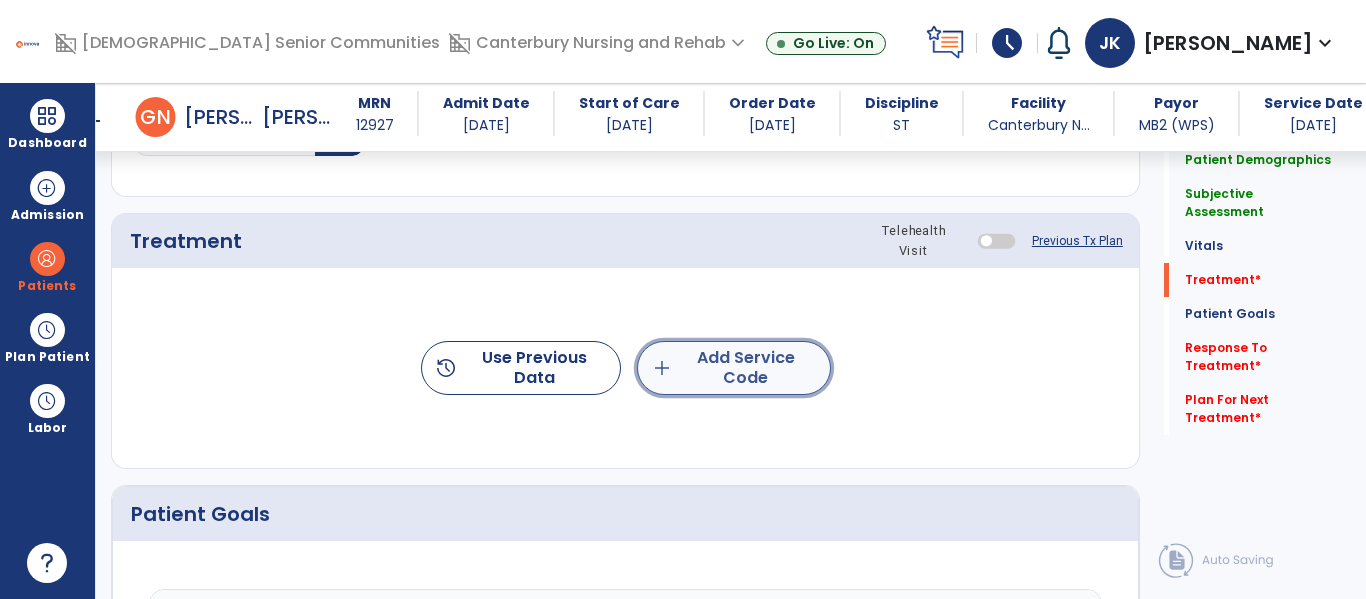 click on "add  Add Service Code" 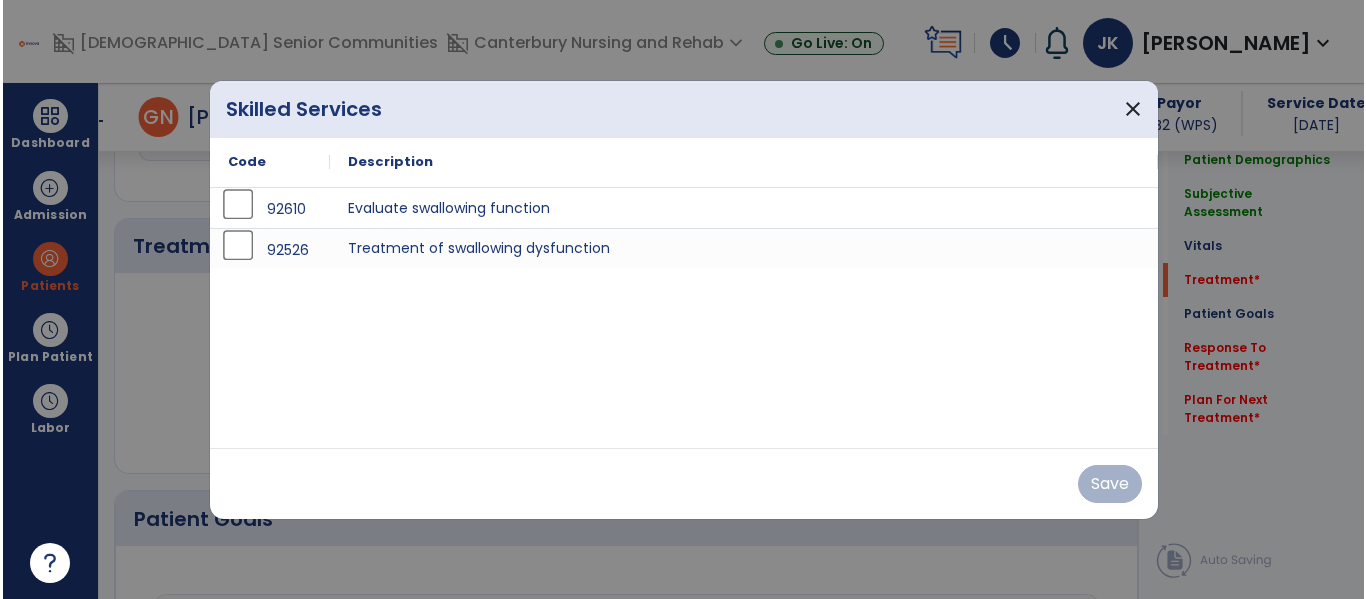 scroll, scrollTop: 1146, scrollLeft: 0, axis: vertical 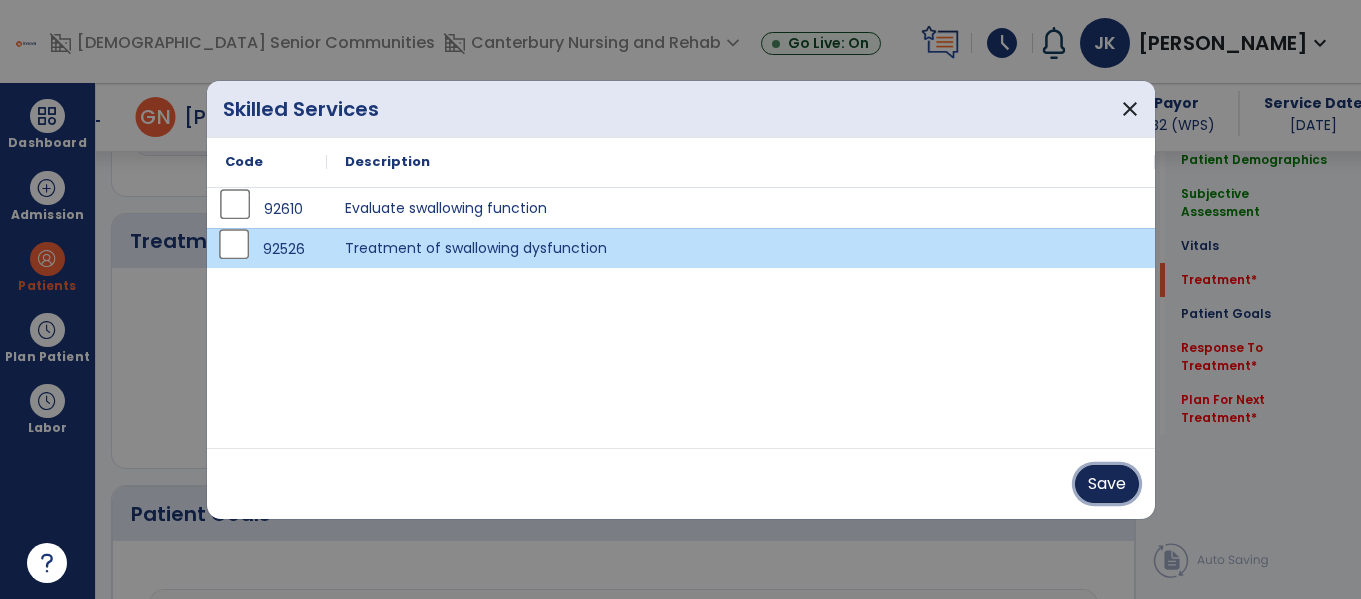 click on "Save" at bounding box center [1107, 484] 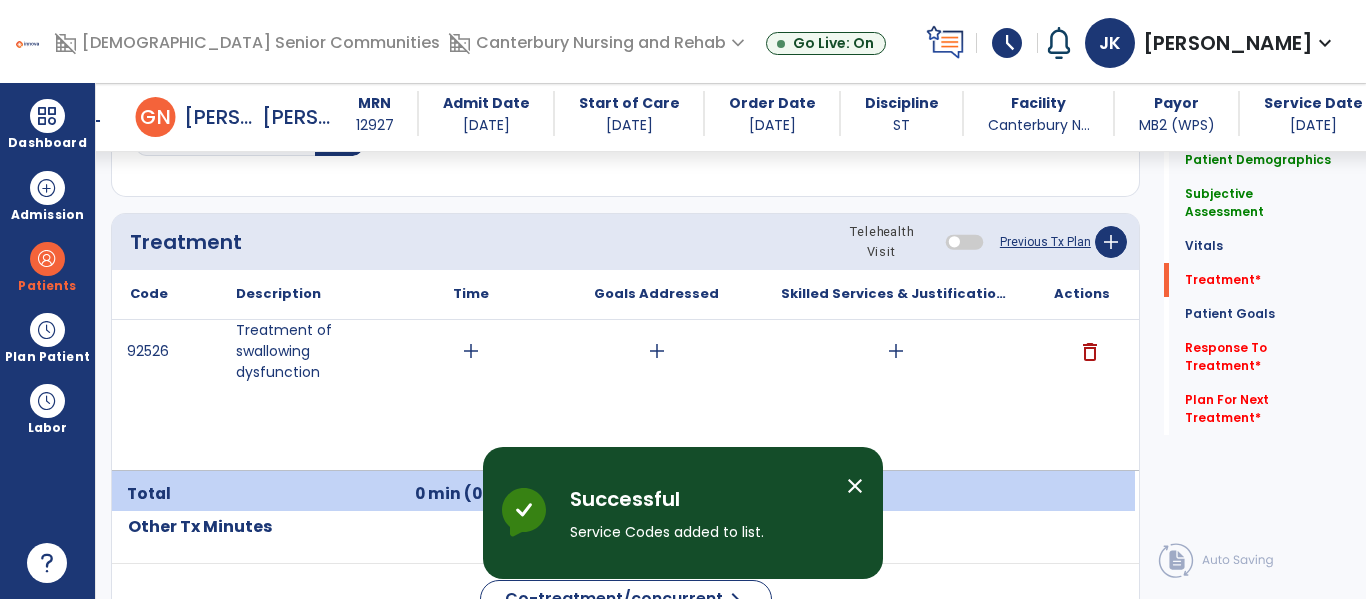 click on "add" at bounding box center [471, 351] 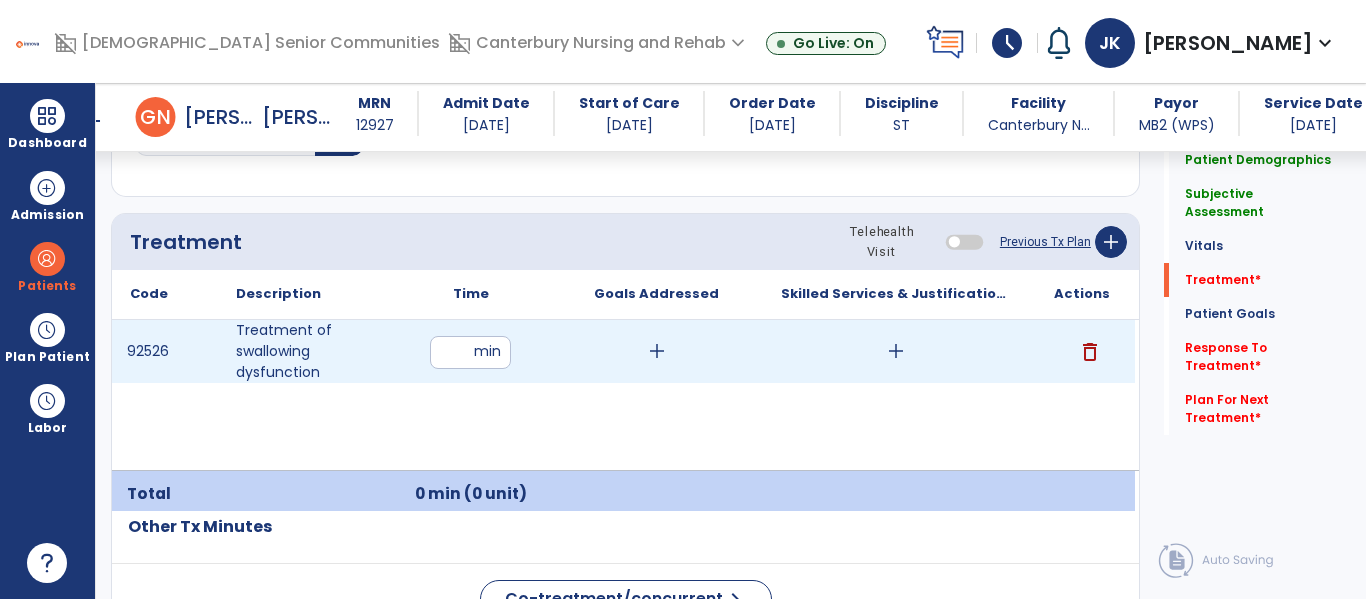 type on "**" 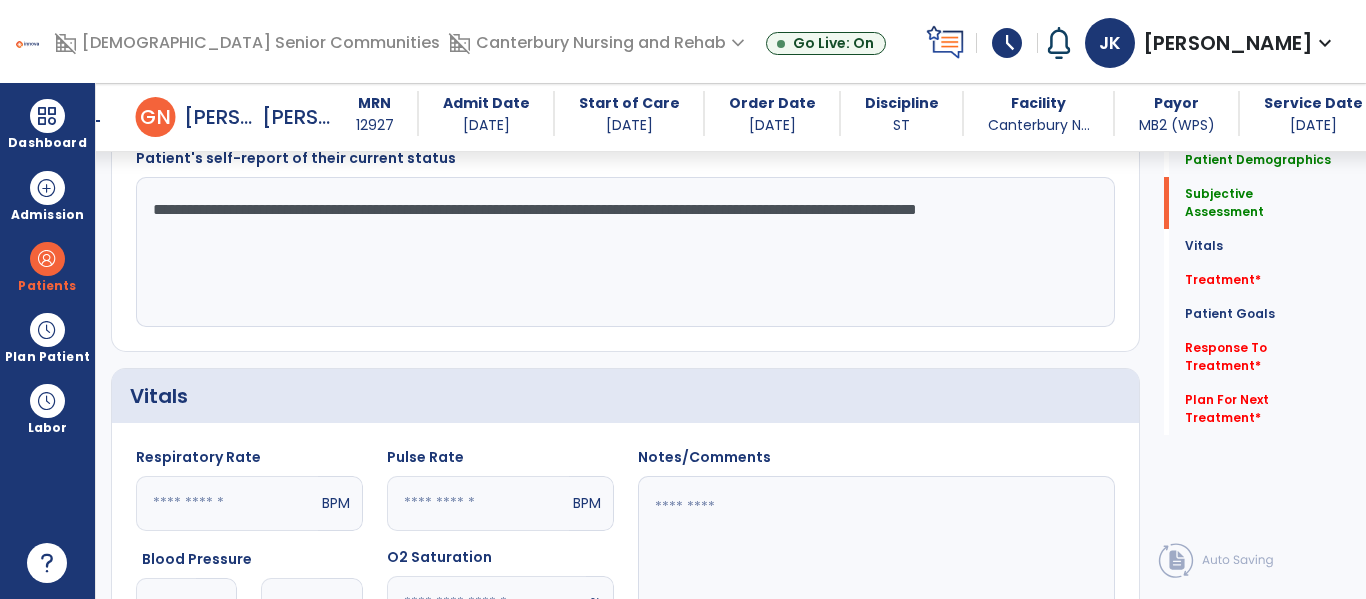 scroll, scrollTop: 565, scrollLeft: 0, axis: vertical 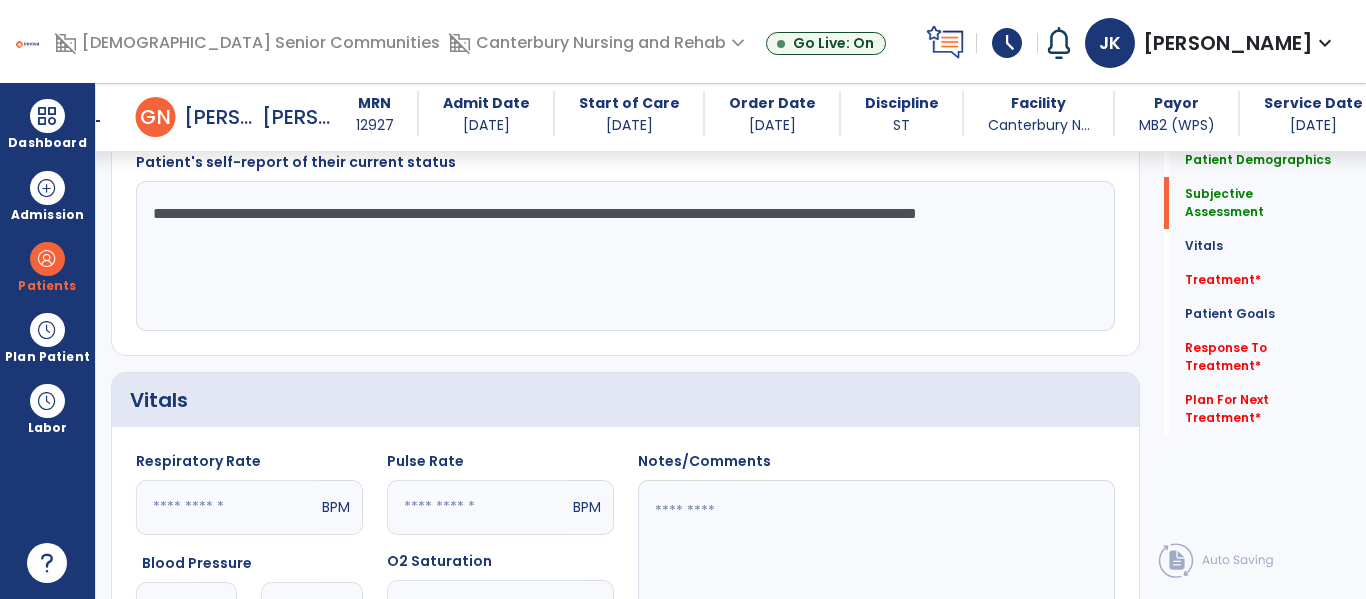 click on "**********" 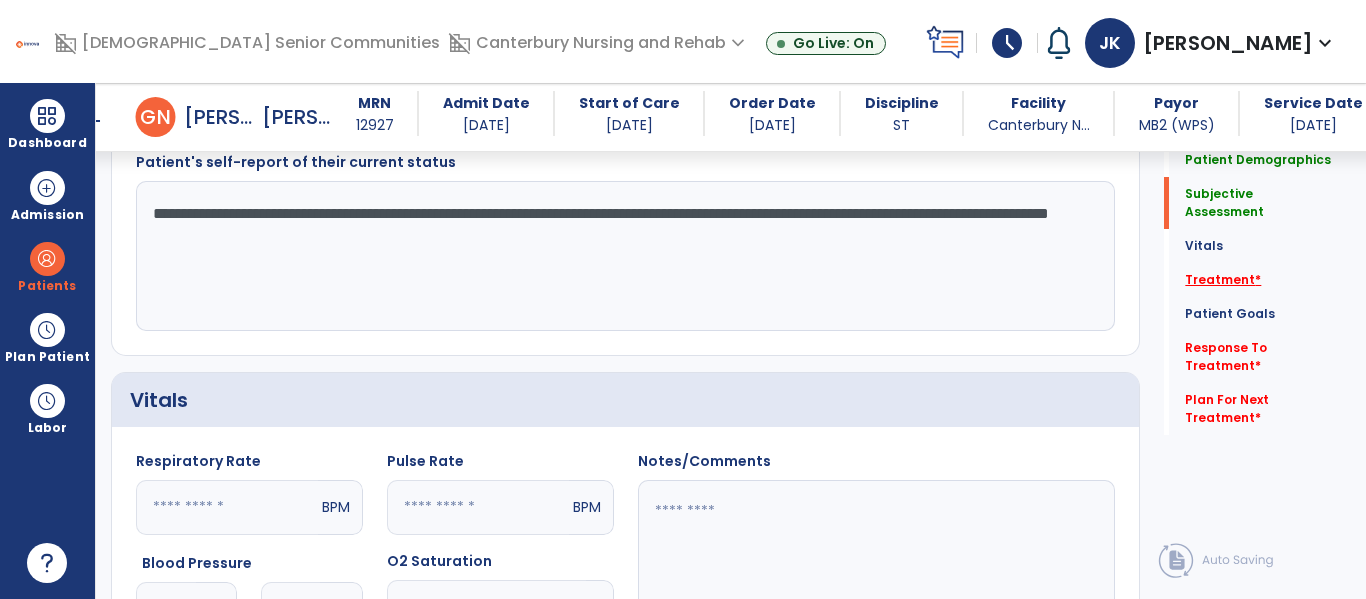 type on "**********" 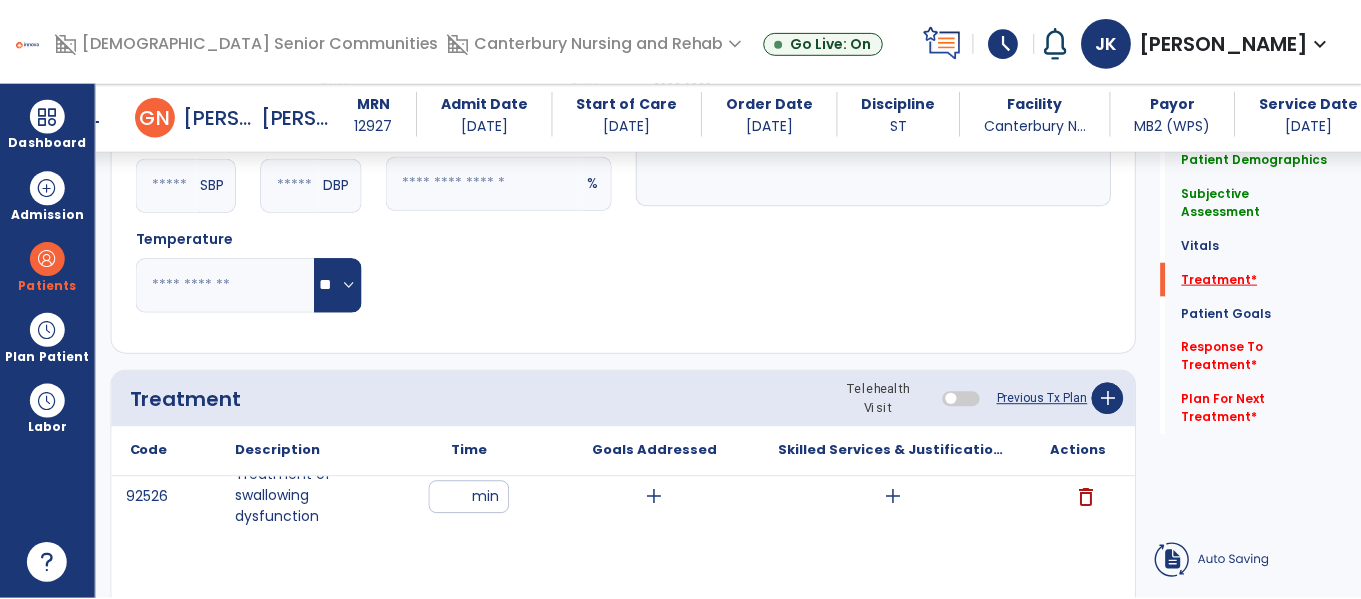 scroll, scrollTop: 1229, scrollLeft: 0, axis: vertical 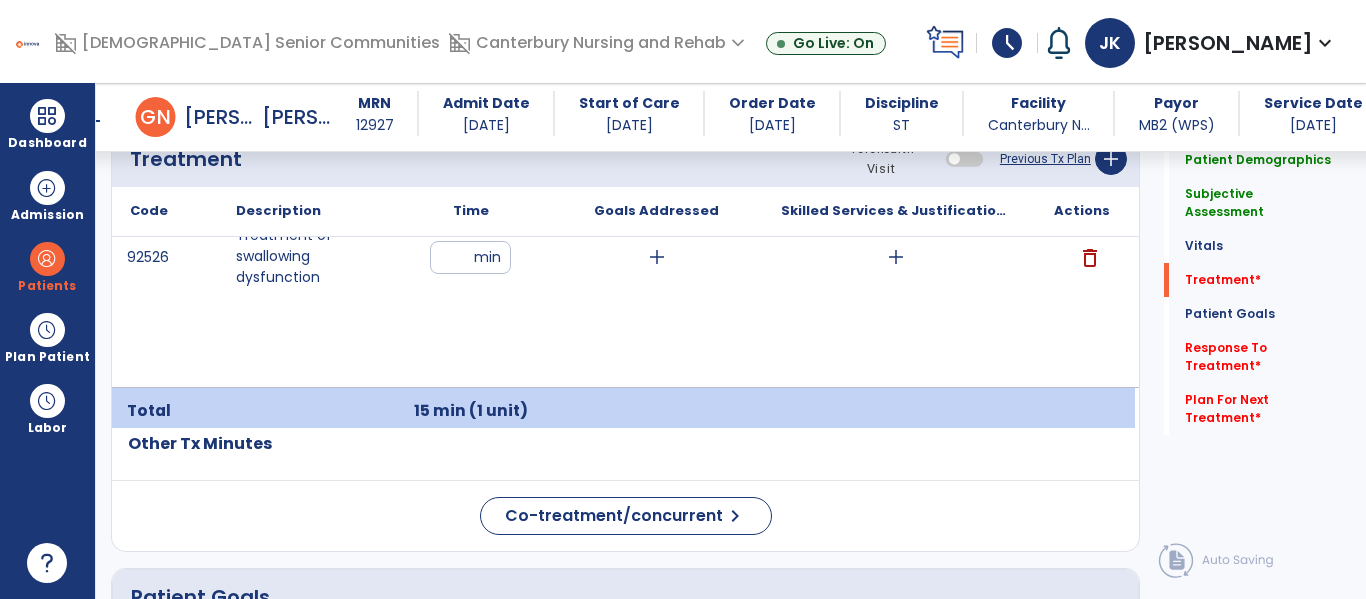 click on "add" at bounding box center (657, 257) 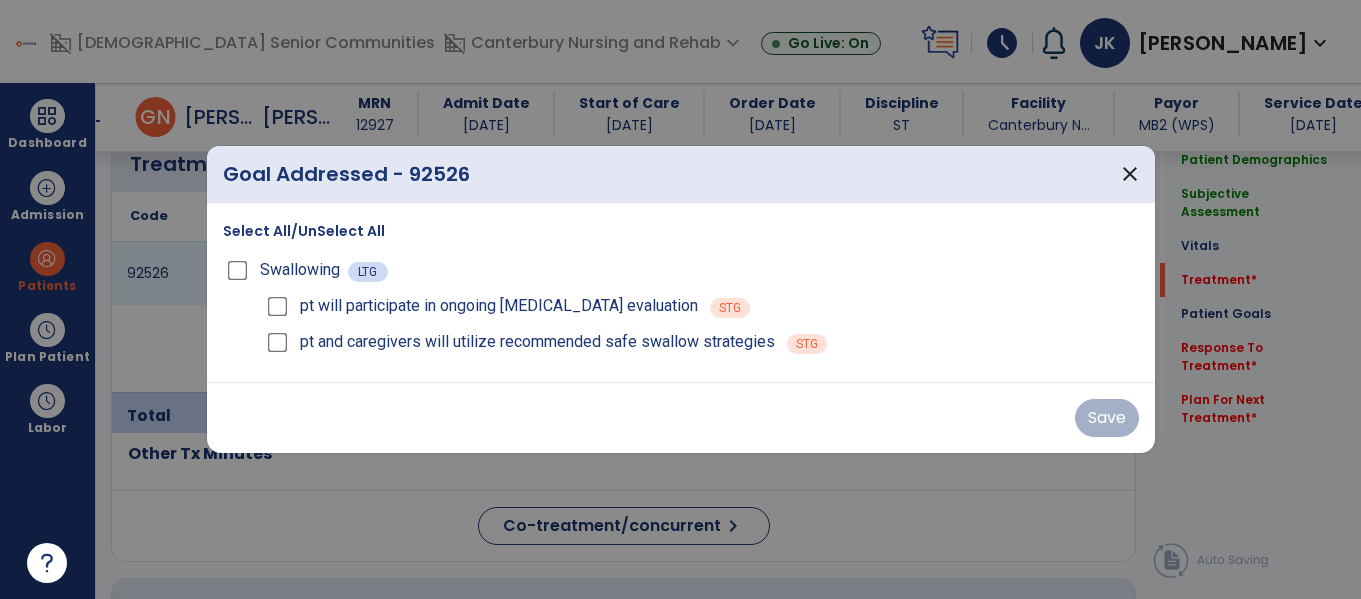 scroll, scrollTop: 1229, scrollLeft: 0, axis: vertical 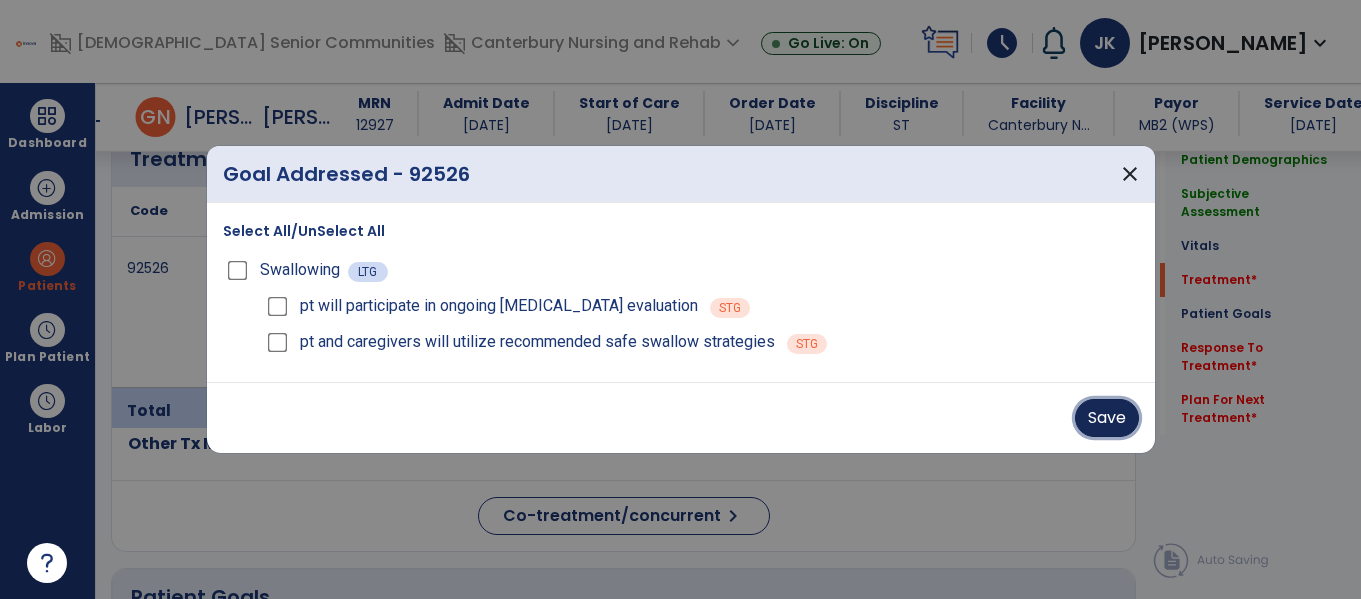 click on "Save" at bounding box center (1107, 418) 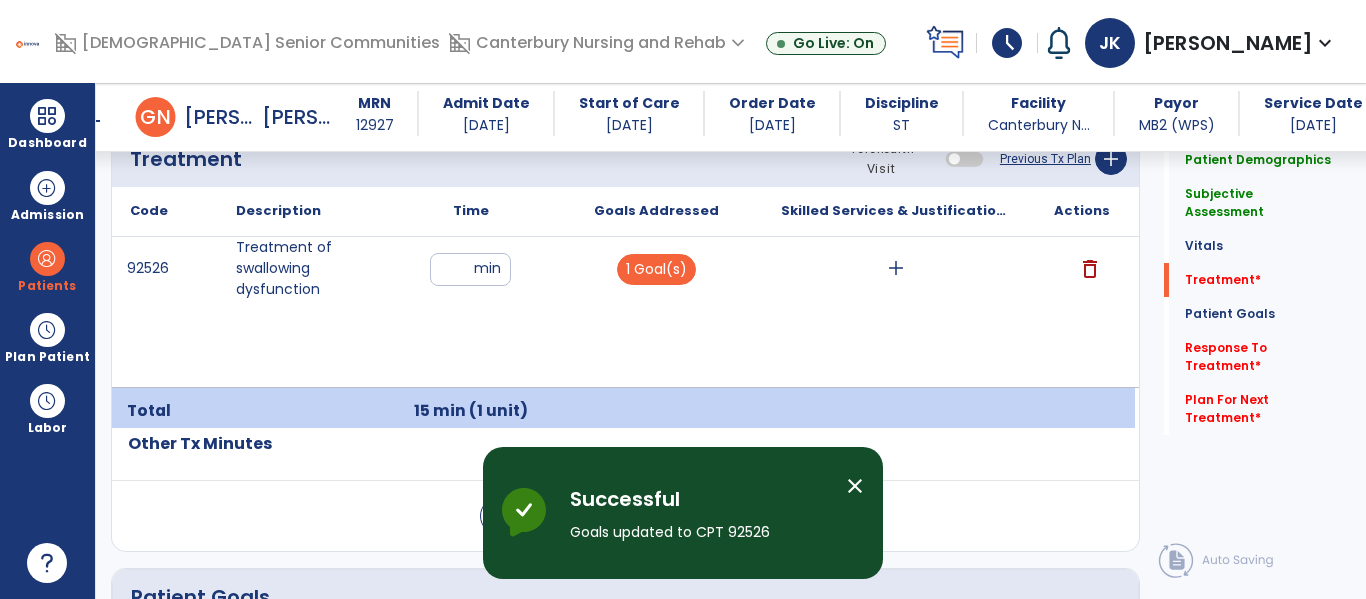click on "add" at bounding box center [896, 268] 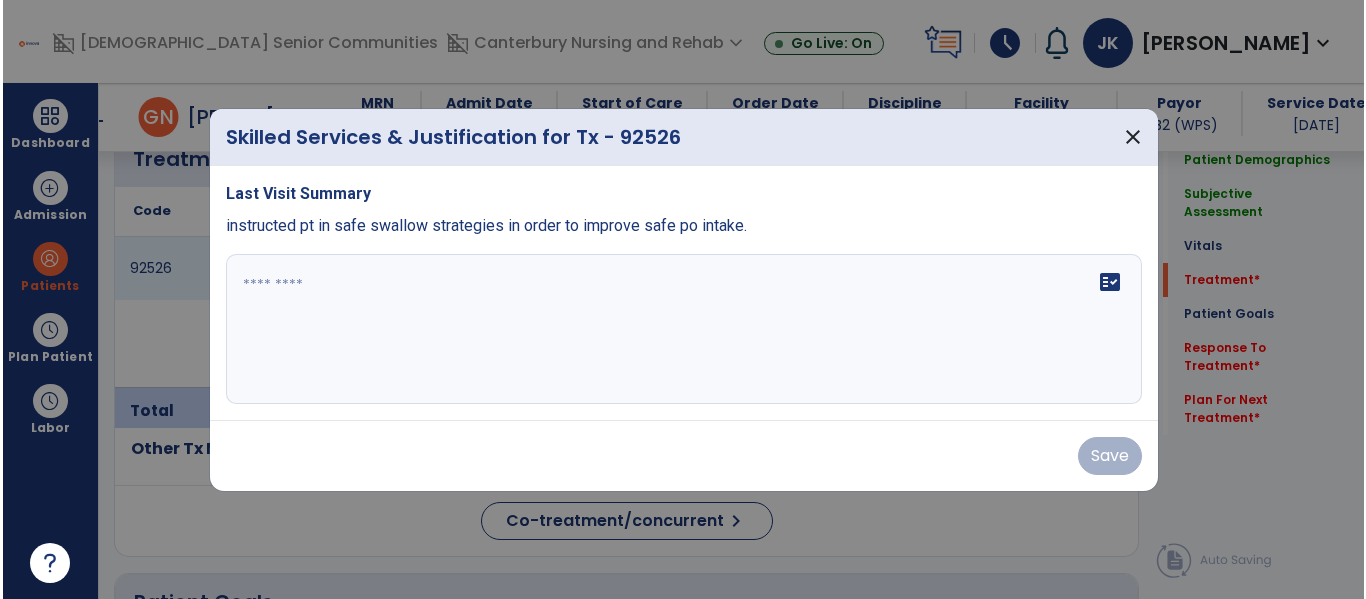 scroll, scrollTop: 1229, scrollLeft: 0, axis: vertical 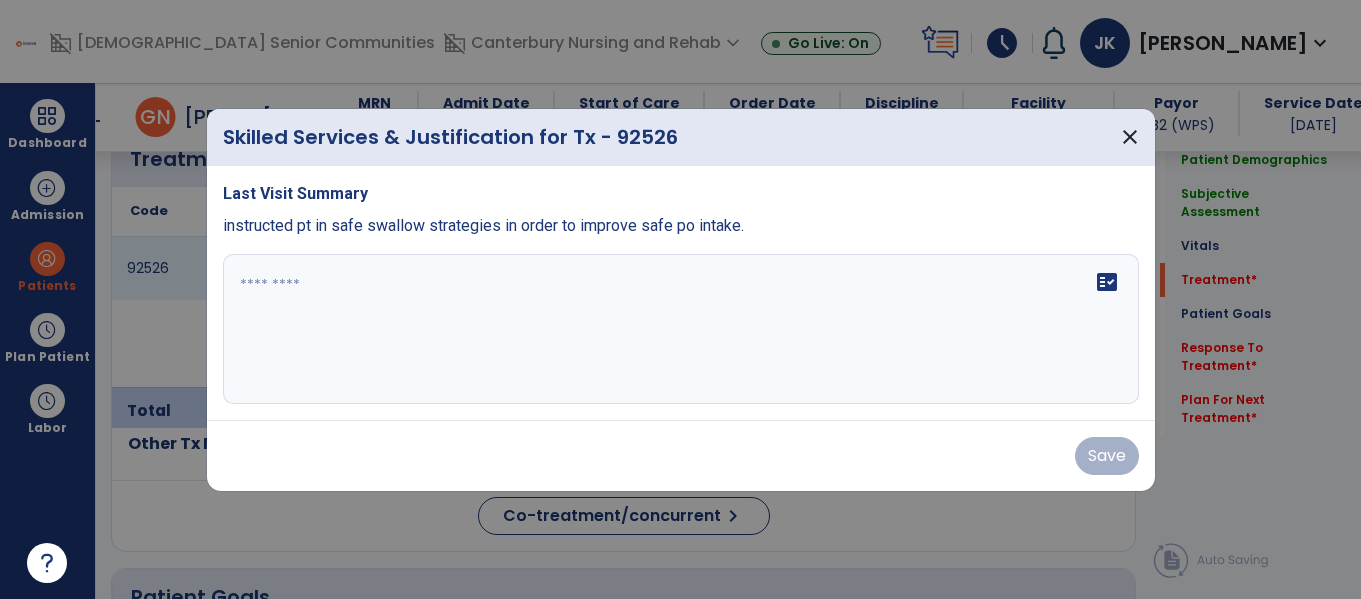 click at bounding box center (681, 329) 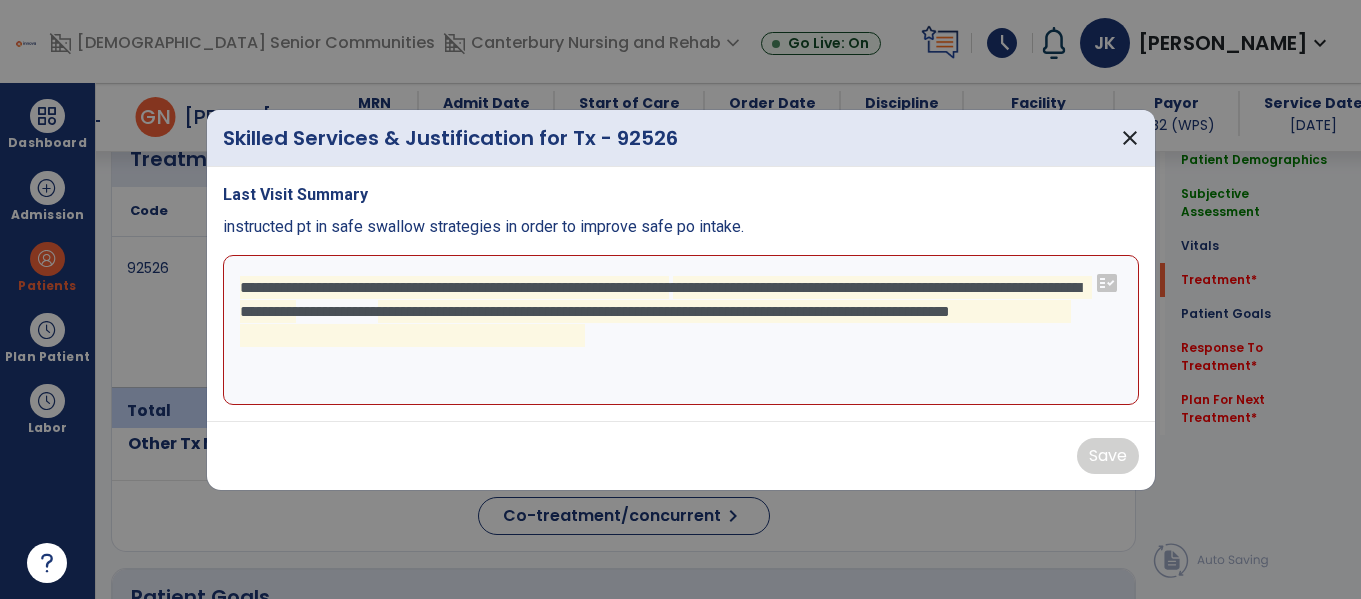 click on "**********" at bounding box center [681, 330] 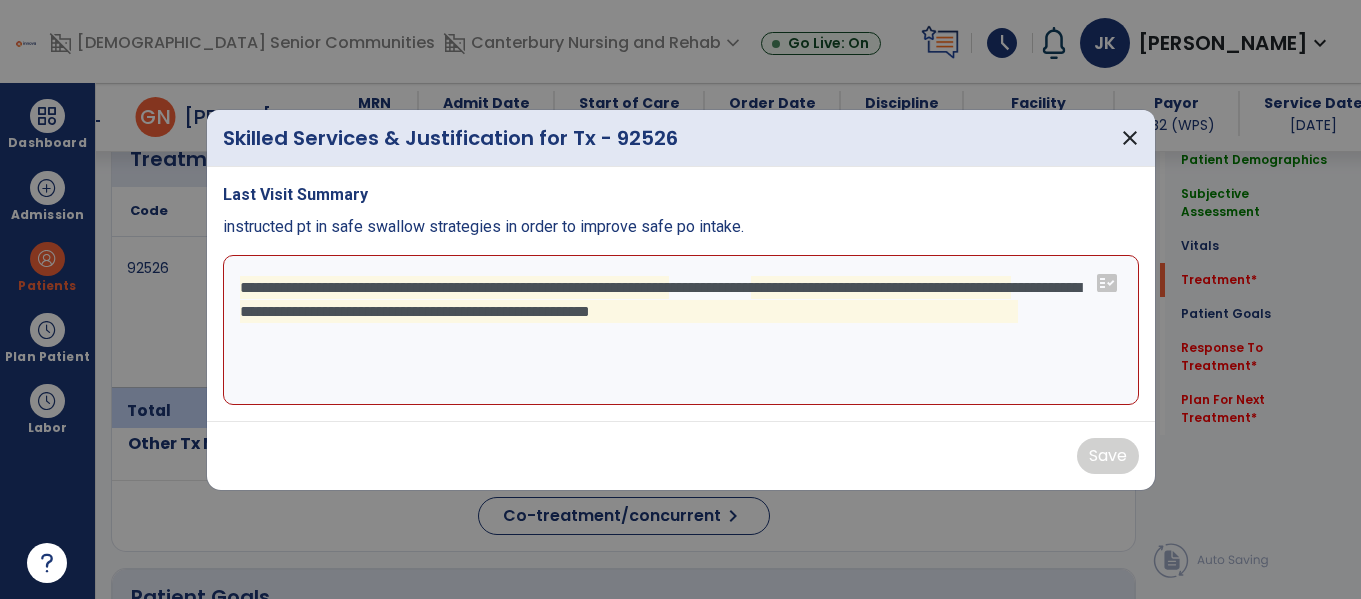 click on "**********" at bounding box center (681, 330) 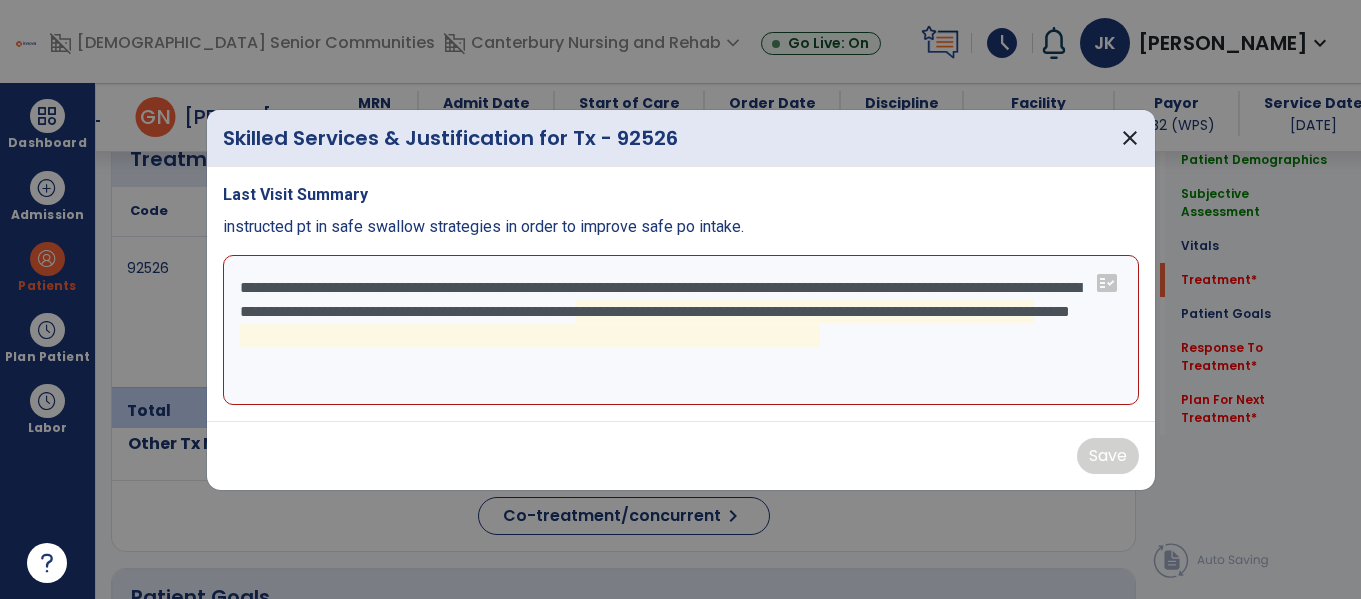 click on "**********" at bounding box center [681, 330] 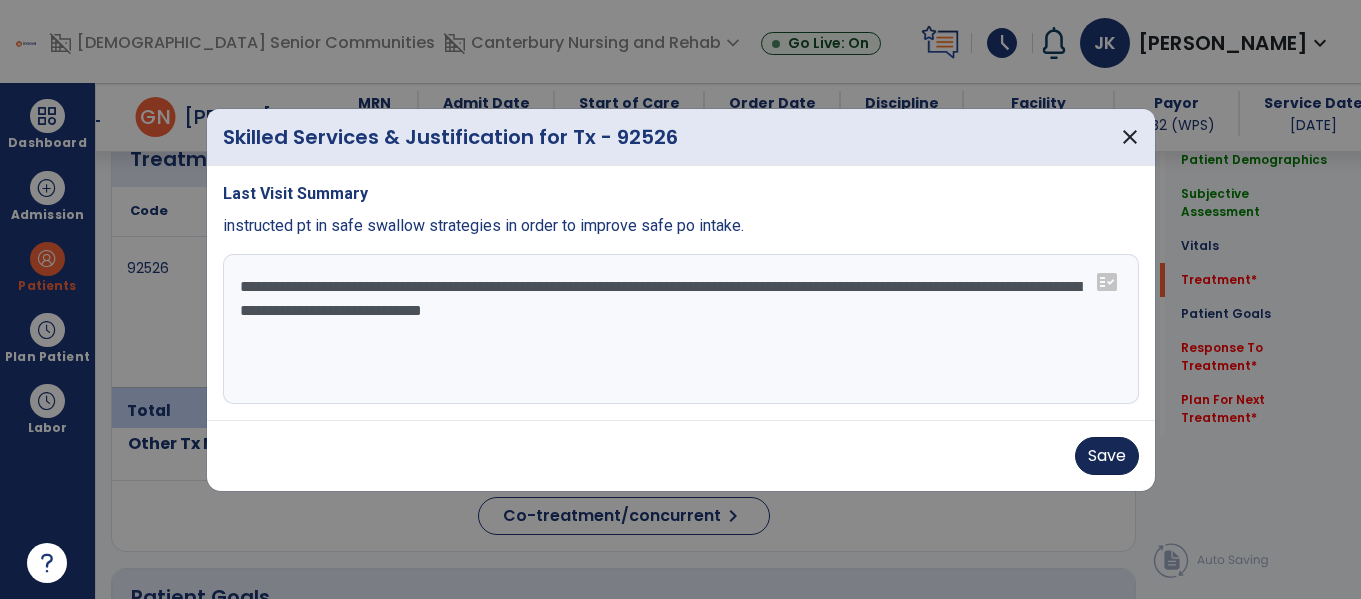type on "**********" 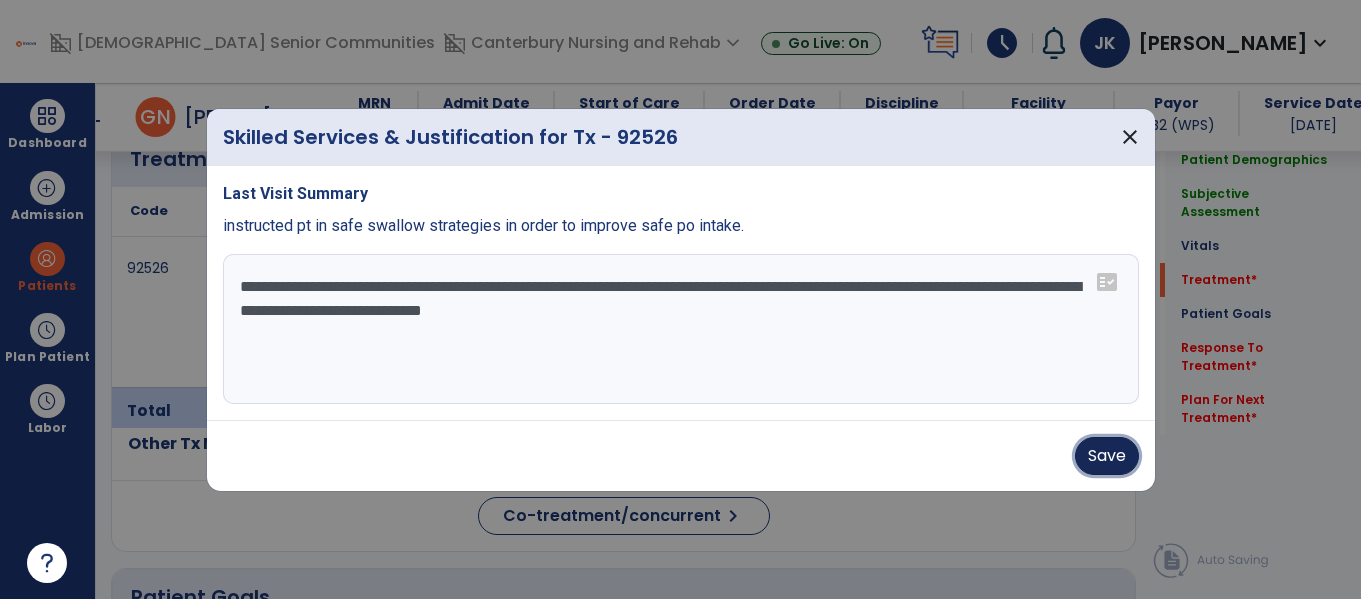 click on "Save" at bounding box center (1107, 456) 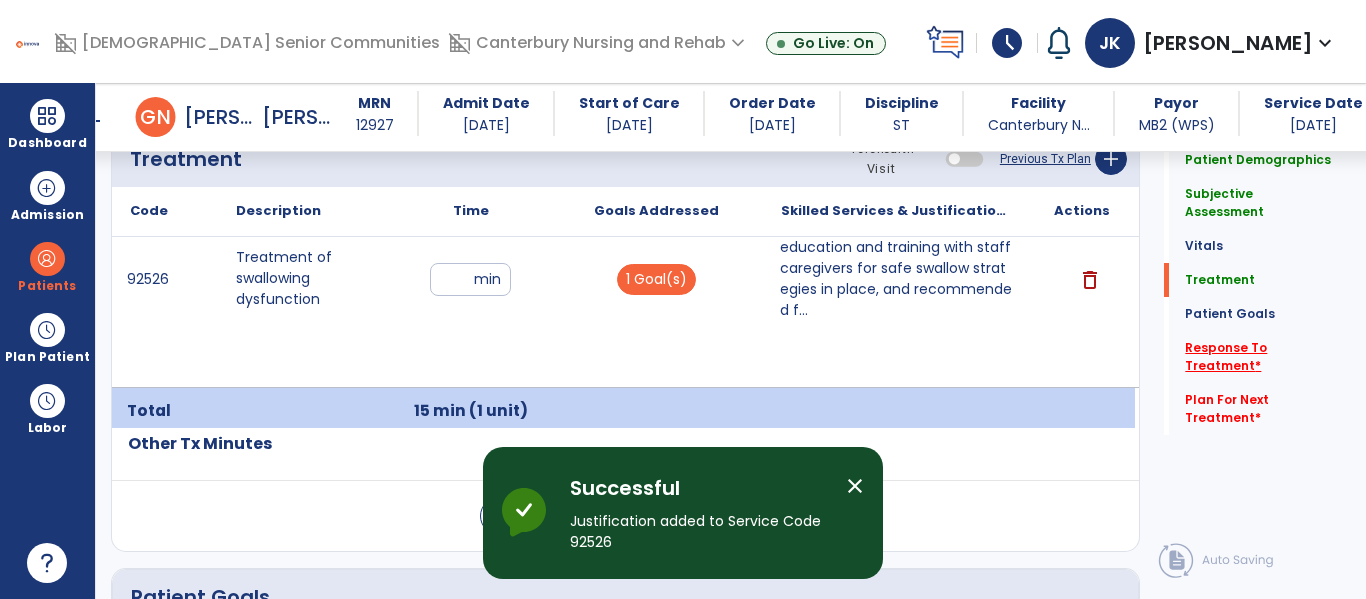 click on "Response To Treatment   *" 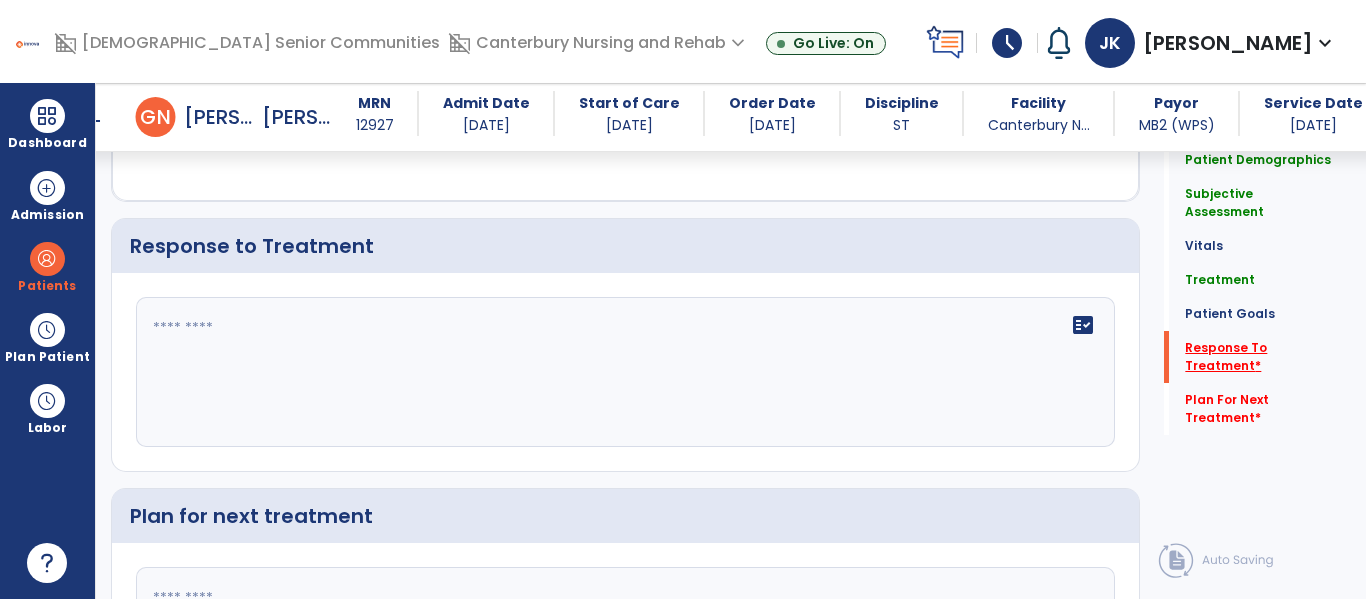 scroll, scrollTop: 2254, scrollLeft: 0, axis: vertical 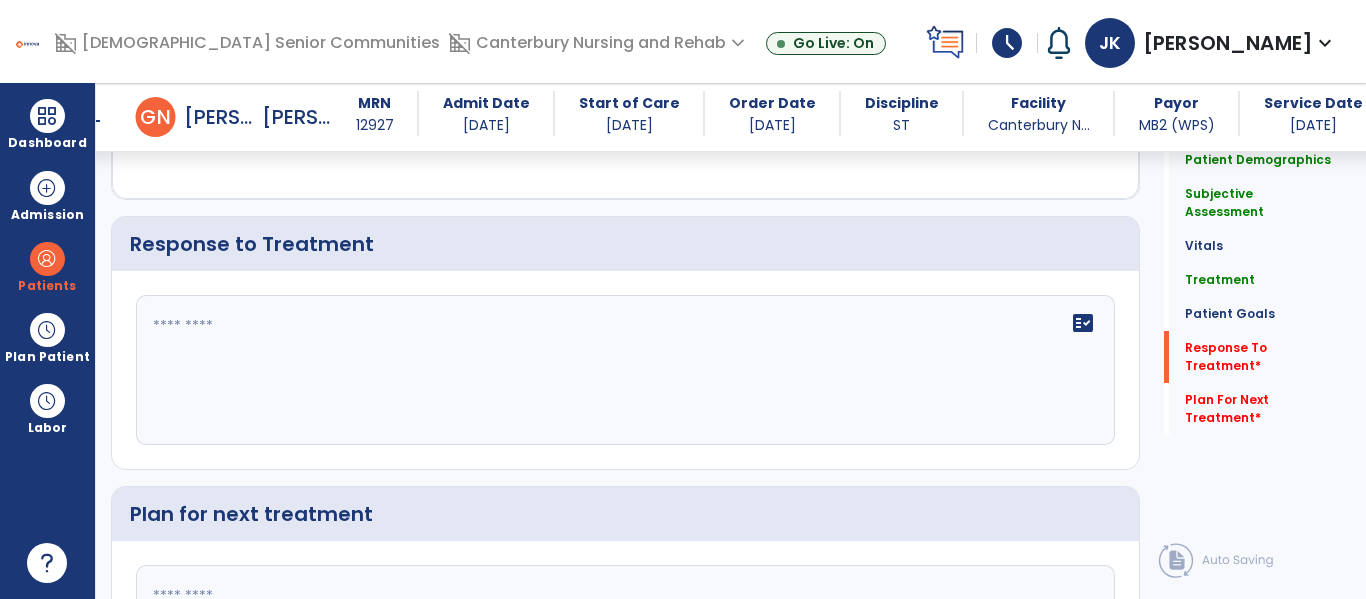 click 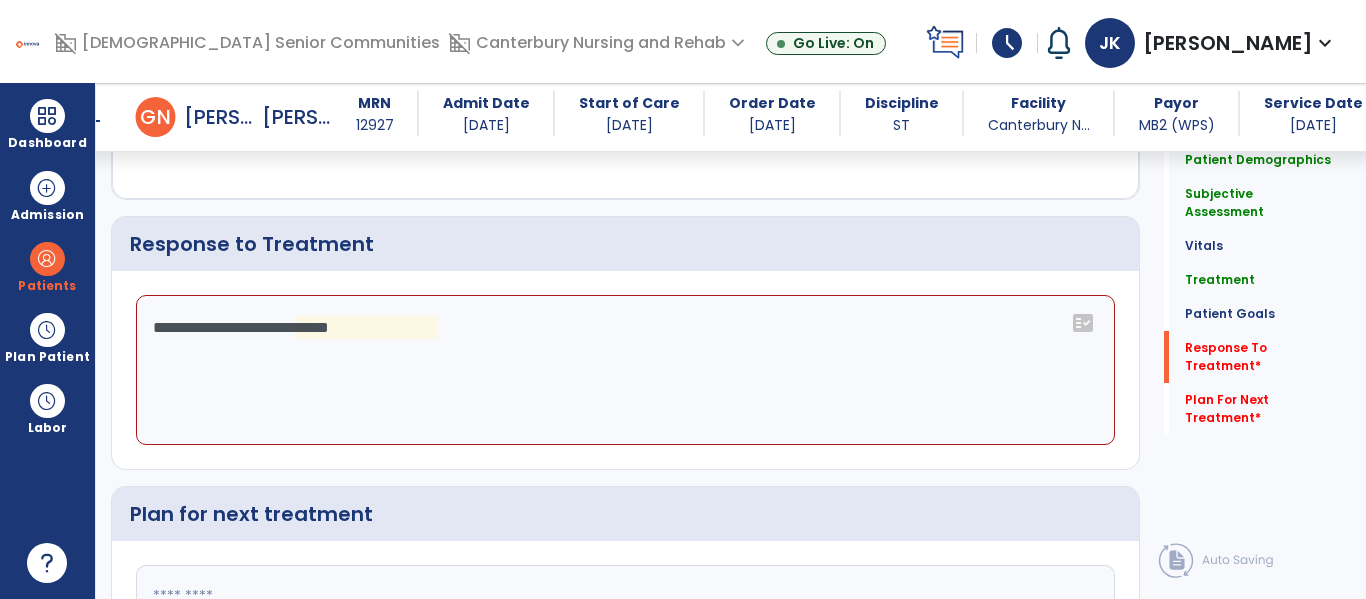 click on "**********" 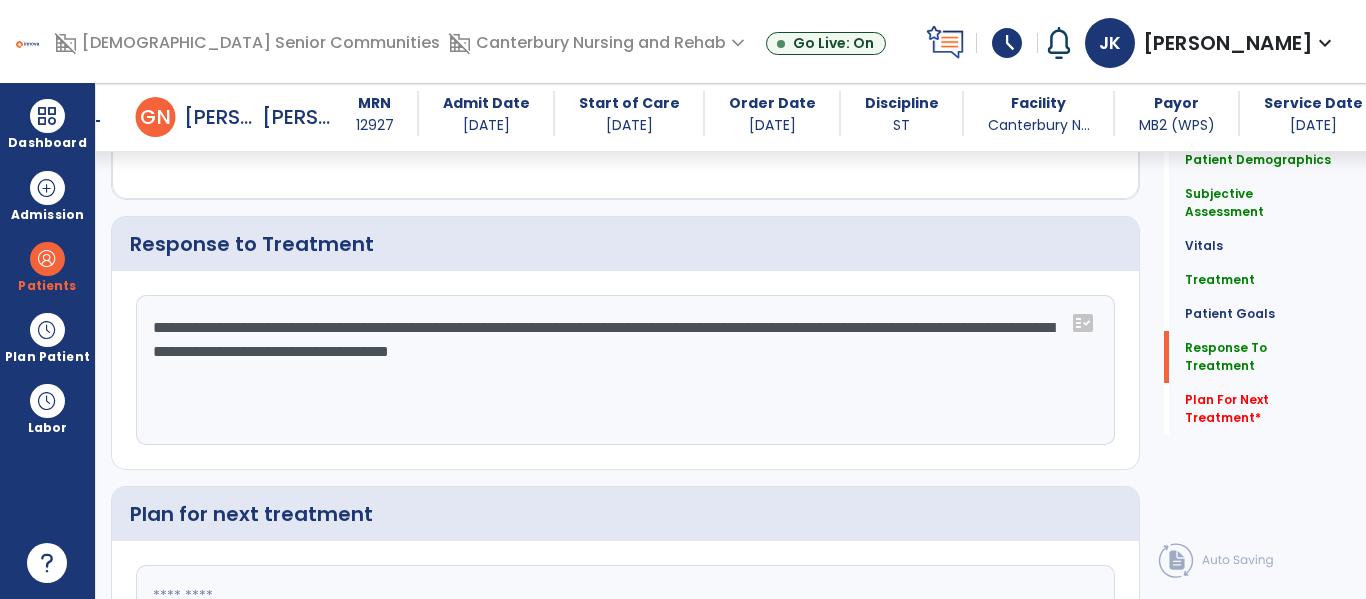 type on "**********" 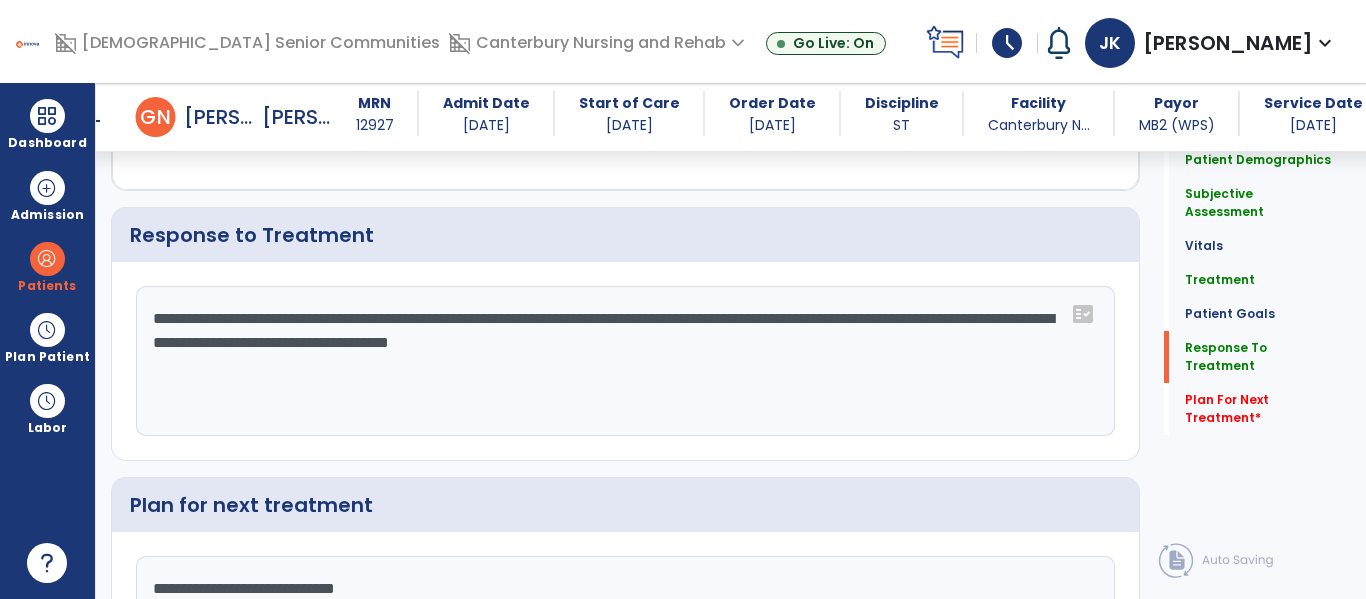 type on "**********" 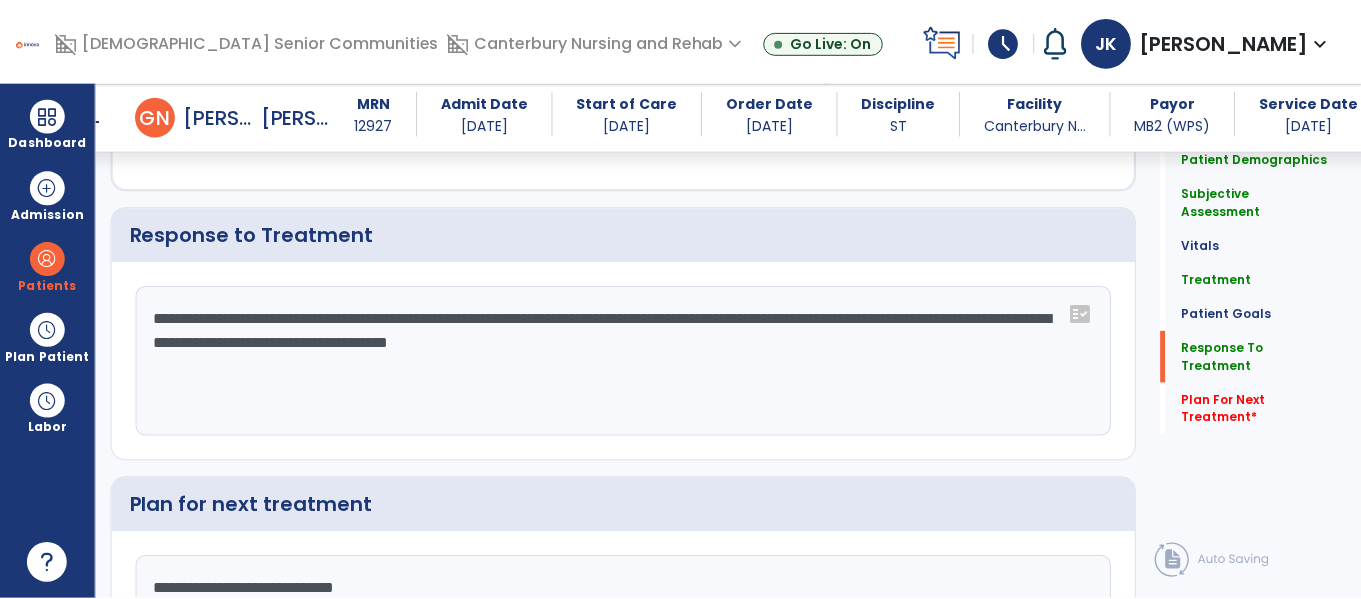 scroll, scrollTop: 2459, scrollLeft: 0, axis: vertical 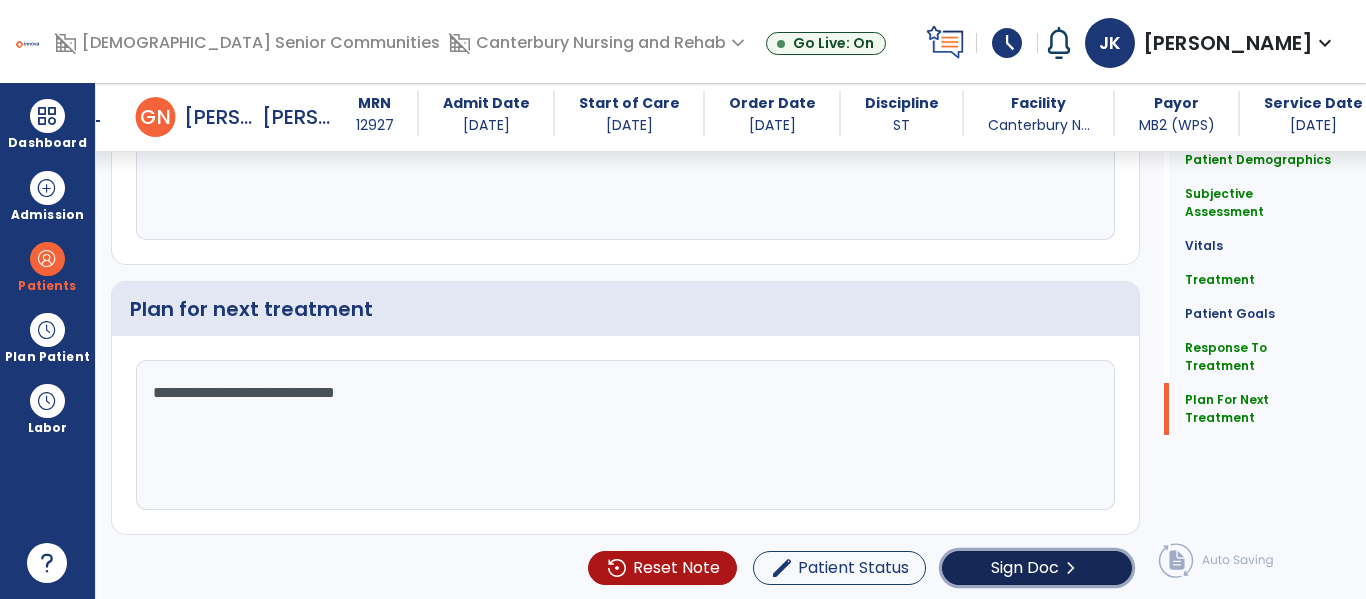 click on "Sign Doc" 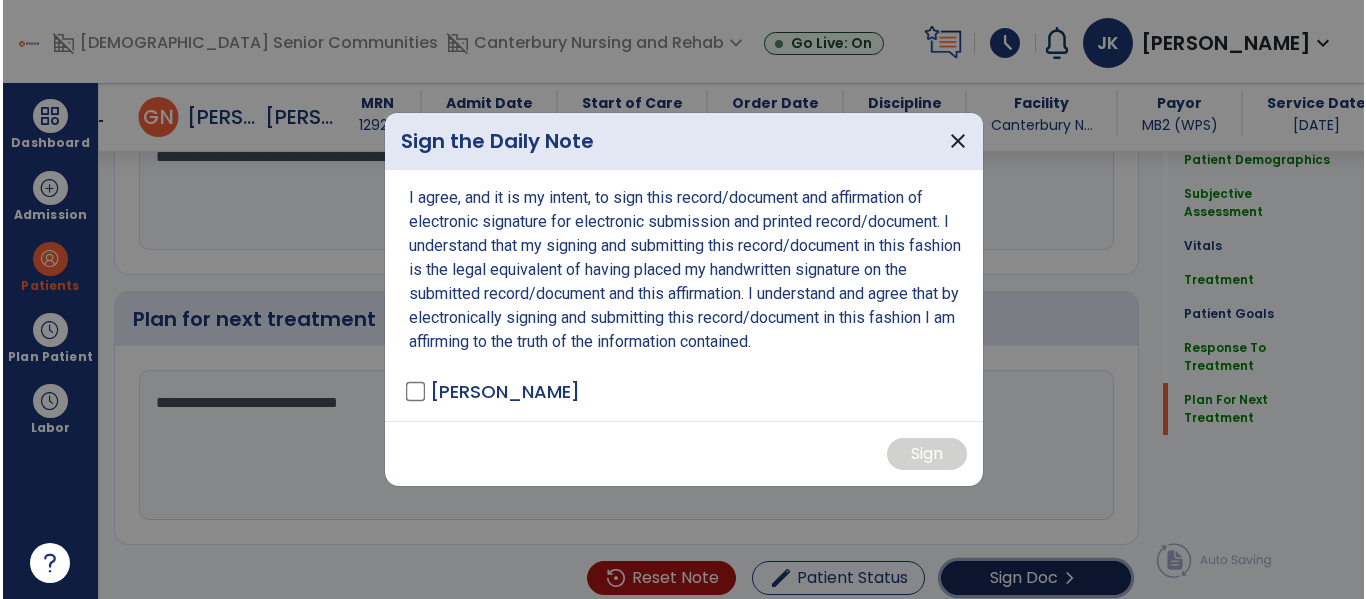 scroll, scrollTop: 2459, scrollLeft: 0, axis: vertical 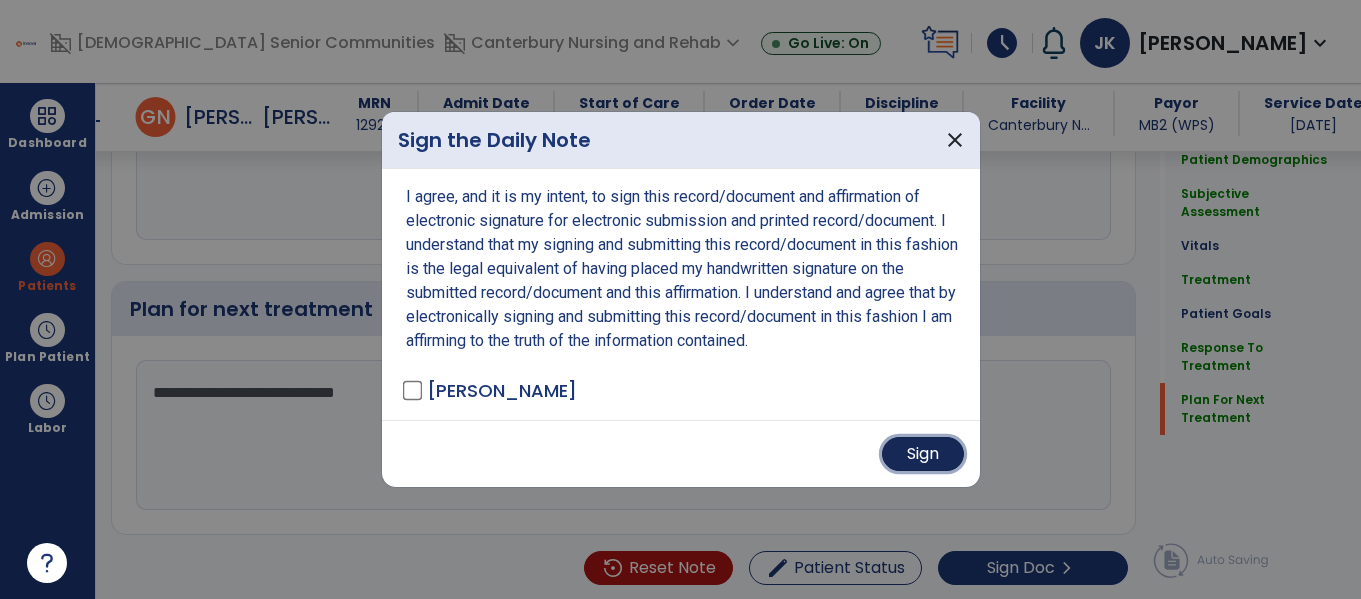 click on "Sign" at bounding box center [923, 454] 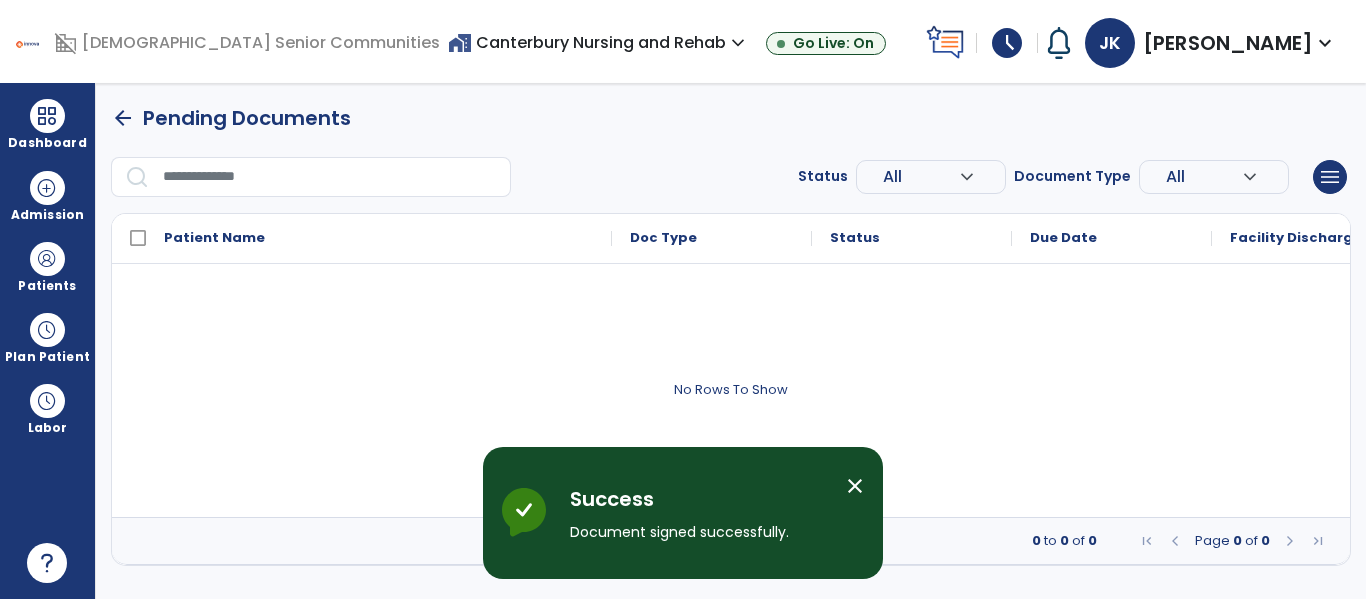 scroll, scrollTop: 0, scrollLeft: 0, axis: both 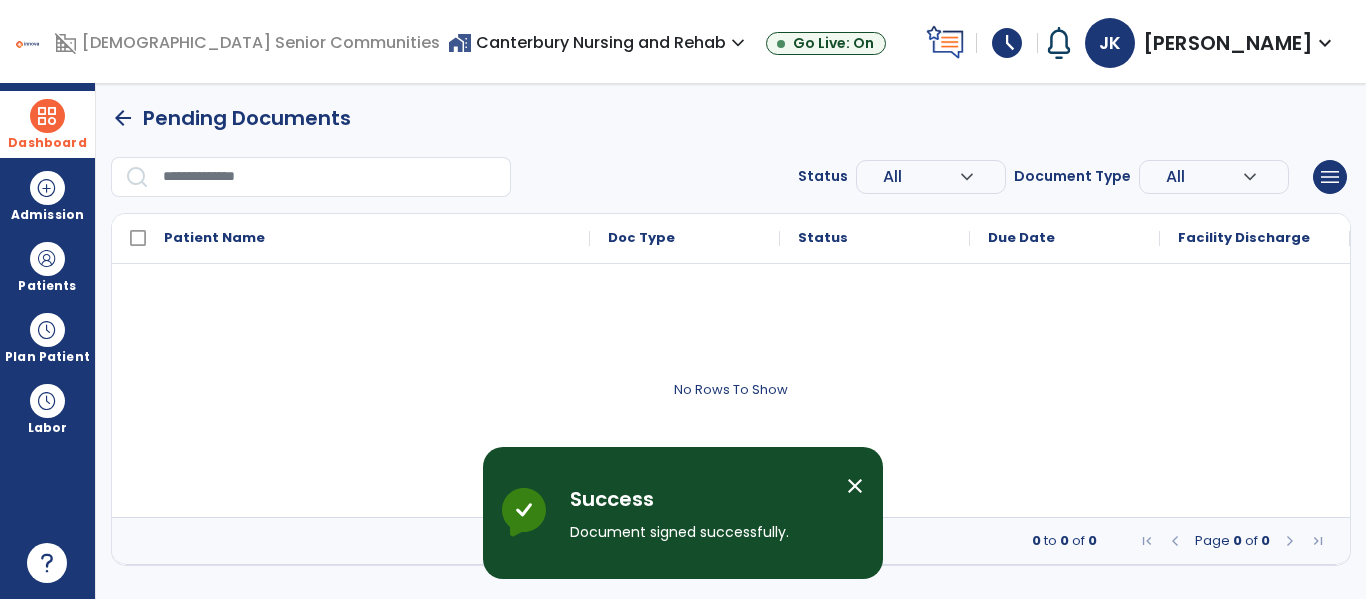 click on "Dashboard" at bounding box center (47, 143) 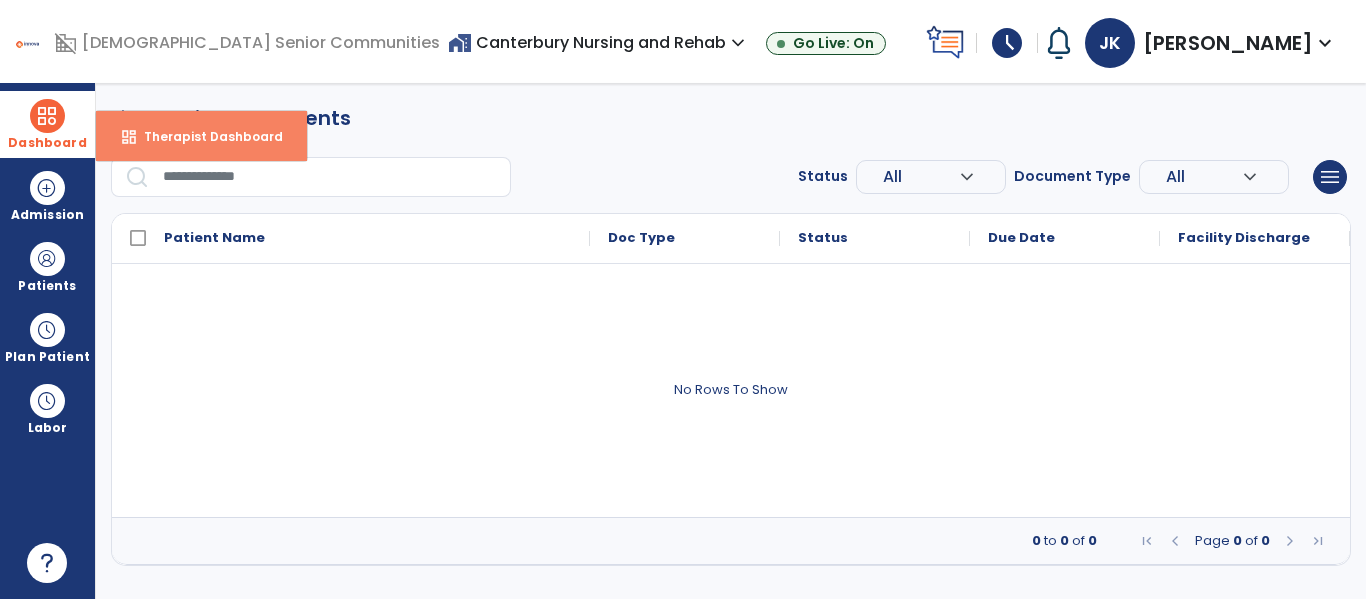 click on "Therapist Dashboard" at bounding box center [205, 136] 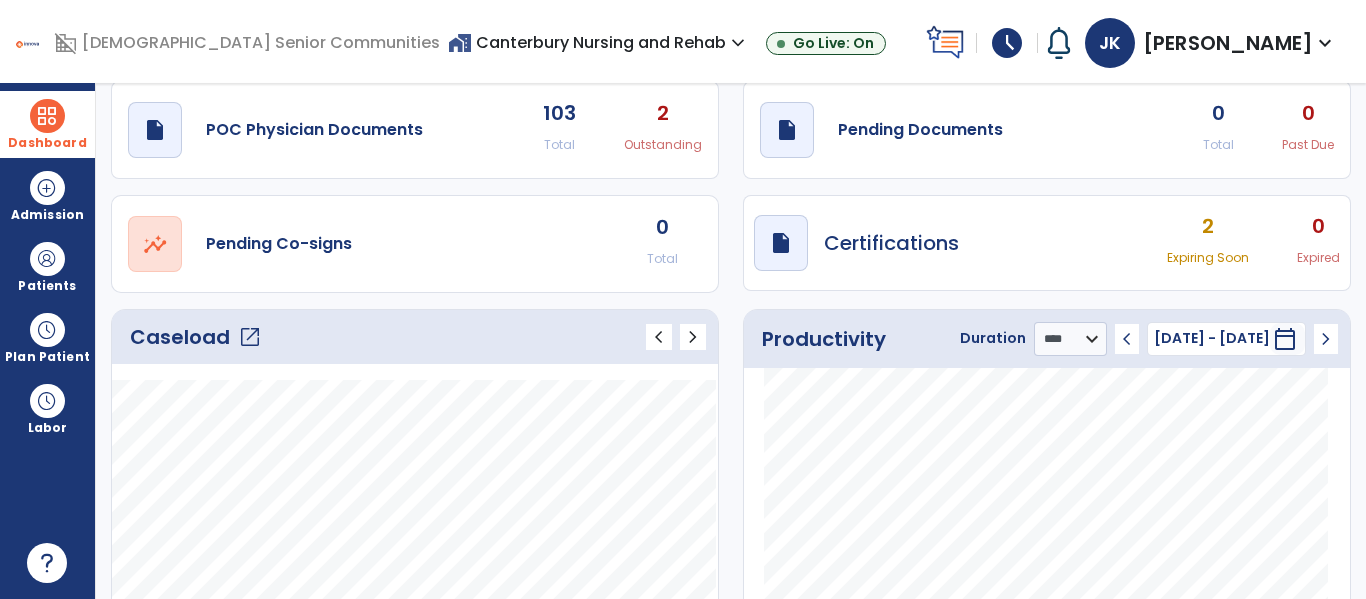 scroll, scrollTop: 0, scrollLeft: 0, axis: both 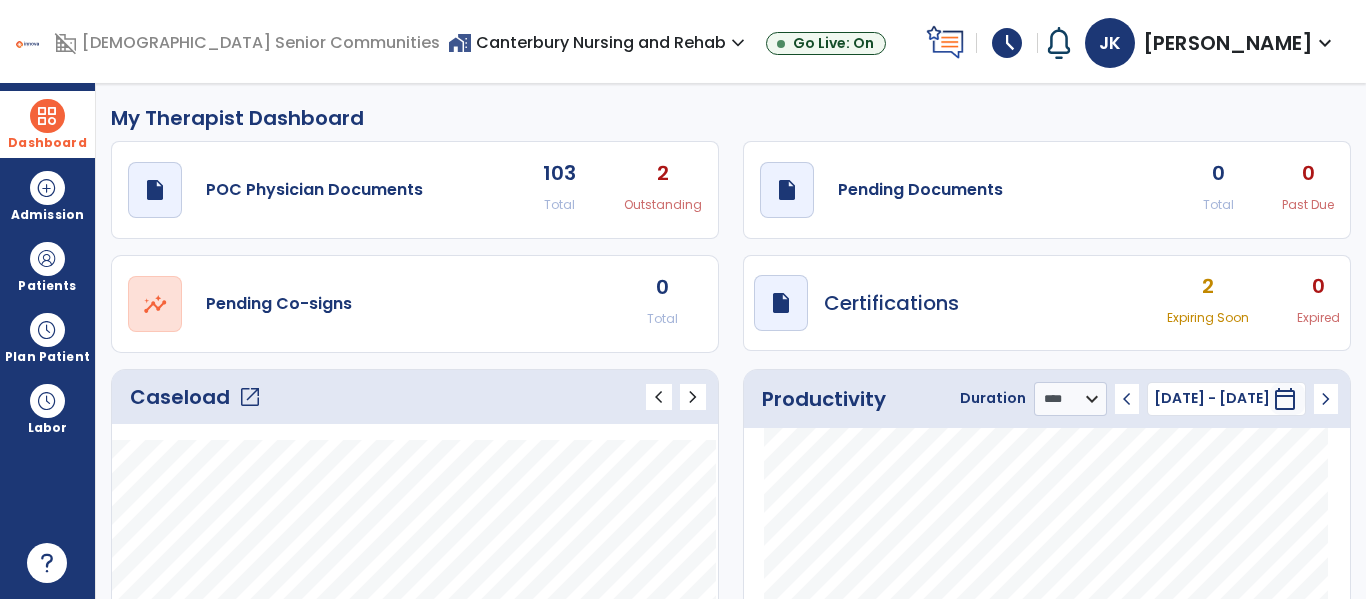 click on "schedule" at bounding box center (1007, 43) 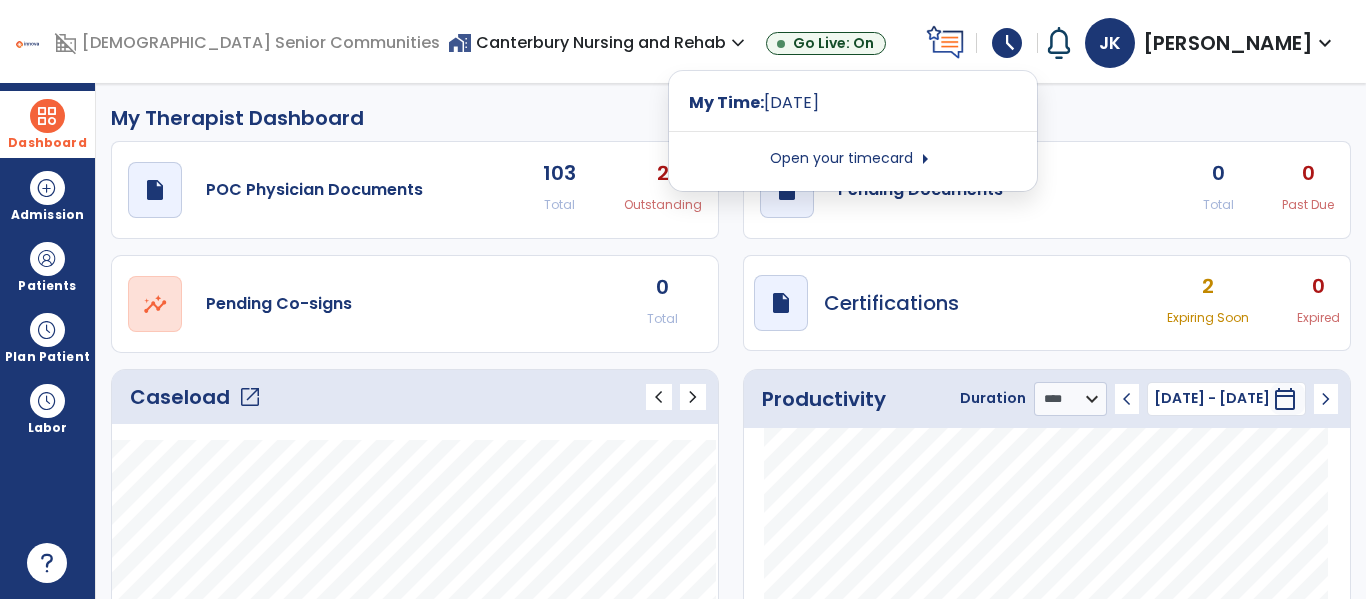 click on "Open your timecard  arrow_right" at bounding box center (853, 159) 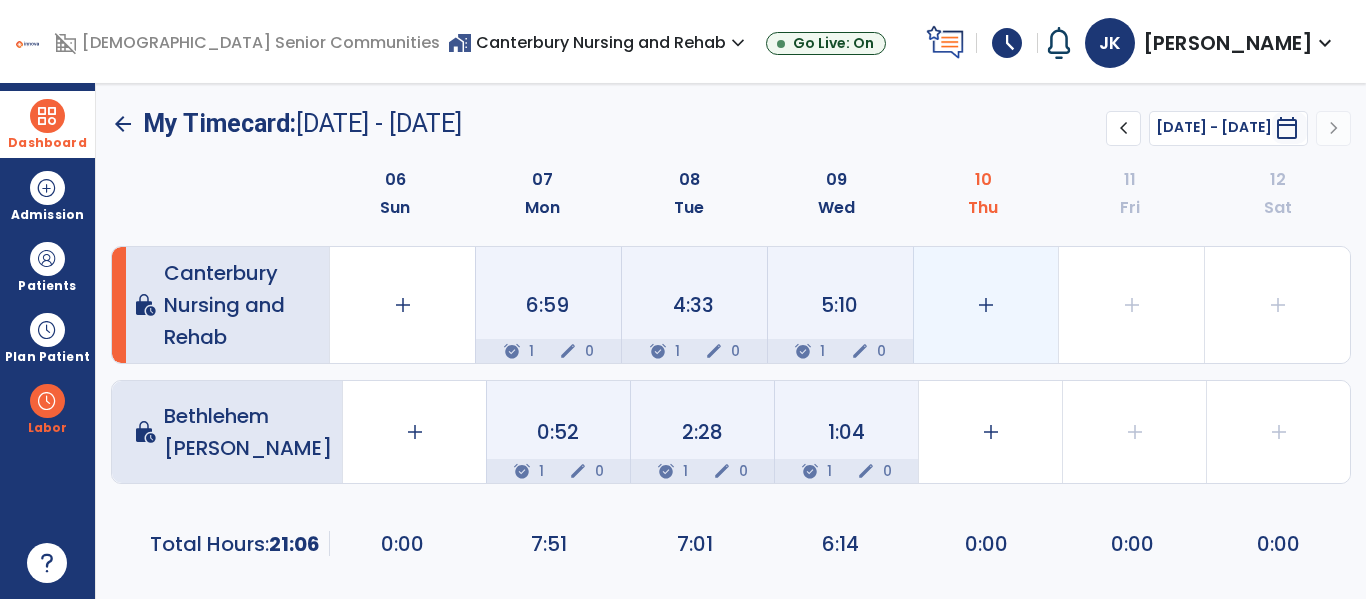 click on "add" 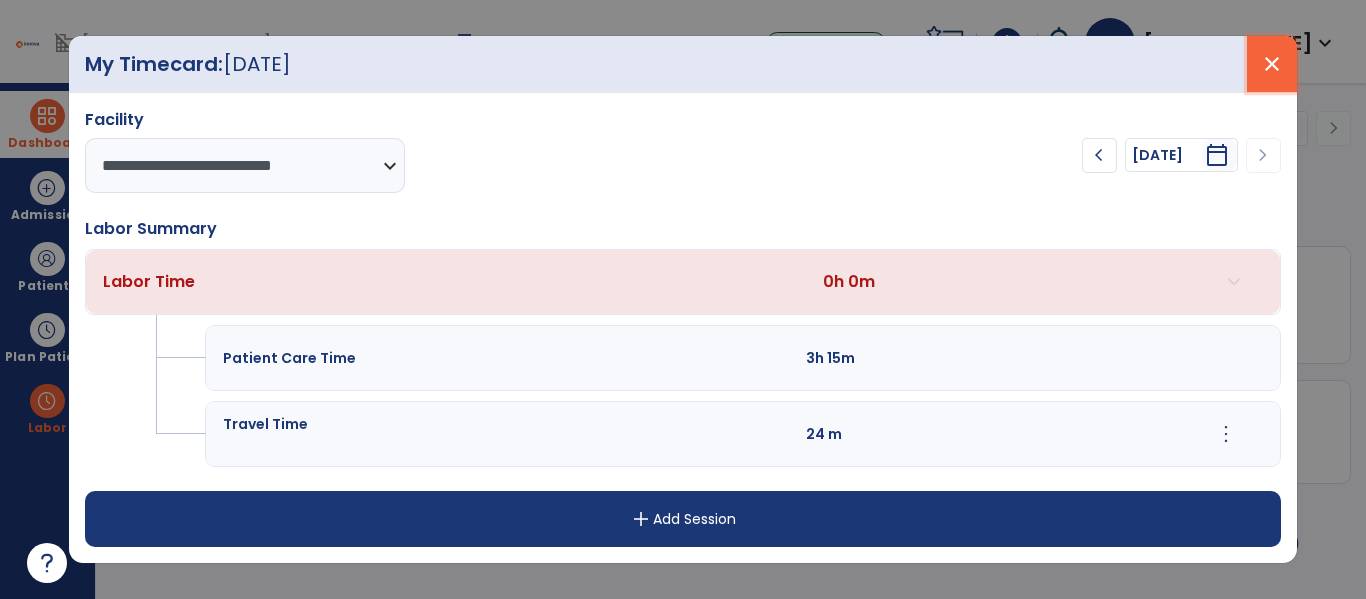 click on "close" at bounding box center (1272, 64) 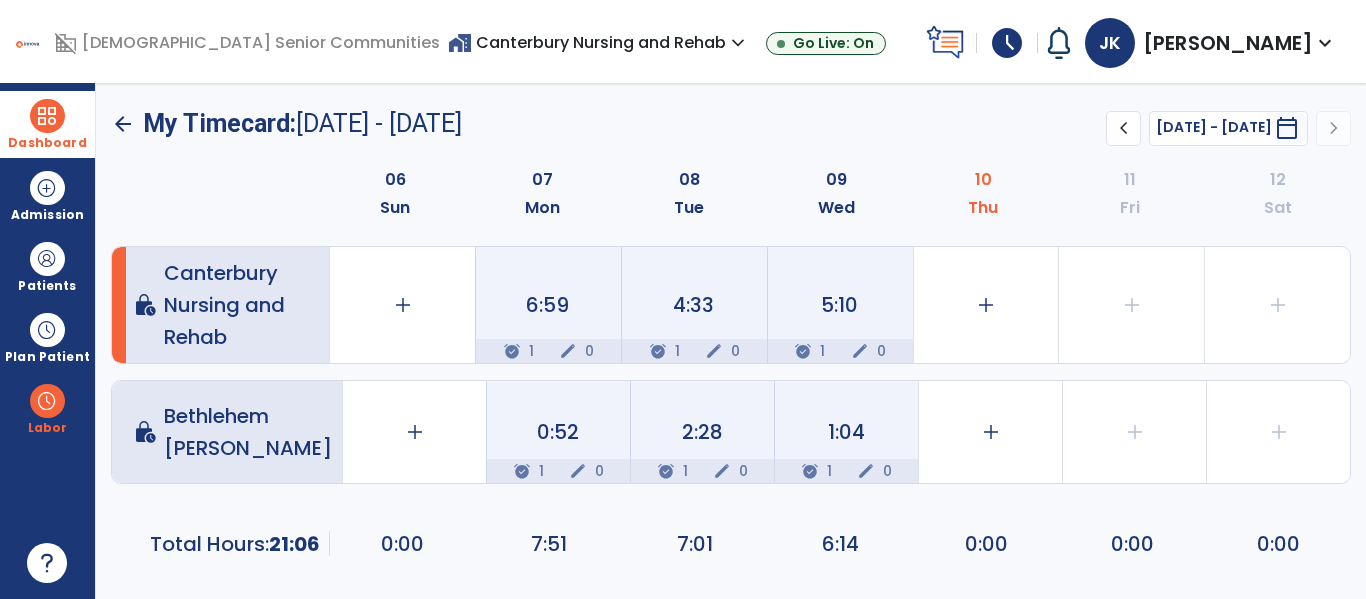 click at bounding box center (47, 116) 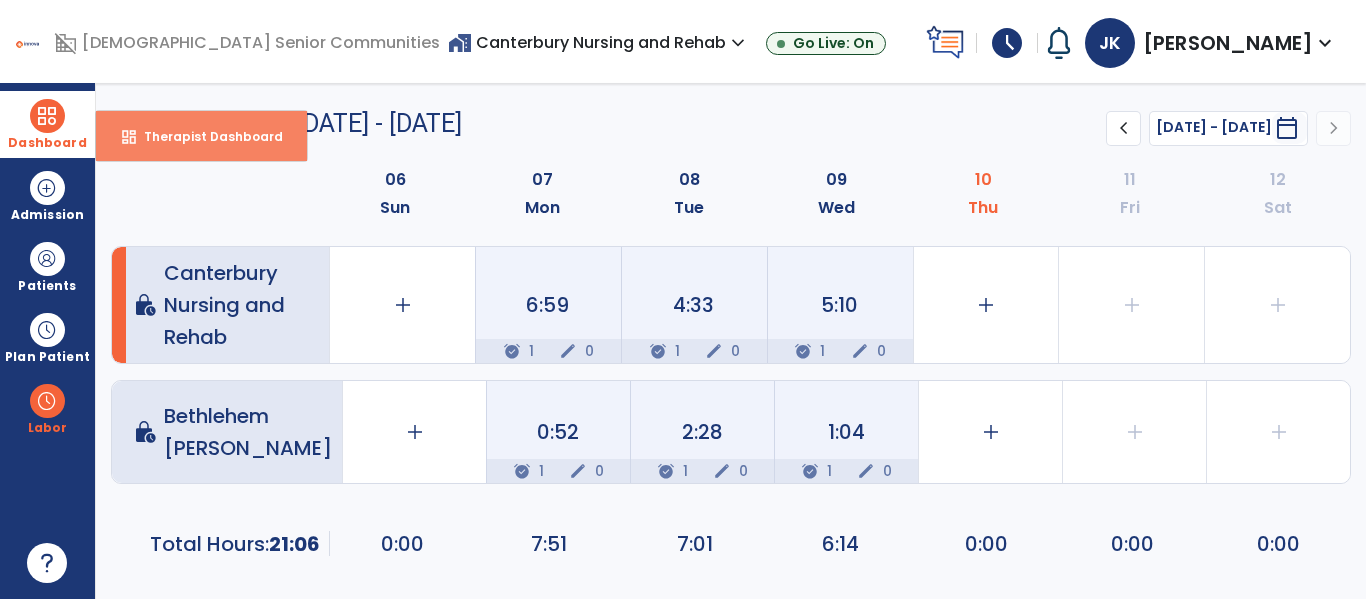 click on "Therapist Dashboard" at bounding box center [205, 136] 